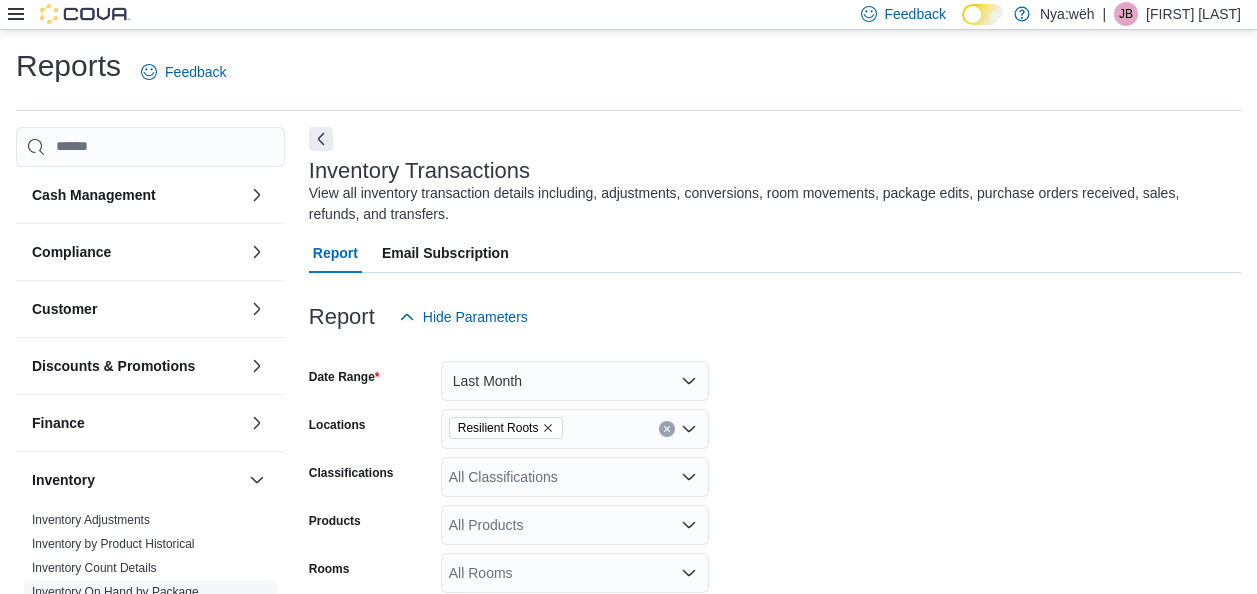 scroll, scrollTop: 538, scrollLeft: 0, axis: vertical 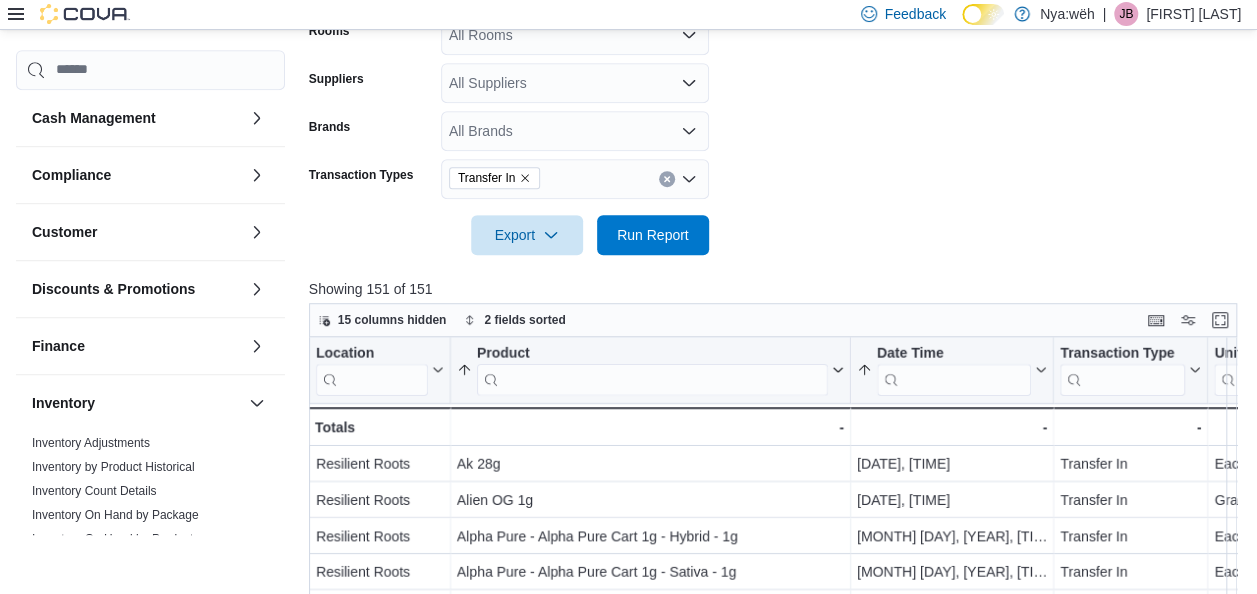 click at bounding box center (69, 14) 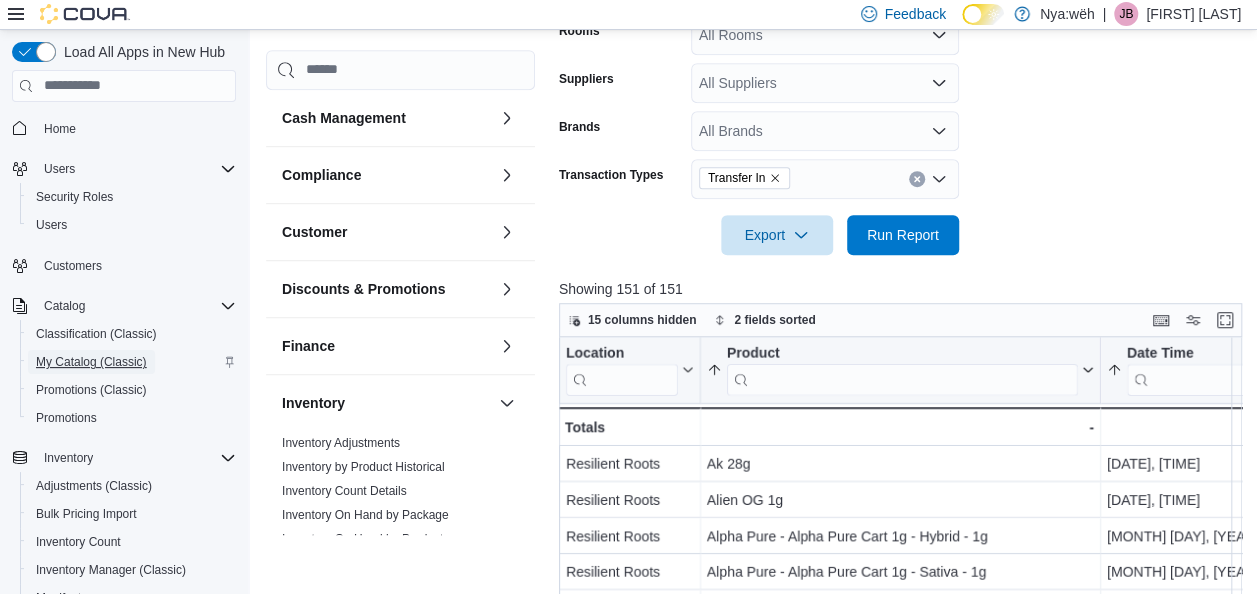 click on "My Catalog (Classic)" at bounding box center [91, 362] 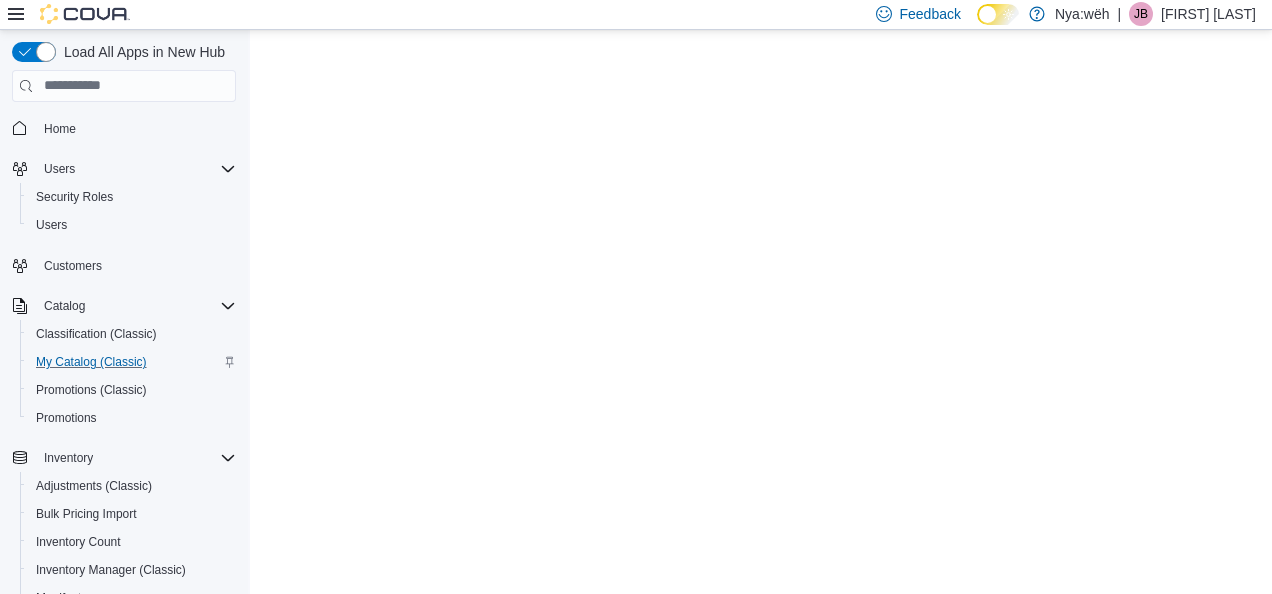 scroll, scrollTop: 0, scrollLeft: 0, axis: both 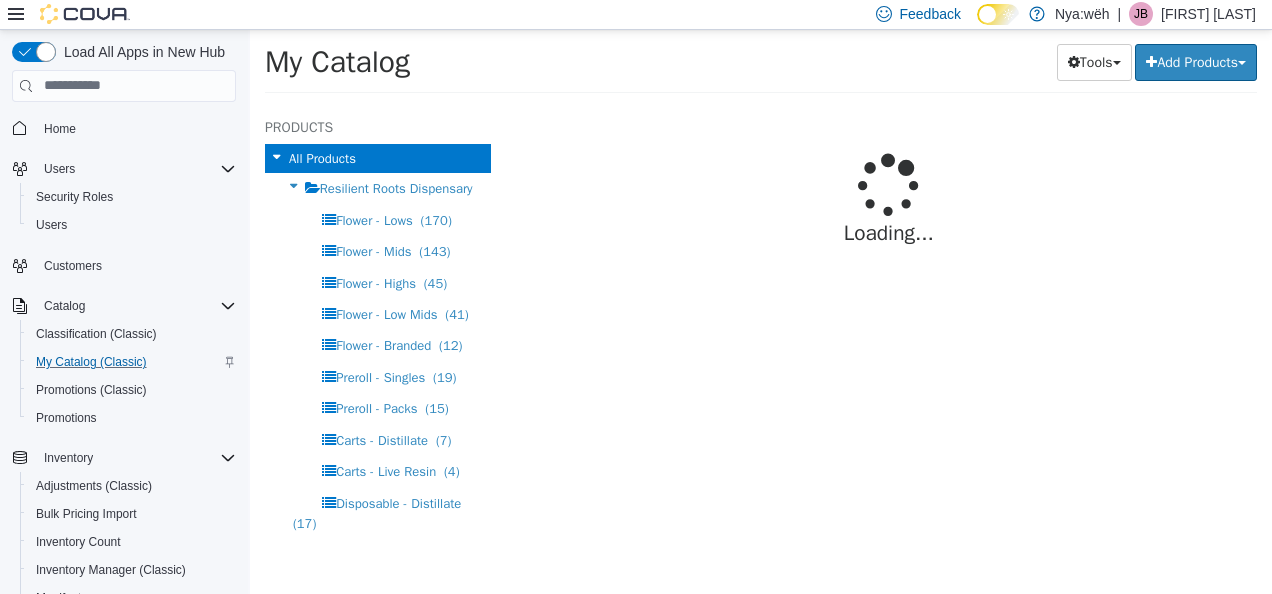 select on "**********" 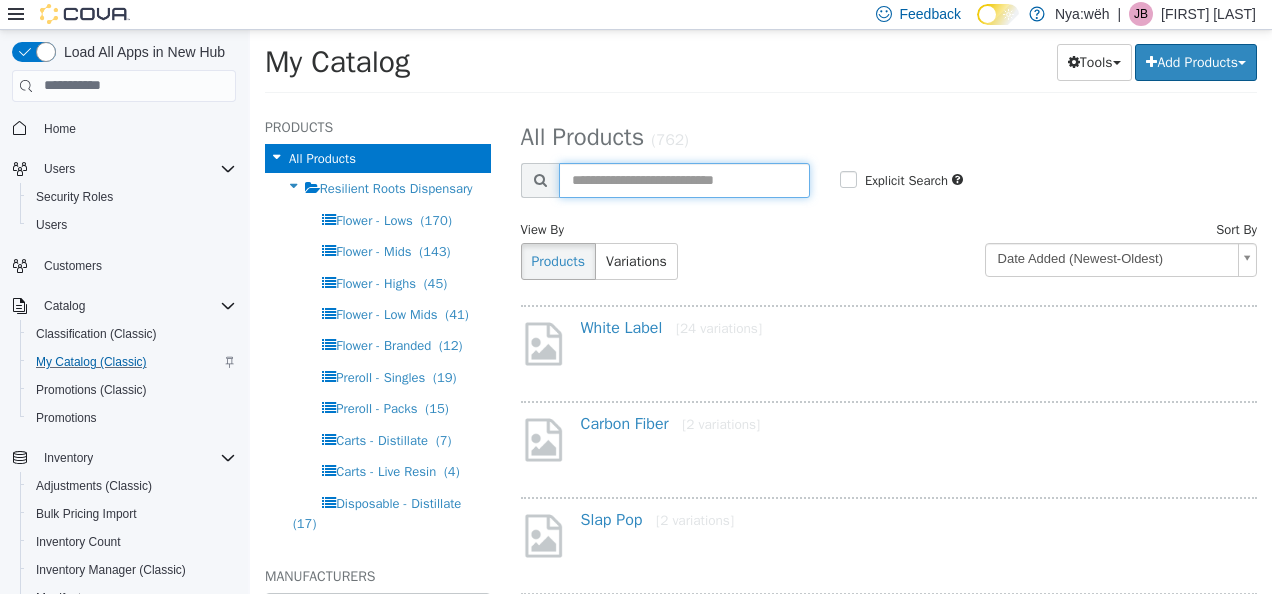 click at bounding box center [684, 179] 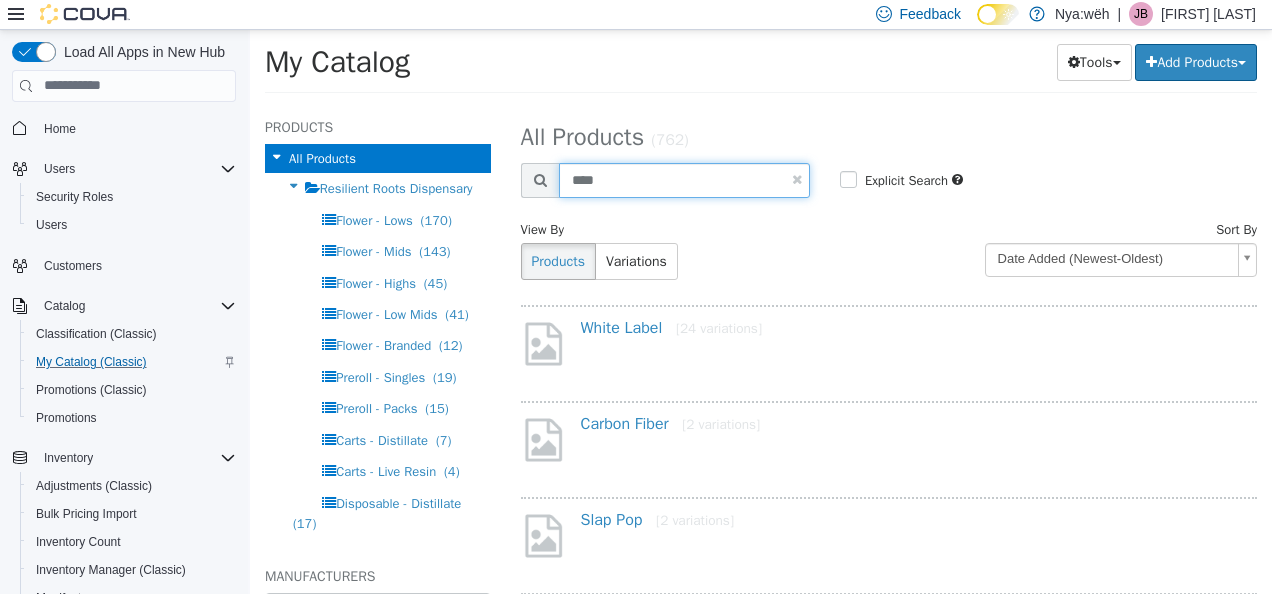 type on "****" 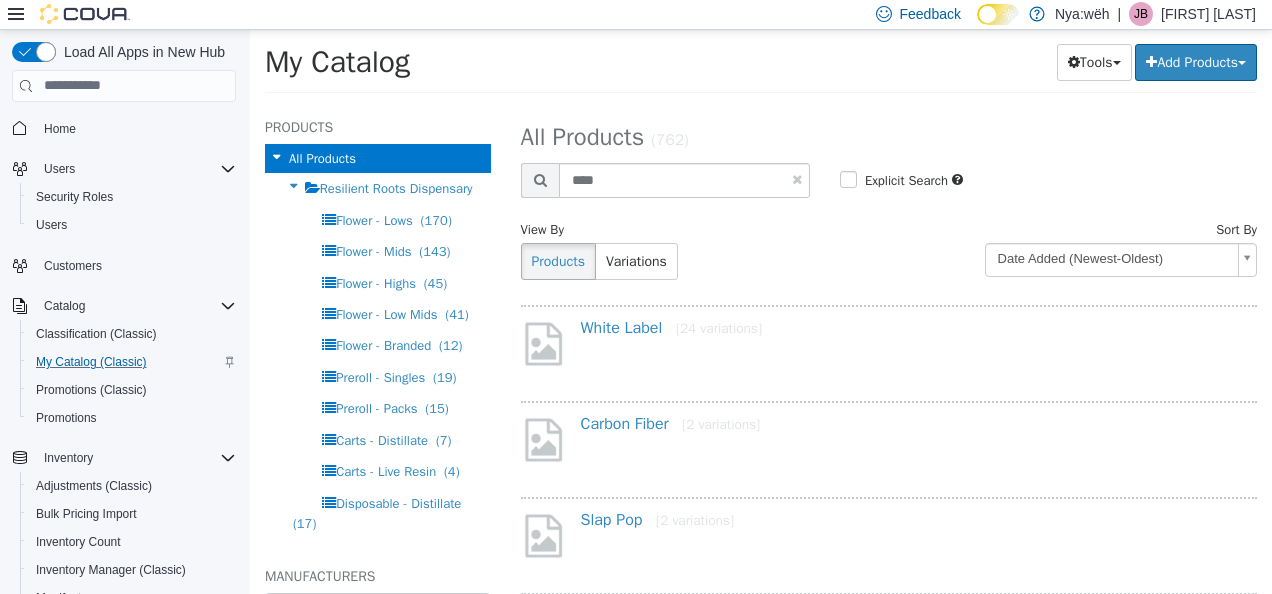 select on "**********" 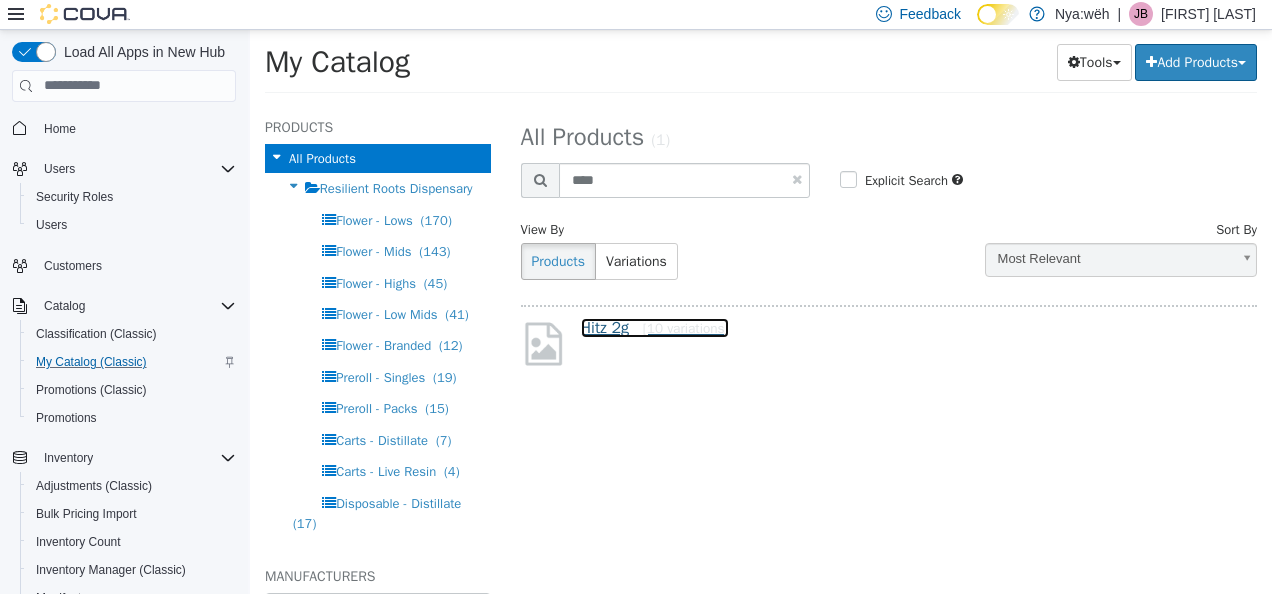click on "Hitz 2g
[10 variations]" at bounding box center [655, 327] 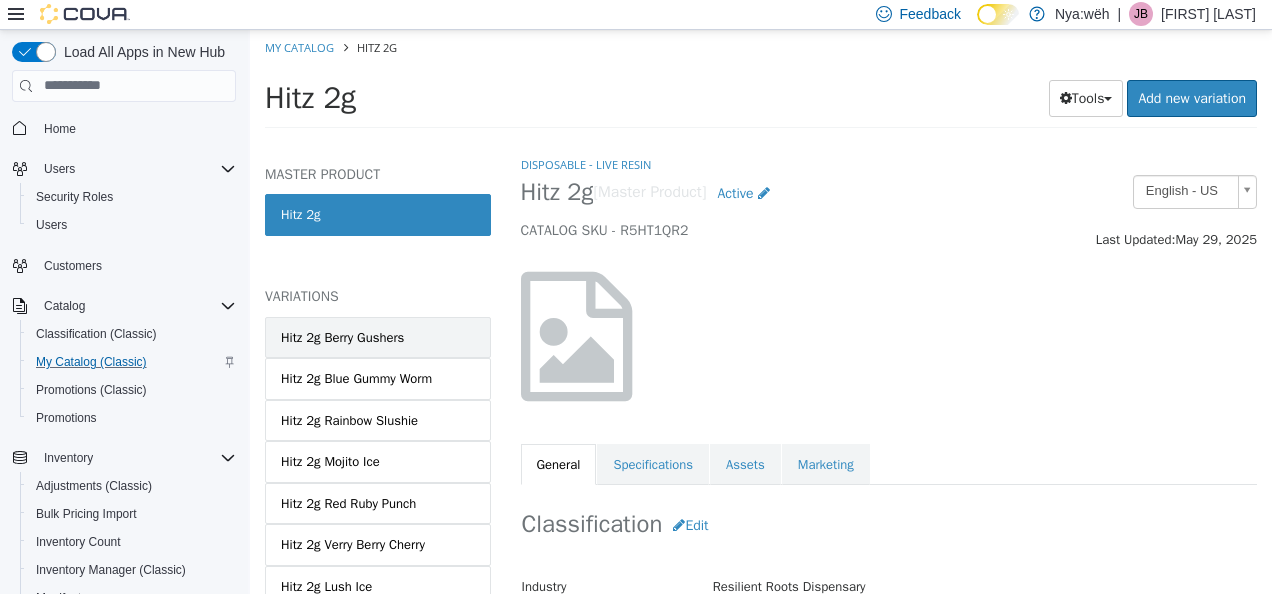 click on "Hitz 2g Berry Gushers" at bounding box center [342, 337] 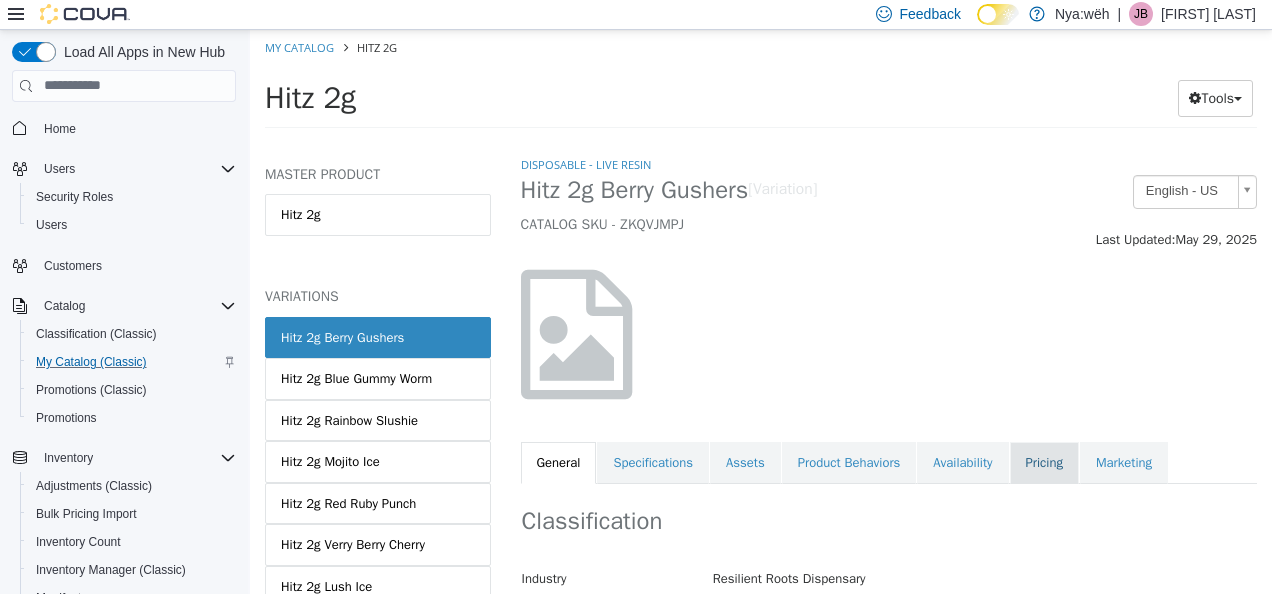 click on "Pricing" at bounding box center [1044, 462] 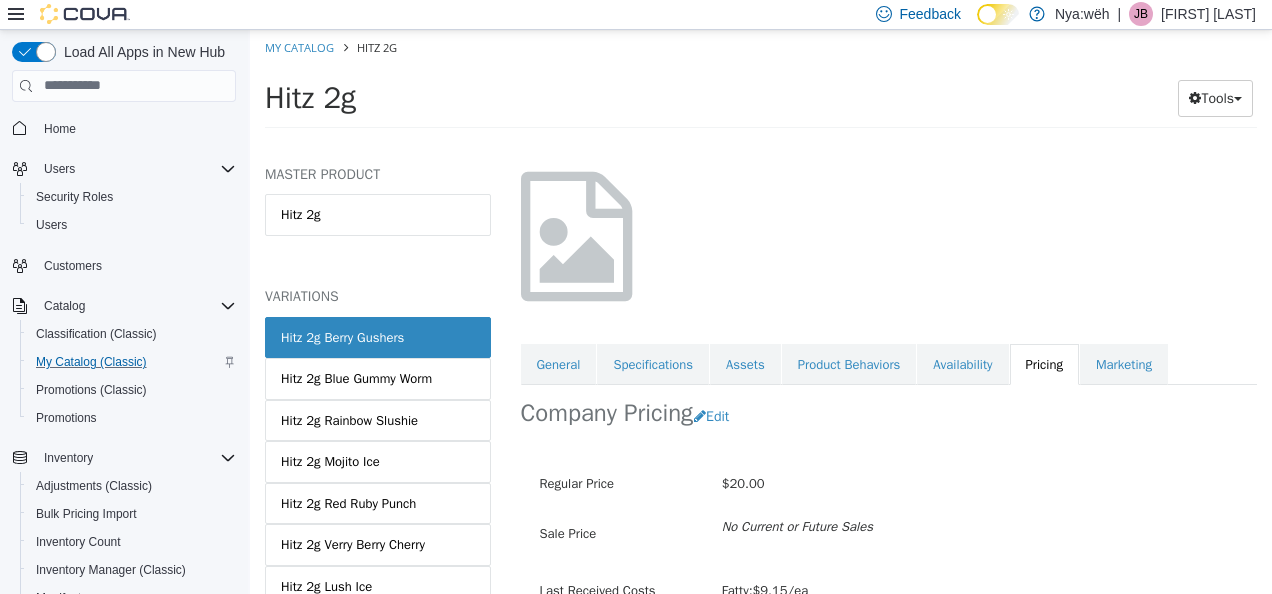 scroll, scrollTop: 200, scrollLeft: 0, axis: vertical 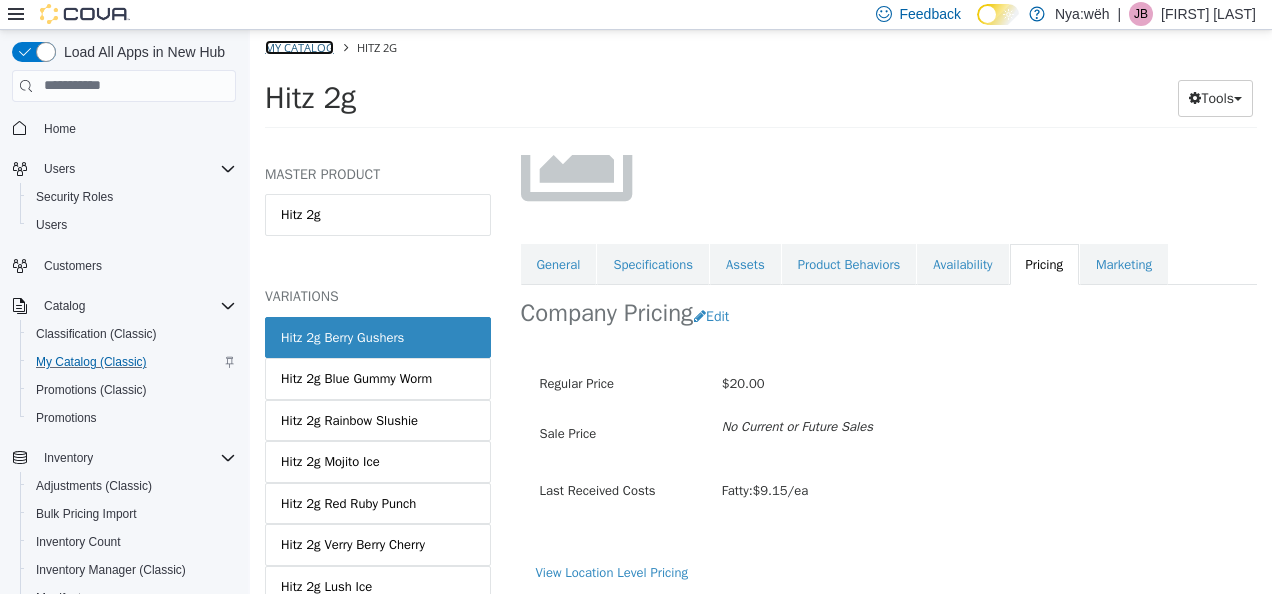 click on "My Catalog" at bounding box center (299, 46) 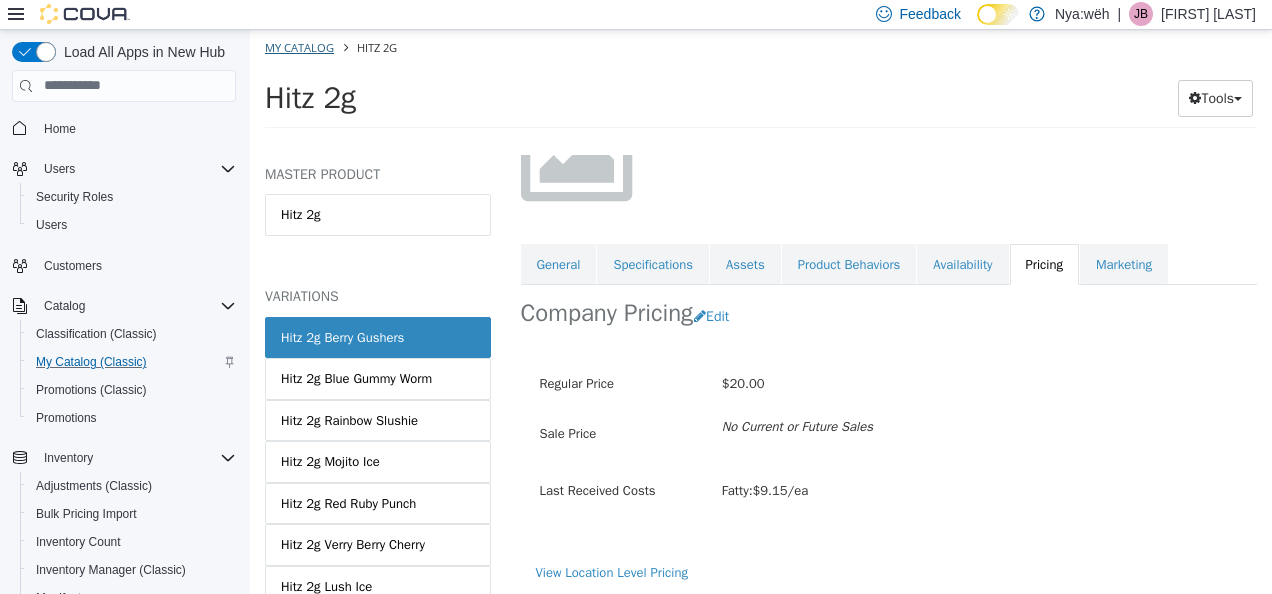 select on "**********" 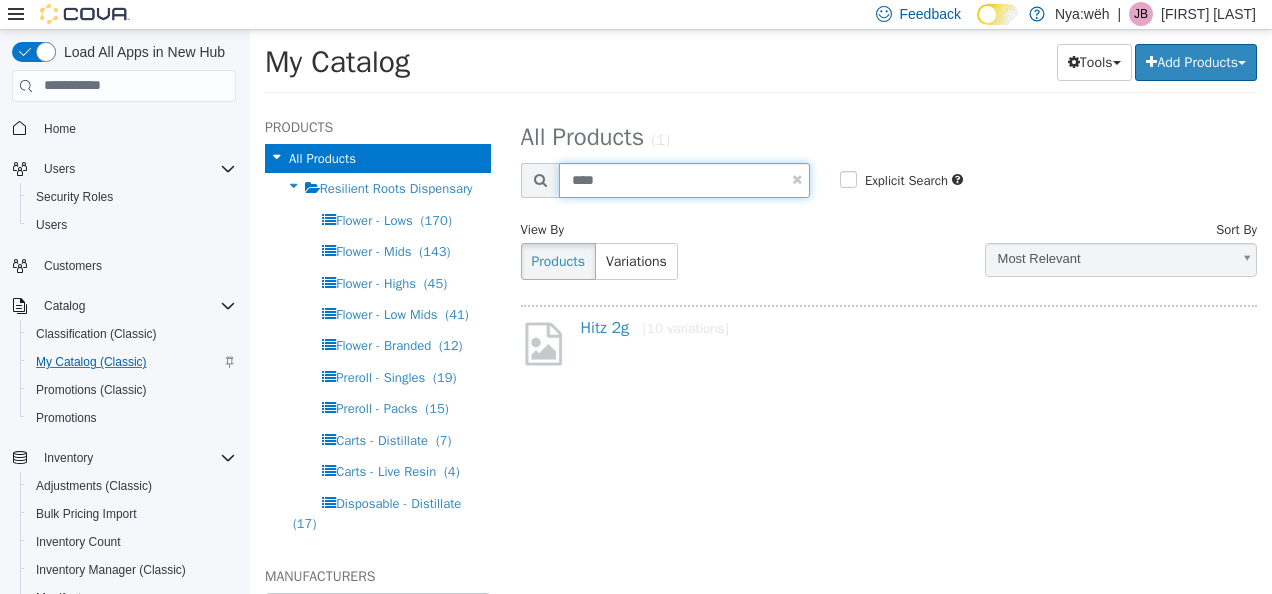 drag, startPoint x: 632, startPoint y: 183, endPoint x: 536, endPoint y: 165, distance: 97.67292 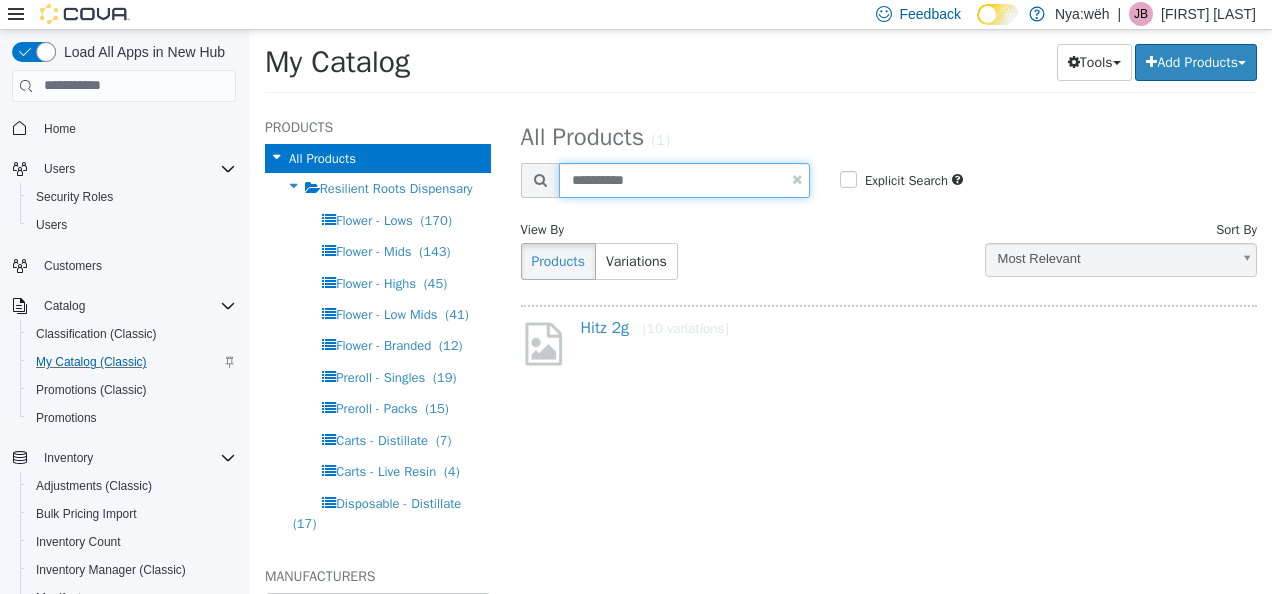 type on "**********" 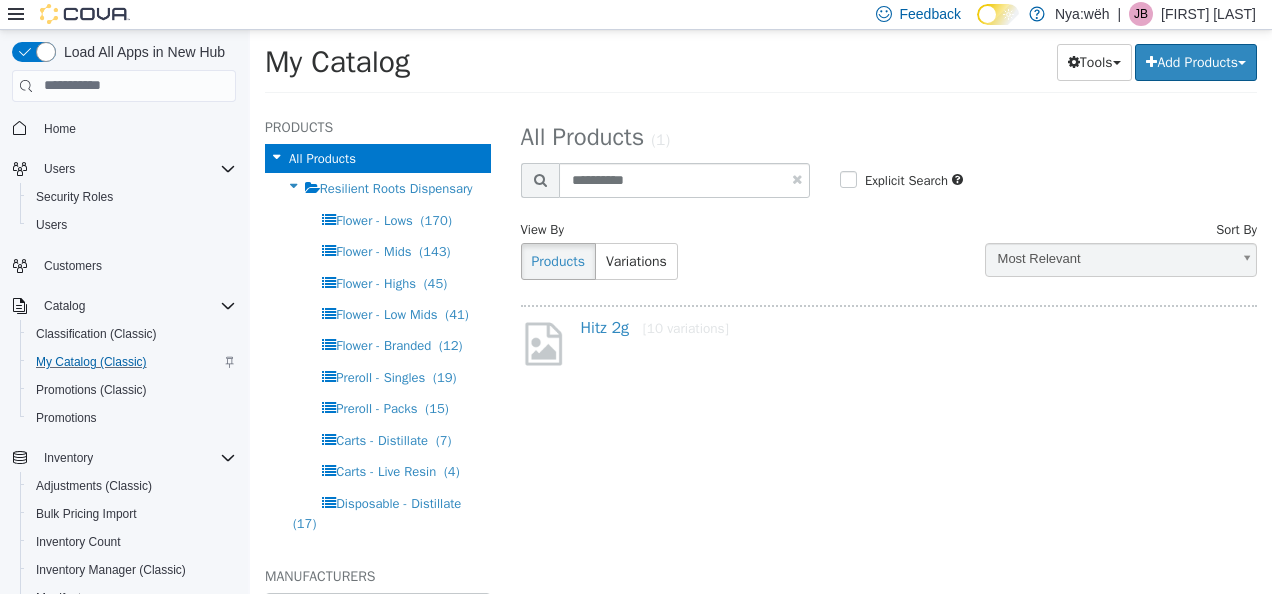 select on "**********" 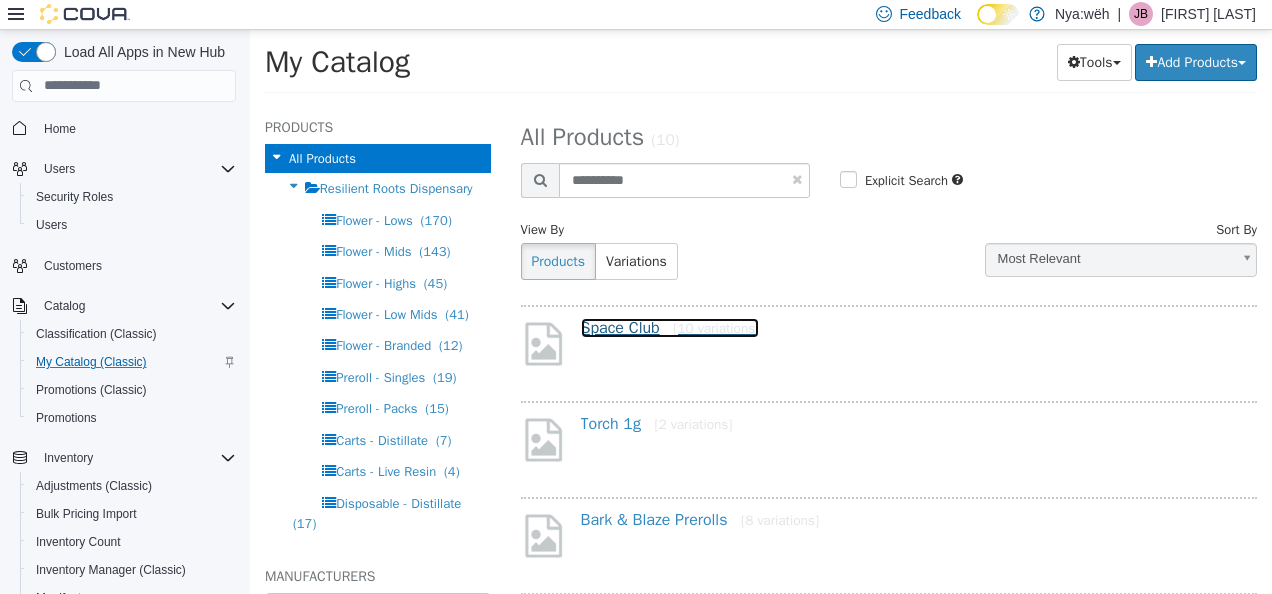 click on "Space Club
[10 variations]" at bounding box center (670, 327) 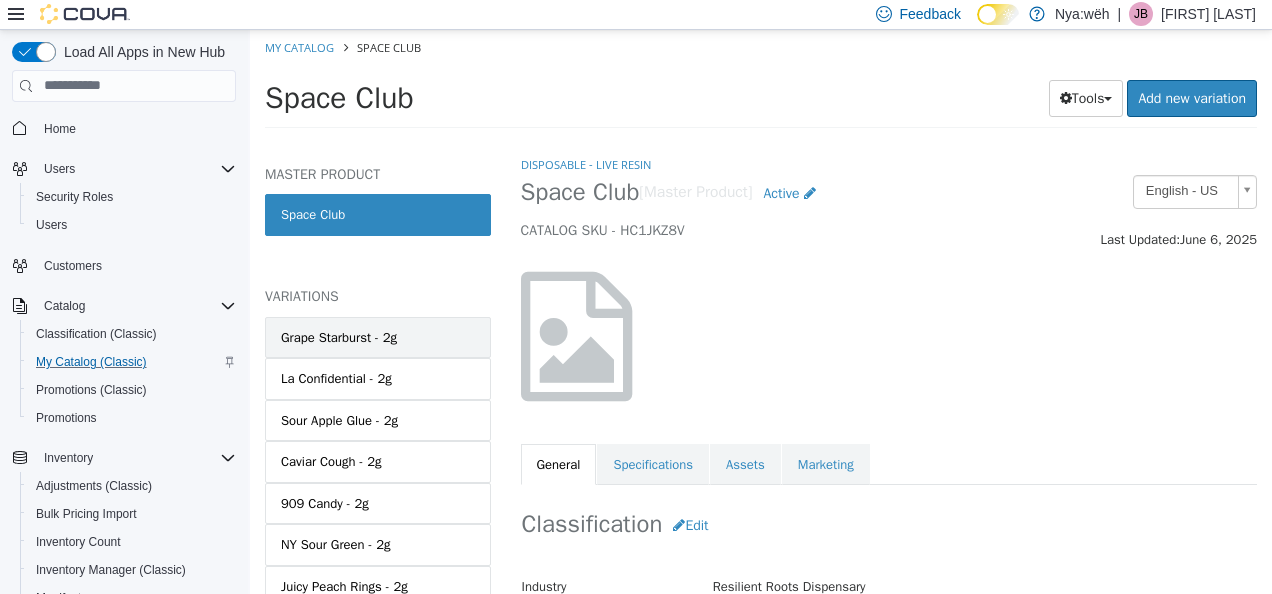 click on "Grape Starburst - 2g" at bounding box center (378, 337) 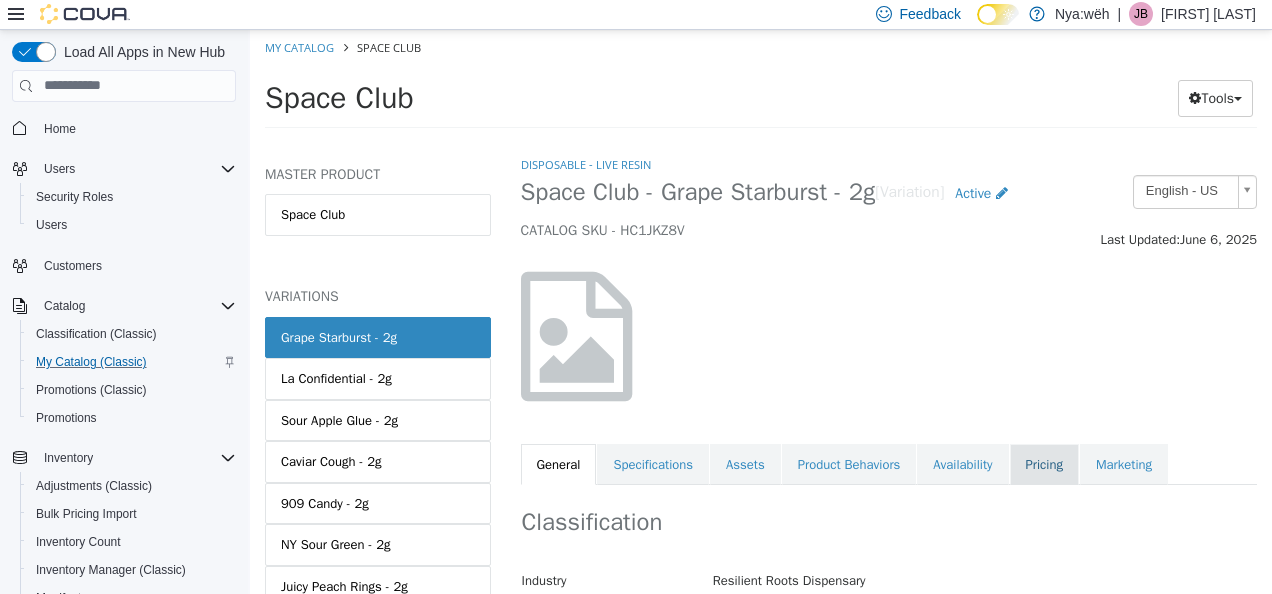 click on "Pricing" at bounding box center [1044, 464] 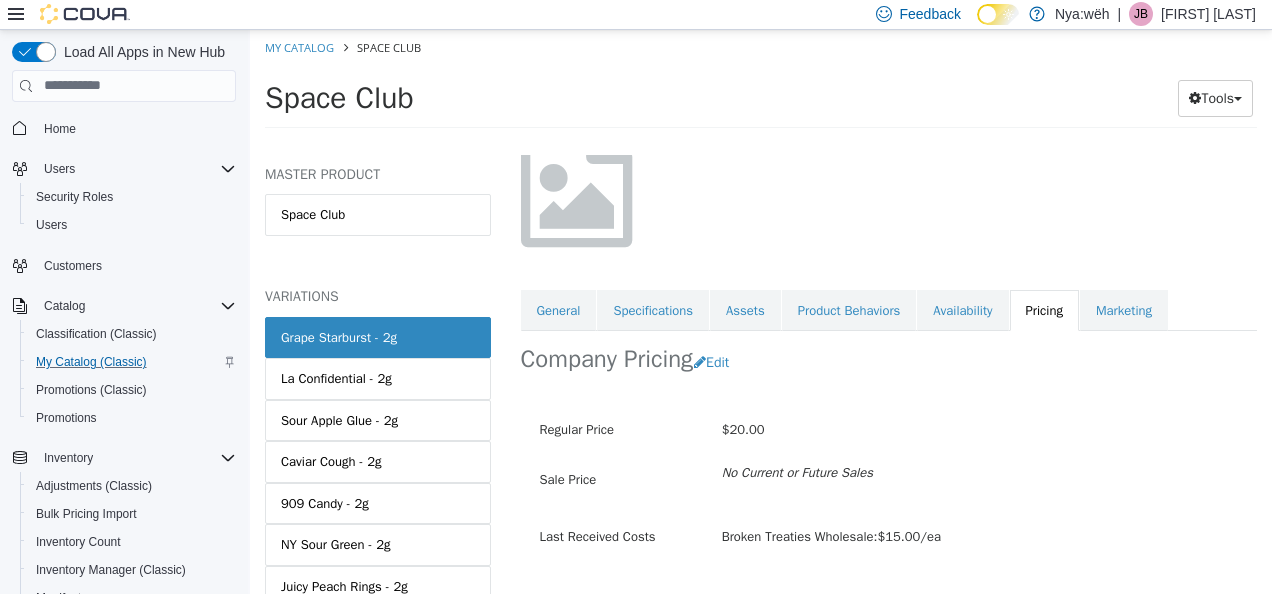 scroll, scrollTop: 200, scrollLeft: 0, axis: vertical 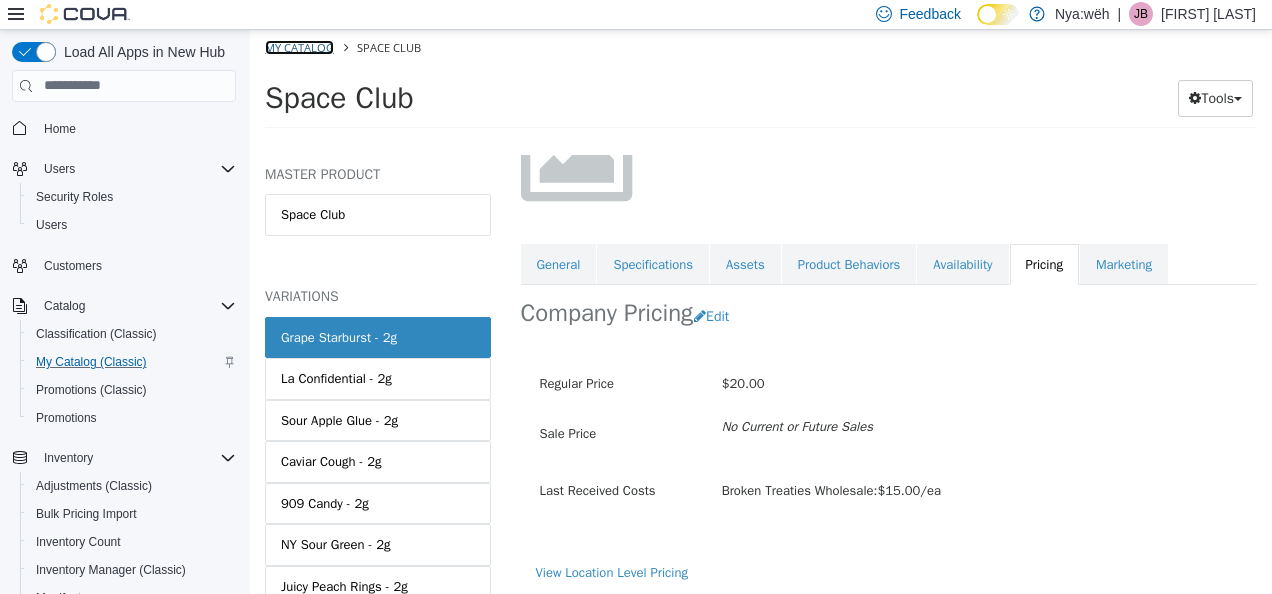 click on "My Catalog" at bounding box center [299, 46] 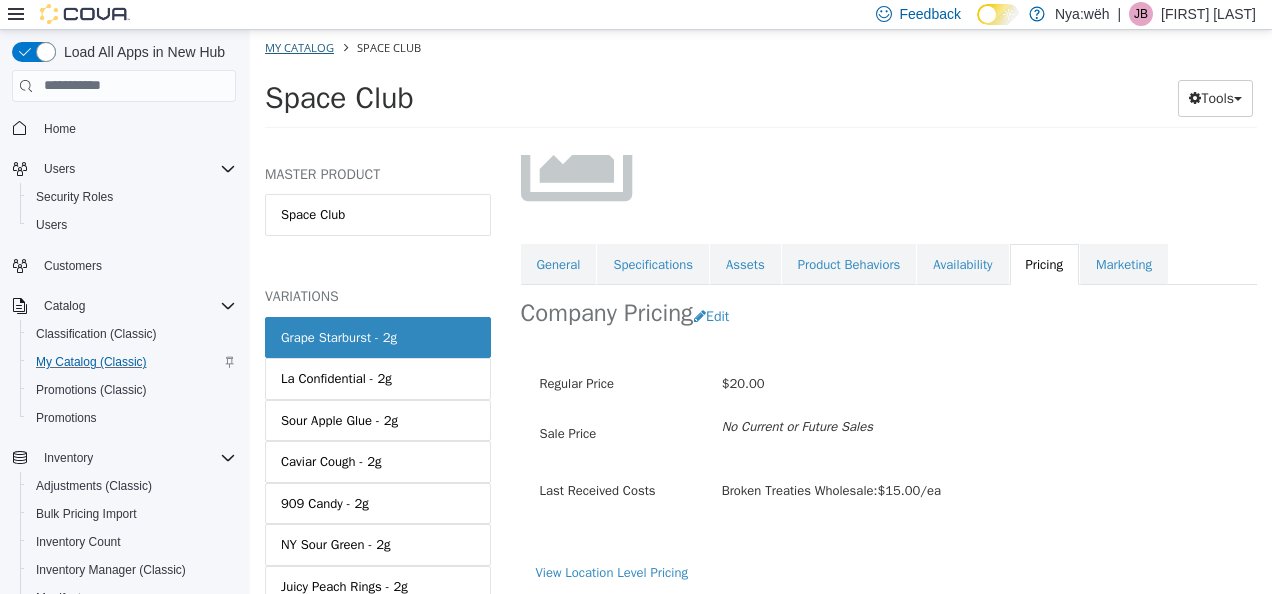select on "**********" 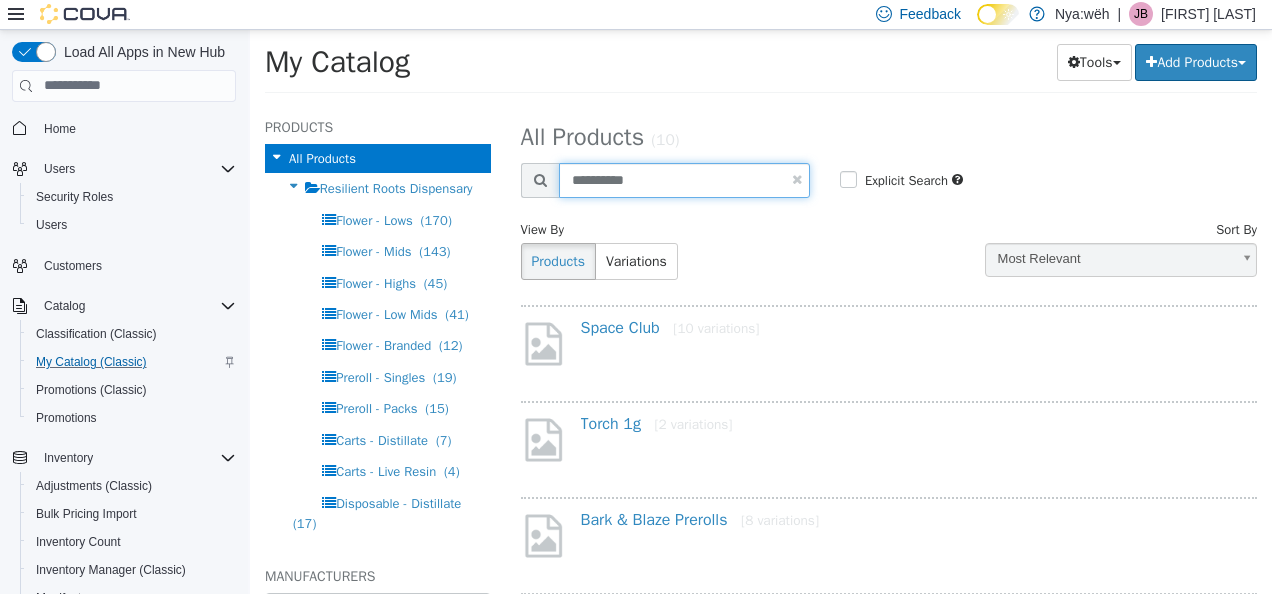 drag, startPoint x: 643, startPoint y: 175, endPoint x: 512, endPoint y: 162, distance: 131.64346 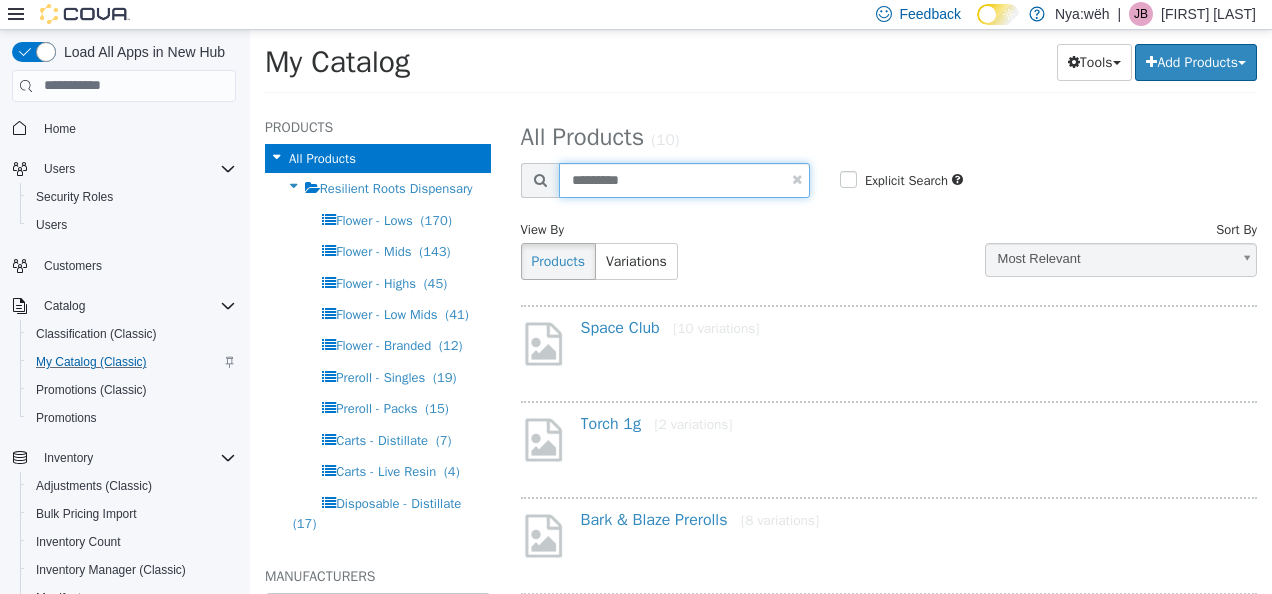 type on "*********" 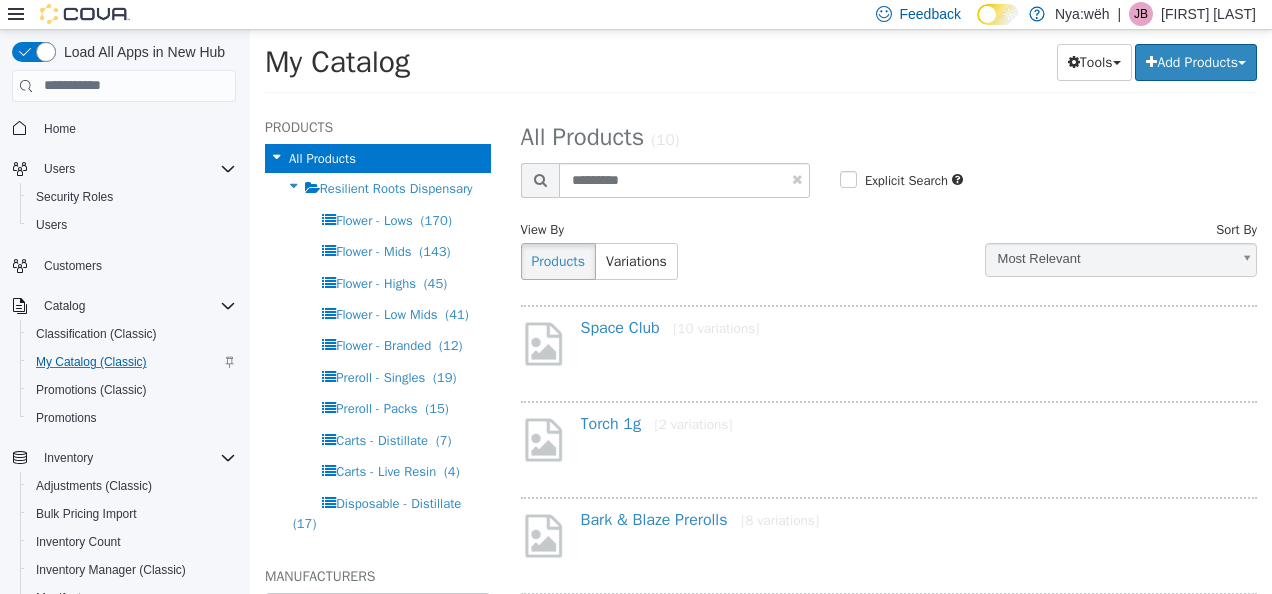 select on "**********" 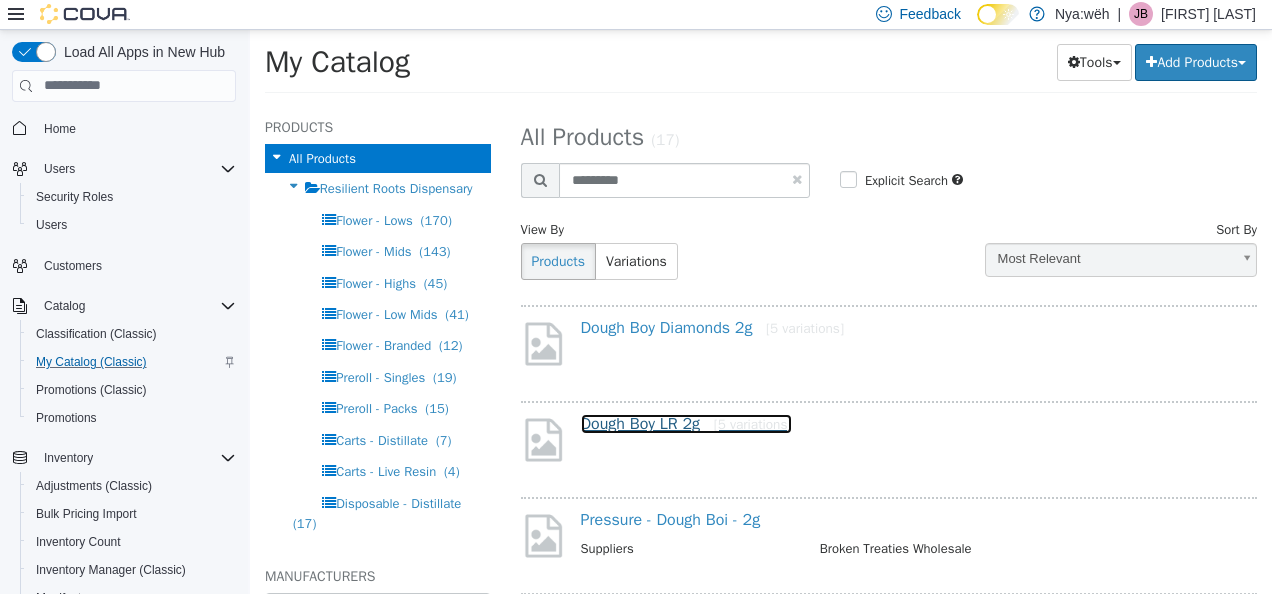 click on "Dough Boy LR 2g
[5 variations]" at bounding box center [686, 423] 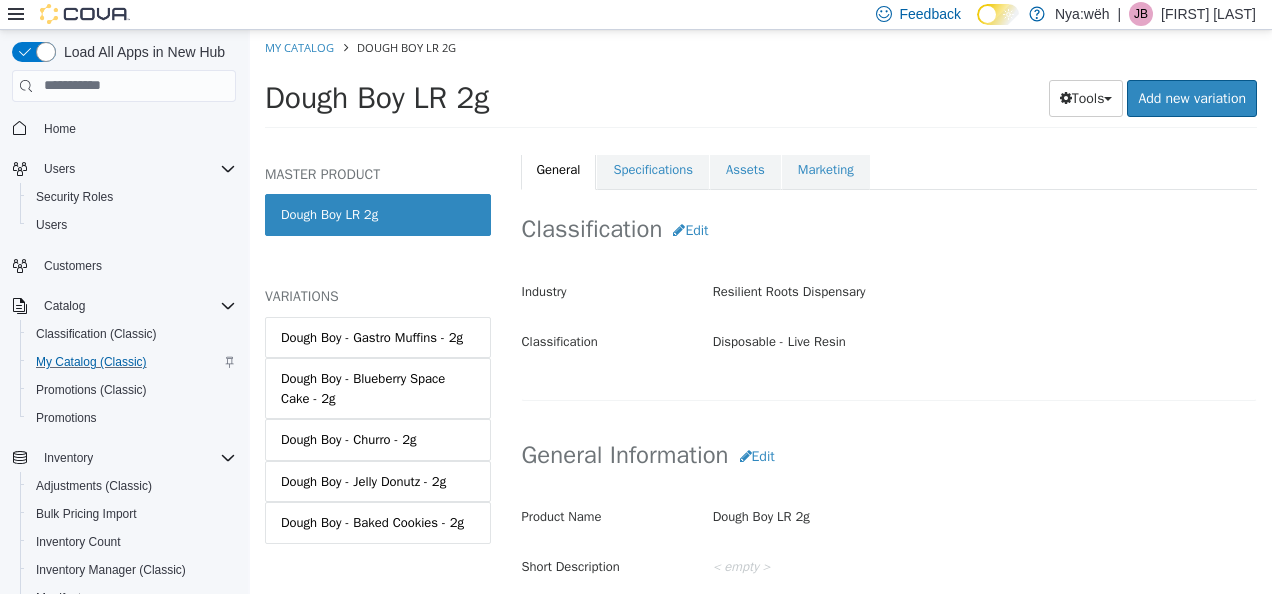 scroll, scrollTop: 302, scrollLeft: 0, axis: vertical 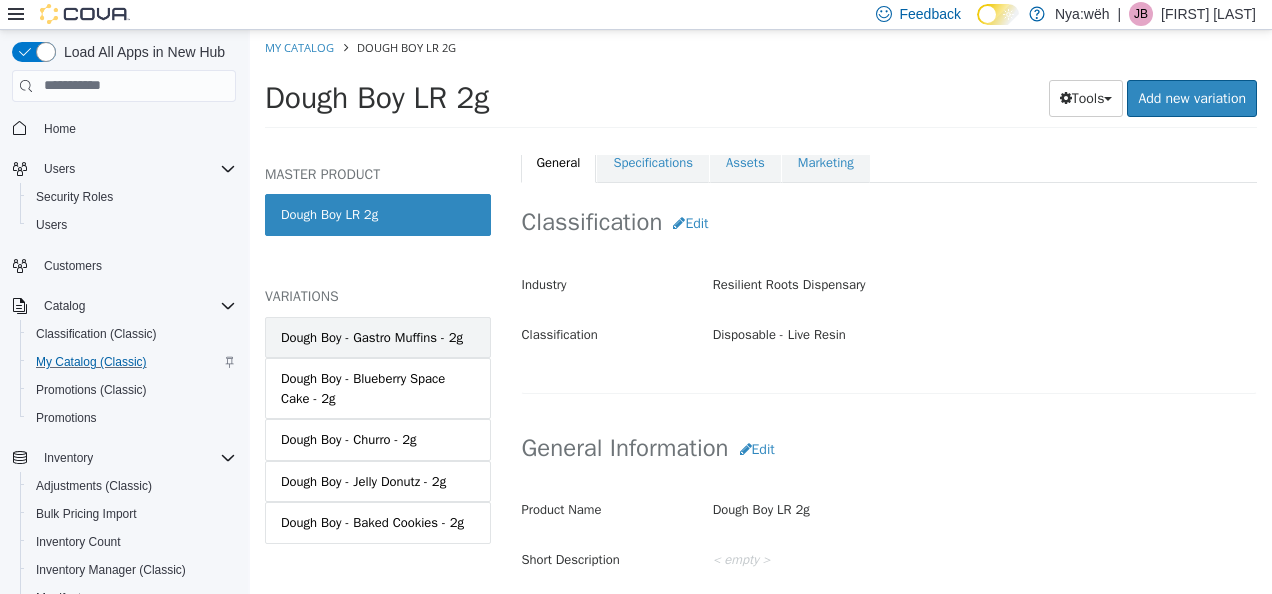 click on "Dough Boy - Gastro Muffins - 2g" at bounding box center [372, 337] 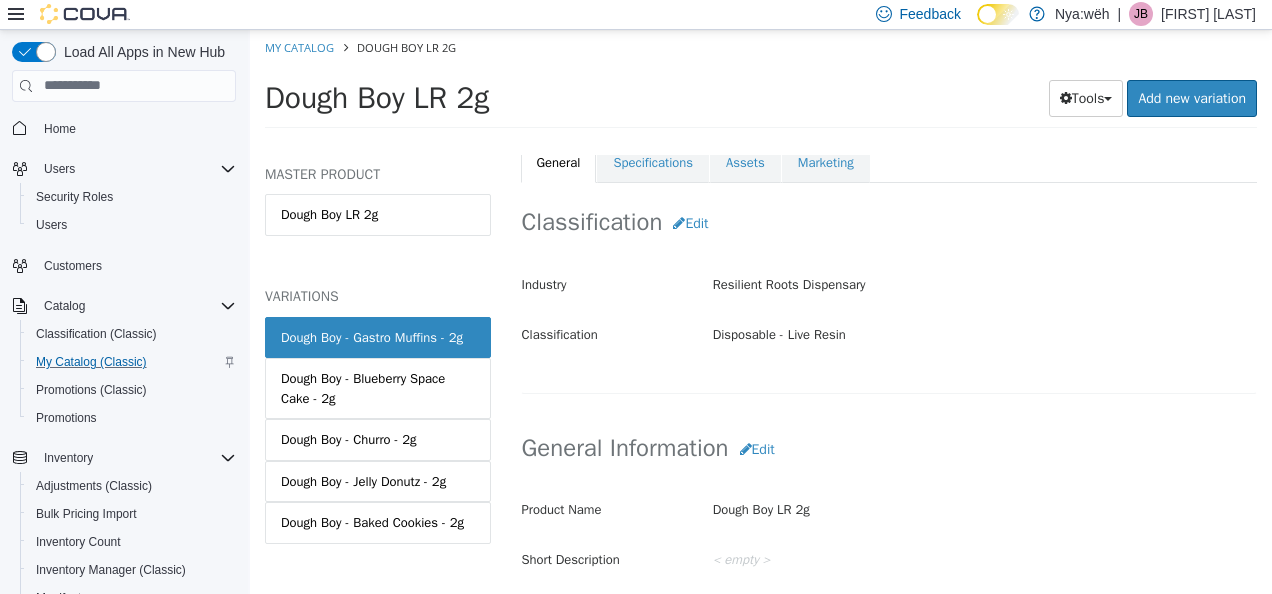 scroll, scrollTop: 300, scrollLeft: 0, axis: vertical 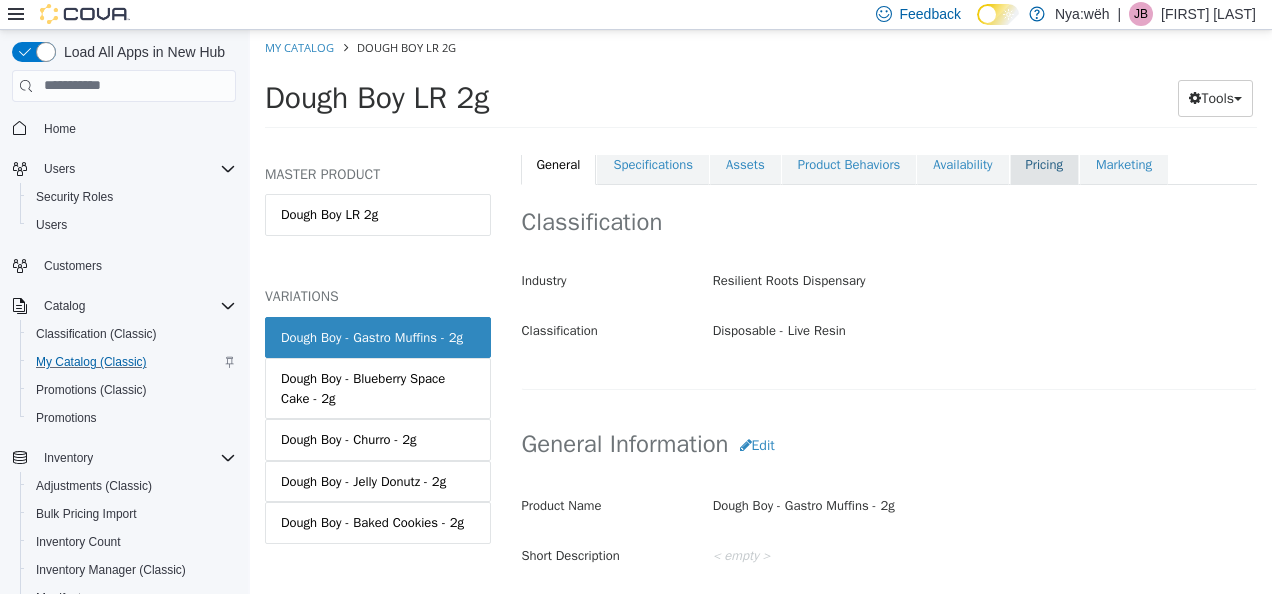 click on "Pricing" at bounding box center [1044, 164] 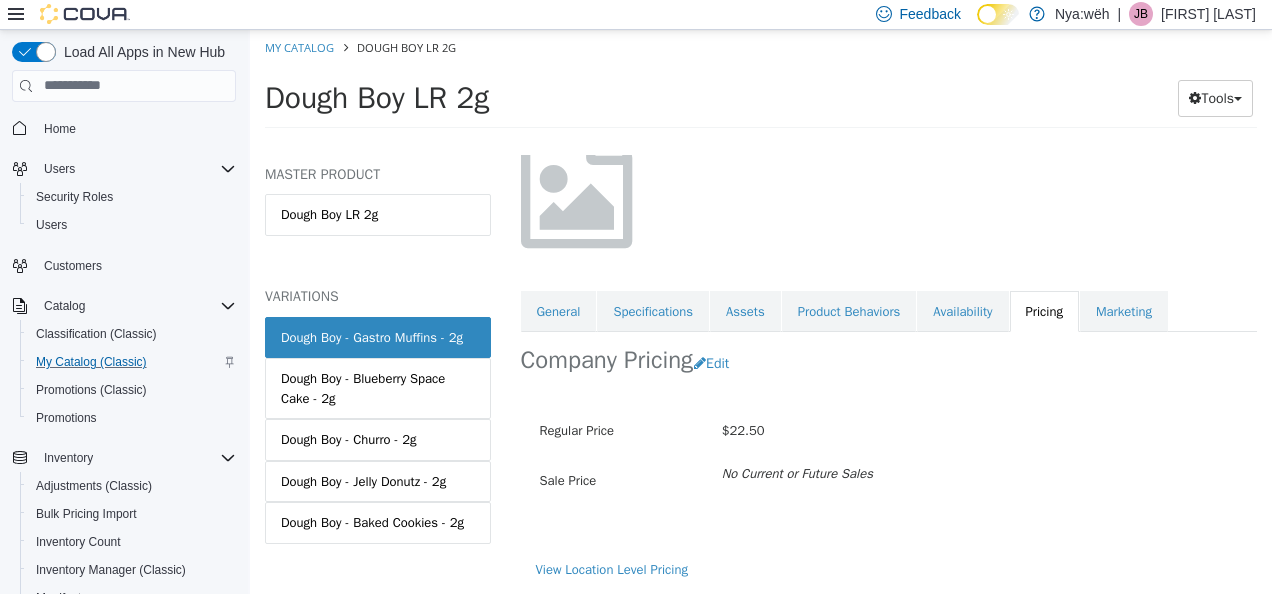 scroll, scrollTop: 152, scrollLeft: 0, axis: vertical 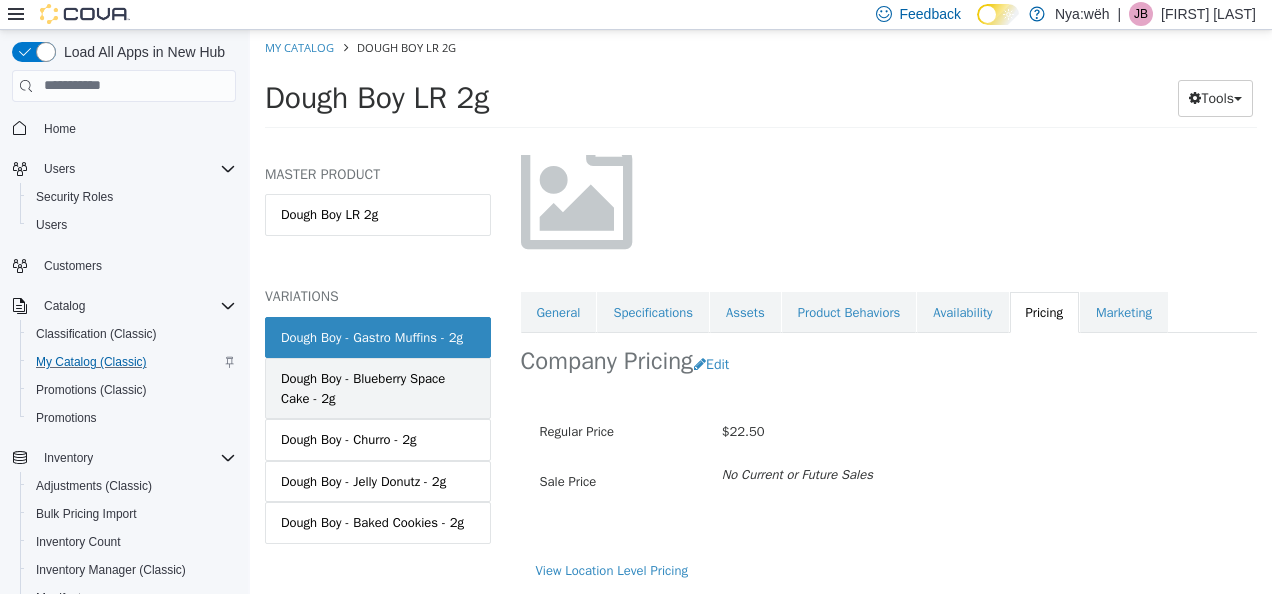 click on "Dough Boy - Blueberry Space Cake - 2g" at bounding box center (378, 387) 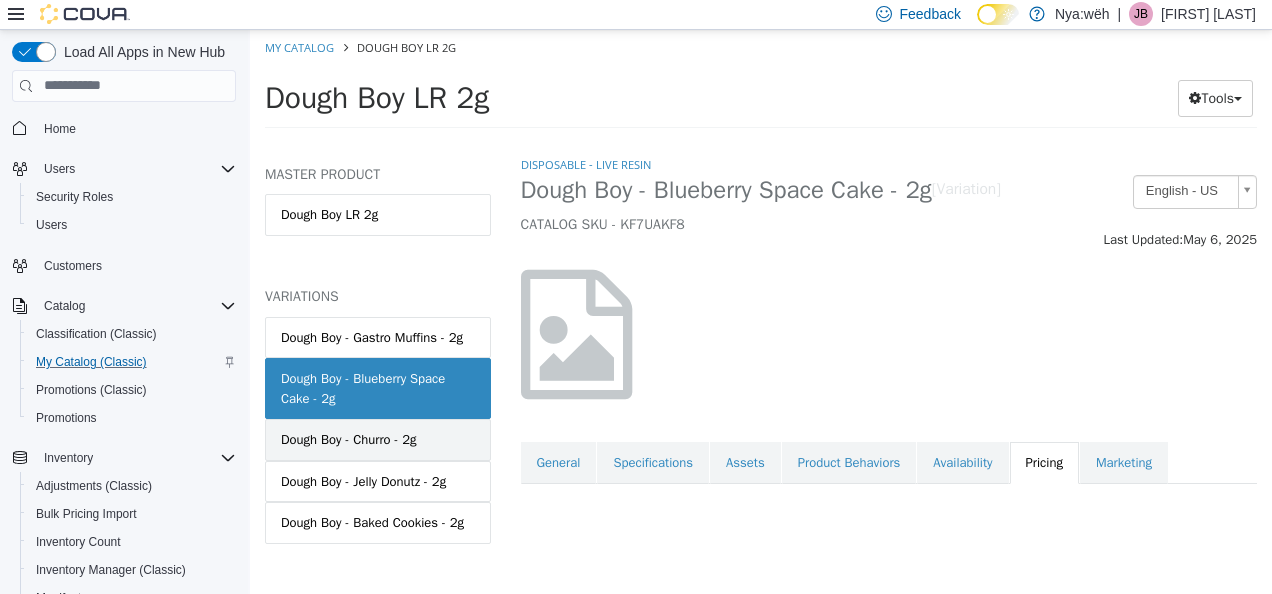 scroll, scrollTop: 0, scrollLeft: 0, axis: both 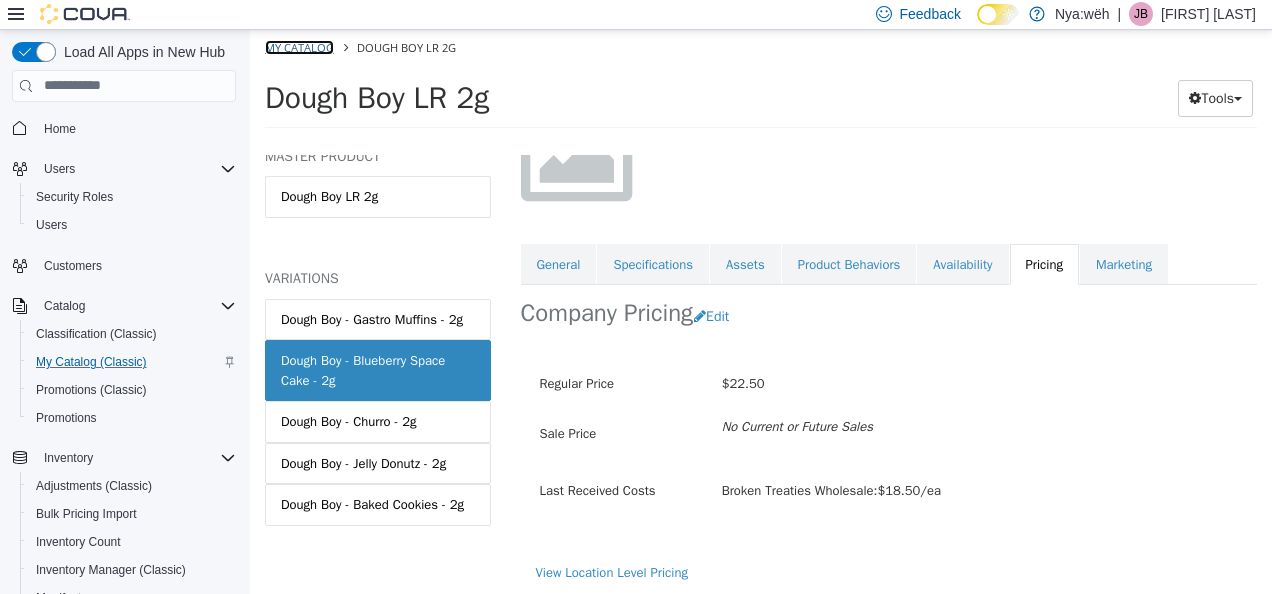 click on "My Catalog" at bounding box center [299, 46] 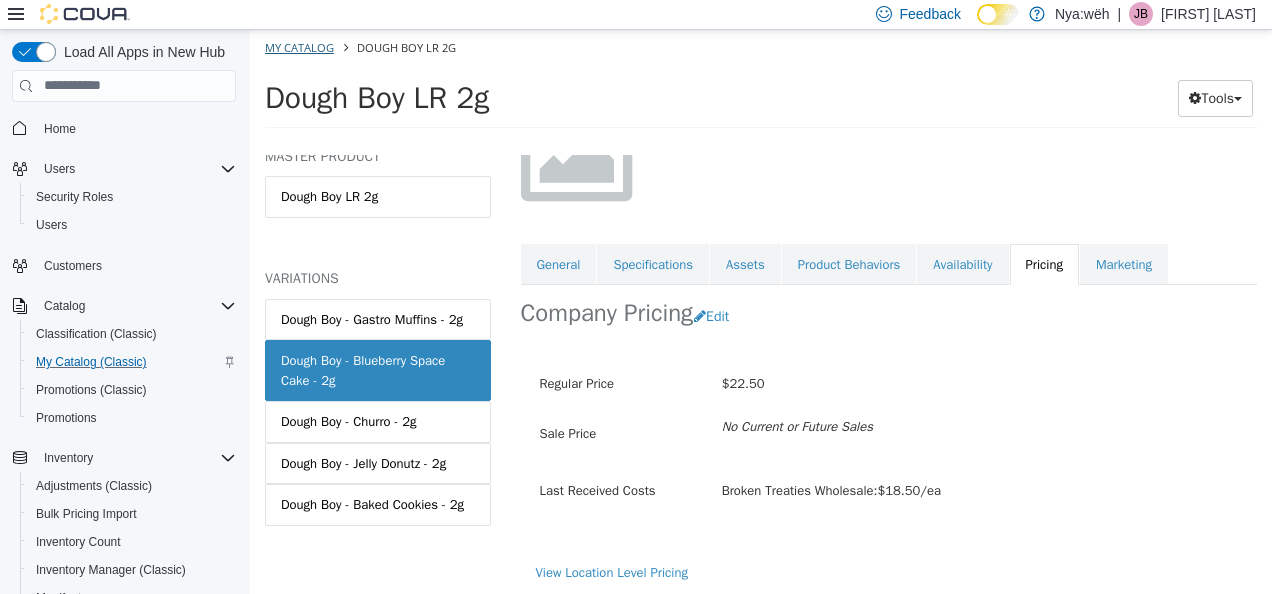 select on "**********" 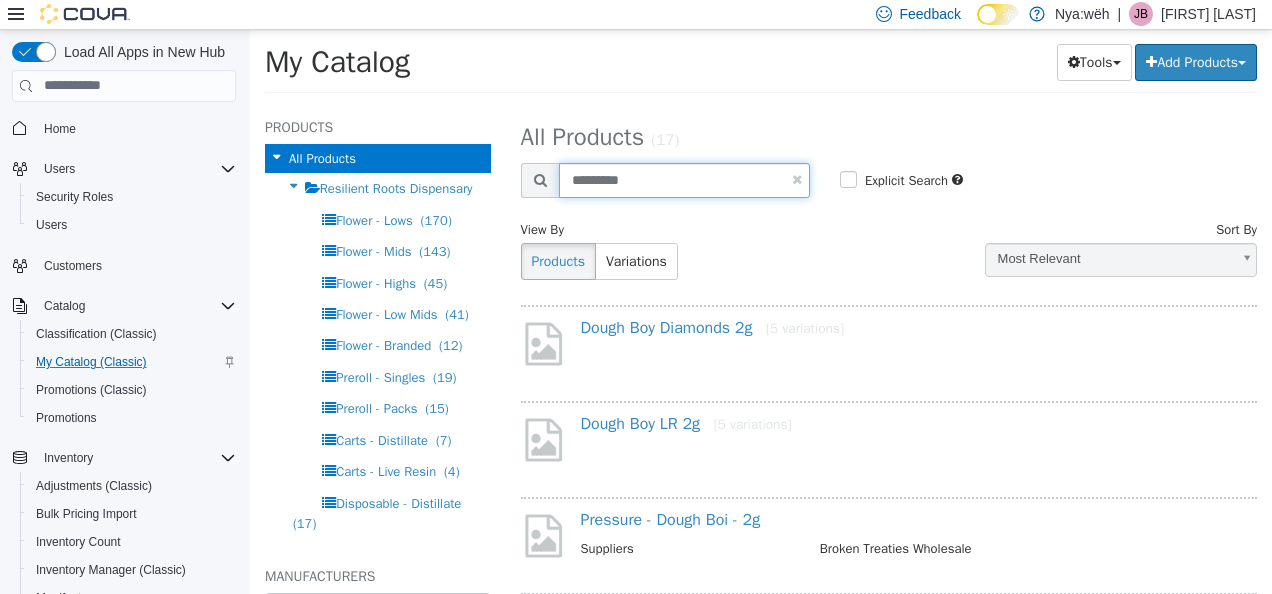 drag, startPoint x: 687, startPoint y: 176, endPoint x: 532, endPoint y: 169, distance: 155.15799 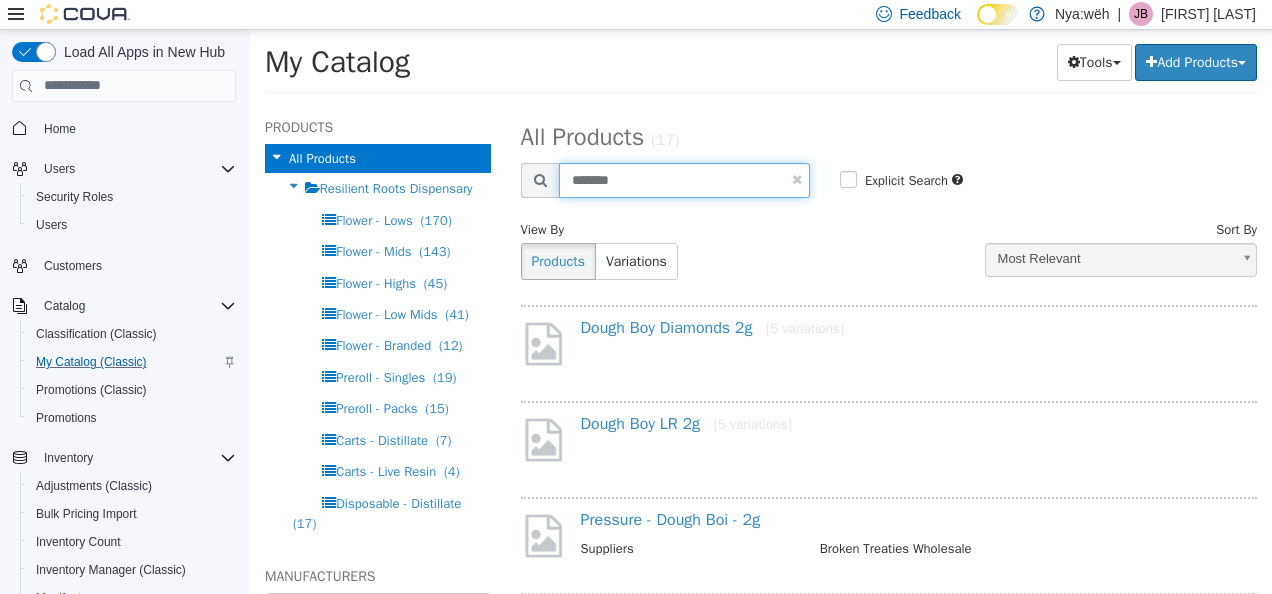 type on "*******" 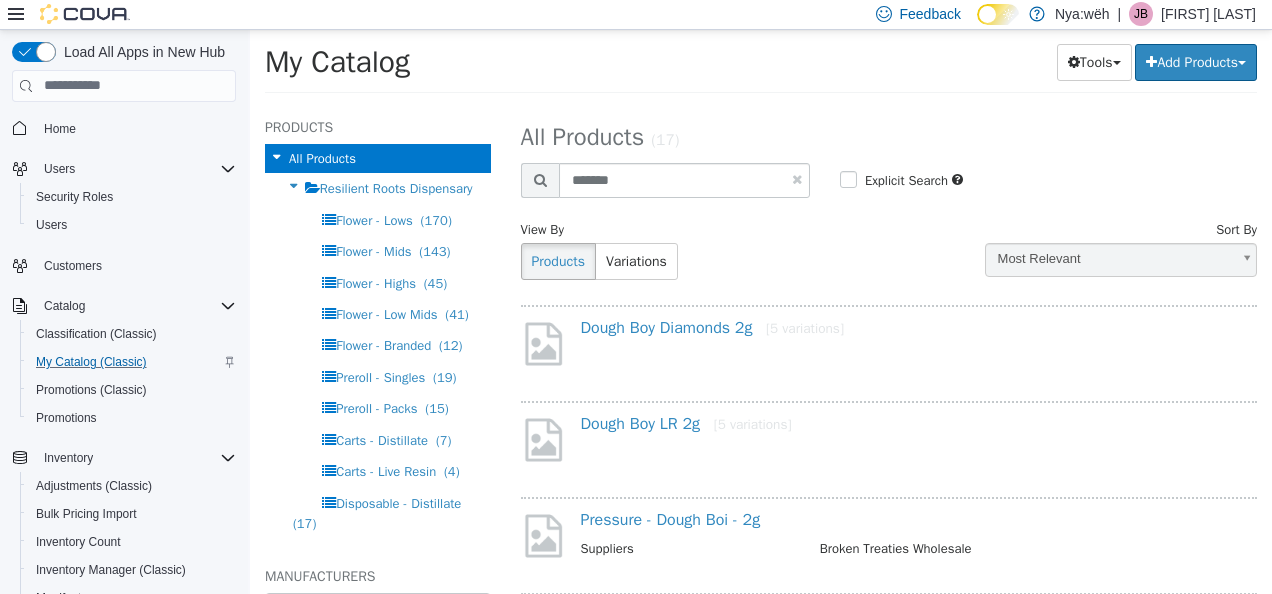 select on "**********" 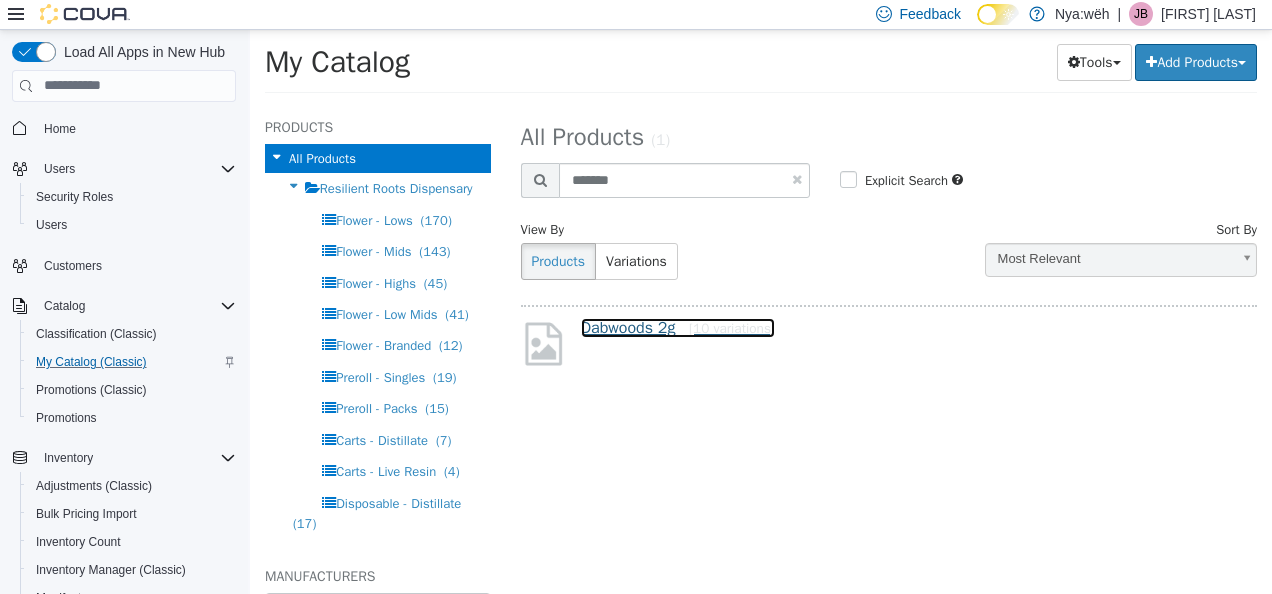 click on "Dabwoods 2g
[10 variations]" at bounding box center (678, 327) 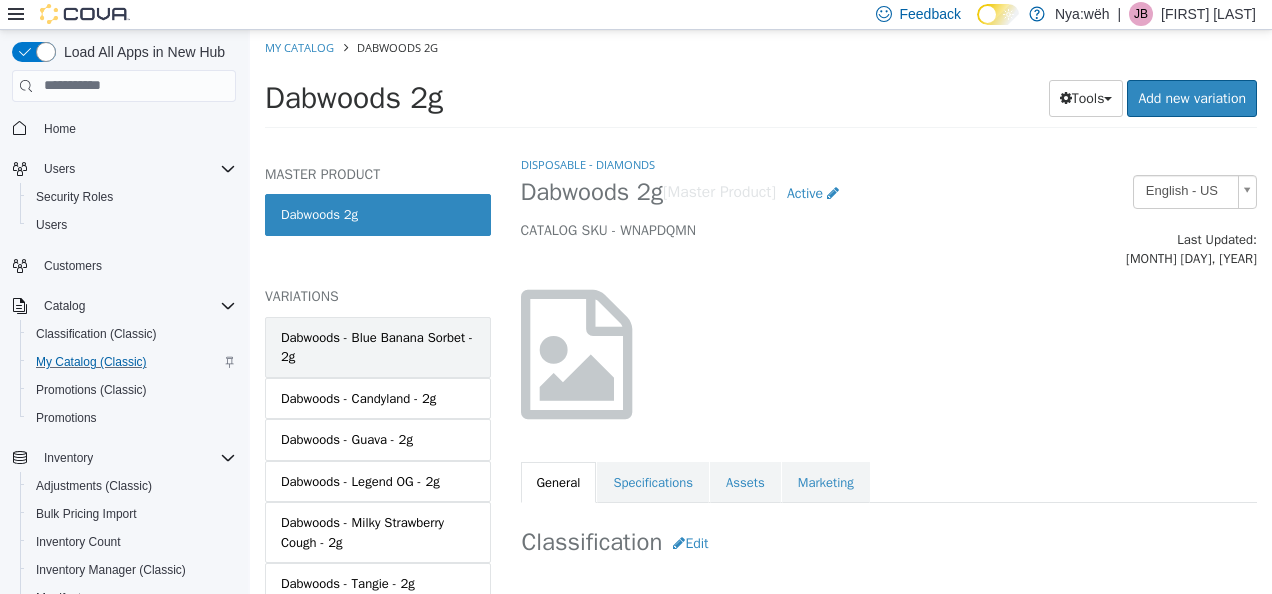 click on "Dabwoods - Blue Banana Sorbet - 2g" at bounding box center [378, 346] 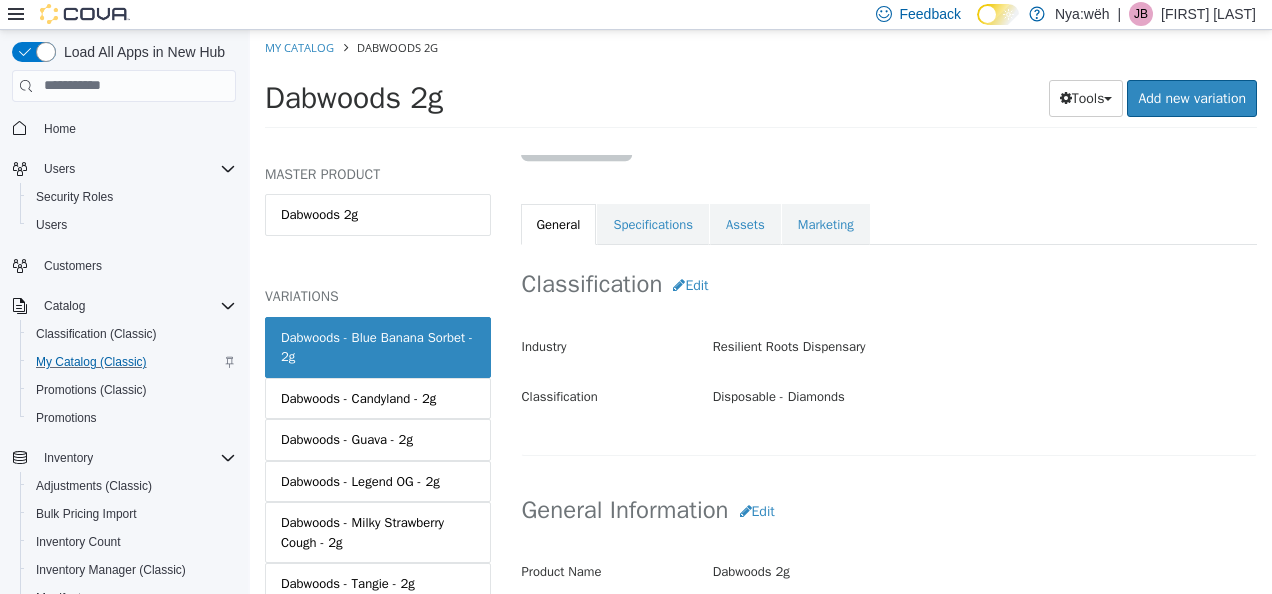 scroll, scrollTop: 298, scrollLeft: 0, axis: vertical 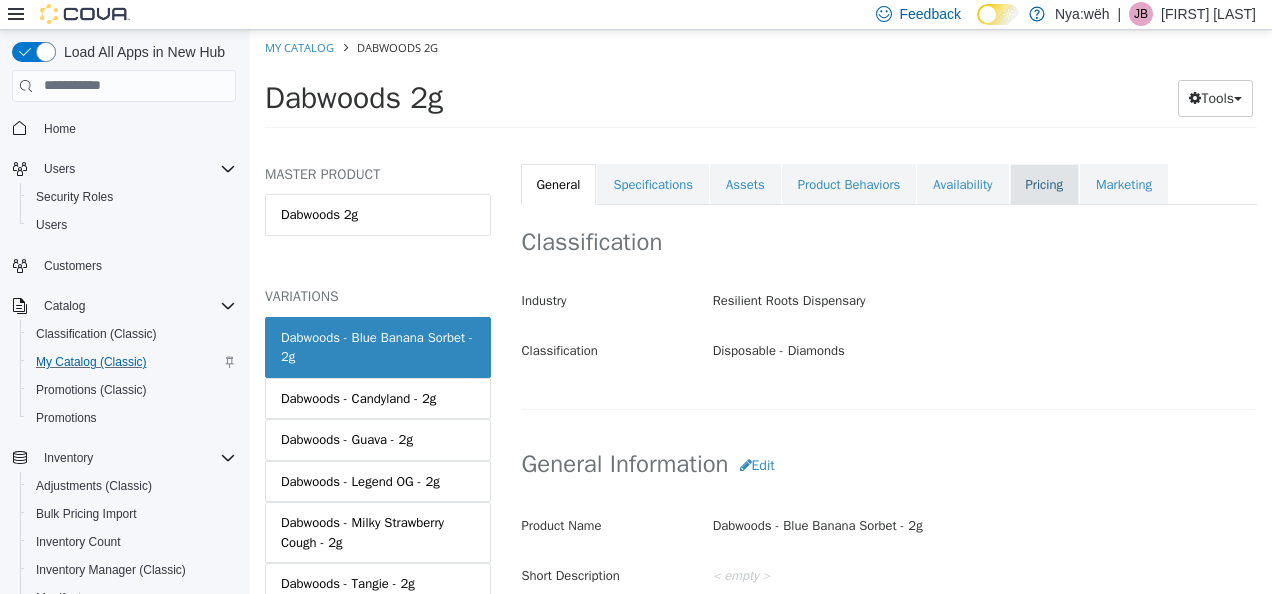 click on "Pricing" at bounding box center [1044, 184] 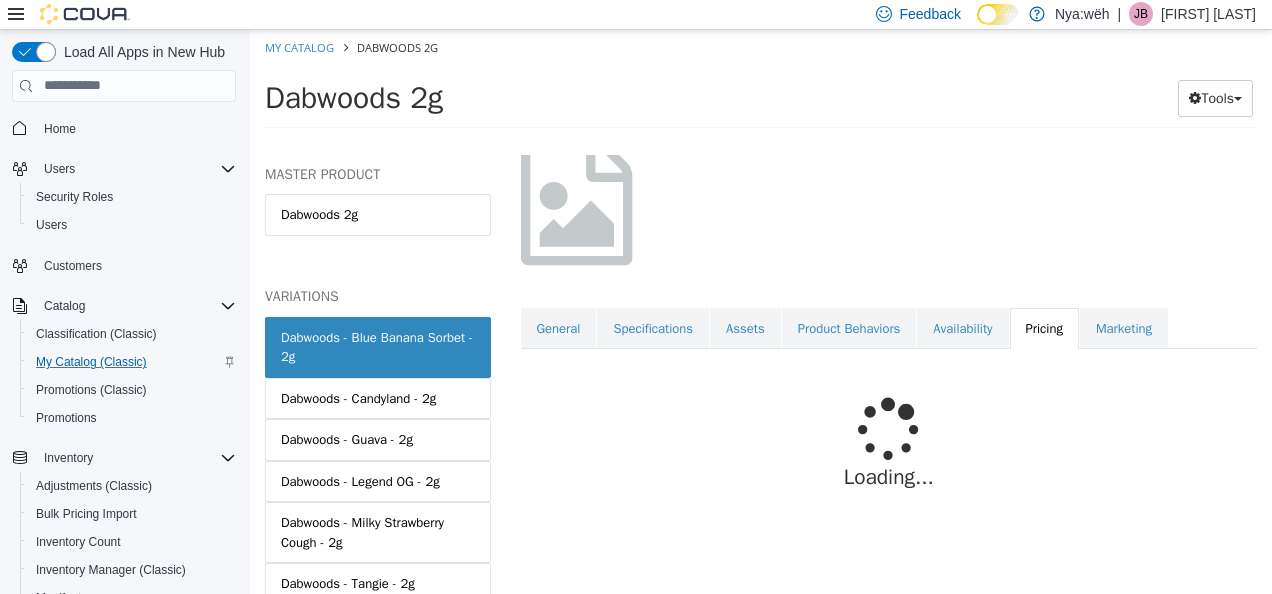 scroll, scrollTop: 202, scrollLeft: 0, axis: vertical 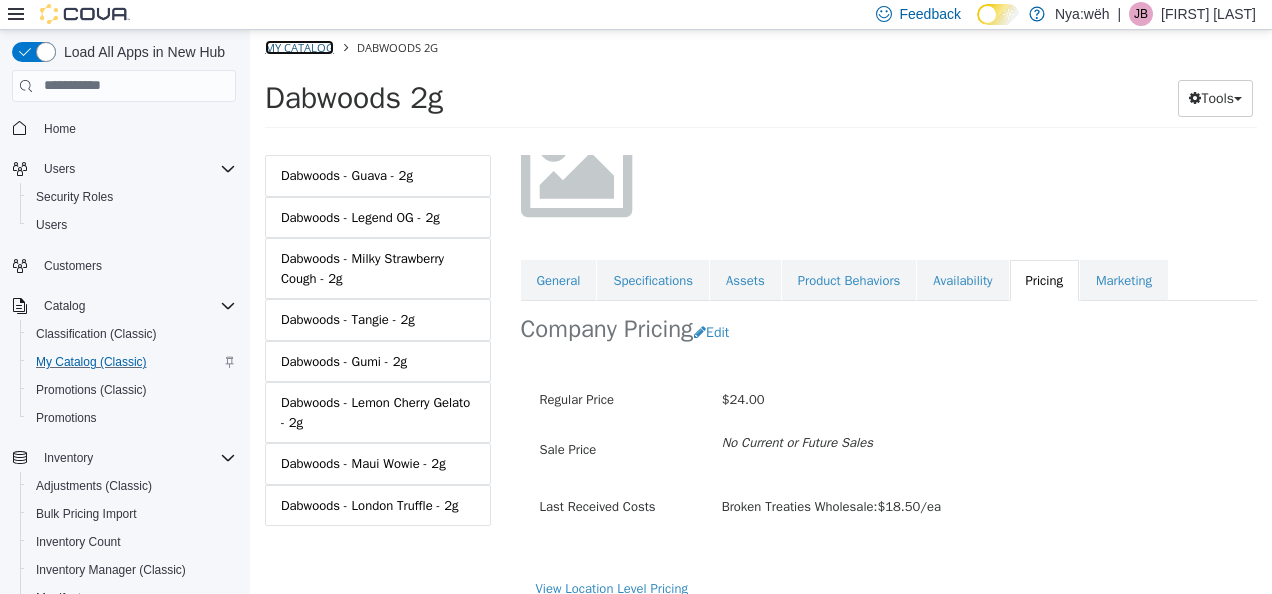 drag, startPoint x: 491, startPoint y: 92, endPoint x: 275, endPoint y: 49, distance: 220.23851 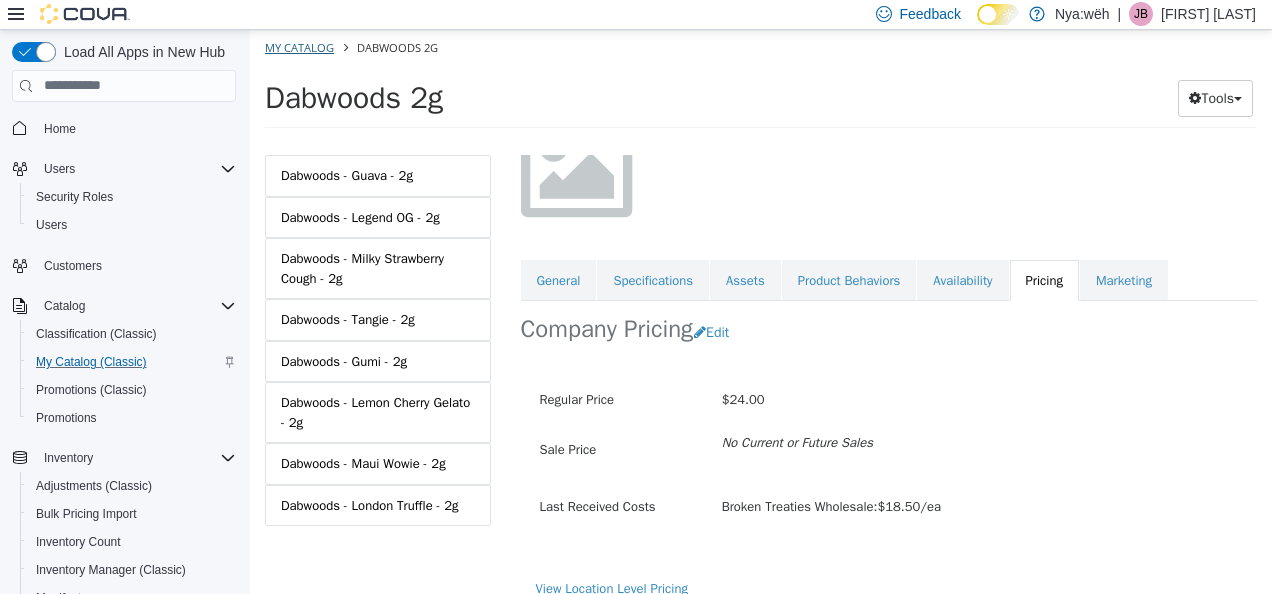 select on "**********" 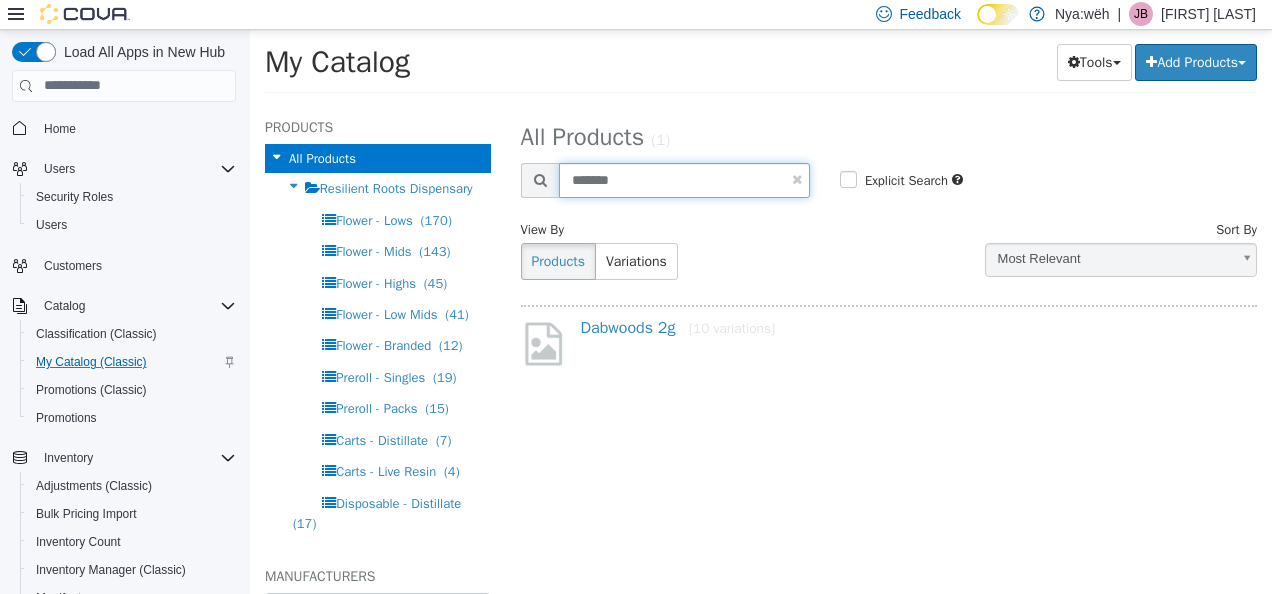click on "*******" at bounding box center (684, 179) 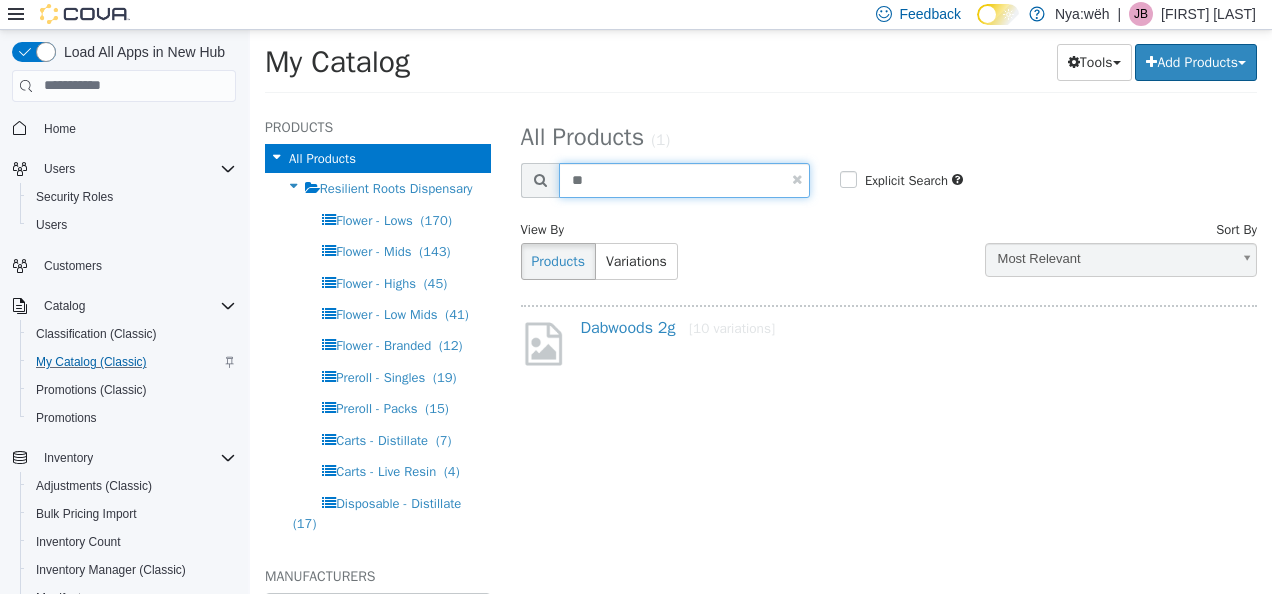 type on "*" 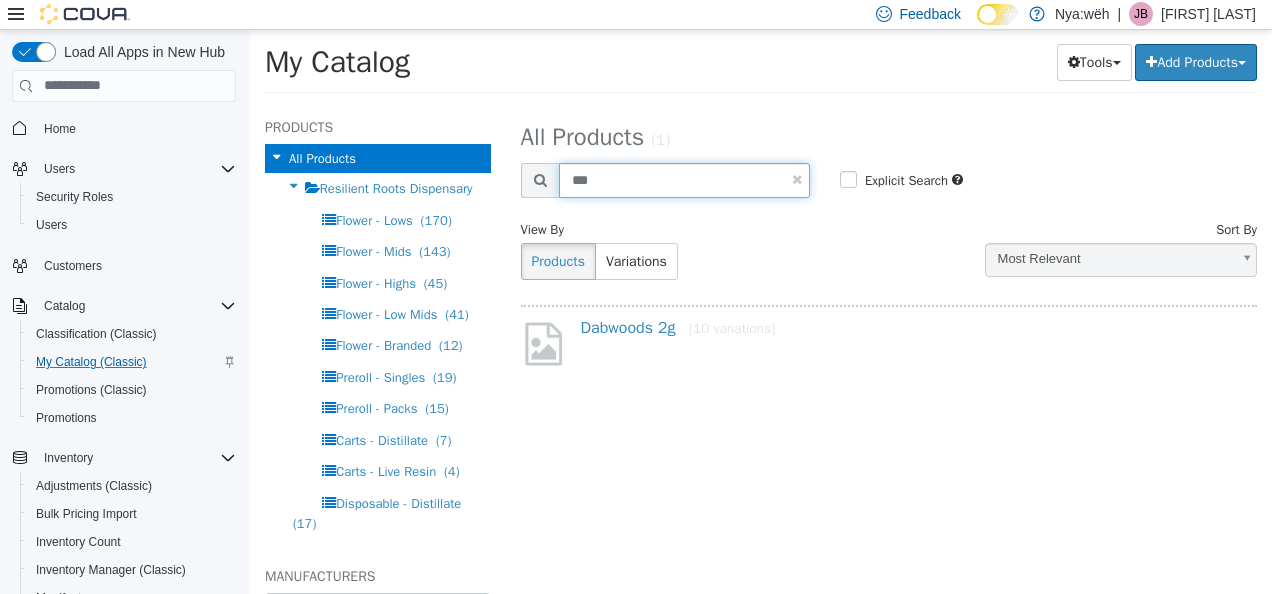 type on "***" 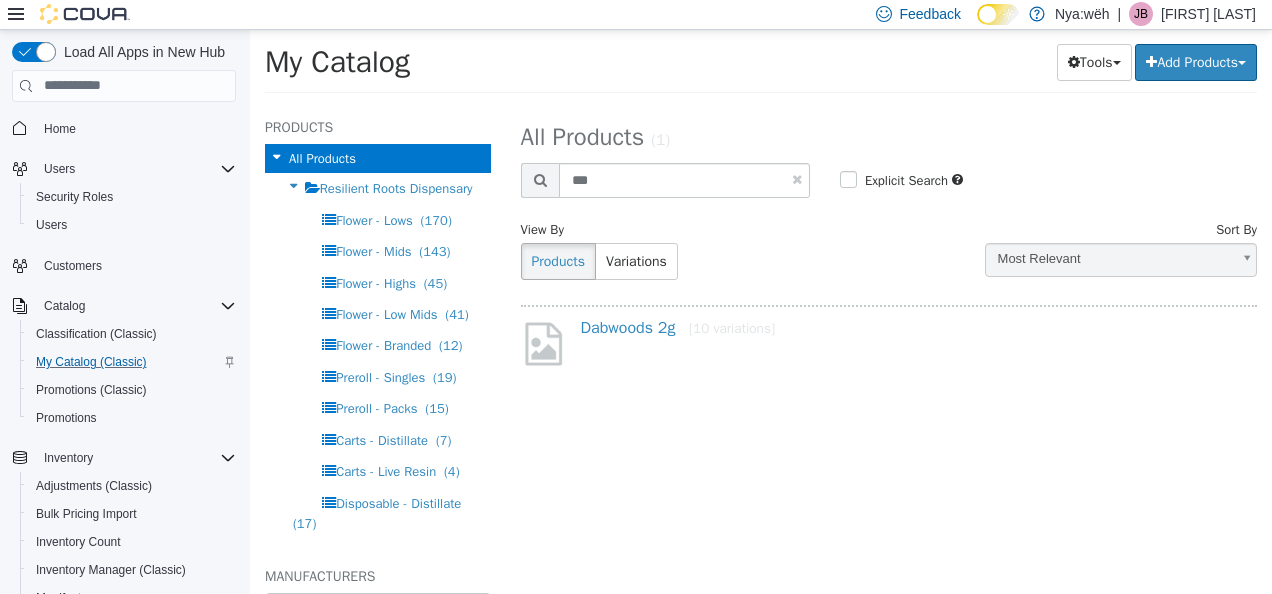 select on "**********" 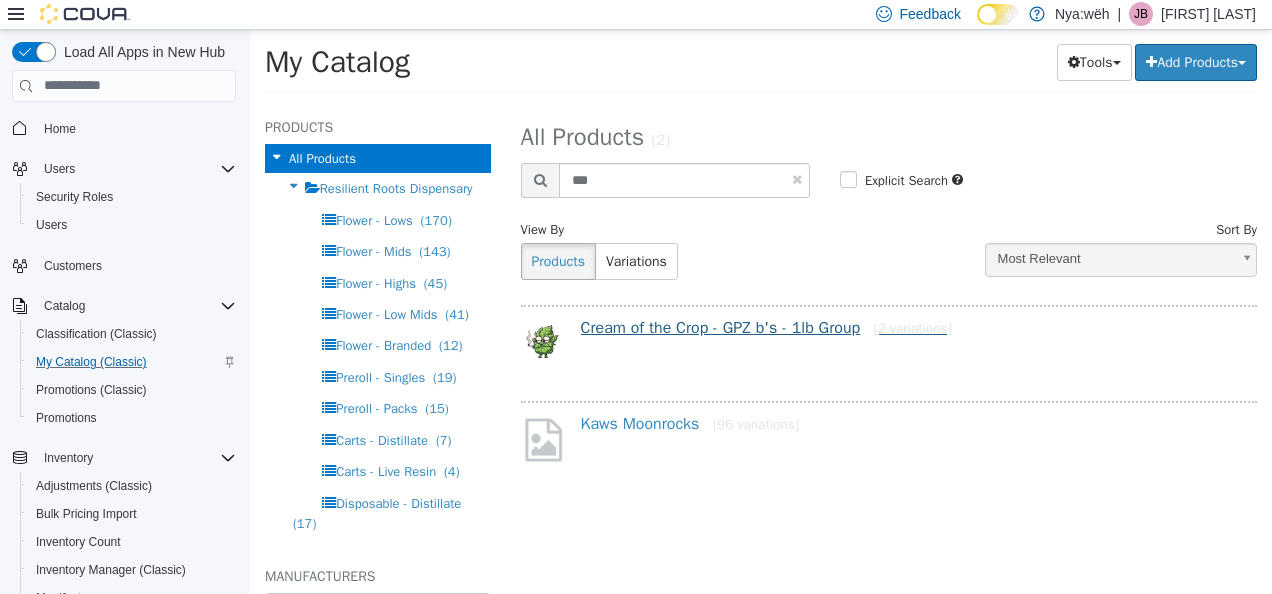 click on "Cream of the Crop - GPZ b's  - 1lb Group
[2 variations]" at bounding box center (766, 327) 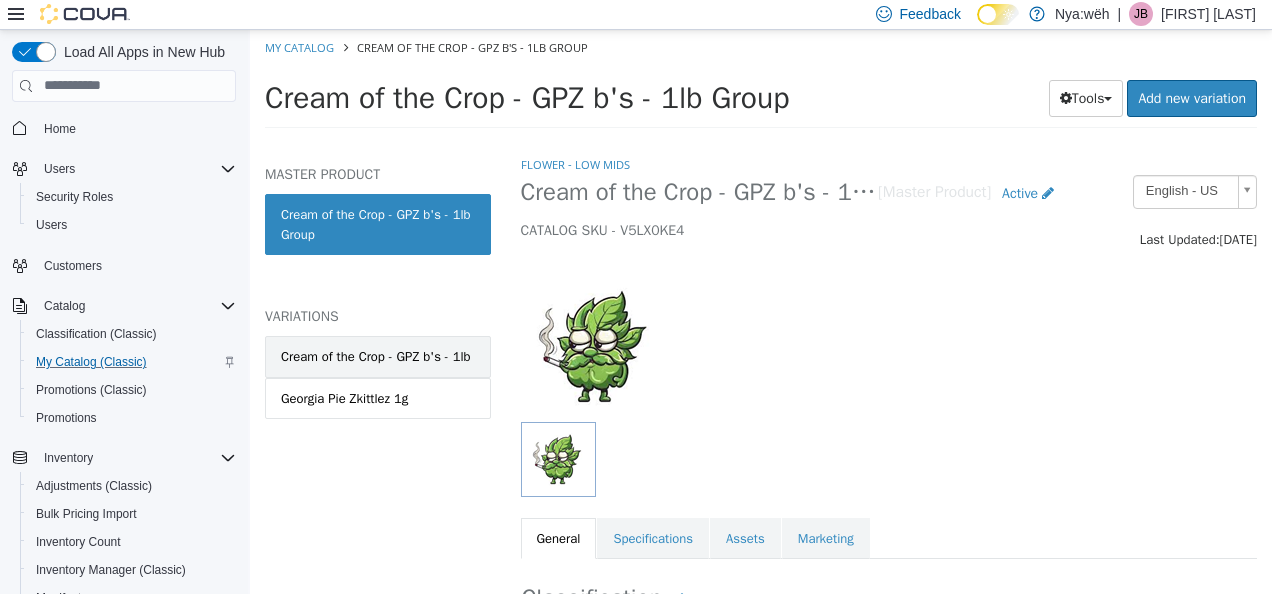 click on "Cream of the Crop - GPZ b's  - 1lb" at bounding box center [376, 356] 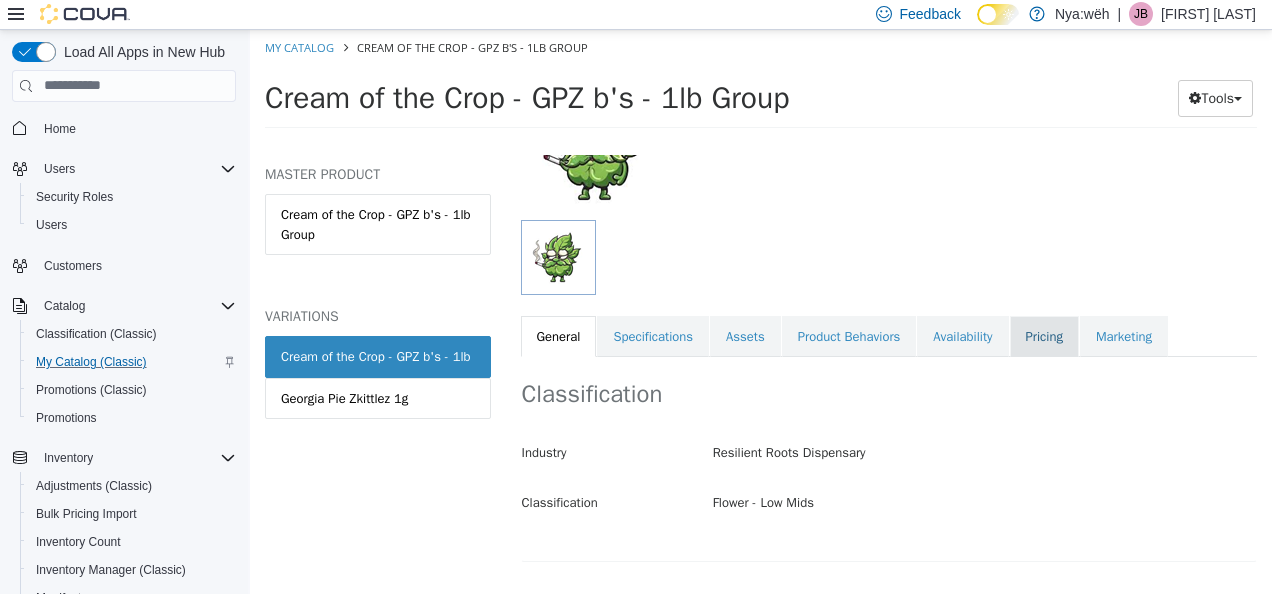 click on "Pricing" at bounding box center [1044, 336] 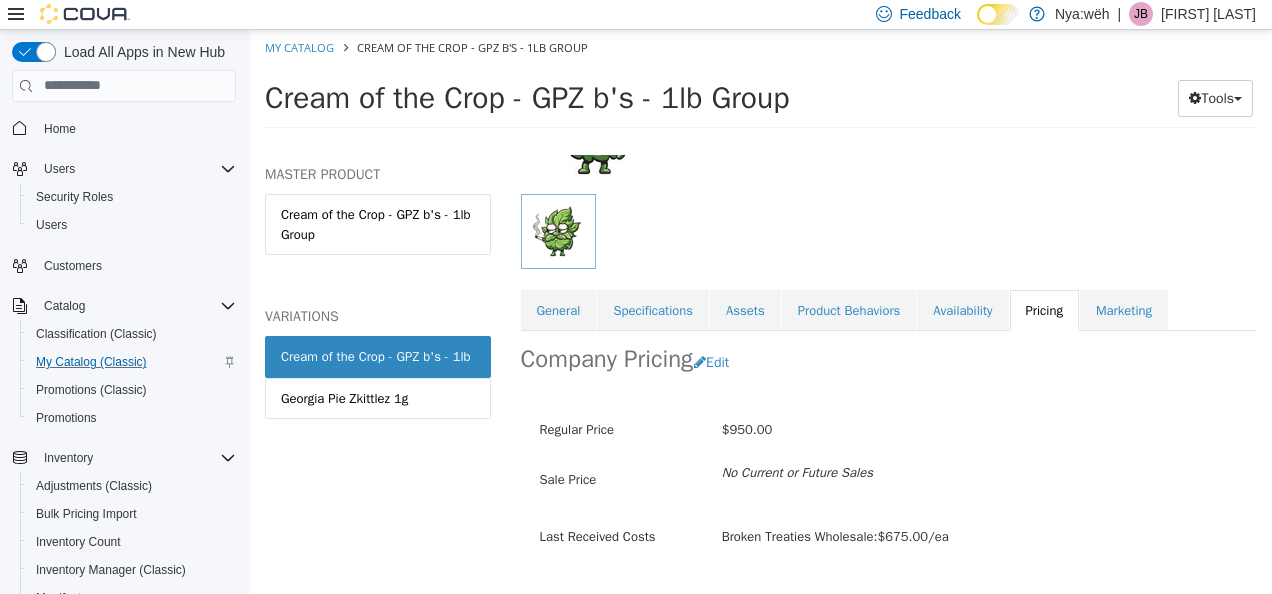 scroll, scrollTop: 276, scrollLeft: 0, axis: vertical 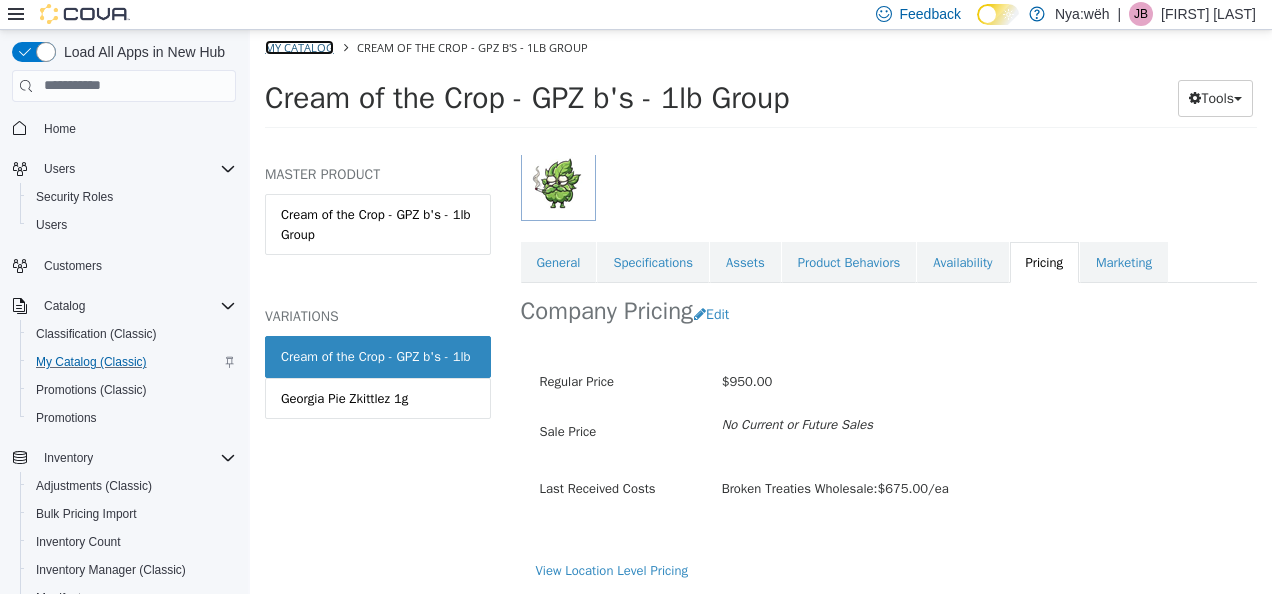click on "My Catalog" at bounding box center (299, 46) 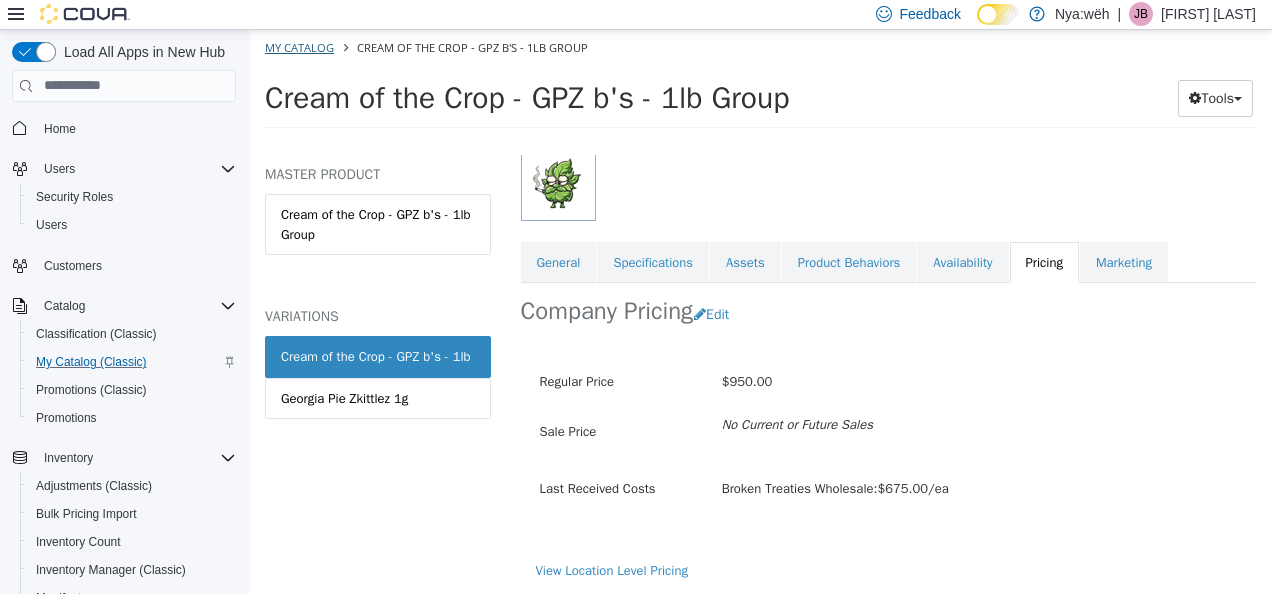 select on "**********" 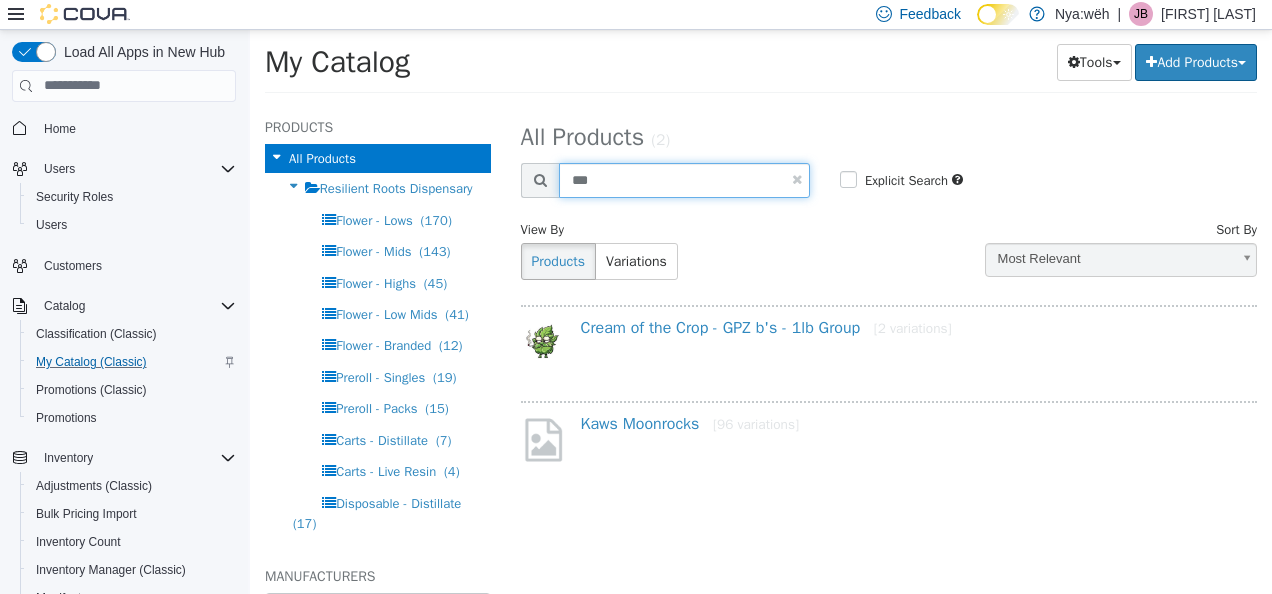 drag, startPoint x: 628, startPoint y: 174, endPoint x: 549, endPoint y: 167, distance: 79.30952 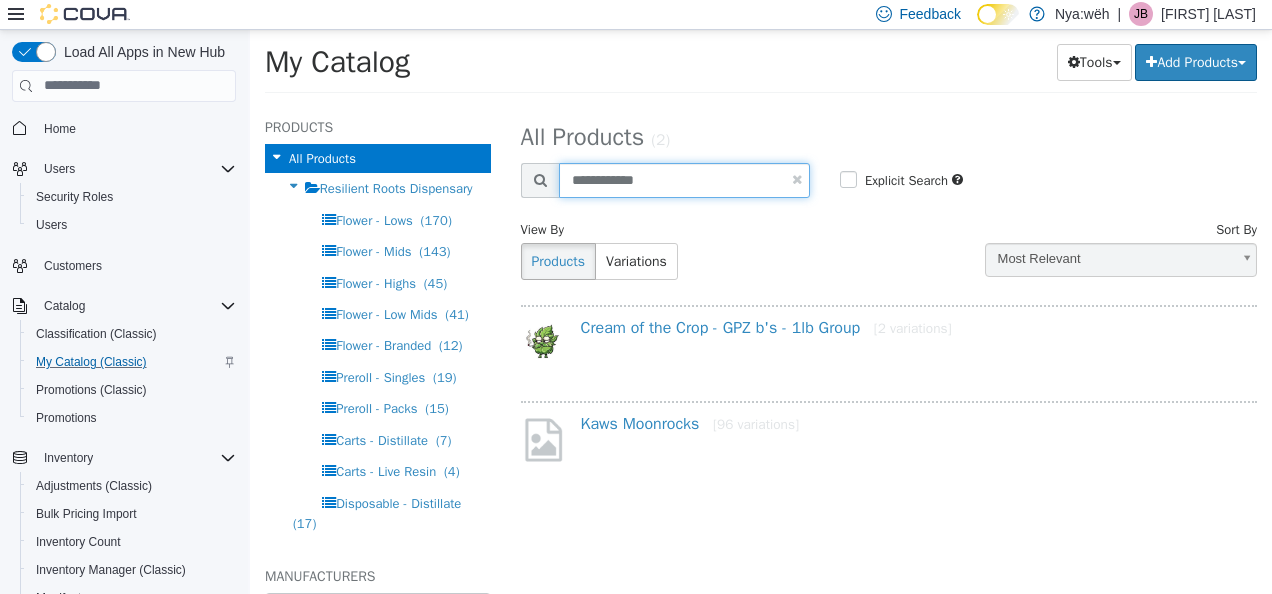 type on "**********" 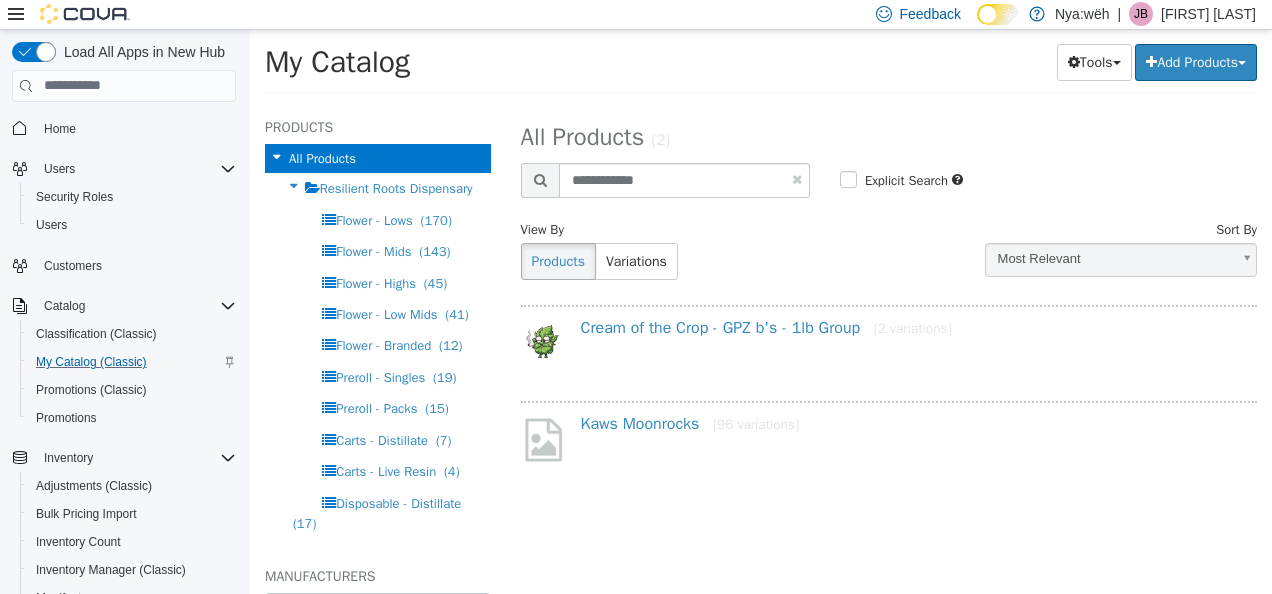 select on "**********" 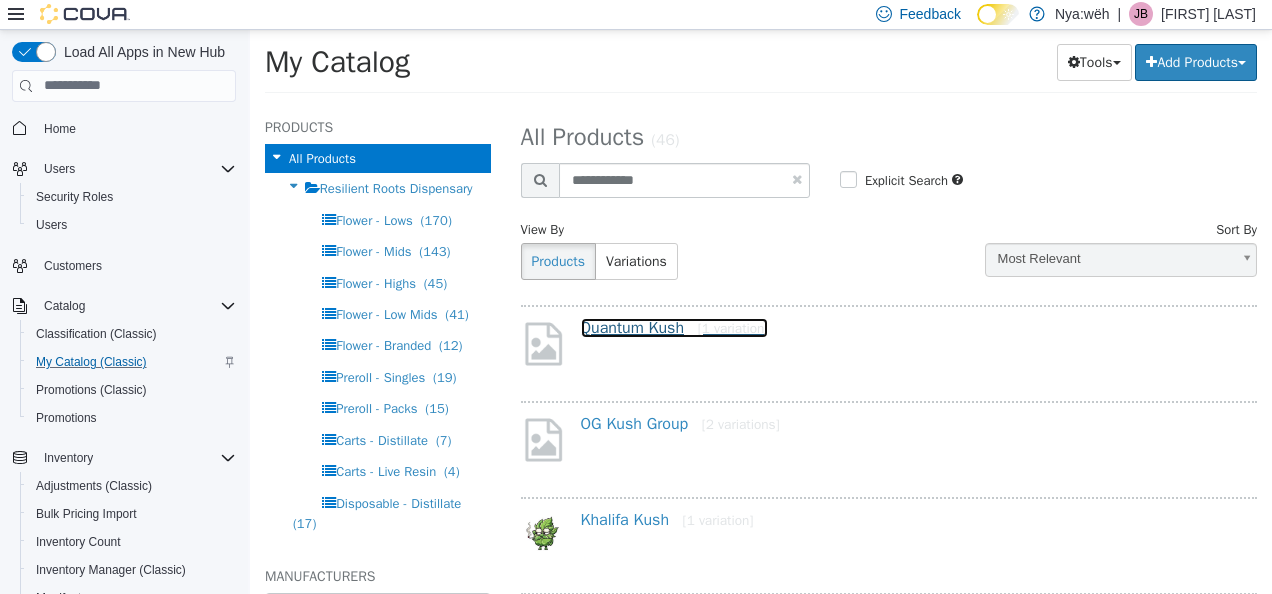 click on "Quantum Kush
[1 variation]" at bounding box center [675, 327] 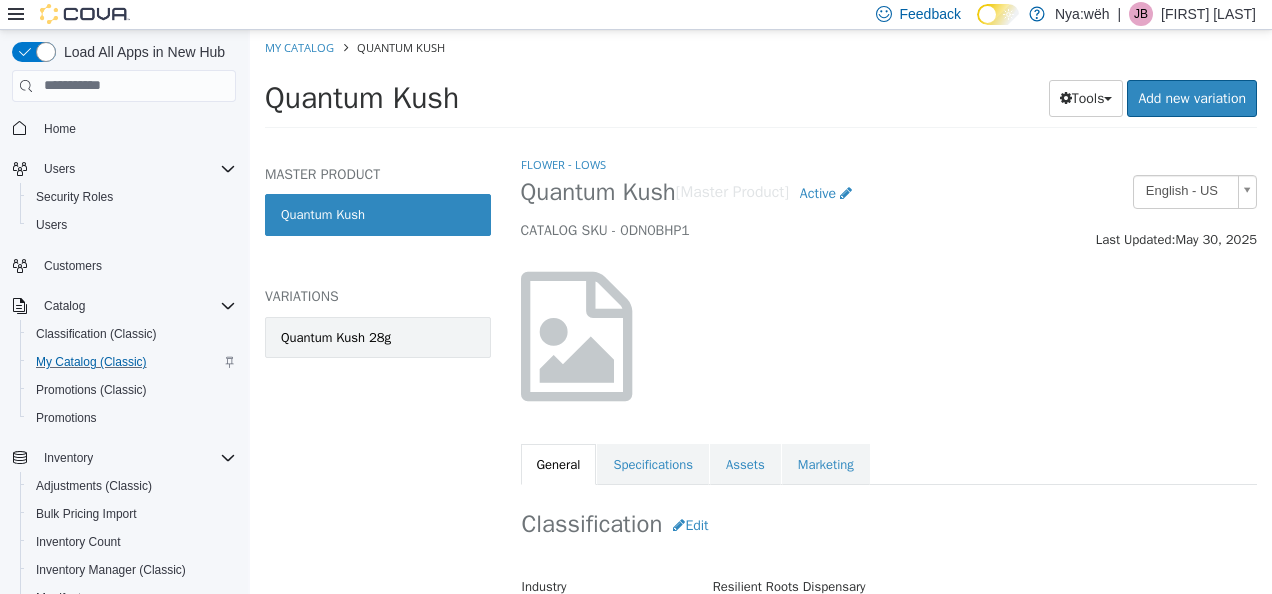 click on "Quantum Kush 28g" at bounding box center [378, 337] 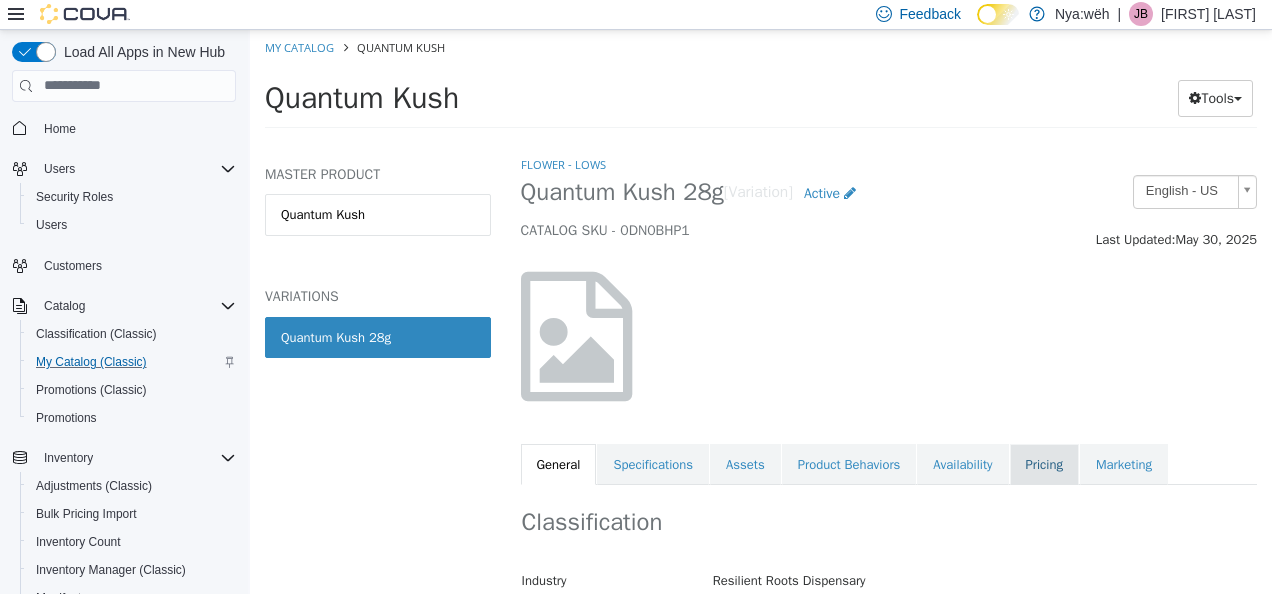 click on "Pricing" at bounding box center [1044, 464] 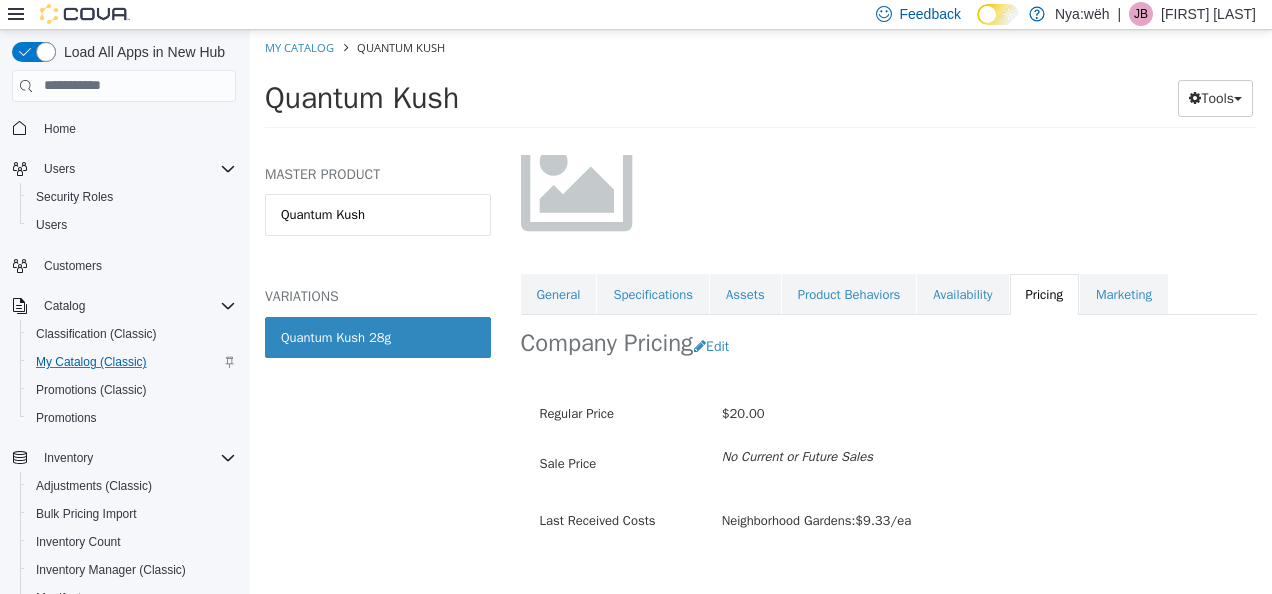 scroll, scrollTop: 202, scrollLeft: 0, axis: vertical 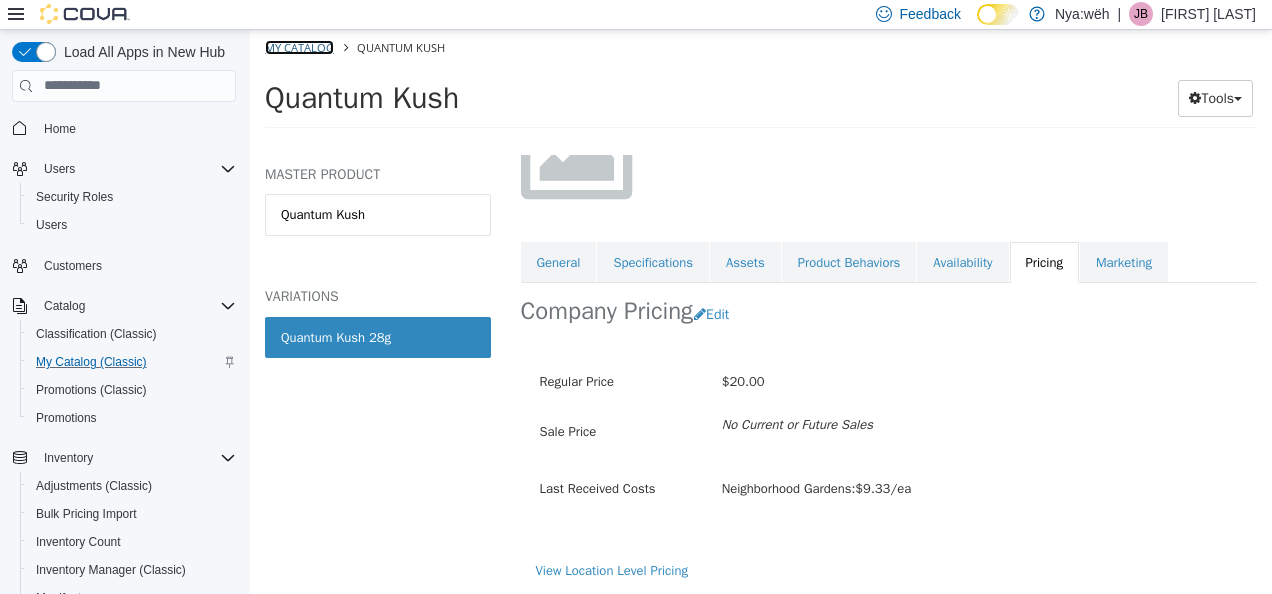 click on "My Catalog" at bounding box center (299, 46) 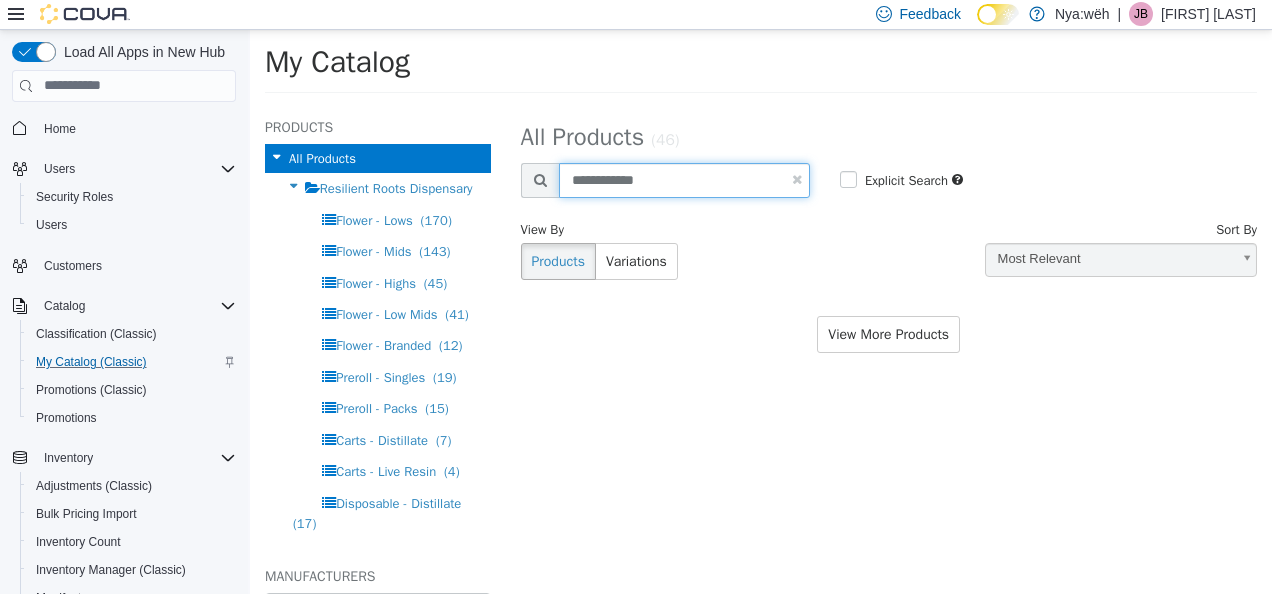 drag, startPoint x: 708, startPoint y: 176, endPoint x: 525, endPoint y: 181, distance: 183.0683 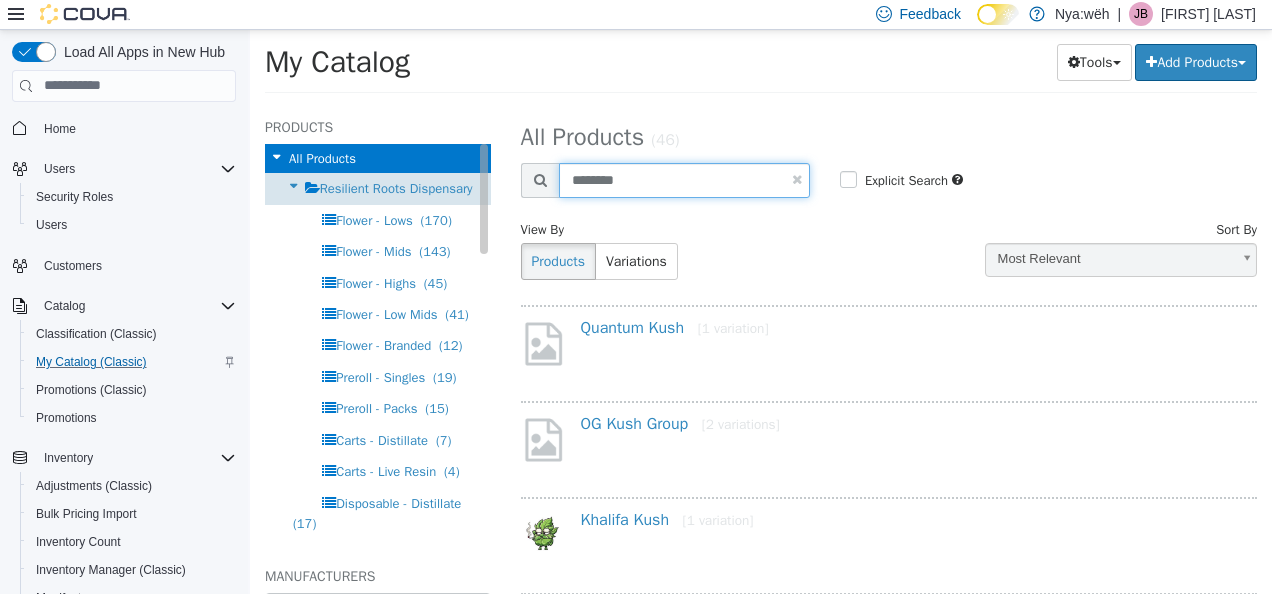 drag, startPoint x: 698, startPoint y: 180, endPoint x: 452, endPoint y: 211, distance: 247.94556 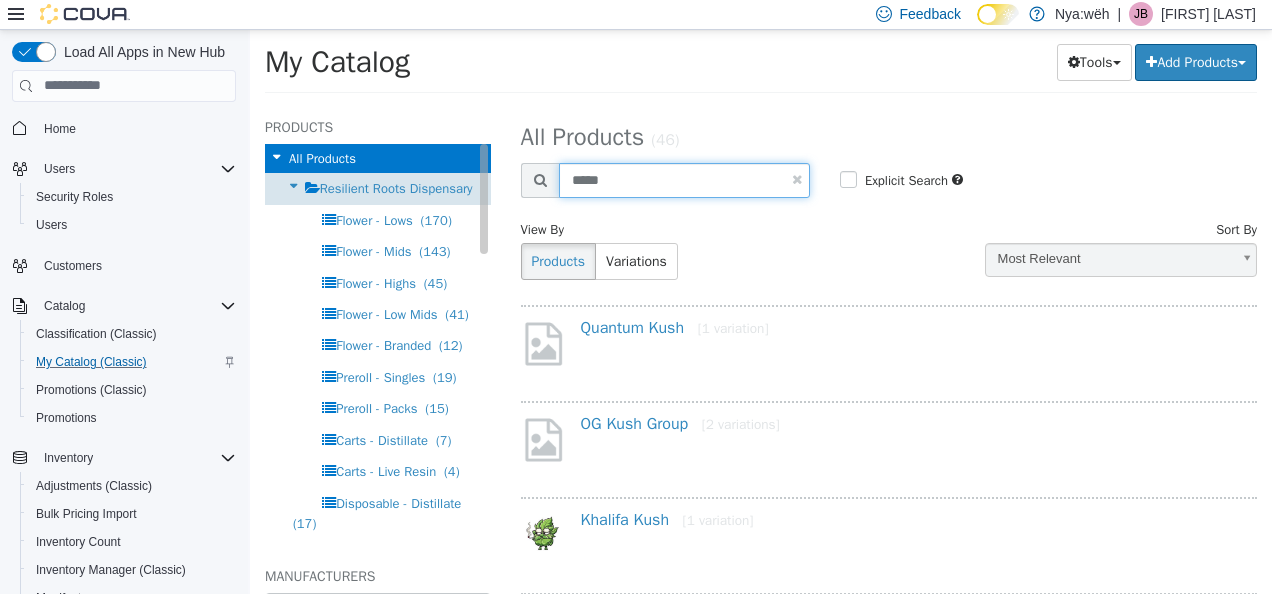type on "*****" 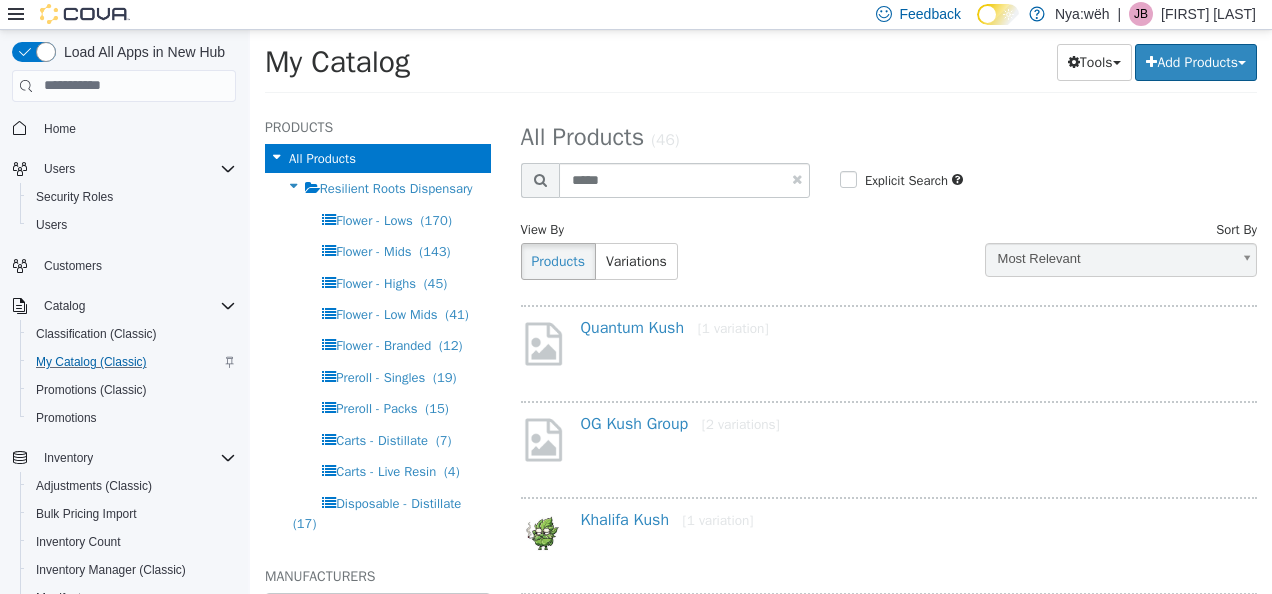 select on "**********" 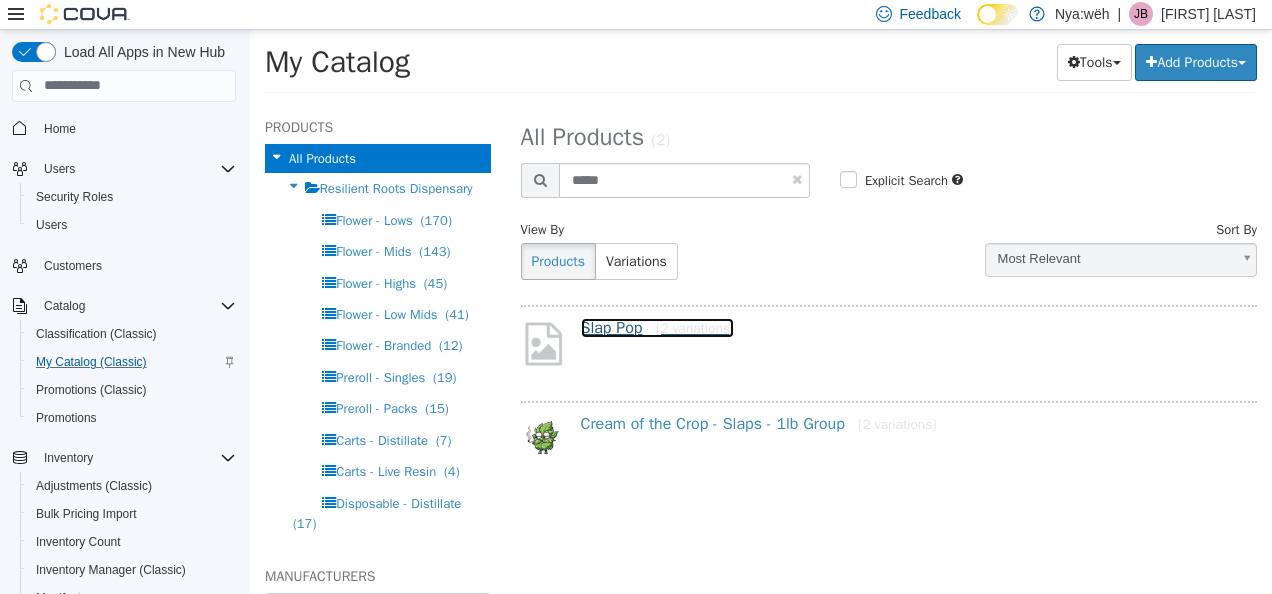 click on "Slap Pop
[2 variations]" at bounding box center (658, 327) 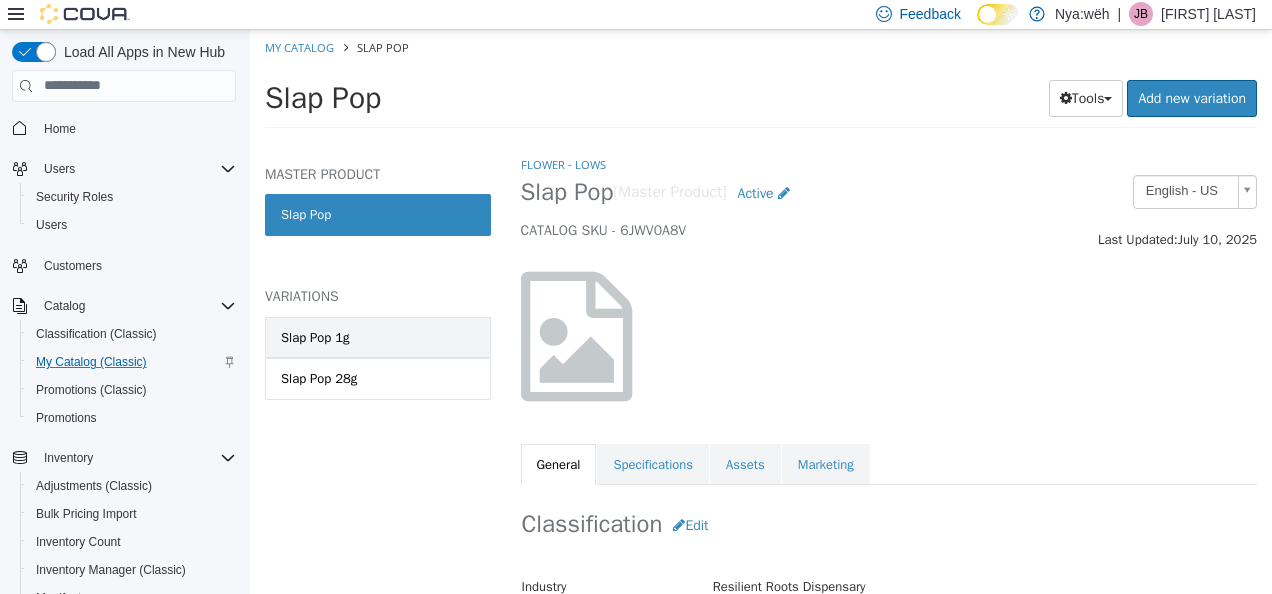 click on "Slap Pop 1g" at bounding box center (315, 337) 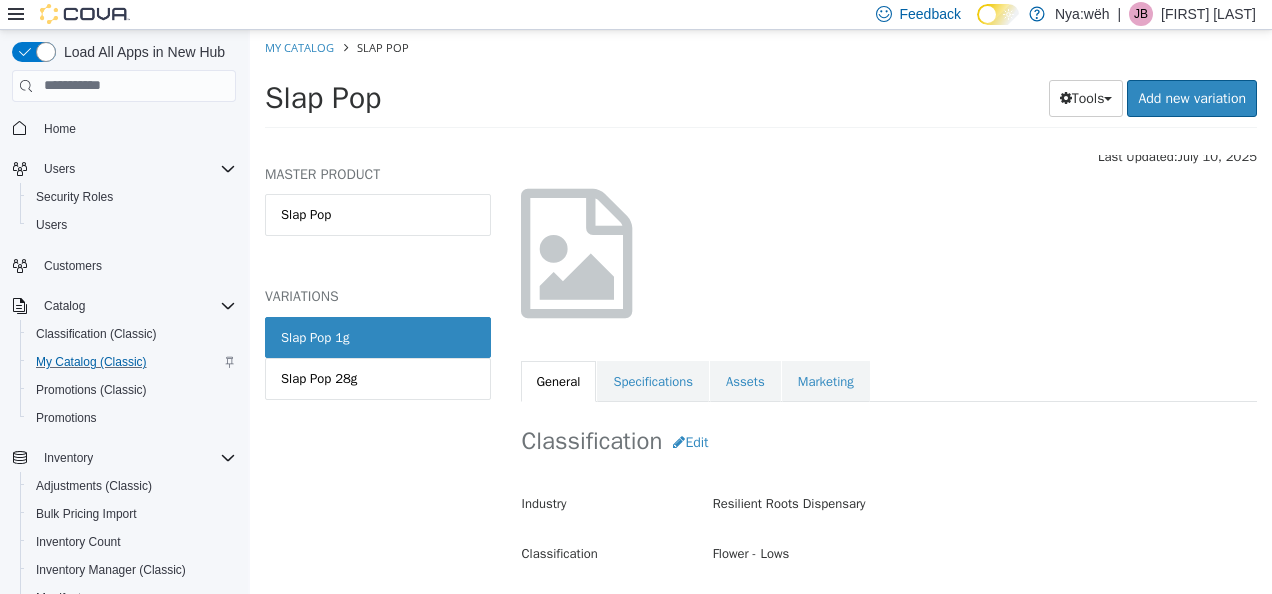 scroll, scrollTop: 200, scrollLeft: 0, axis: vertical 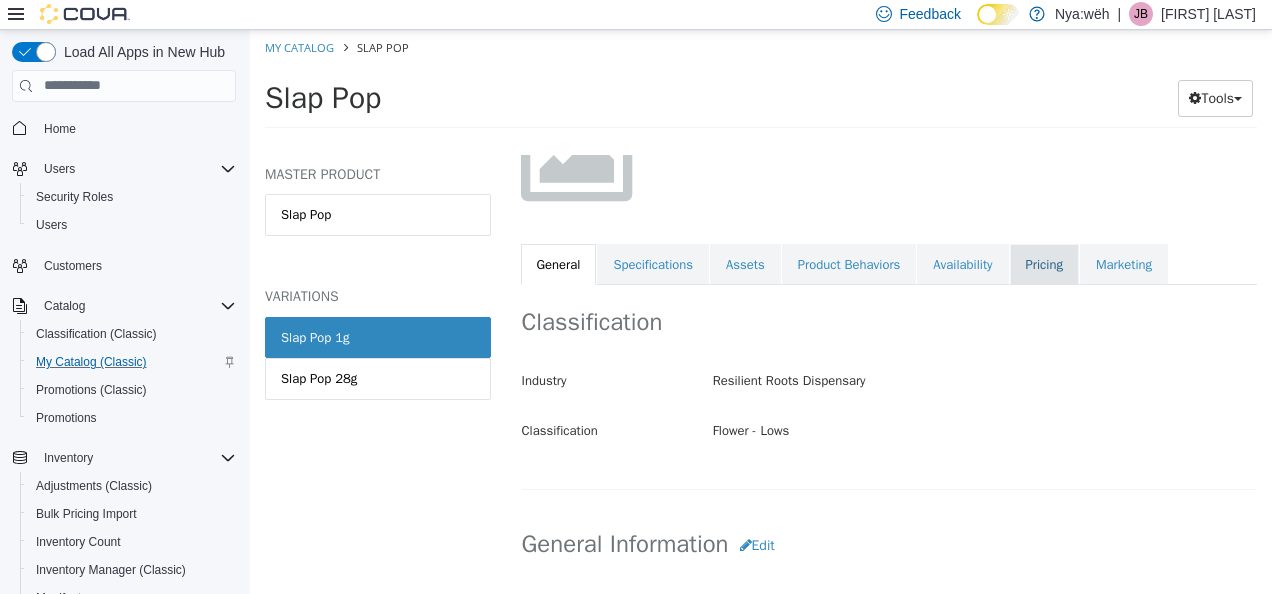 click on "Pricing" at bounding box center (1044, 264) 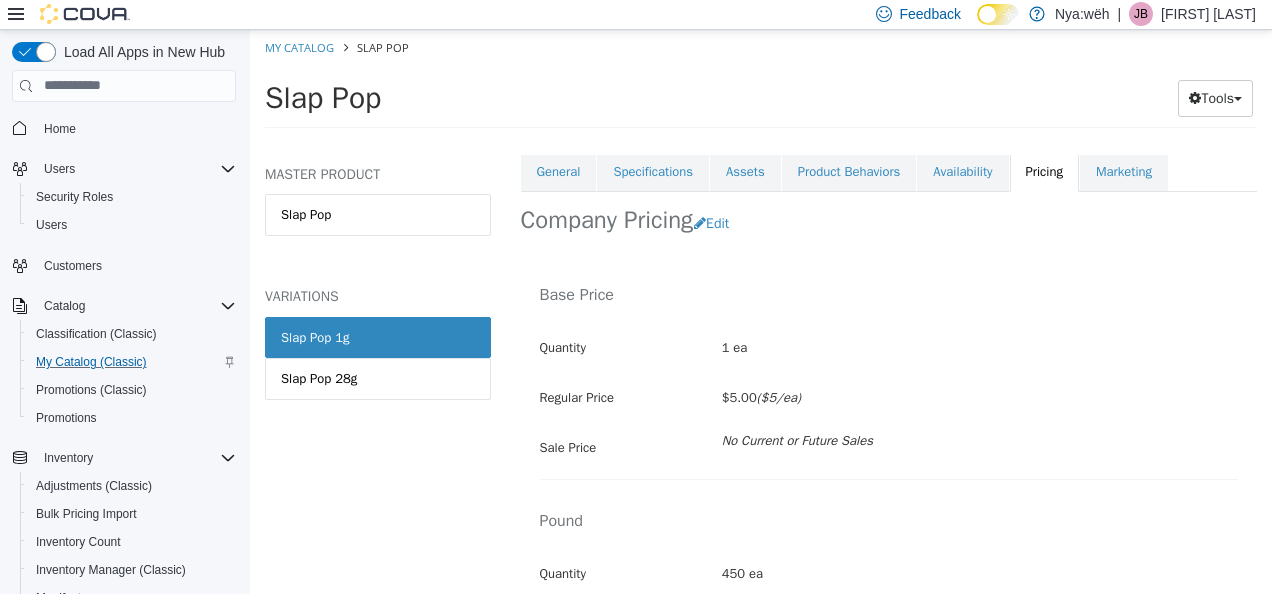 scroll, scrollTop: 62, scrollLeft: 0, axis: vertical 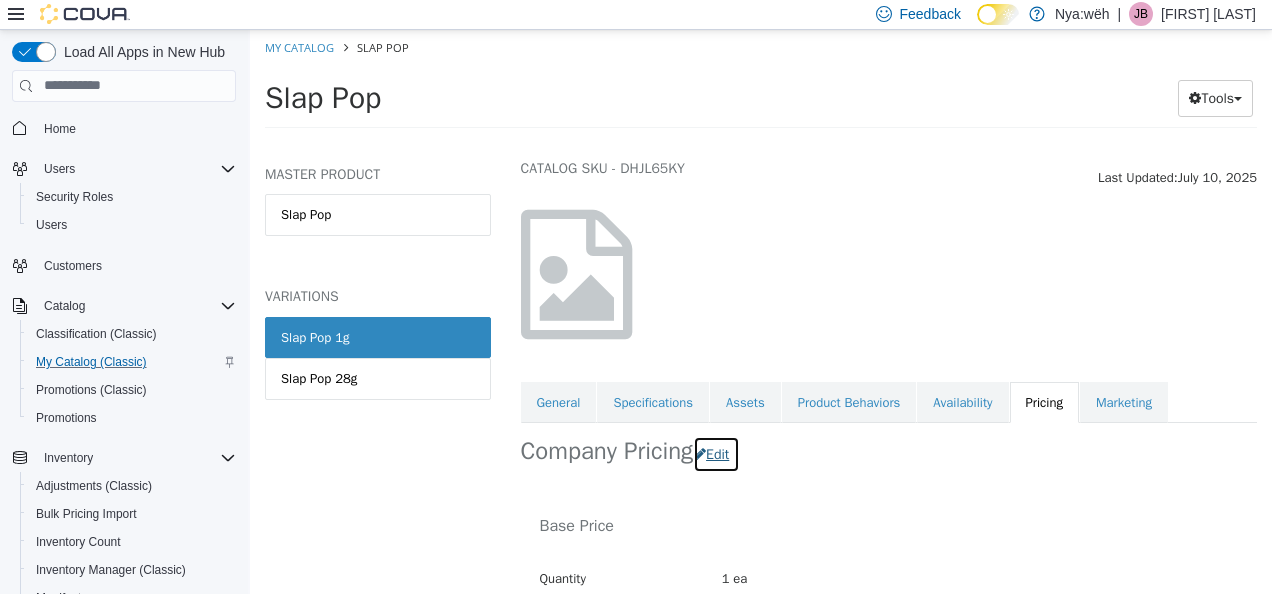 click on "Edit" at bounding box center [716, 453] 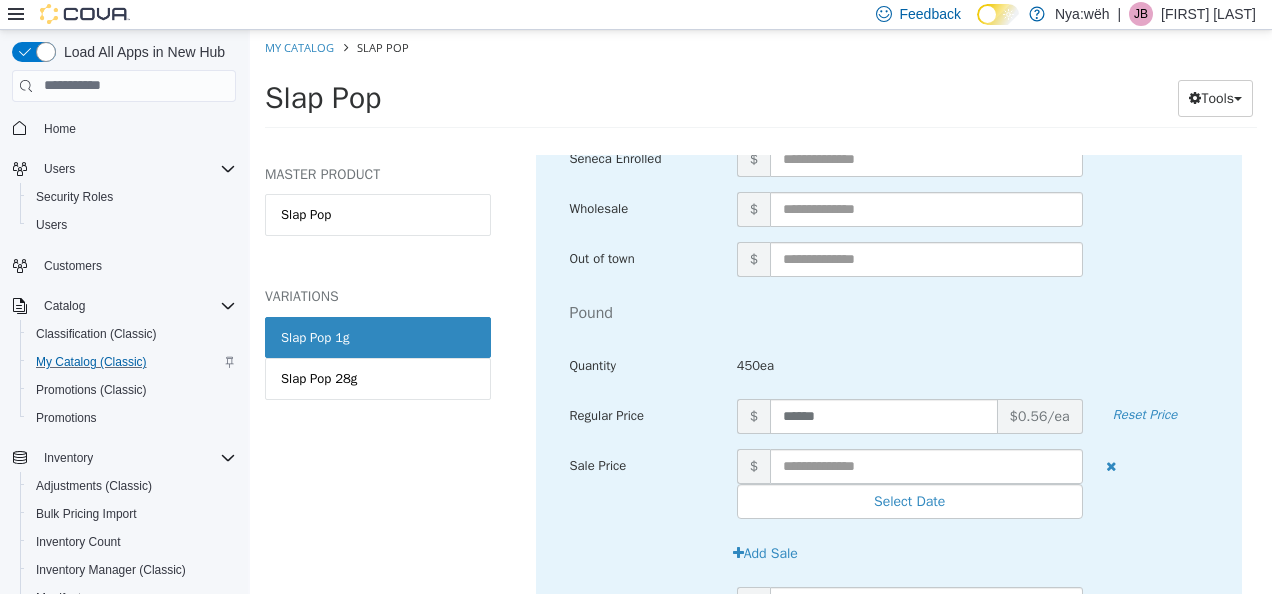 scroll, scrollTop: 4576, scrollLeft: 0, axis: vertical 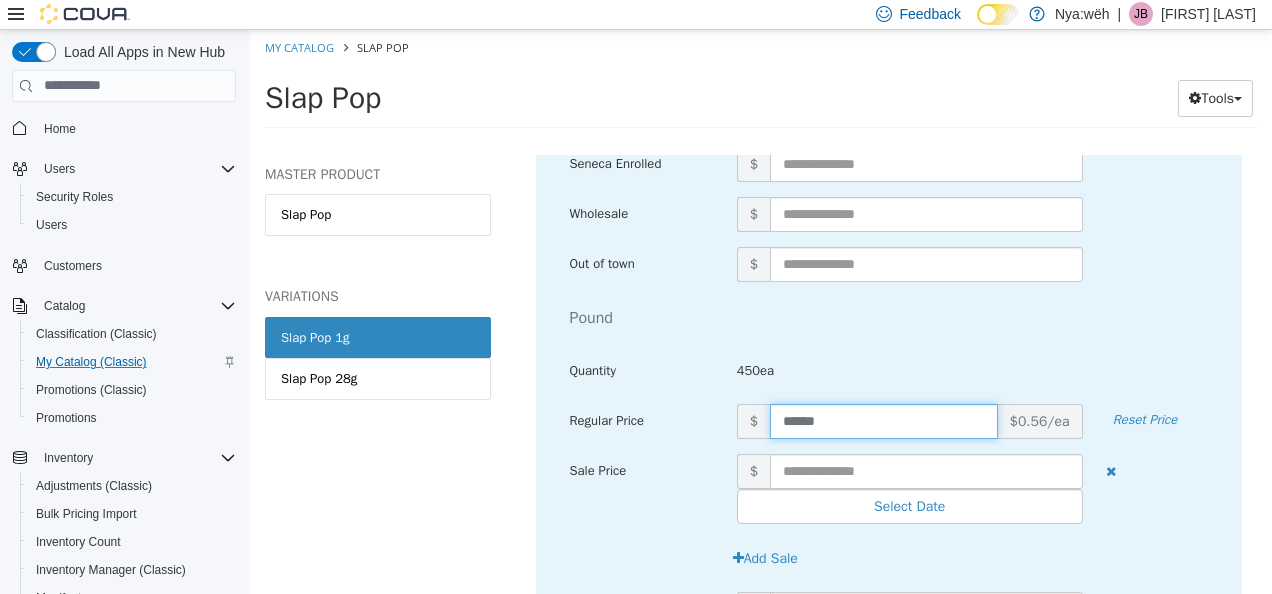 drag, startPoint x: 838, startPoint y: 413, endPoint x: 703, endPoint y: 412, distance: 135.00371 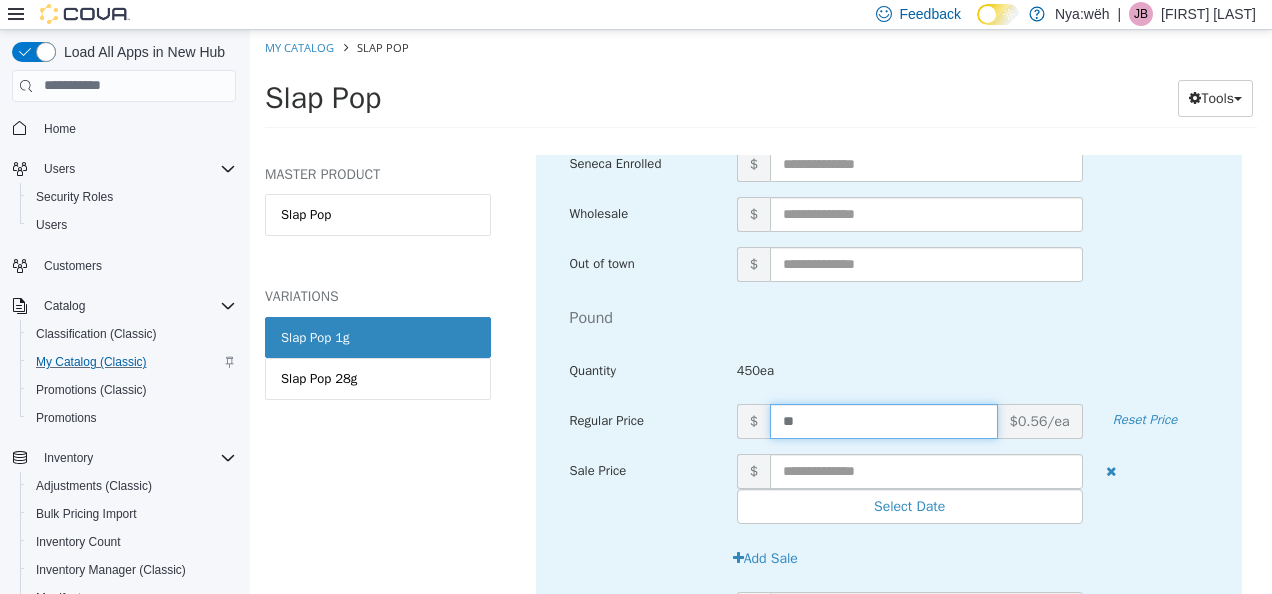 type on "***" 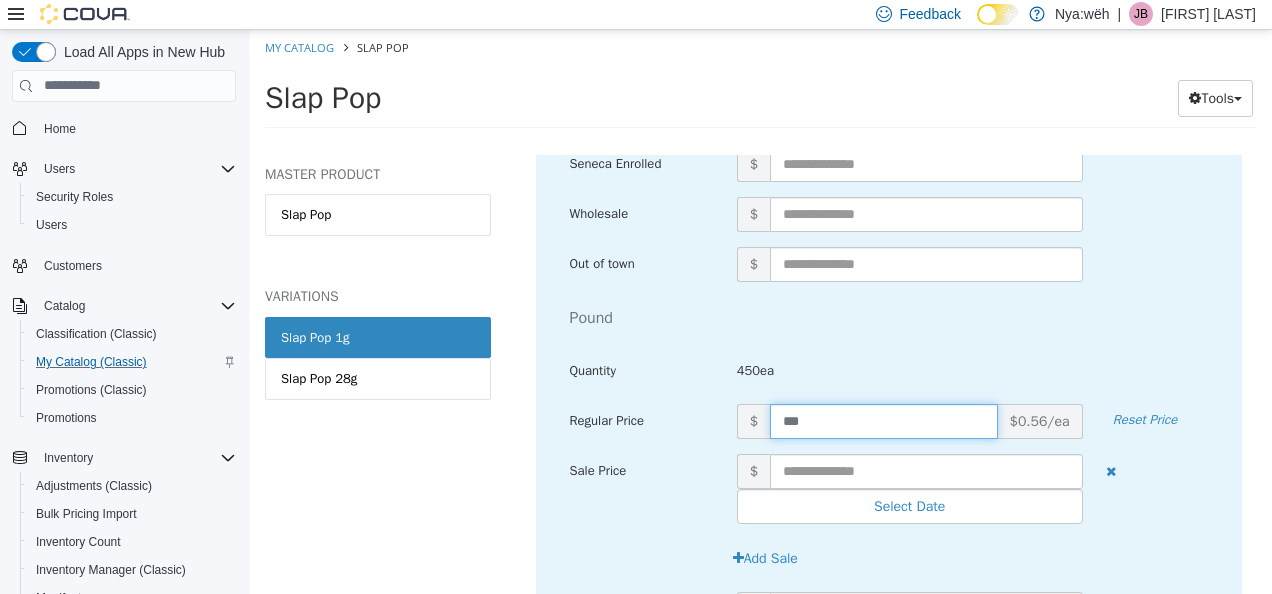 click on "Pound Quantity 450ea" at bounding box center [889, 349] 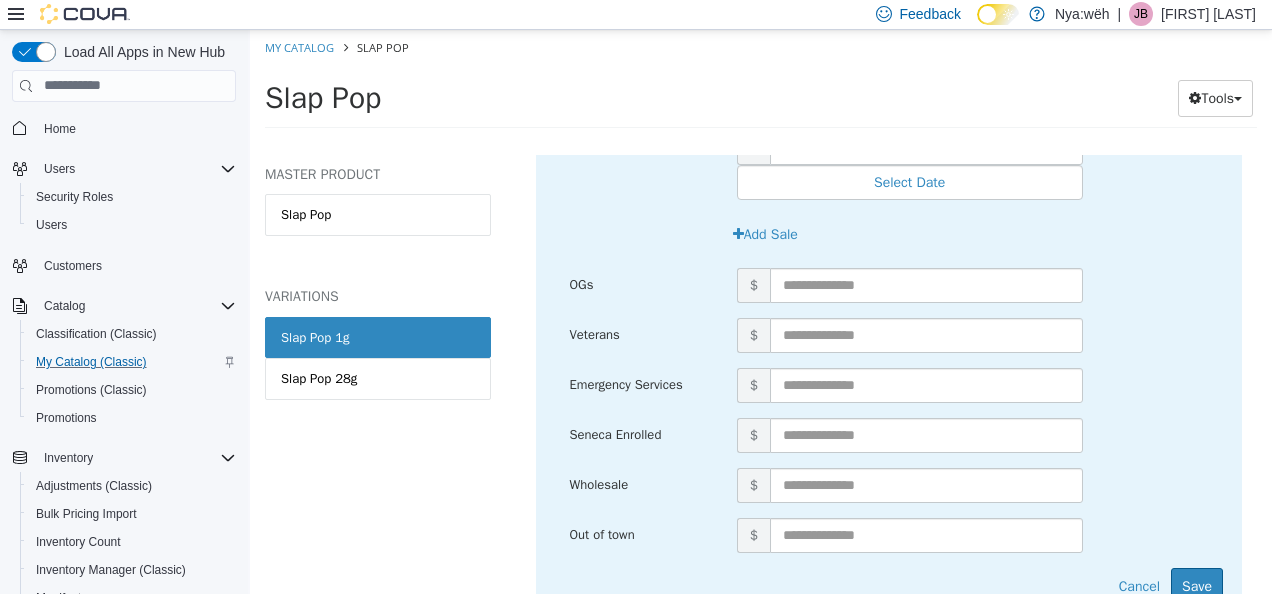 scroll, scrollTop: 4976, scrollLeft: 0, axis: vertical 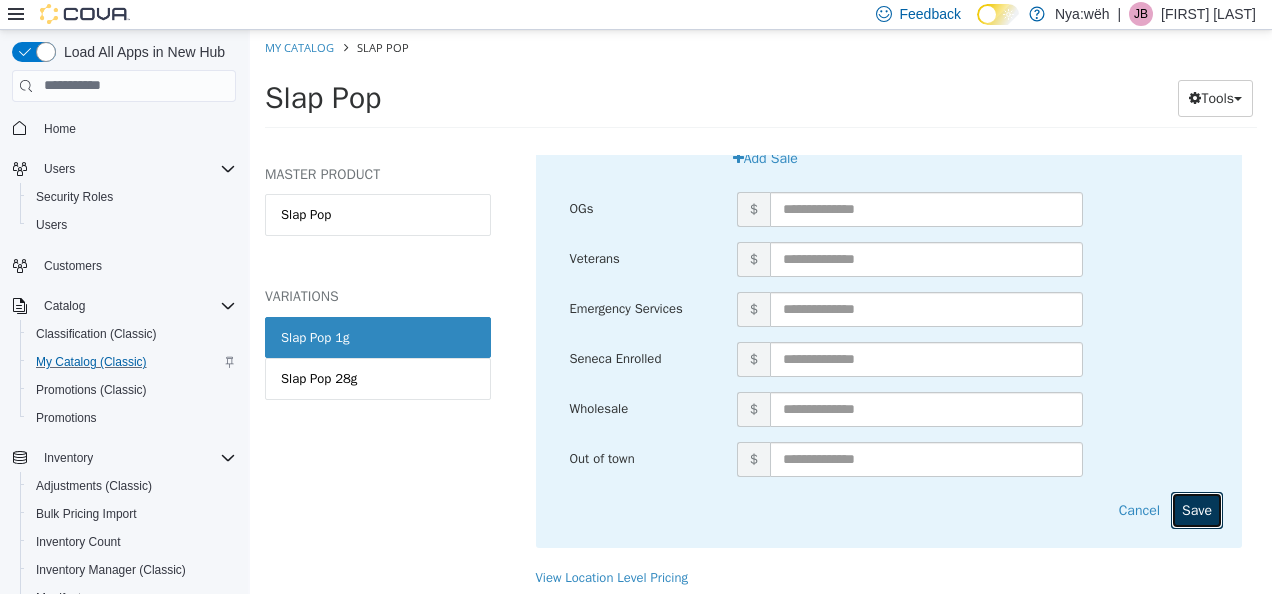 click on "Save" at bounding box center [1197, 509] 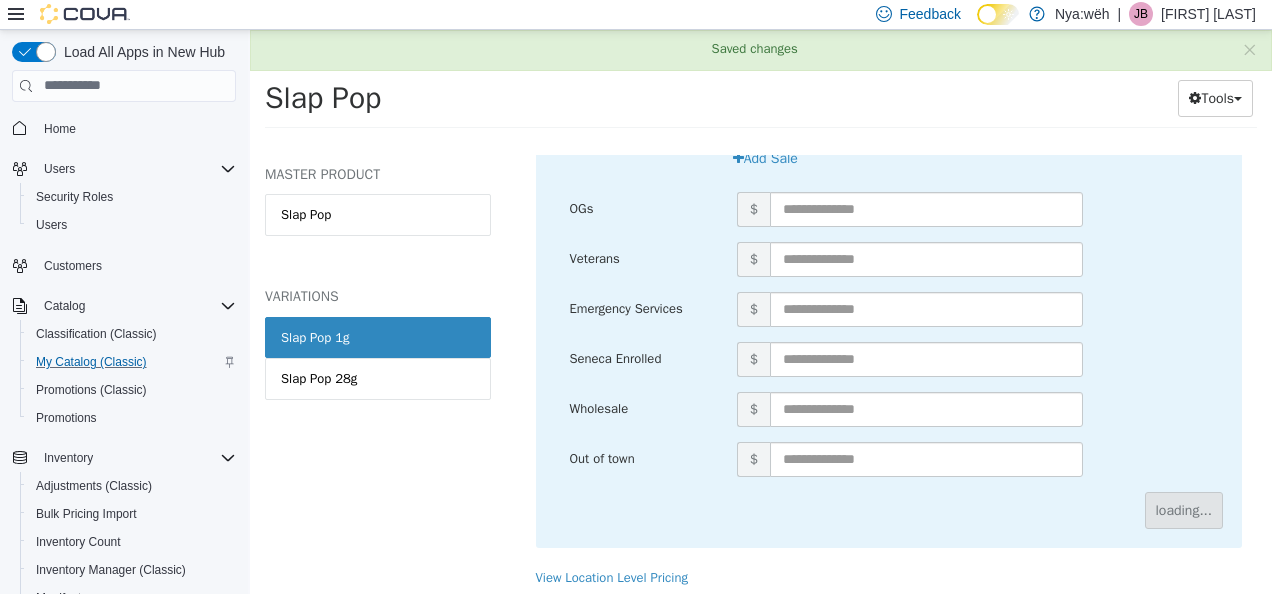 scroll, scrollTop: 562, scrollLeft: 0, axis: vertical 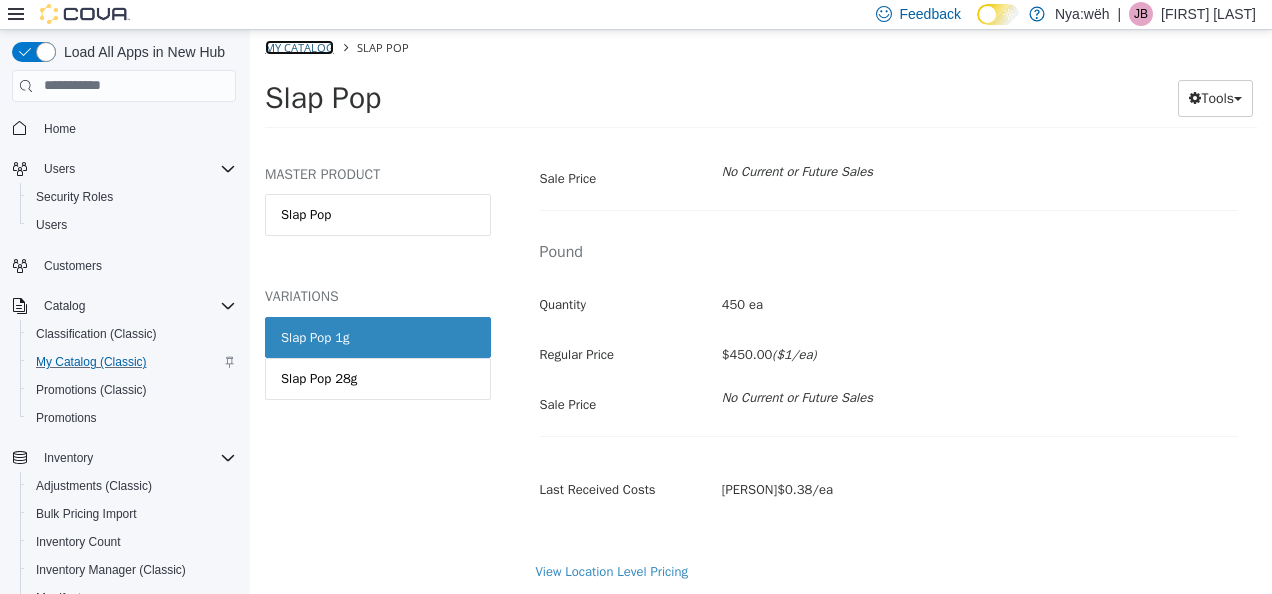 click on "My Catalog" at bounding box center [299, 46] 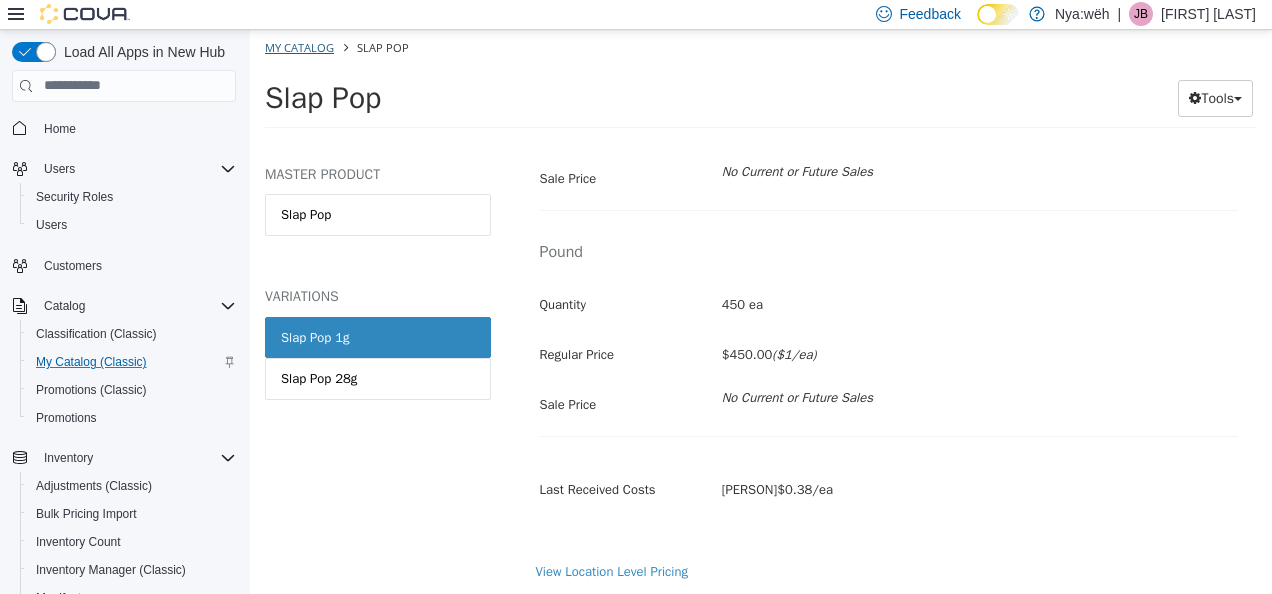 select on "**********" 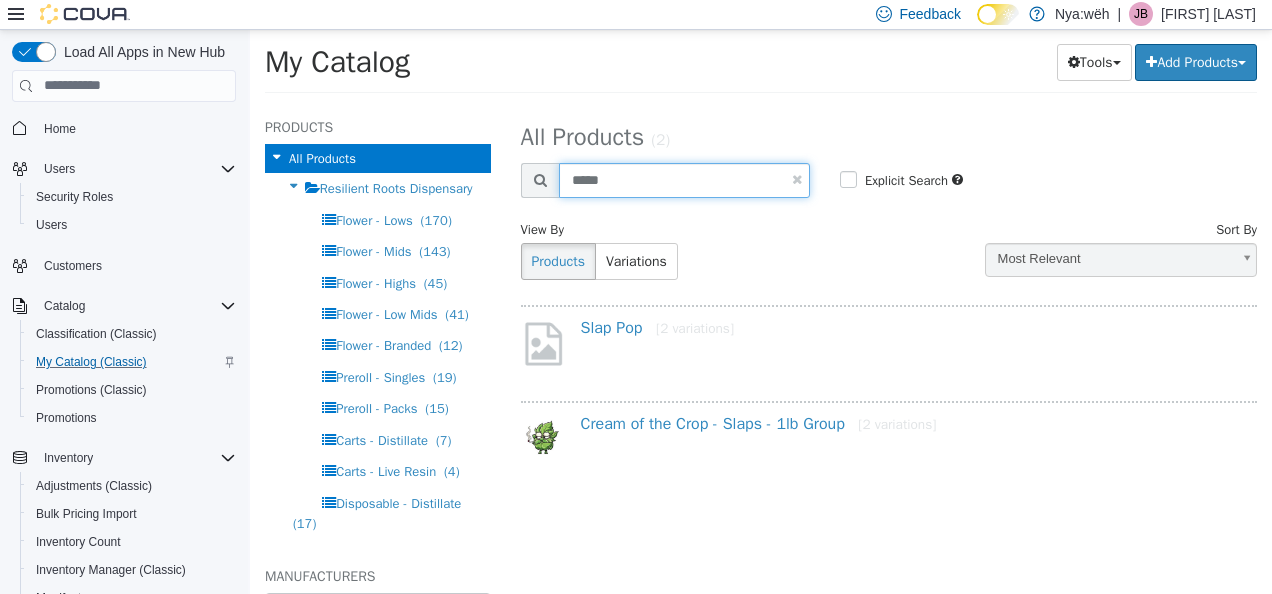 drag, startPoint x: 634, startPoint y: 182, endPoint x: 528, endPoint y: 181, distance: 106.004715 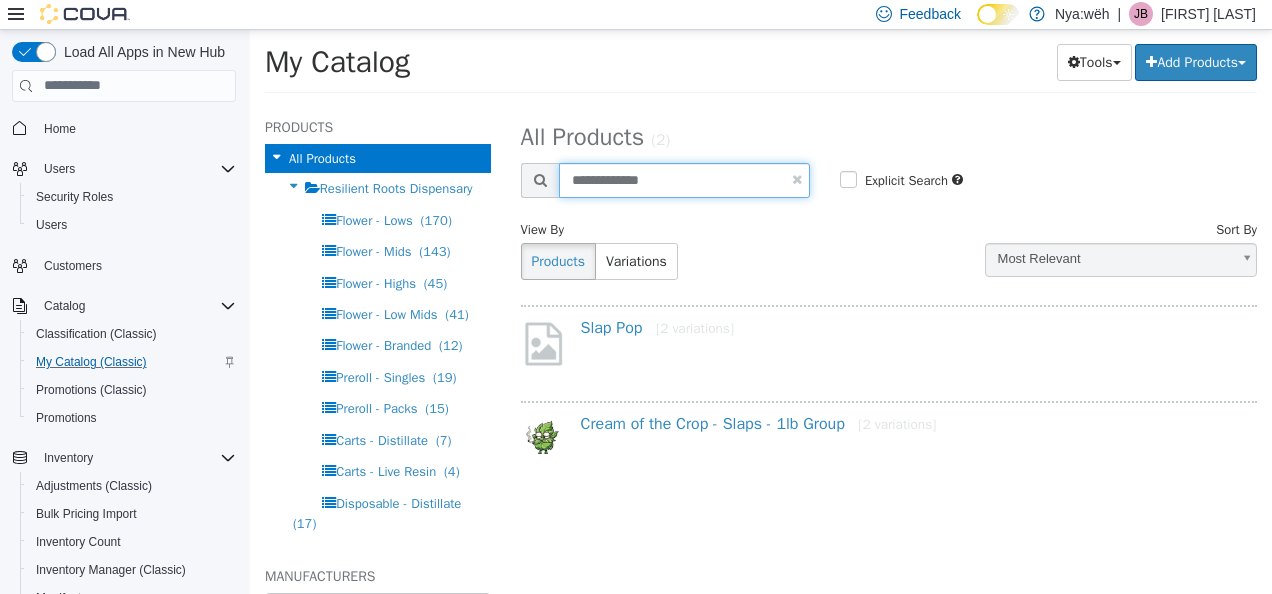 type on "**********" 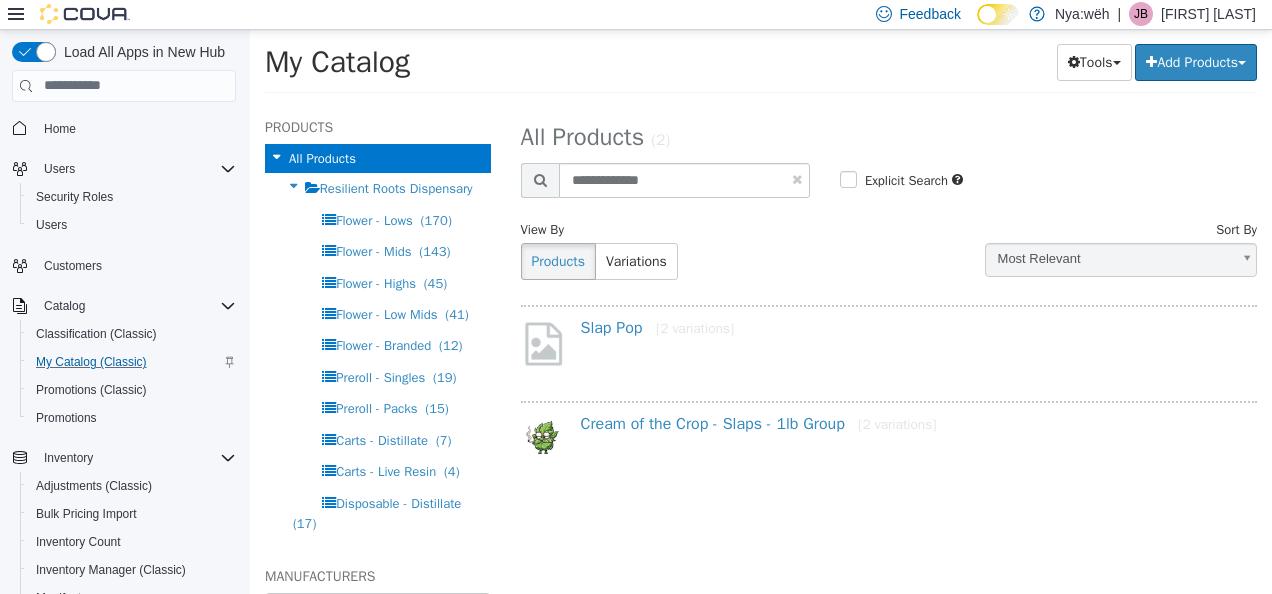 select on "**********" 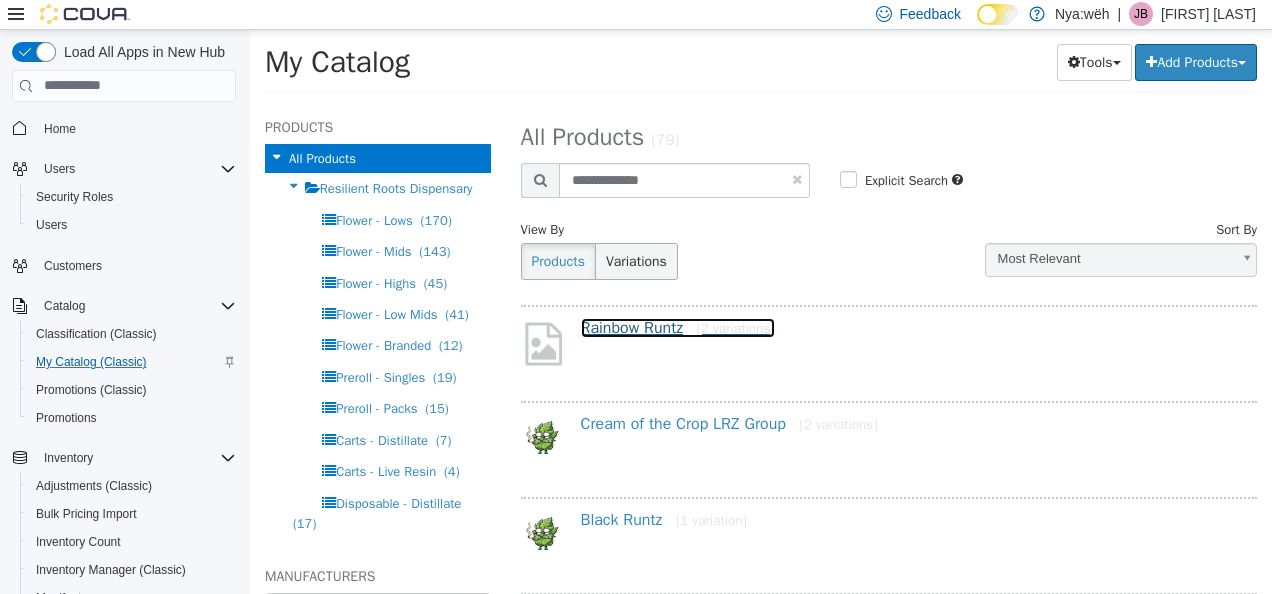 click on "Rainbow Runtz
[2 variations]" at bounding box center (678, 327) 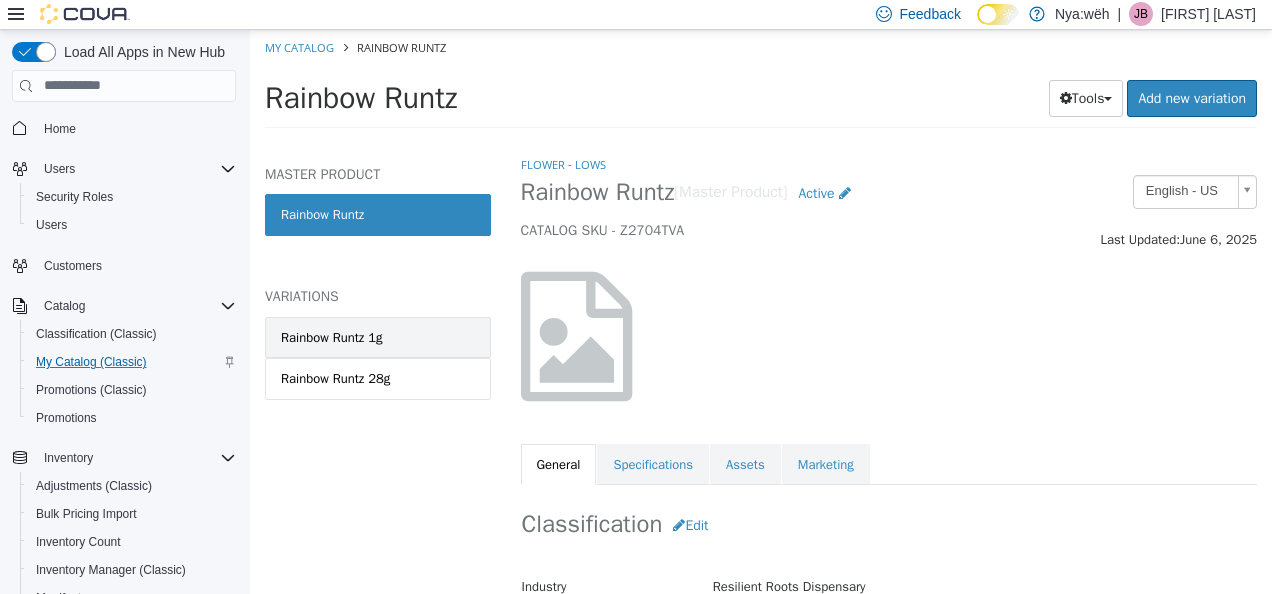 click on "Rainbow Runtz 1g" at bounding box center [332, 337] 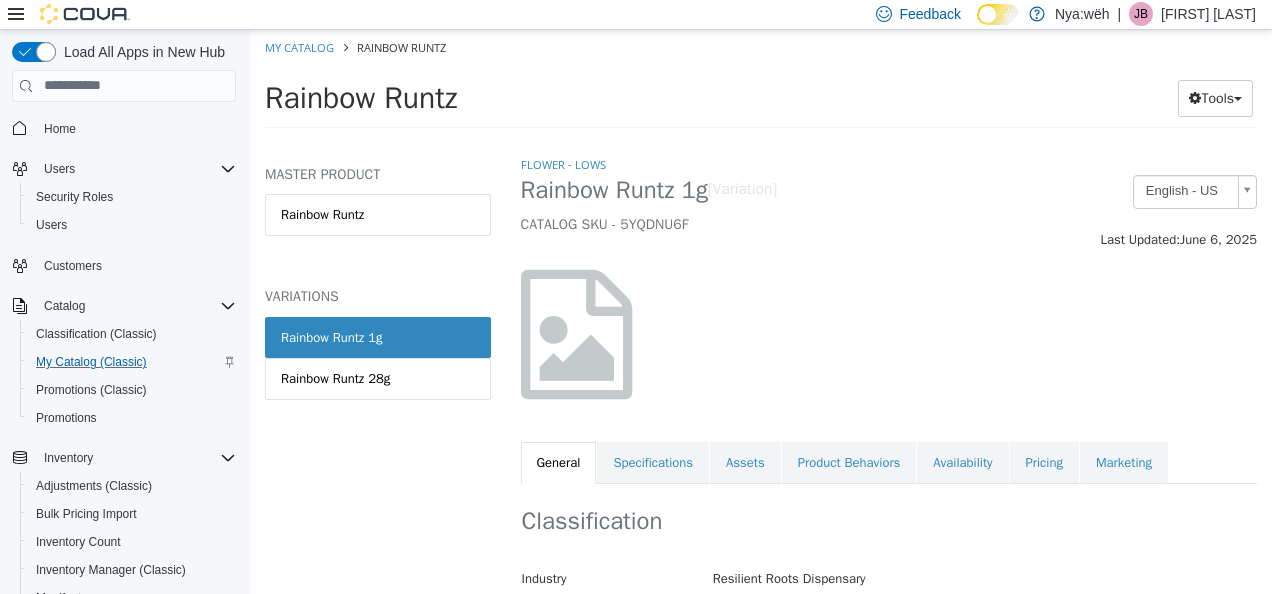 scroll, scrollTop: 200, scrollLeft: 0, axis: vertical 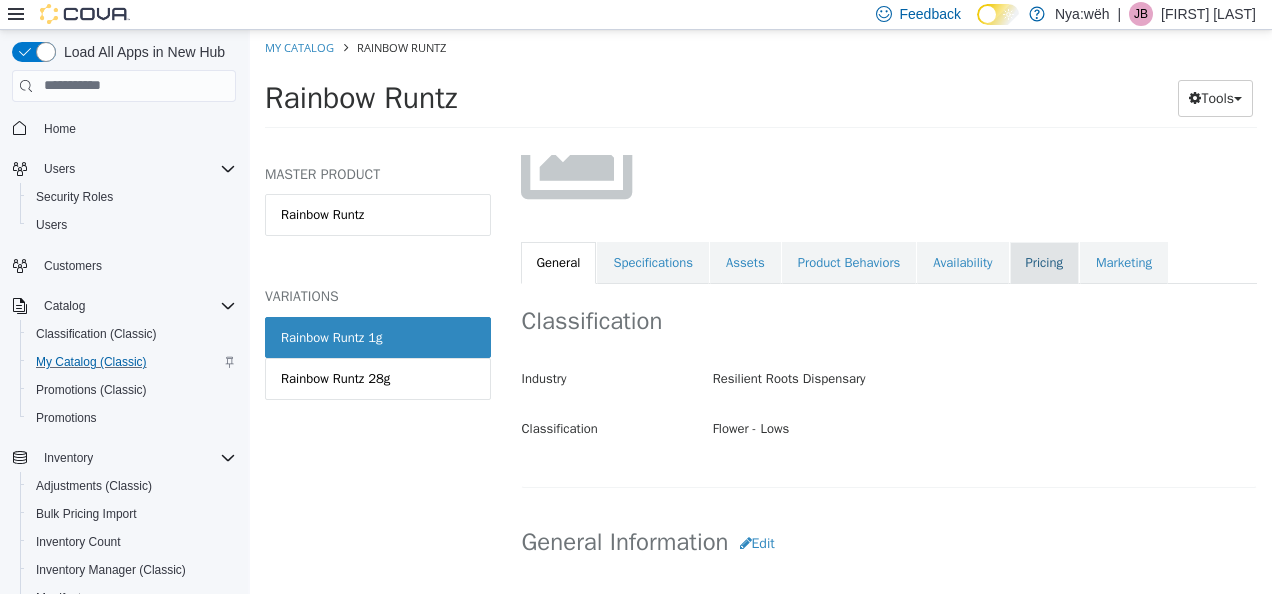 click on "Pricing" at bounding box center [1044, 262] 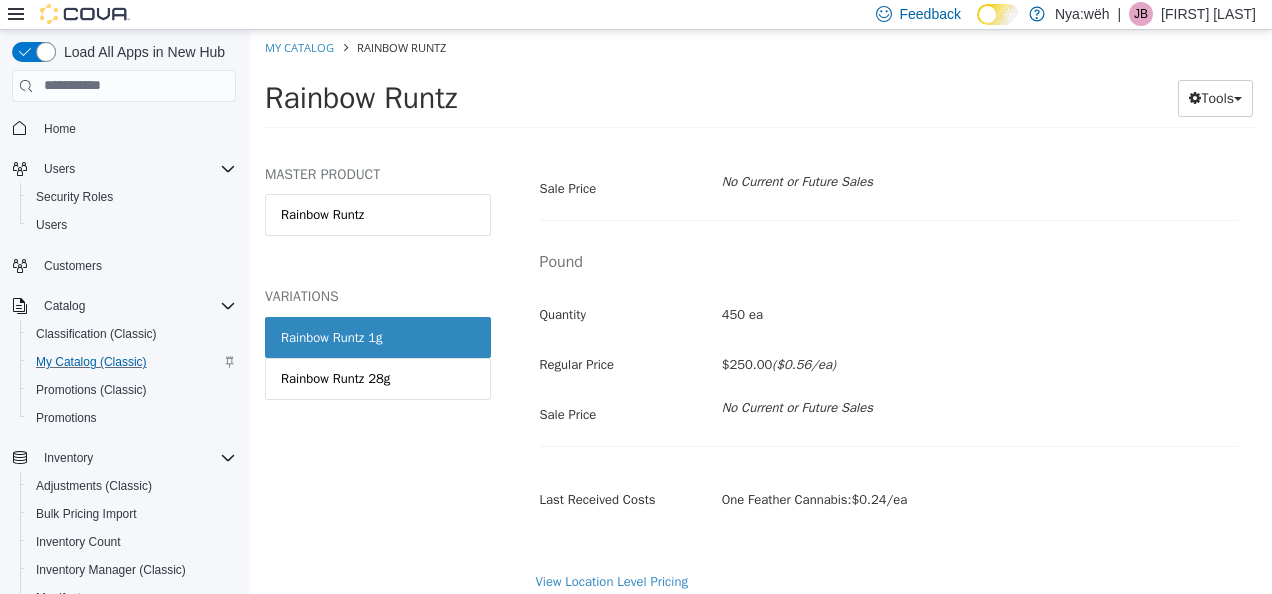 scroll, scrollTop: 554, scrollLeft: 0, axis: vertical 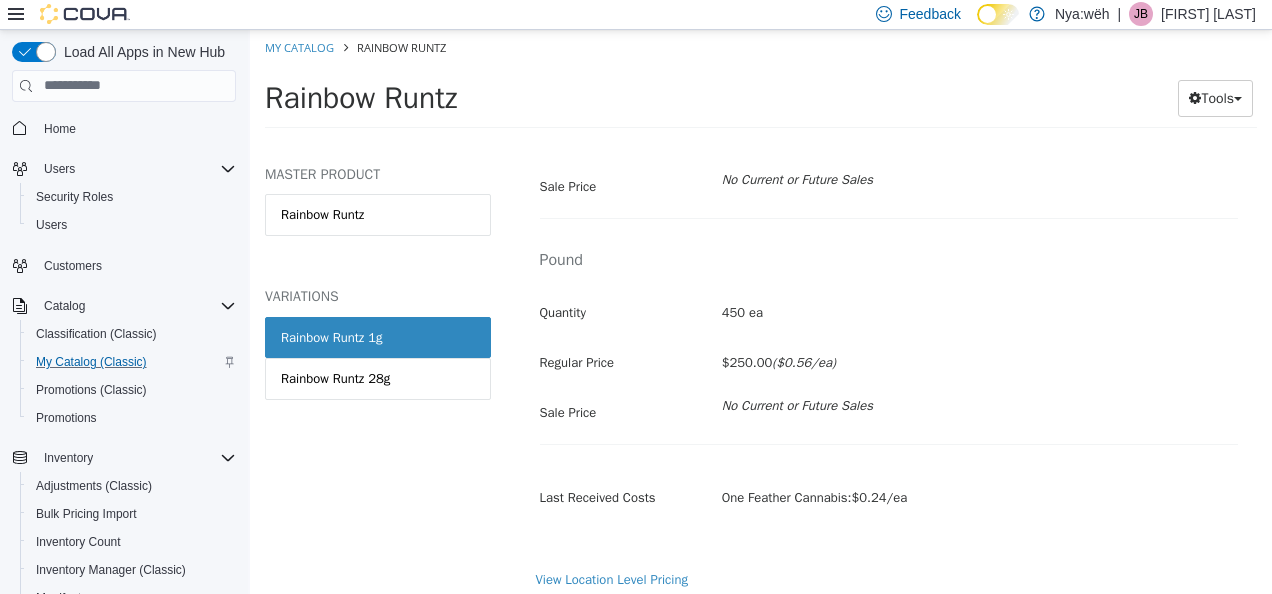 click on "My Catalog
Rainbow Runtz" at bounding box center [761, 47] 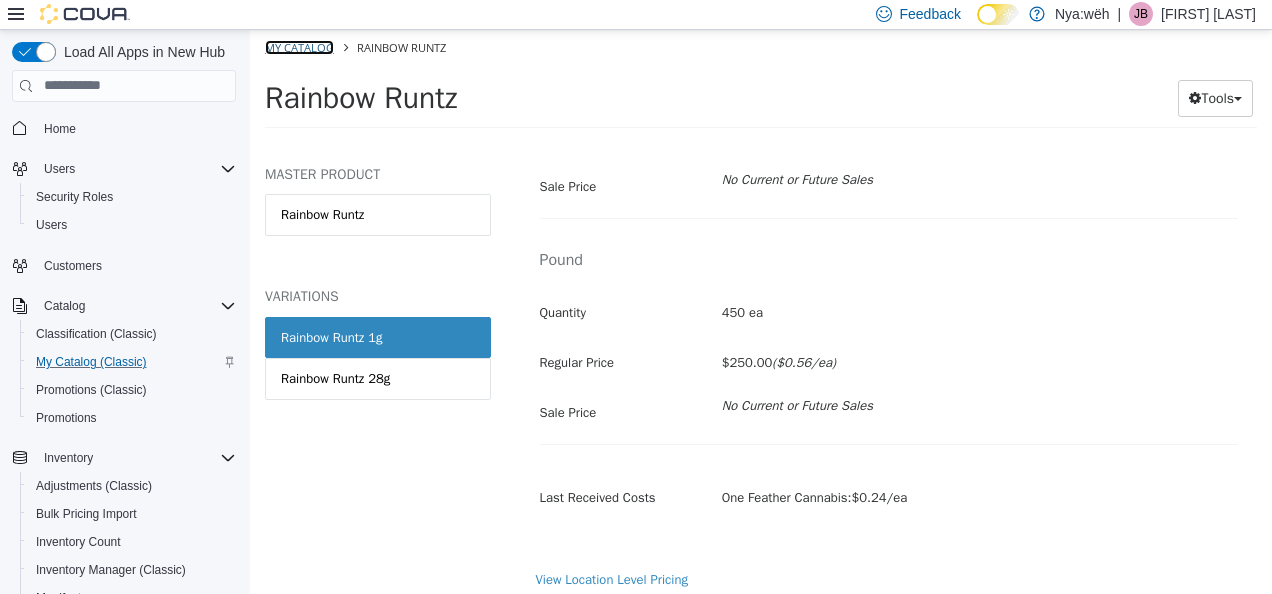 click on "My Catalog" at bounding box center [299, 46] 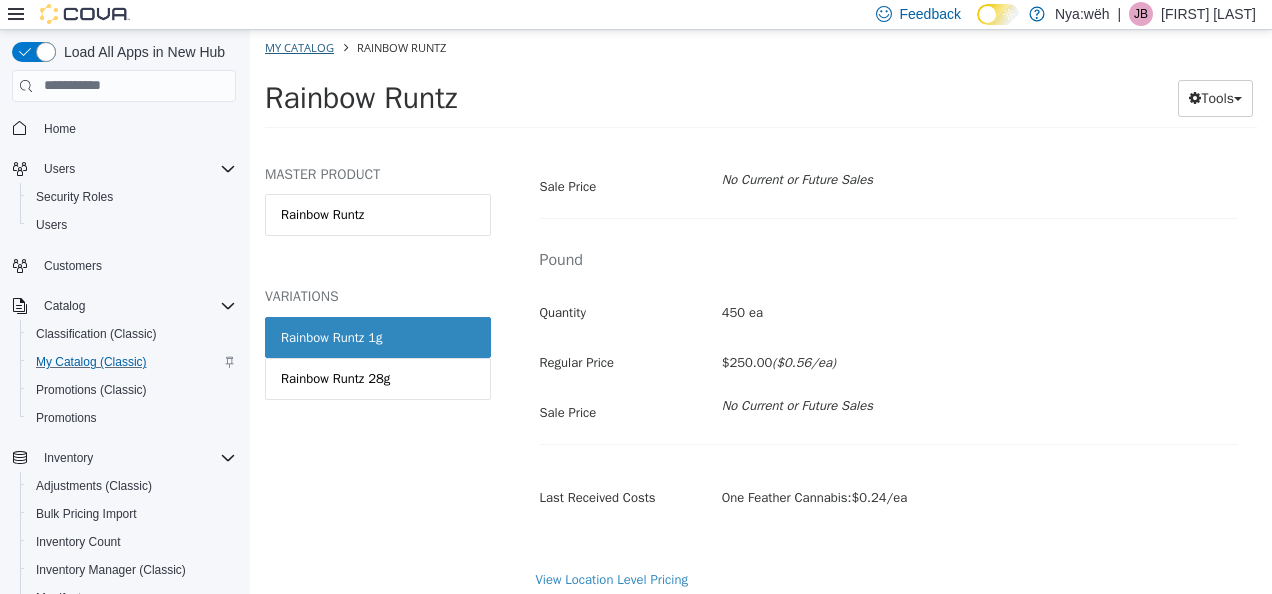 select on "**********" 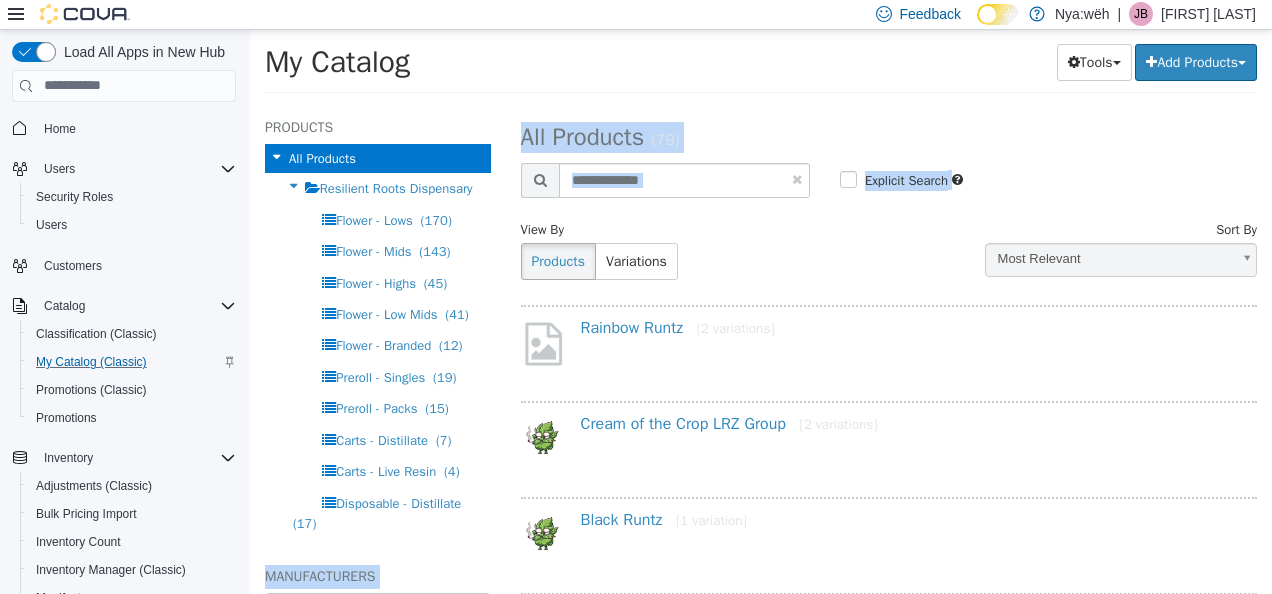 drag, startPoint x: 666, startPoint y: 197, endPoint x: 490, endPoint y: 197, distance: 176 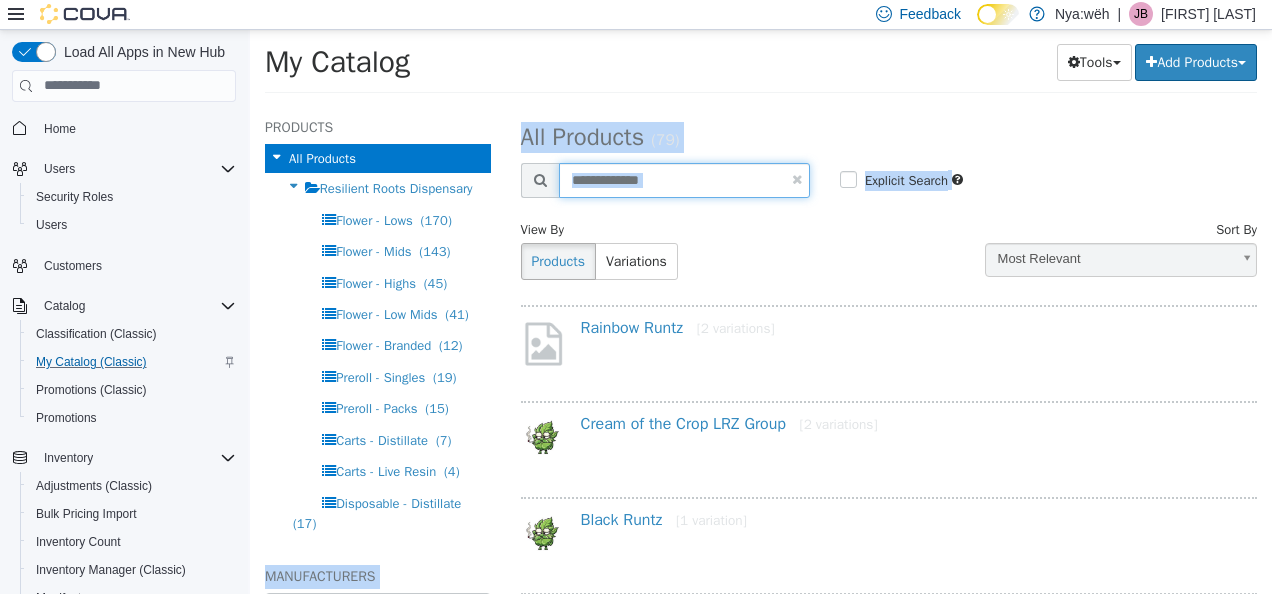 drag, startPoint x: 490, startPoint y: 197, endPoint x: 698, endPoint y: 181, distance: 208.61447 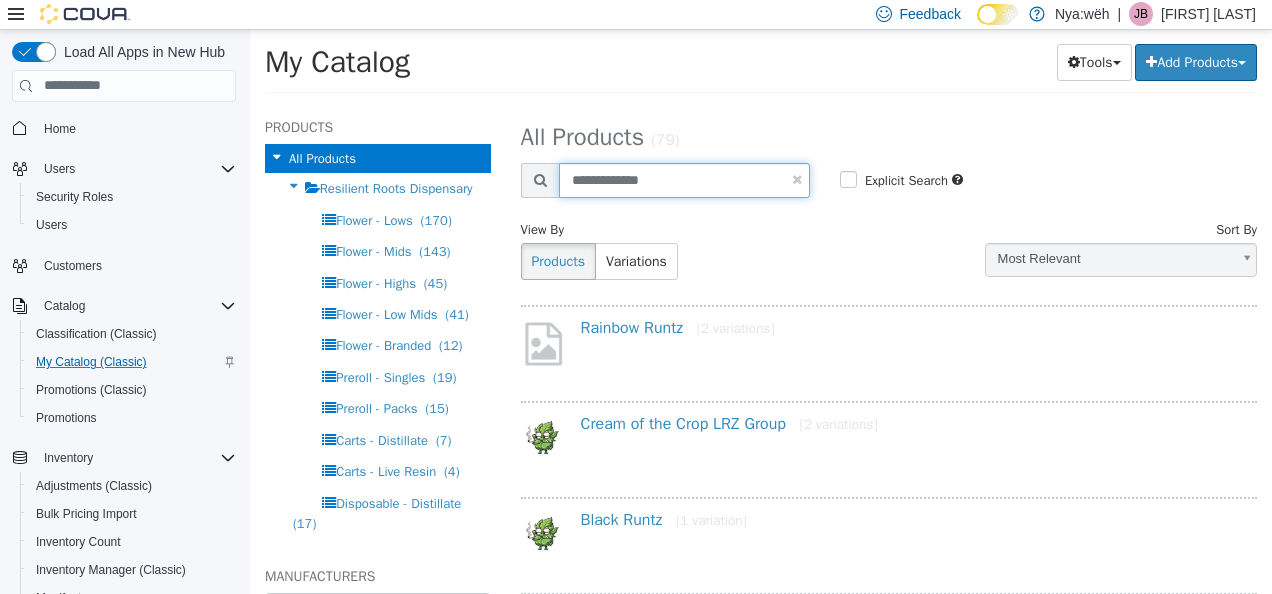 drag, startPoint x: 708, startPoint y: 175, endPoint x: 536, endPoint y: 174, distance: 172.00291 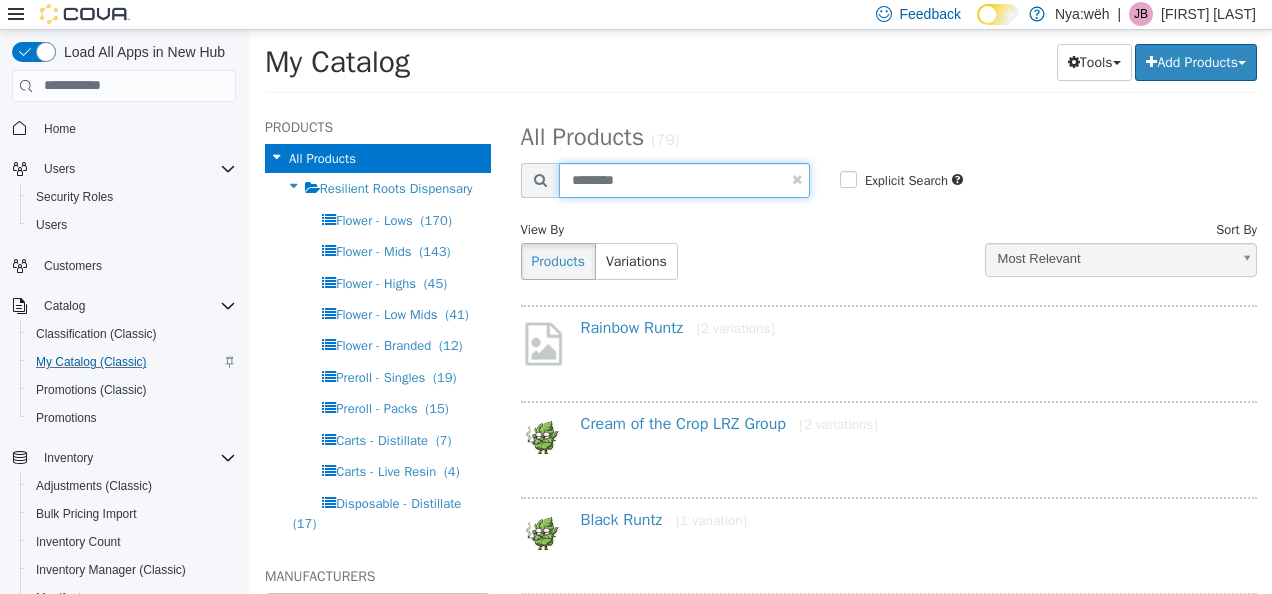 type on "********" 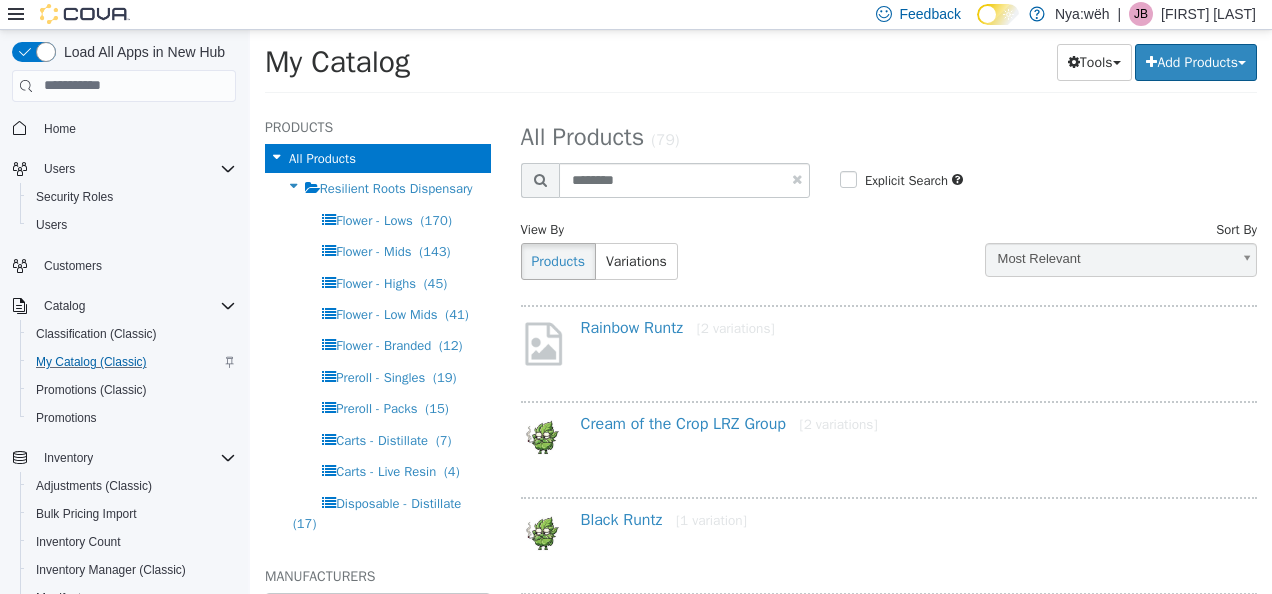 select on "**********" 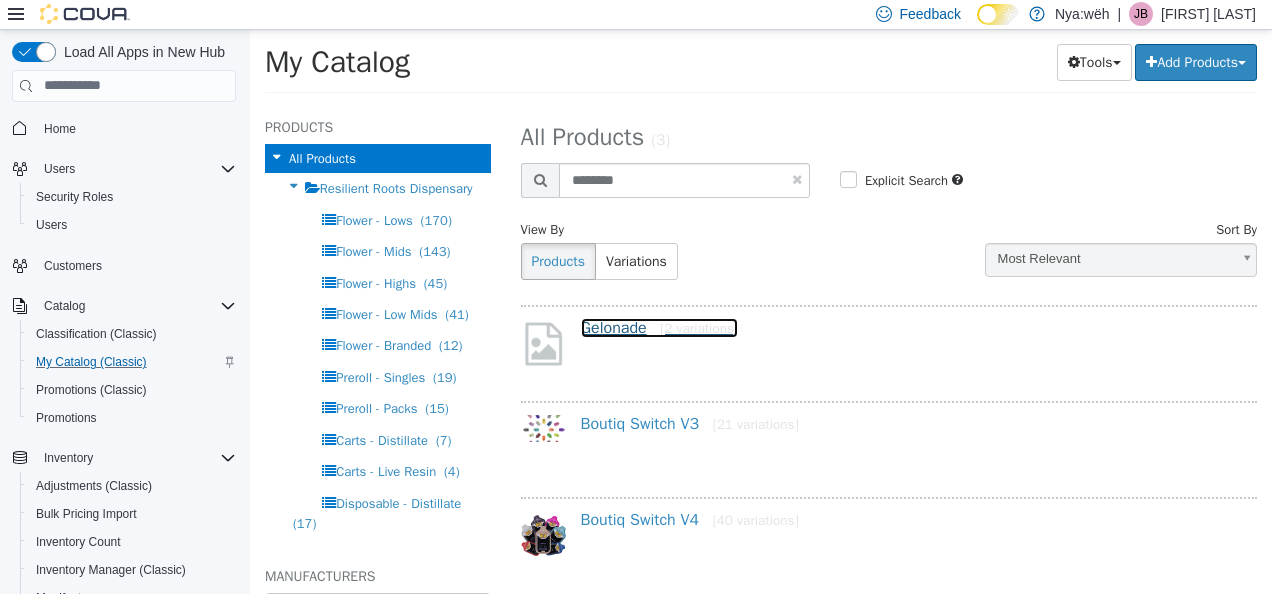 click on "Gelonade
[2 variations]" at bounding box center (660, 327) 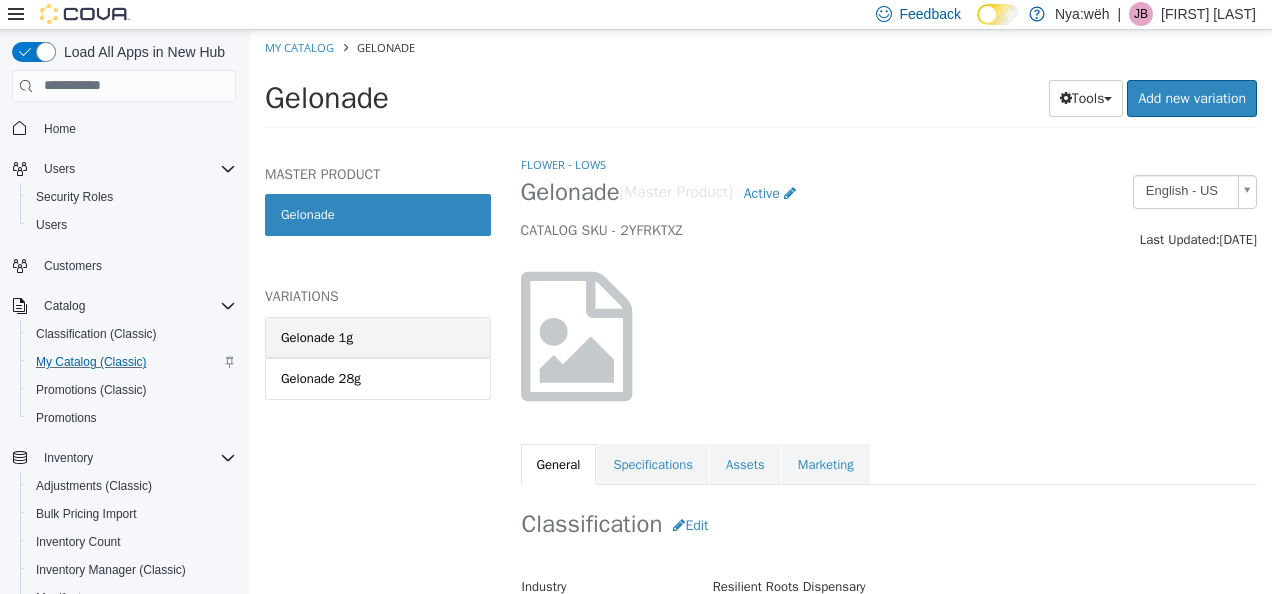 click on "Gelonade 1g" at bounding box center [378, 337] 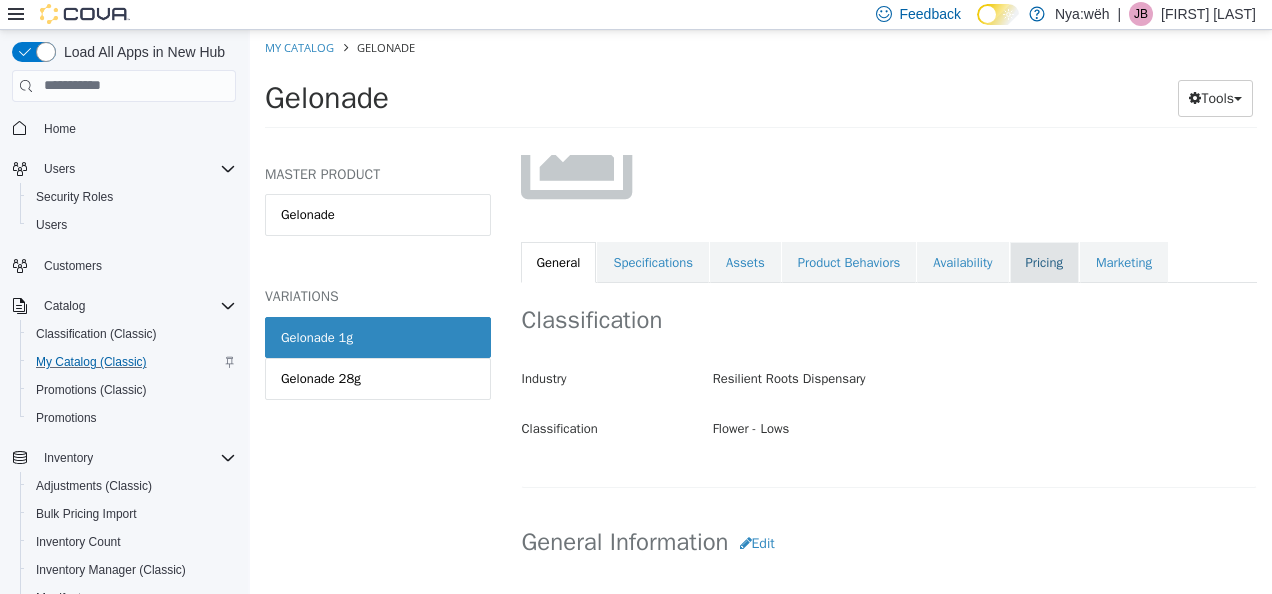 click on "Pricing" at bounding box center [1044, 262] 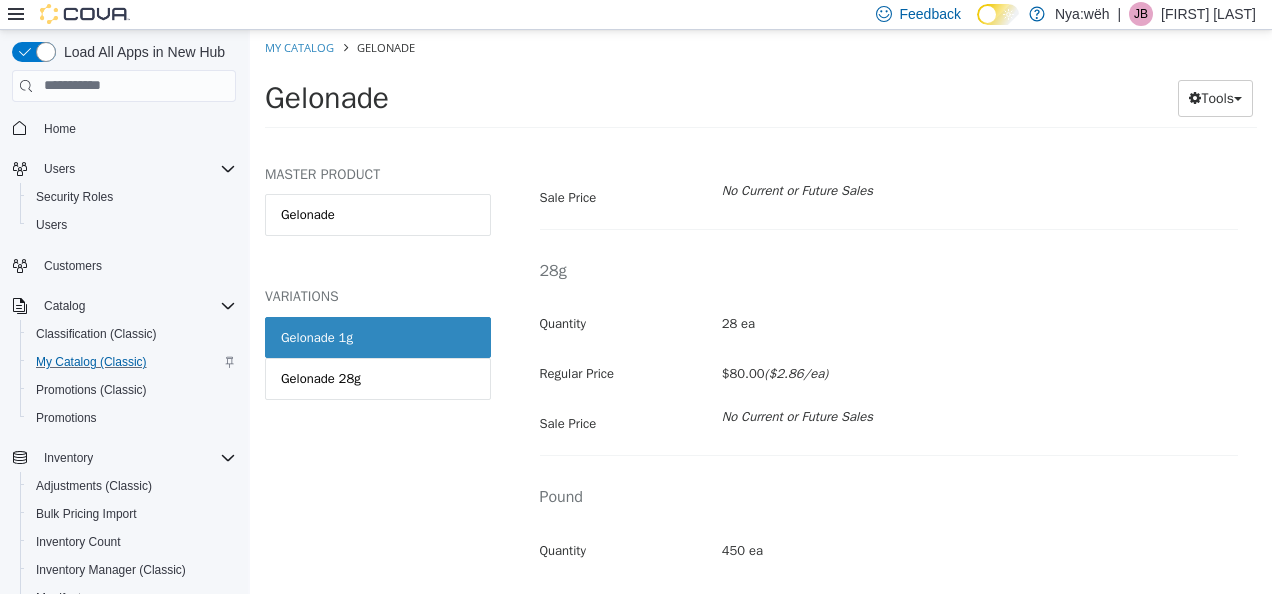 scroll, scrollTop: 788, scrollLeft: 0, axis: vertical 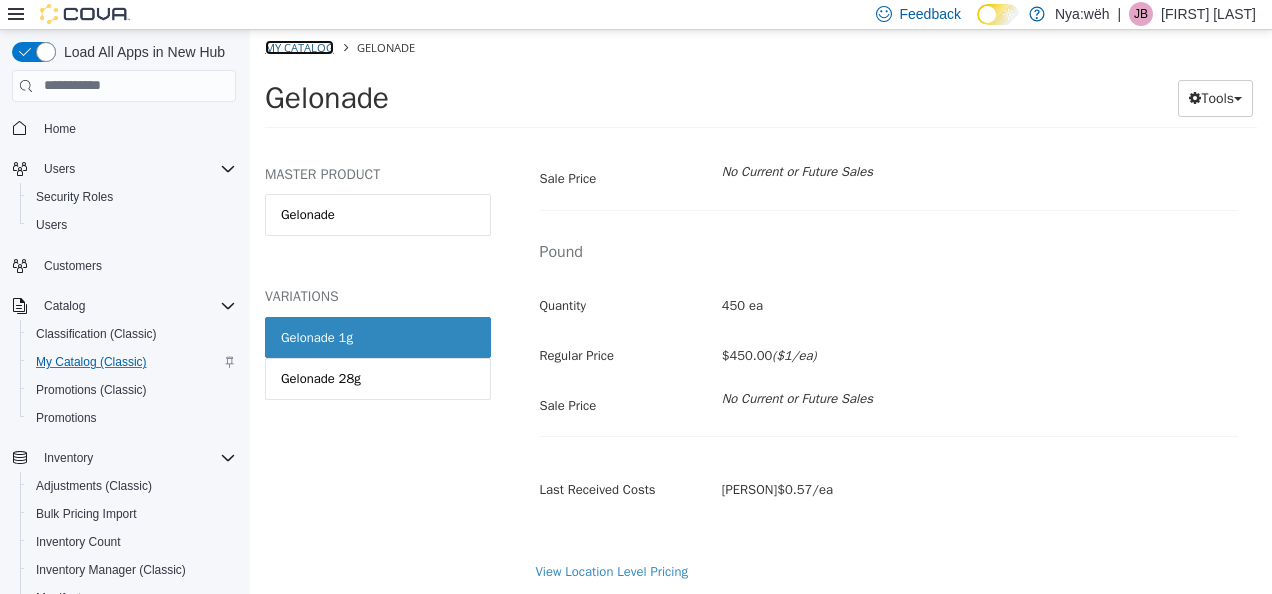 click on "My Catalog" at bounding box center (299, 46) 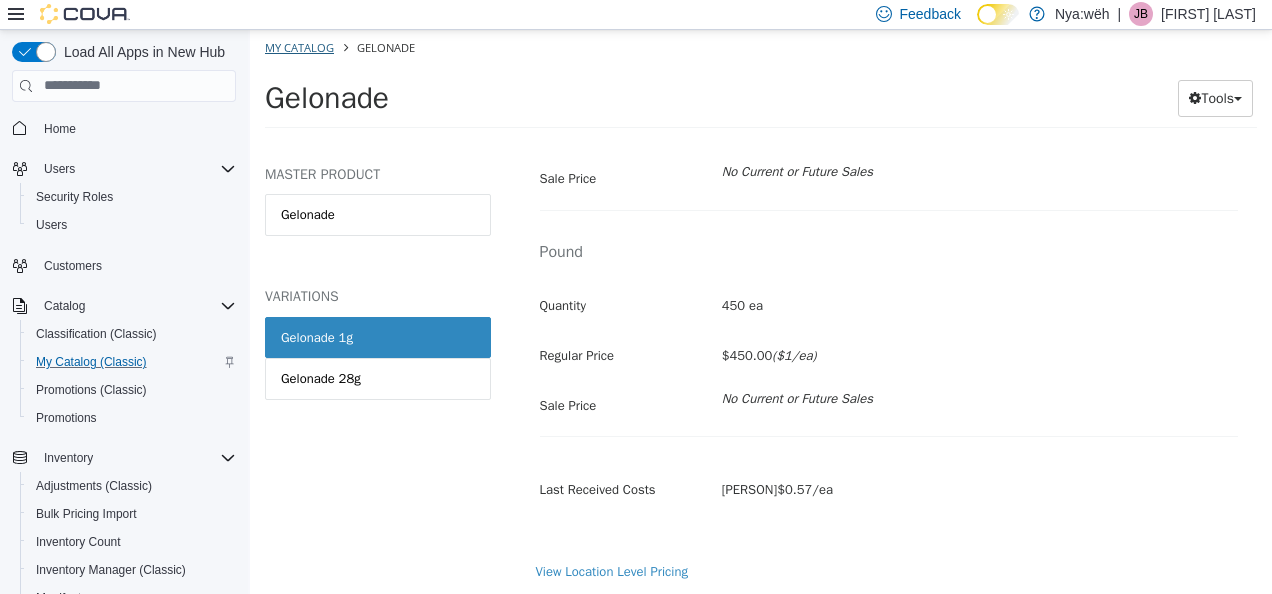 select on "**********" 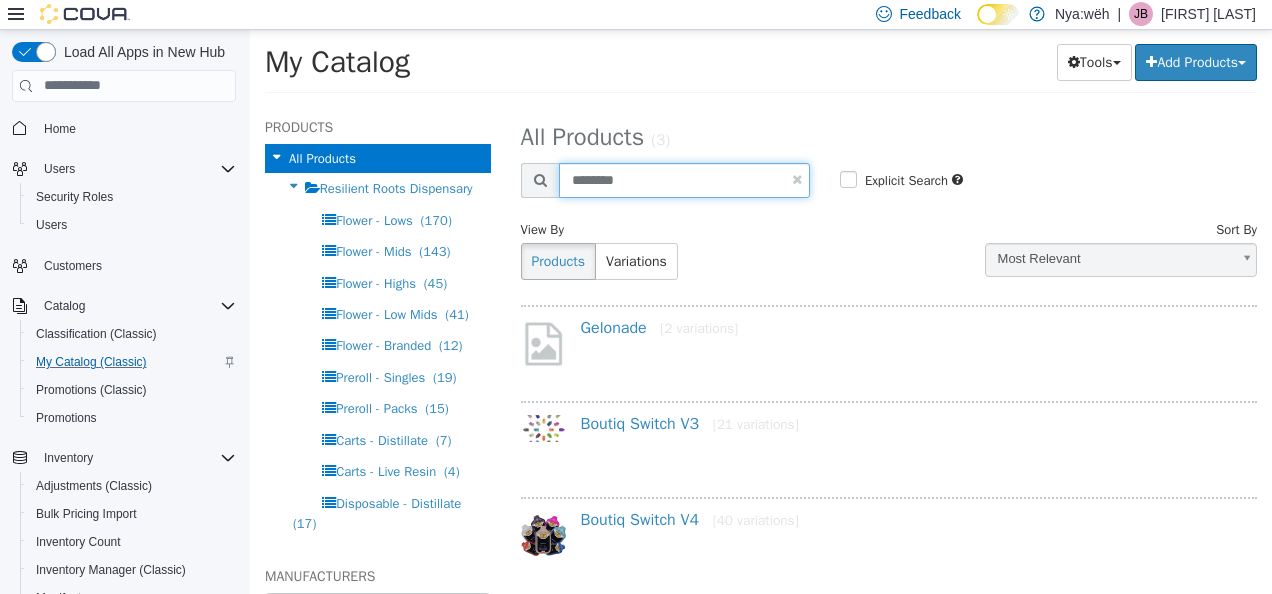 drag, startPoint x: 664, startPoint y: 176, endPoint x: 539, endPoint y: 154, distance: 126.921234 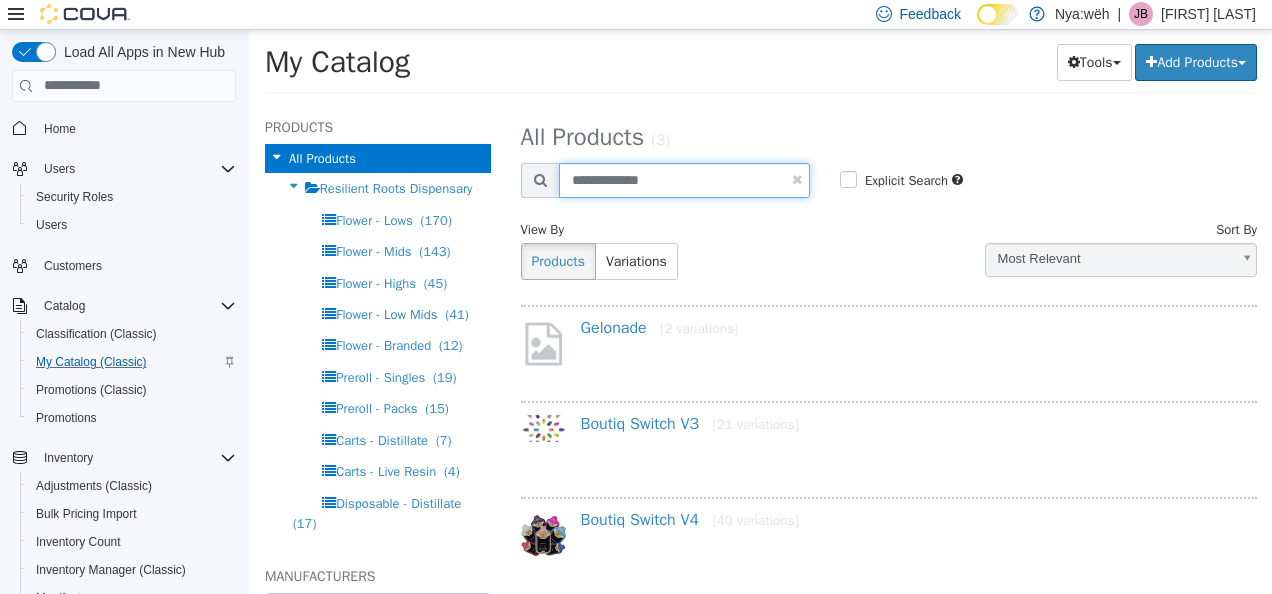 type on "**********" 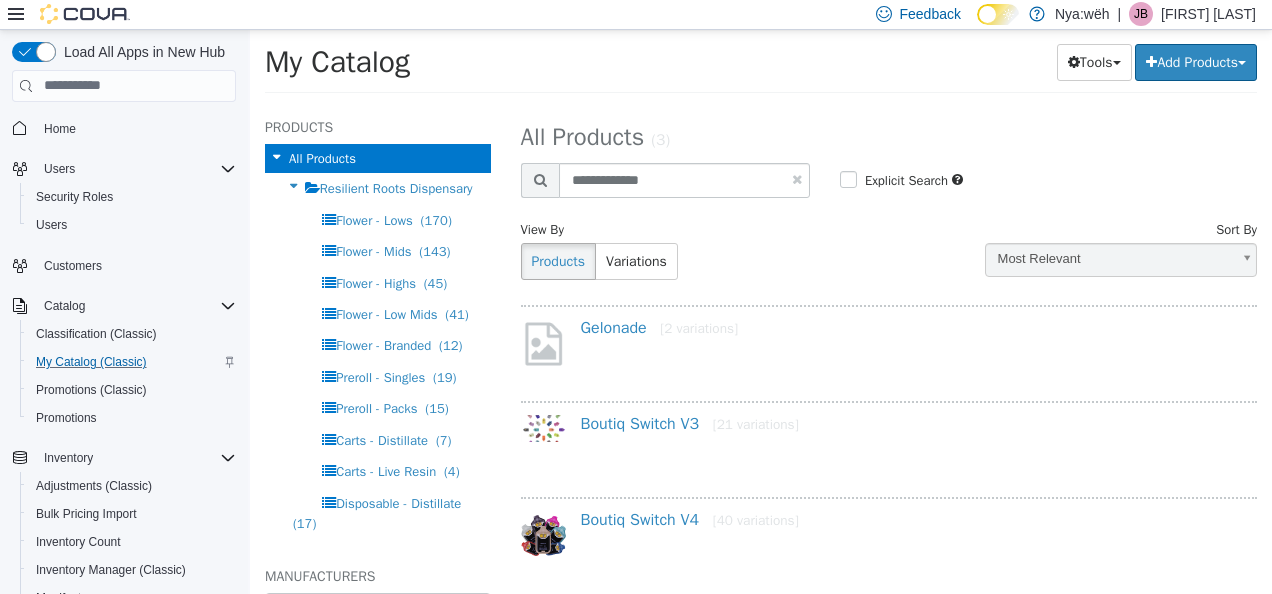 select on "**********" 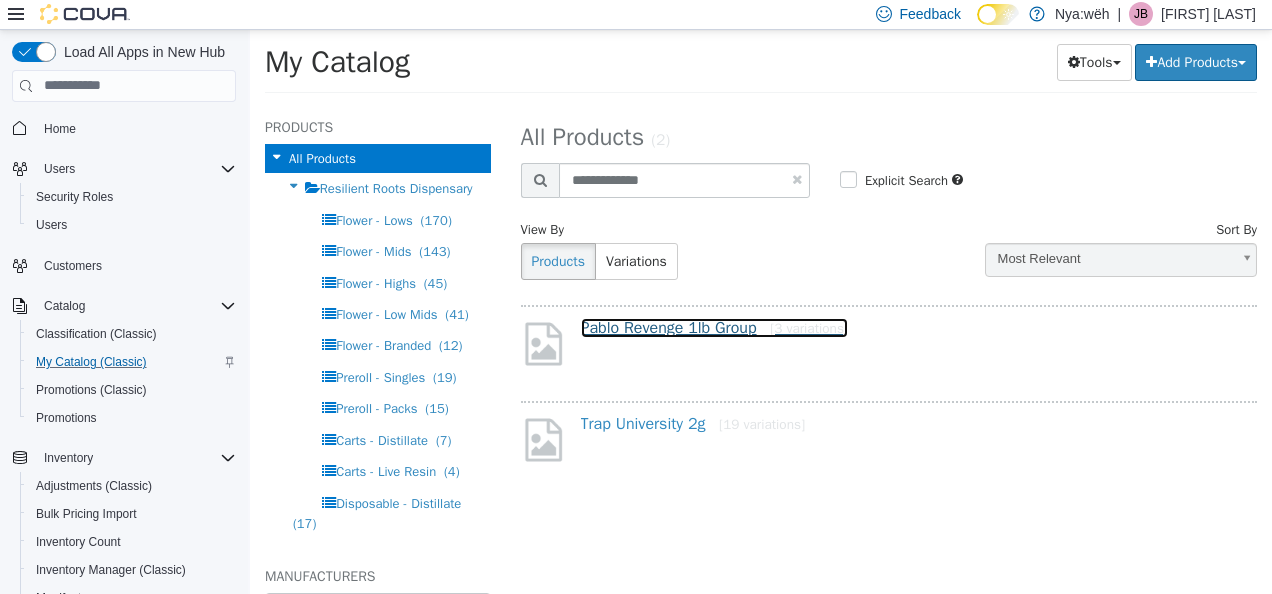 click on "Pablo Revenge 1lb Group
[3 variations]" at bounding box center [715, 327] 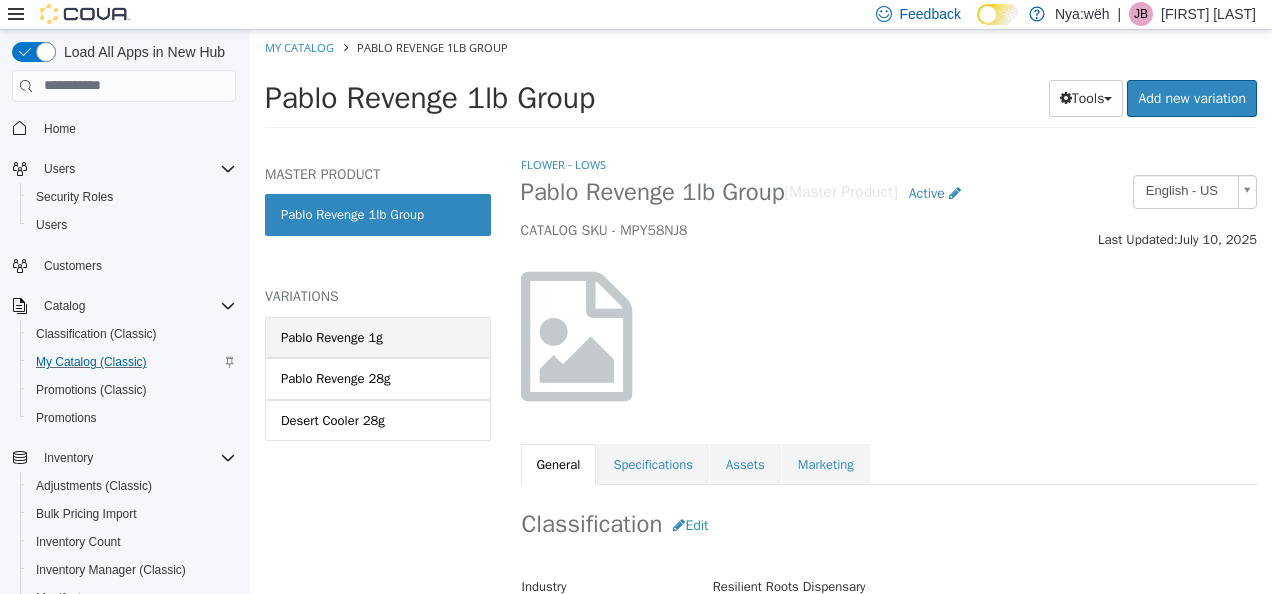 click on "Pablo Revenge 1g" at bounding box center [332, 337] 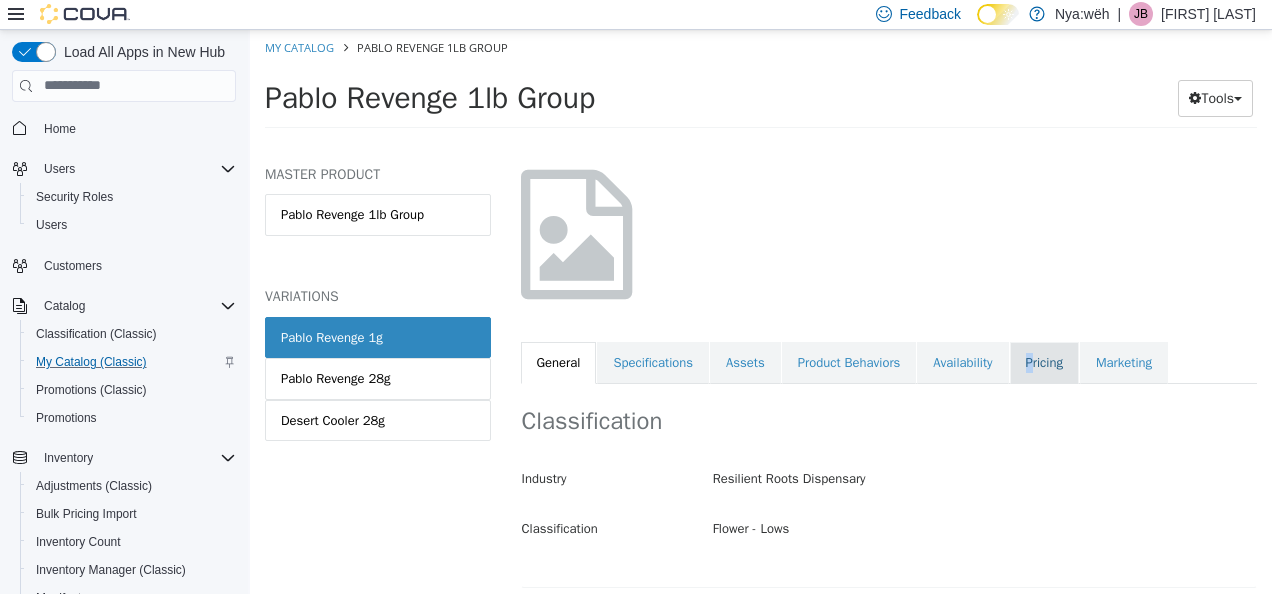 click on "Pricing" at bounding box center (1044, 362) 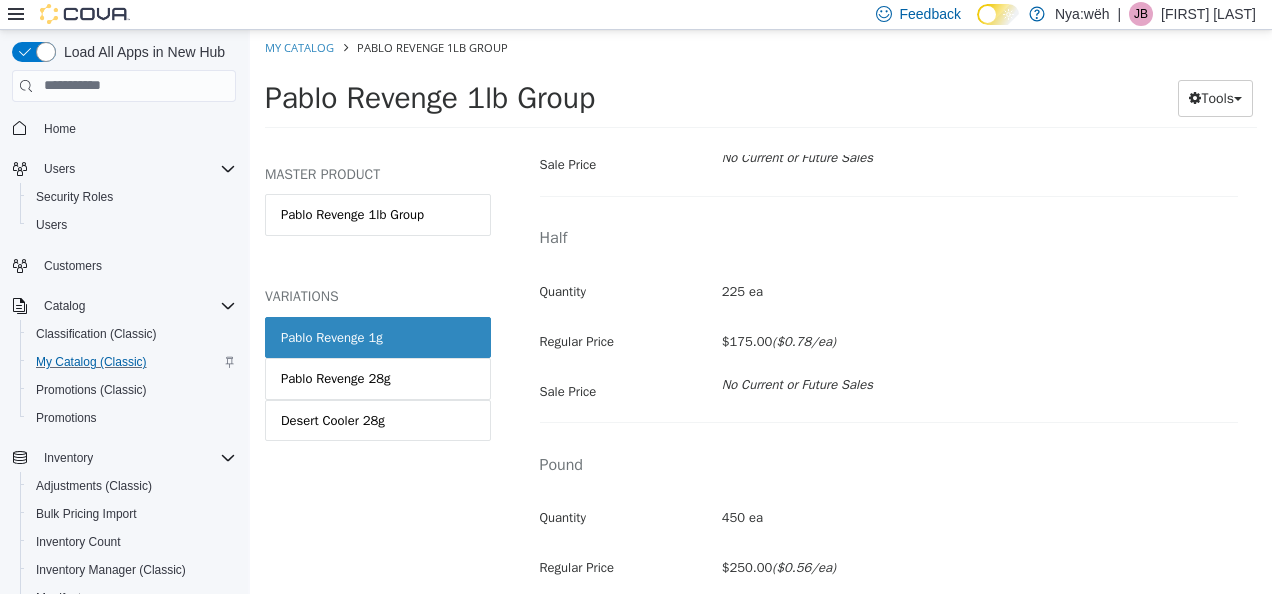 scroll, scrollTop: 1014, scrollLeft: 0, axis: vertical 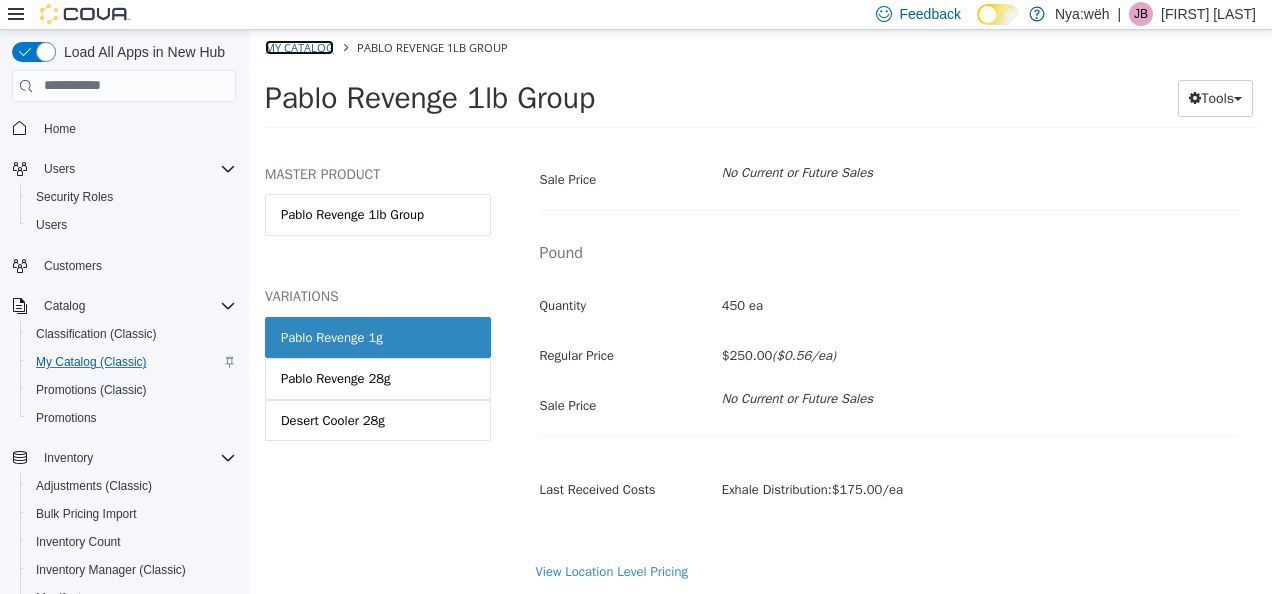 click on "My Catalog" at bounding box center [299, 46] 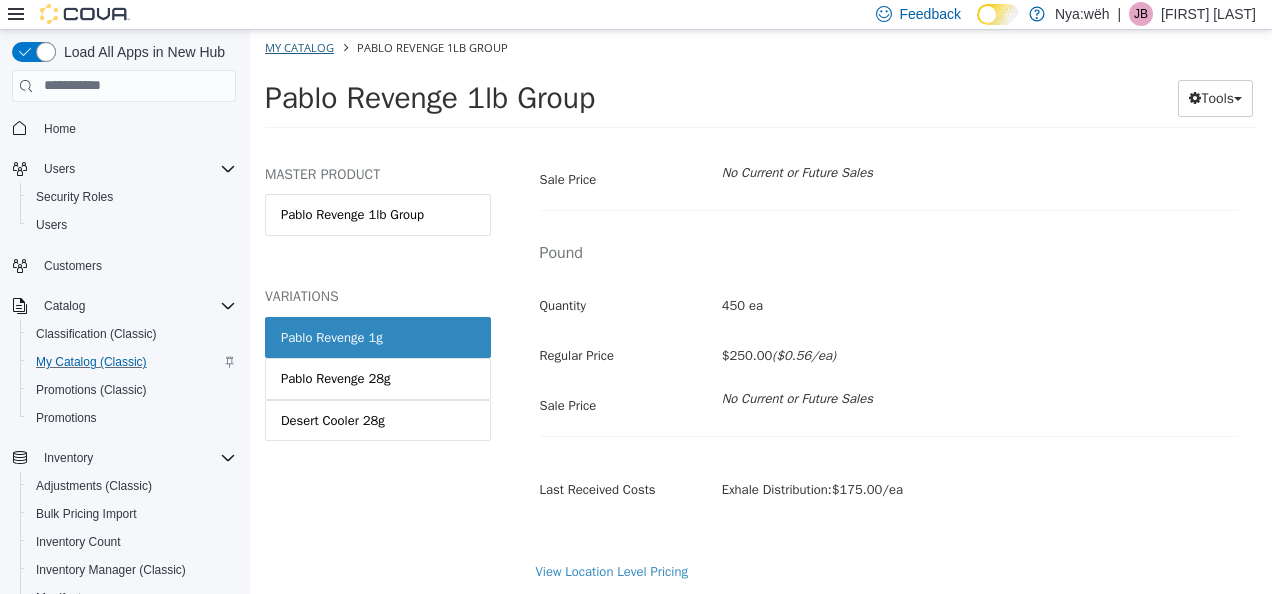 select on "**********" 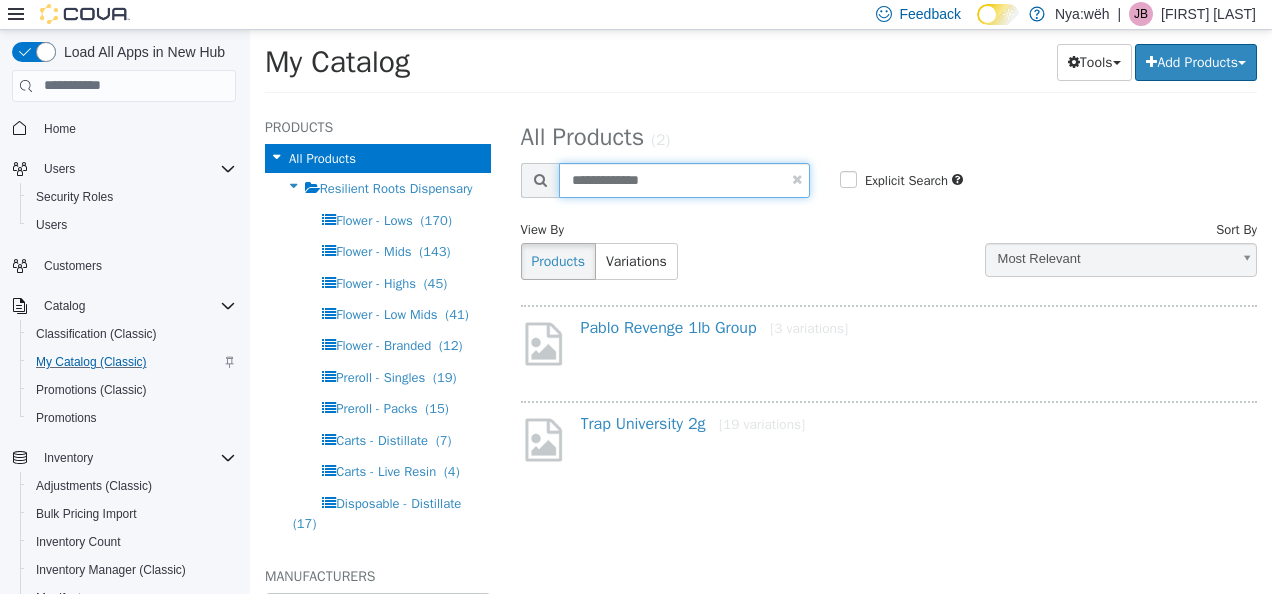 drag, startPoint x: 681, startPoint y: 176, endPoint x: 504, endPoint y: 162, distance: 177.55281 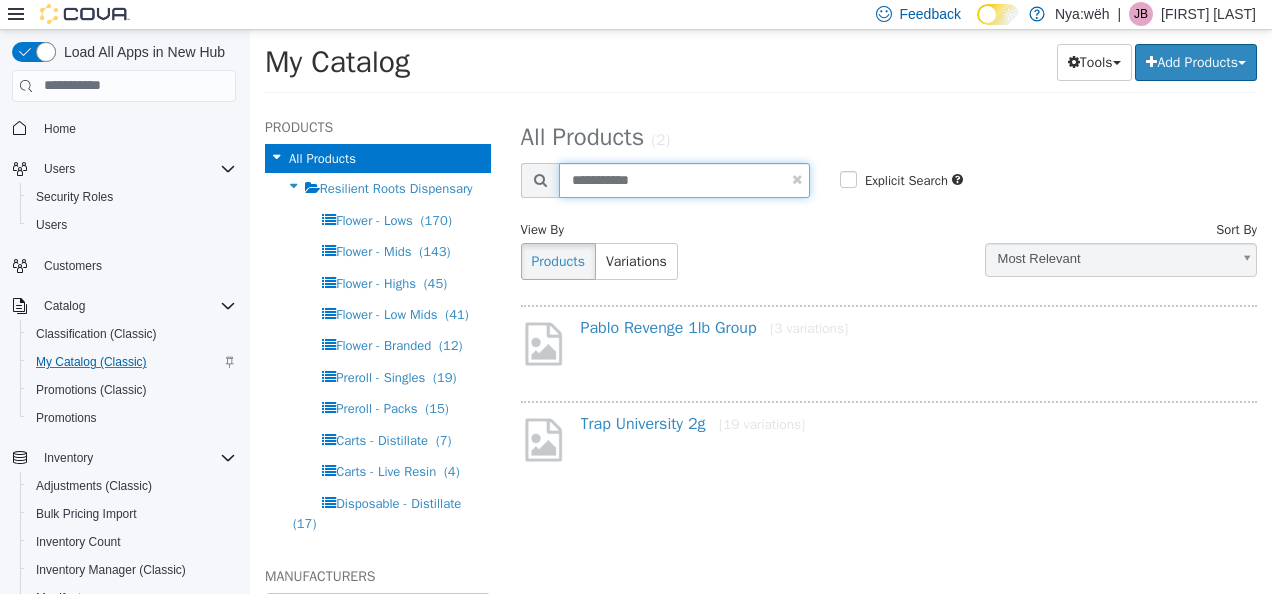 type on "**********" 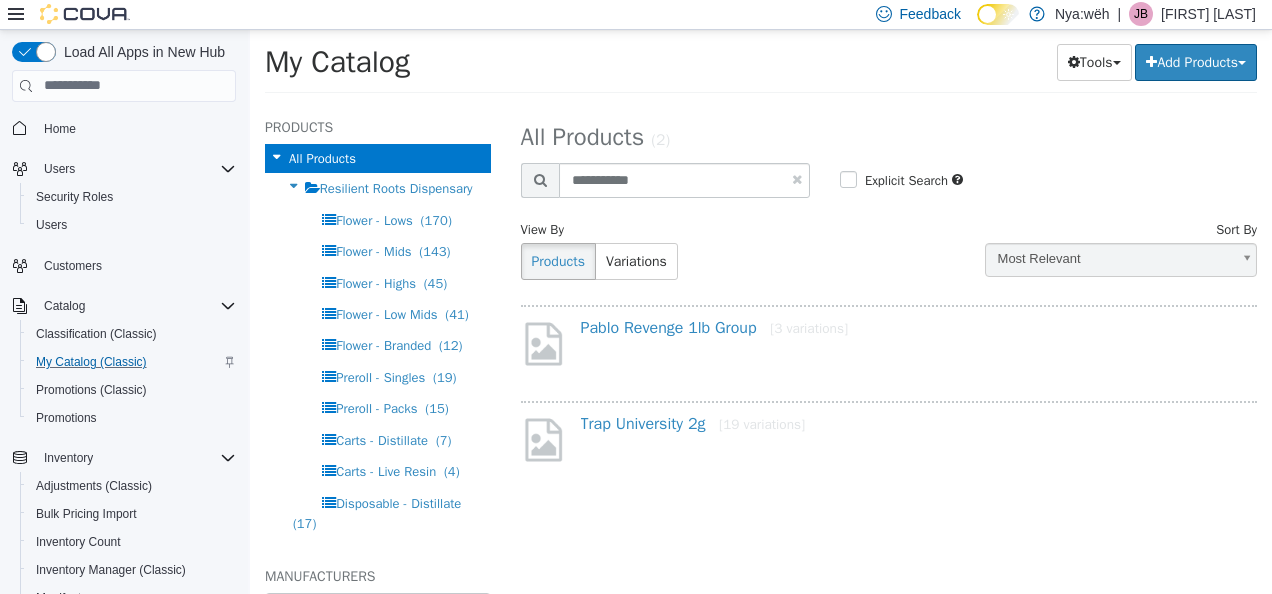 select on "**********" 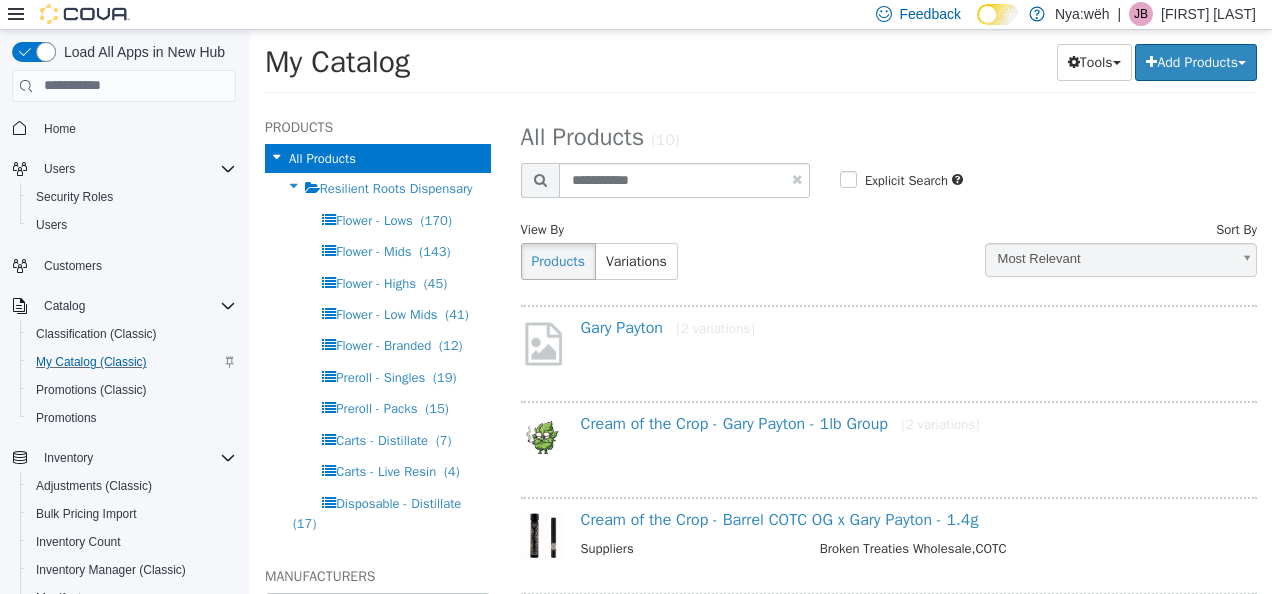 click on "Gary Payton
[2 variations]" at bounding box center [917, 331] 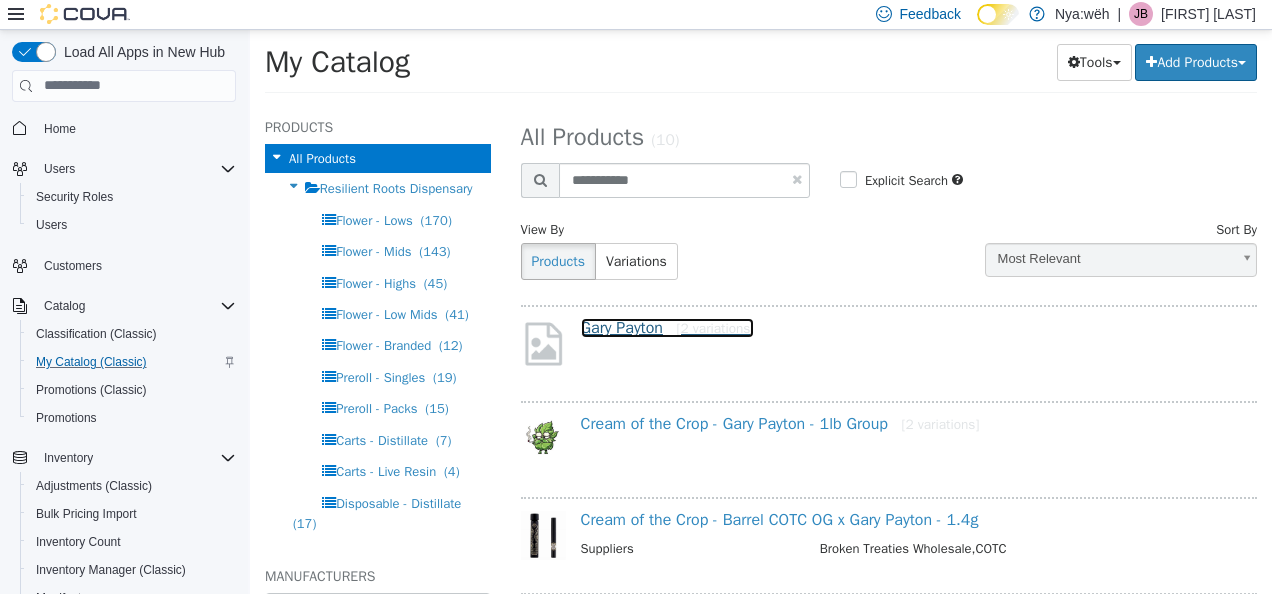 click on "Gary Payton
[2 variations]" at bounding box center [668, 327] 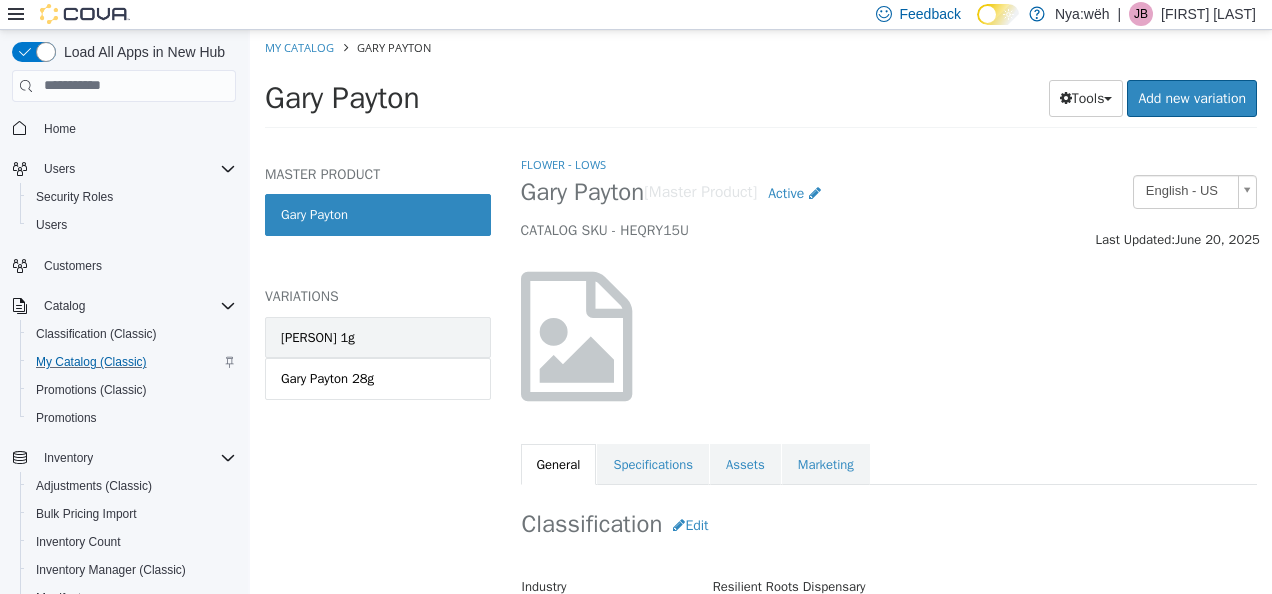 click on "[PERSON] 1g" at bounding box center [378, 337] 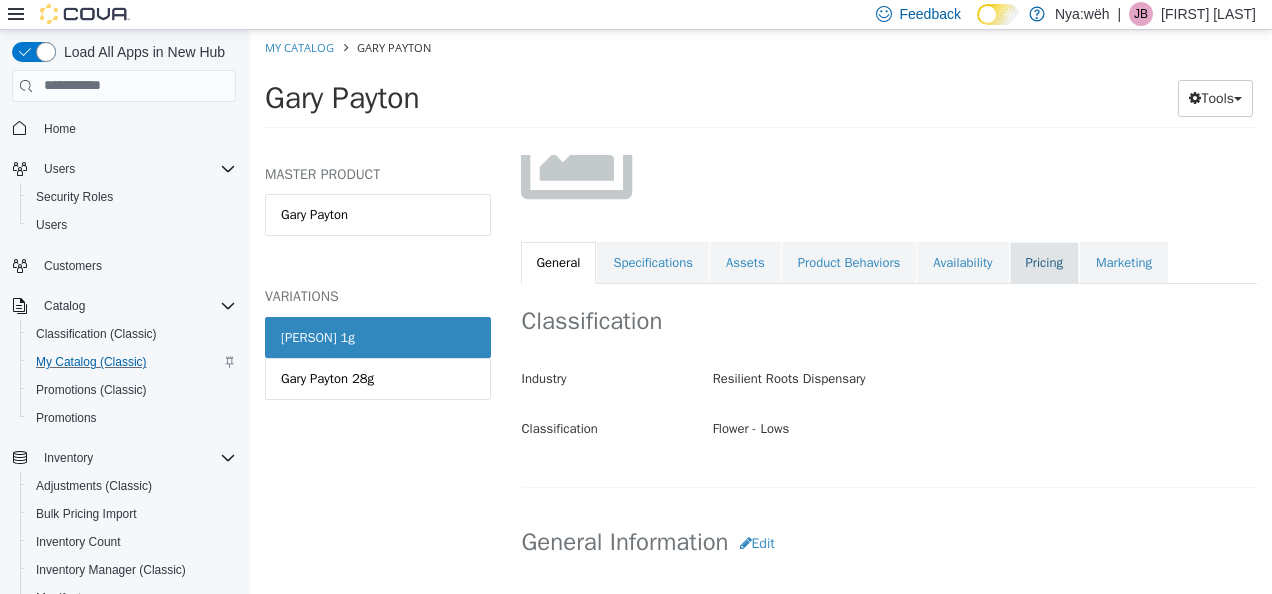 click on "Pricing" at bounding box center [1044, 262] 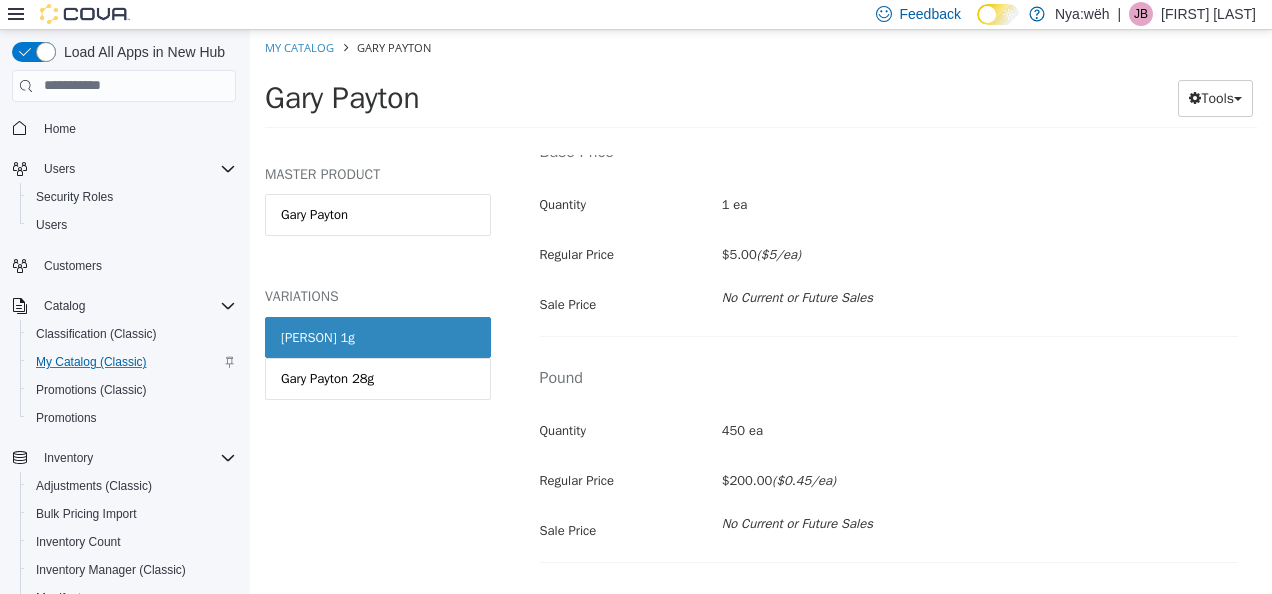 scroll, scrollTop: 562, scrollLeft: 0, axis: vertical 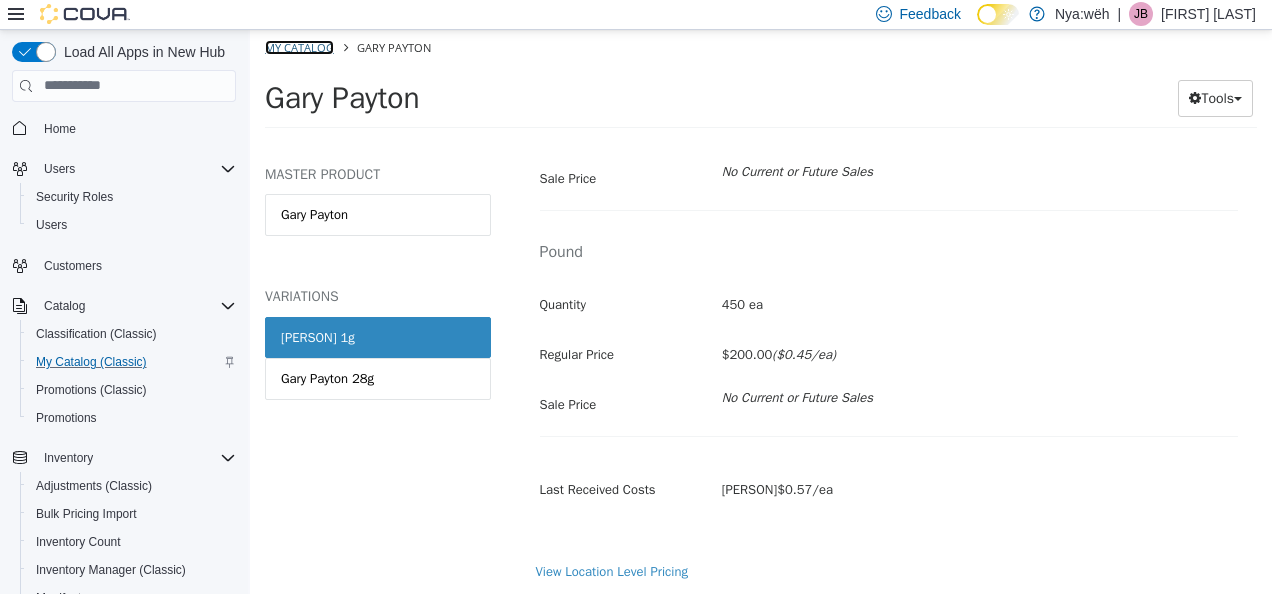 click on "My Catalog" at bounding box center (299, 46) 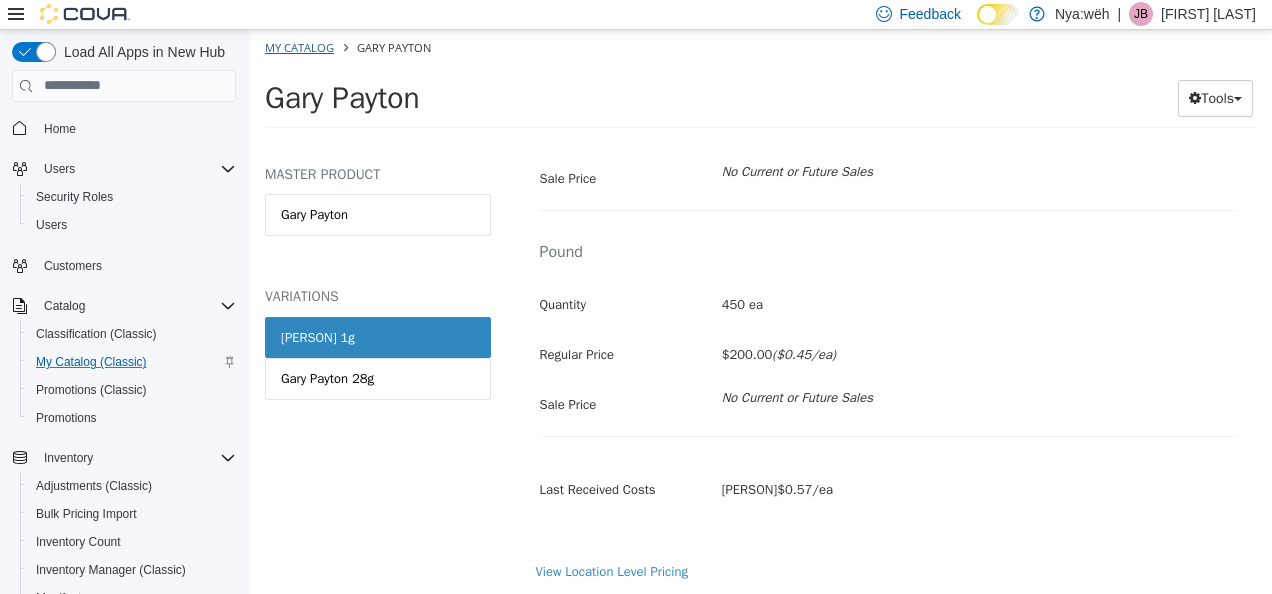 select on "**********" 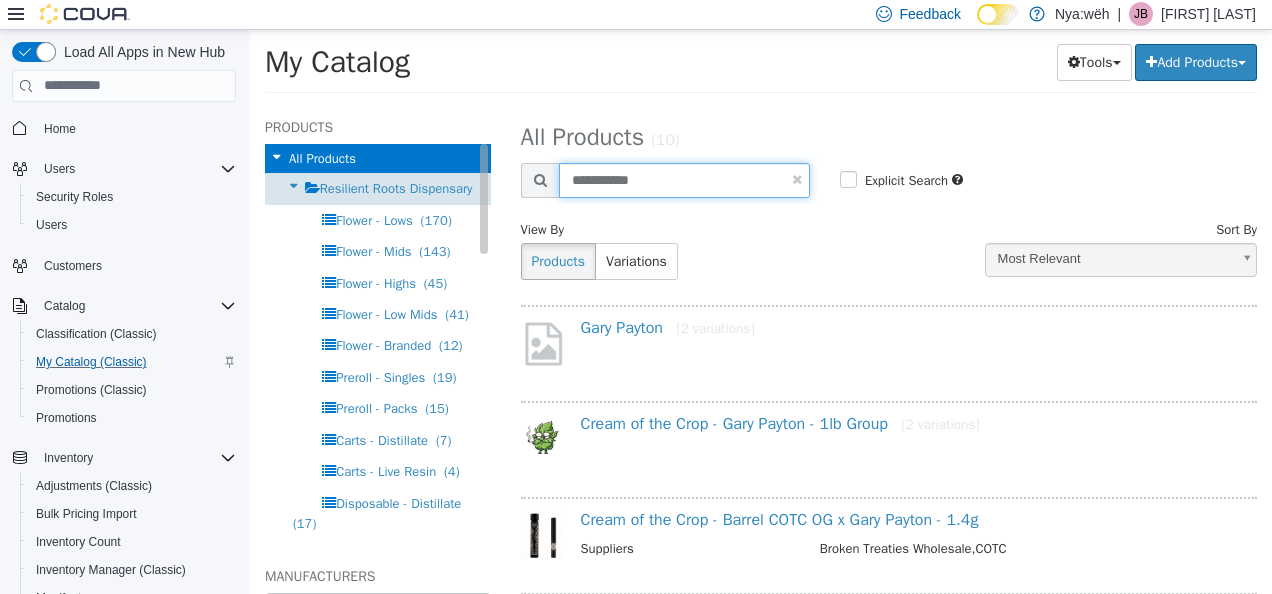 drag, startPoint x: 700, startPoint y: 170, endPoint x: 414, endPoint y: 204, distance: 288.0139 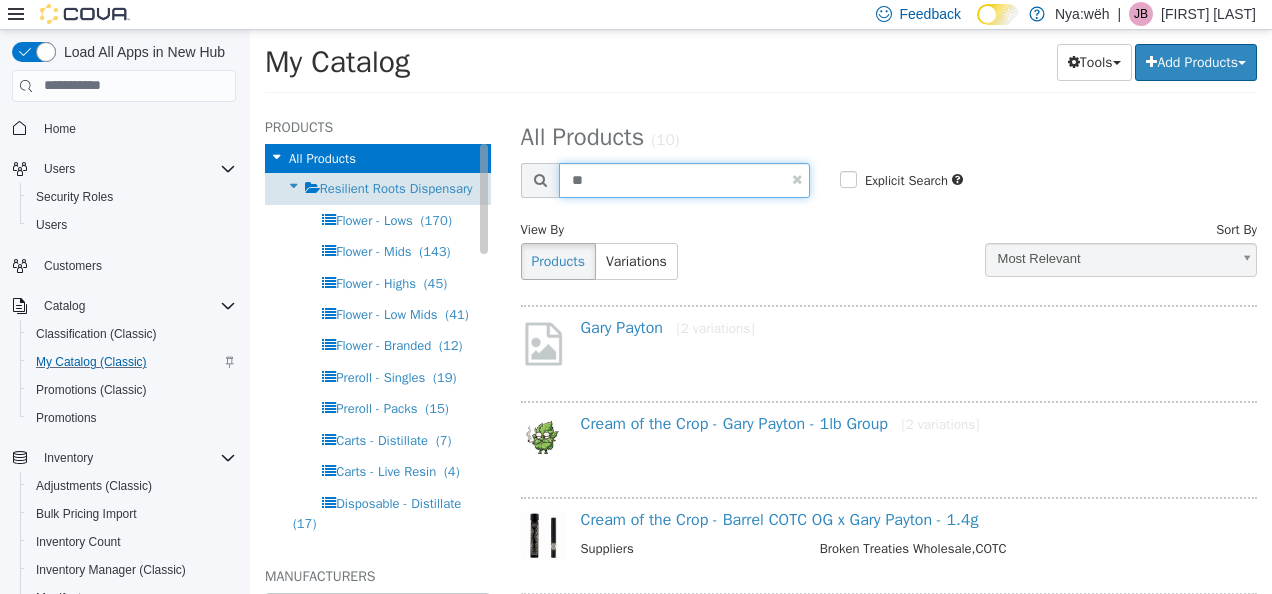 type on "**" 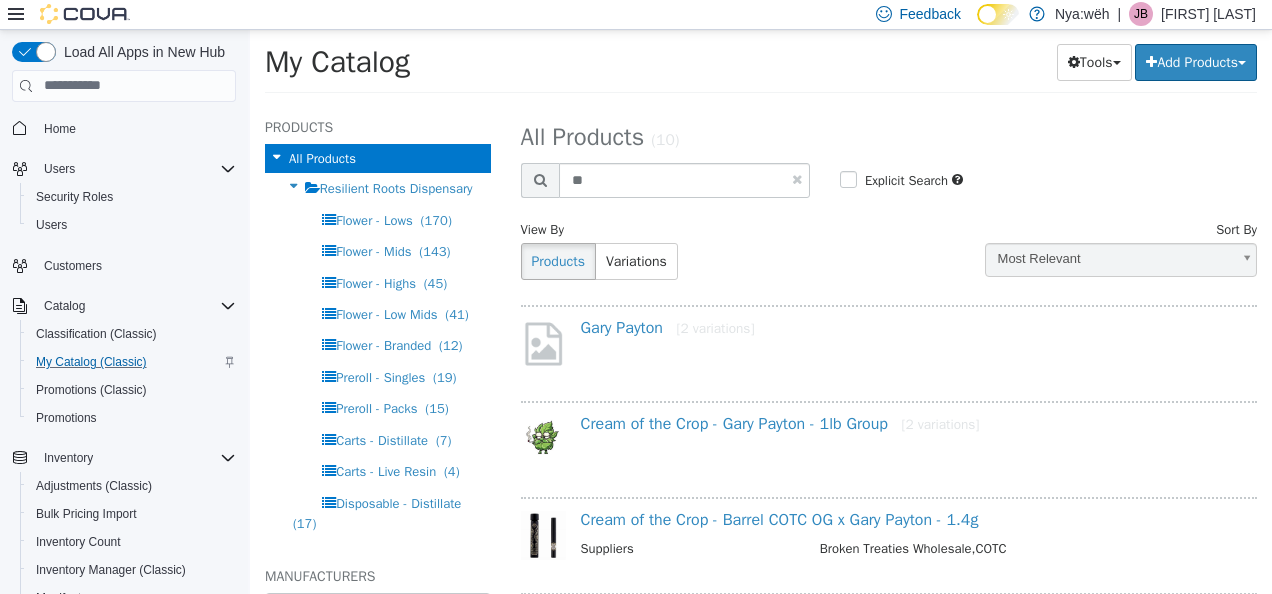 select on "**********" 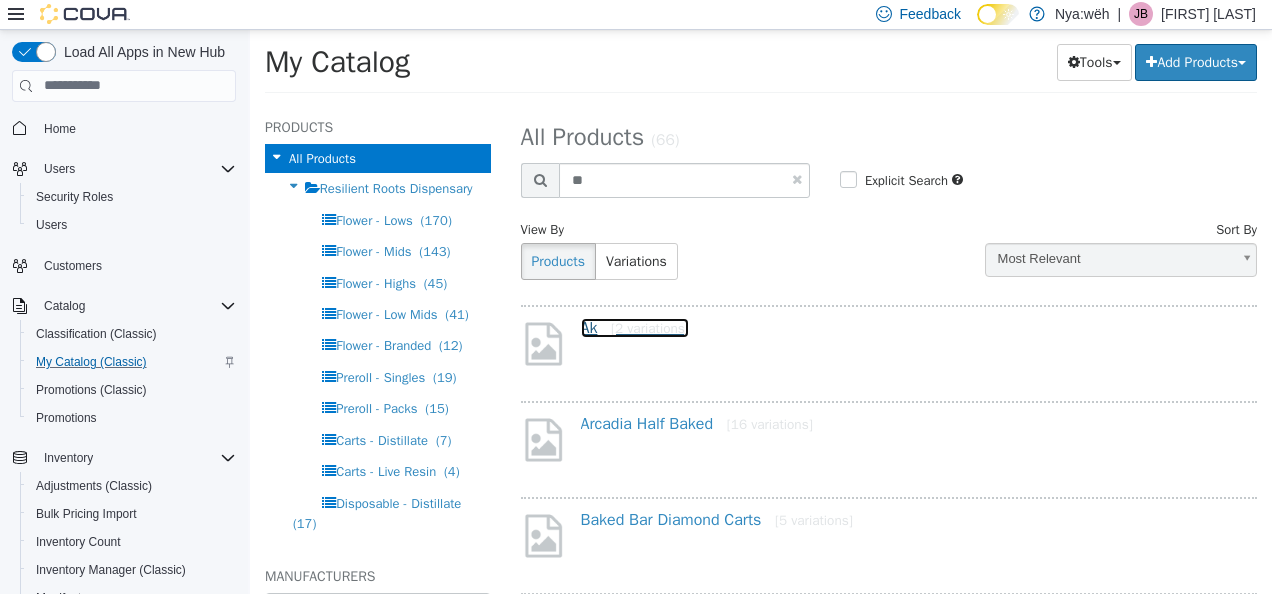 click on "Ak
[2 variations]" at bounding box center [635, 327] 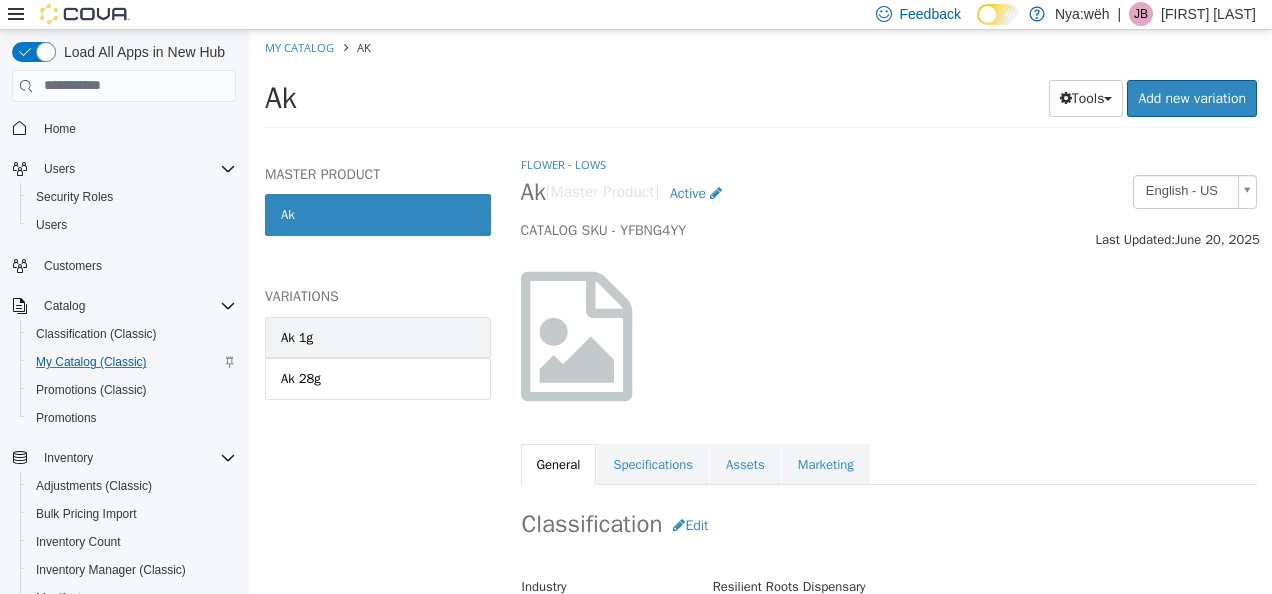 click on "Ak 1g" at bounding box center [378, 337] 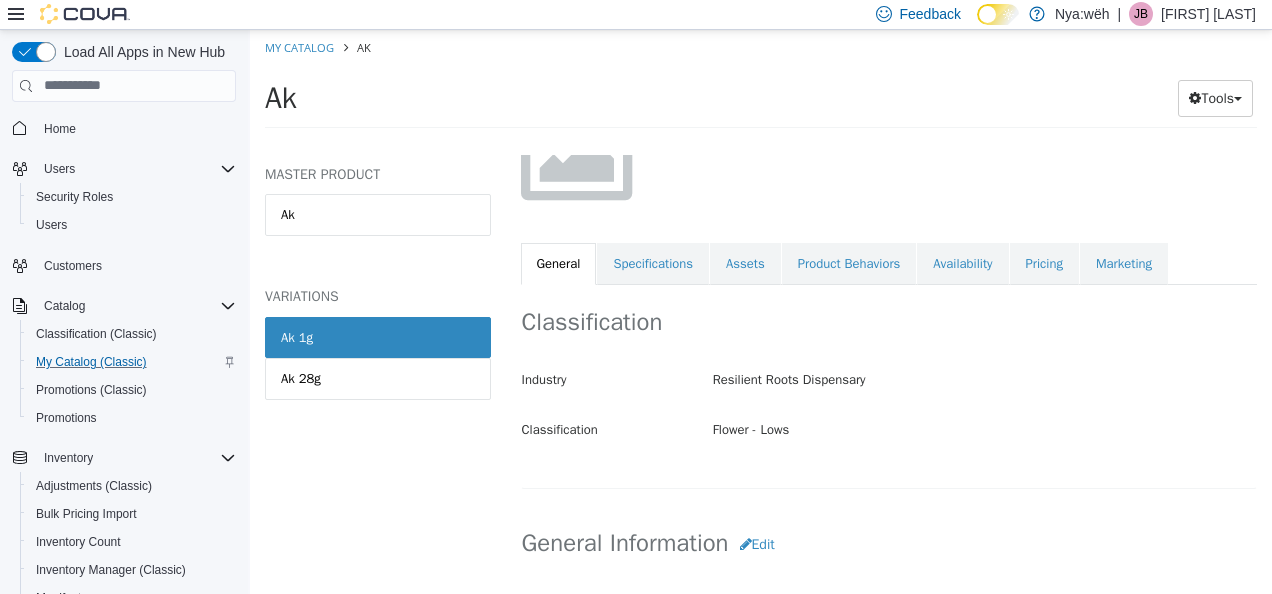 scroll, scrollTop: 202, scrollLeft: 0, axis: vertical 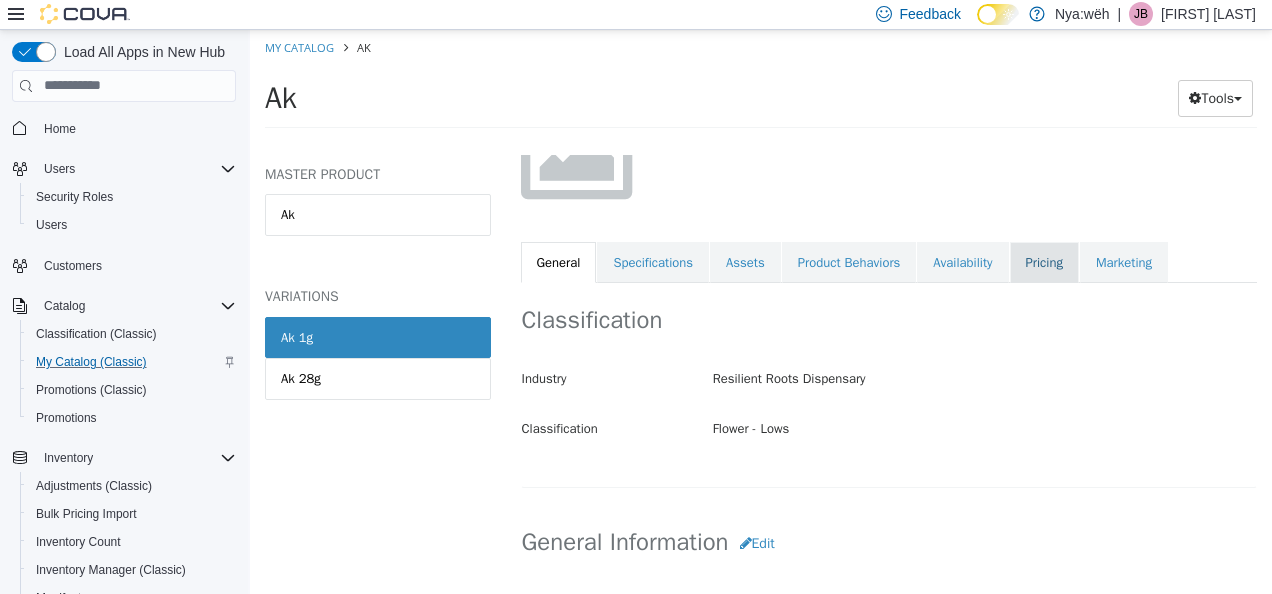 click on "Pricing" at bounding box center [1044, 262] 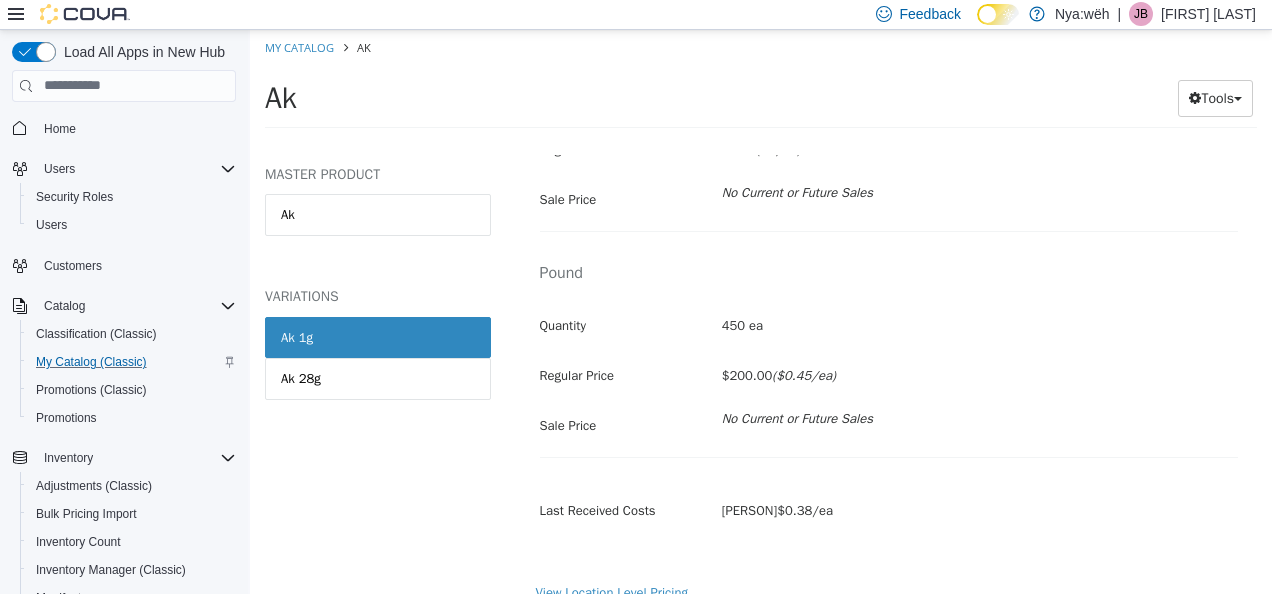 scroll, scrollTop: 562, scrollLeft: 0, axis: vertical 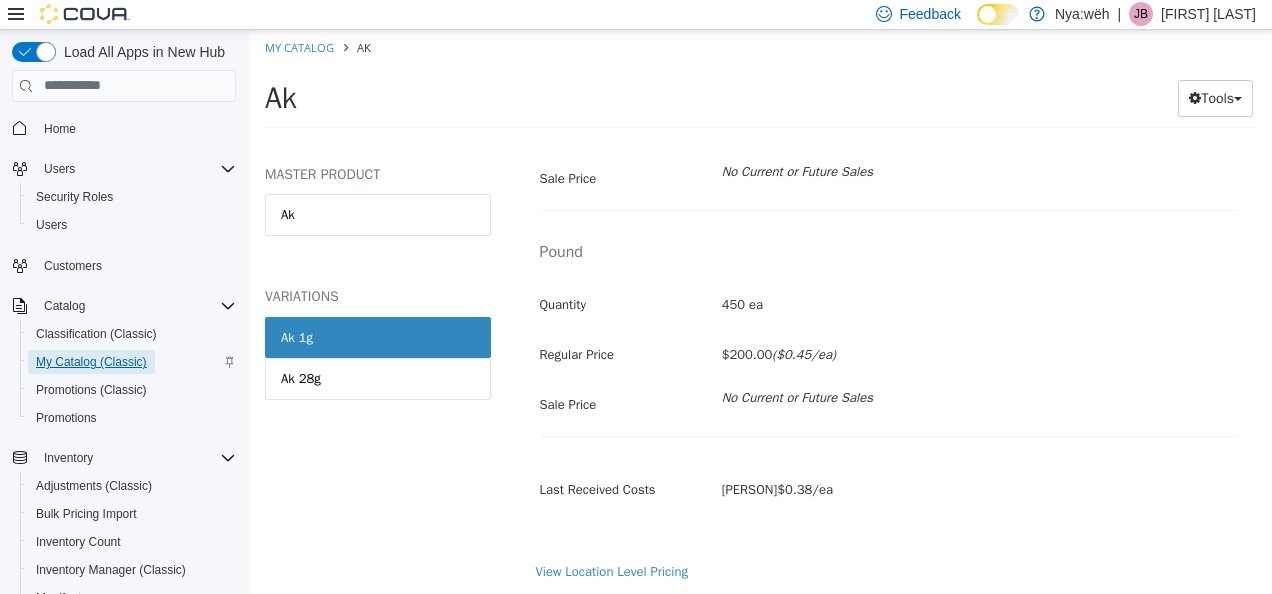 click on "My Catalog (Classic)" at bounding box center (91, 362) 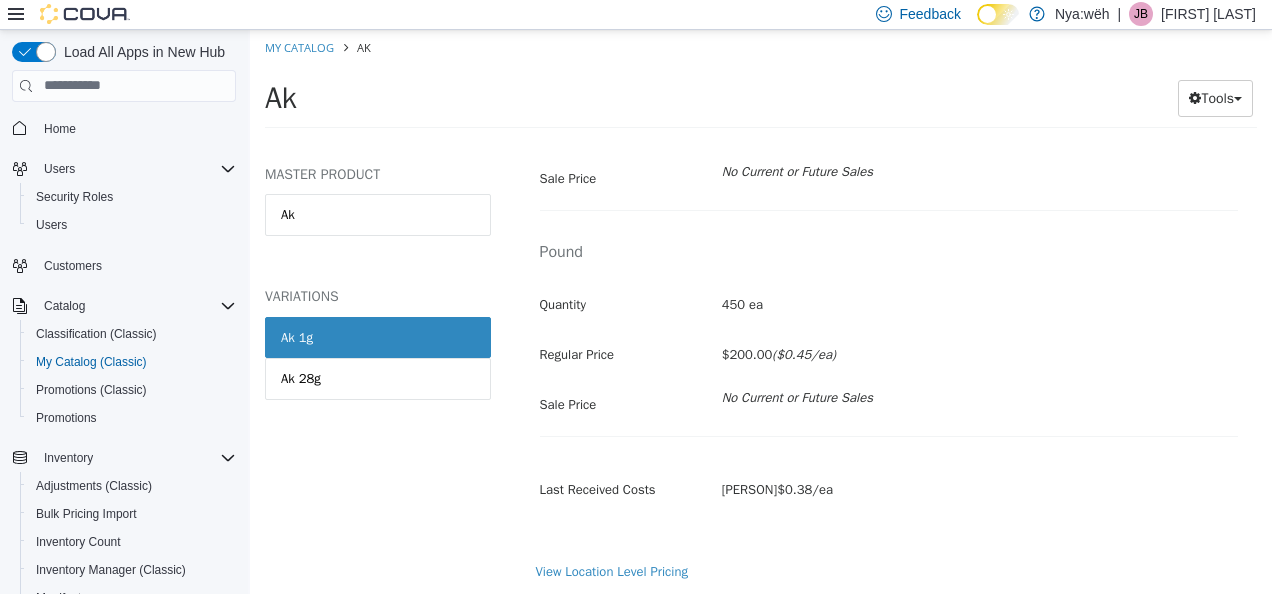 click on "My Catalog
Ak" at bounding box center [761, 47] 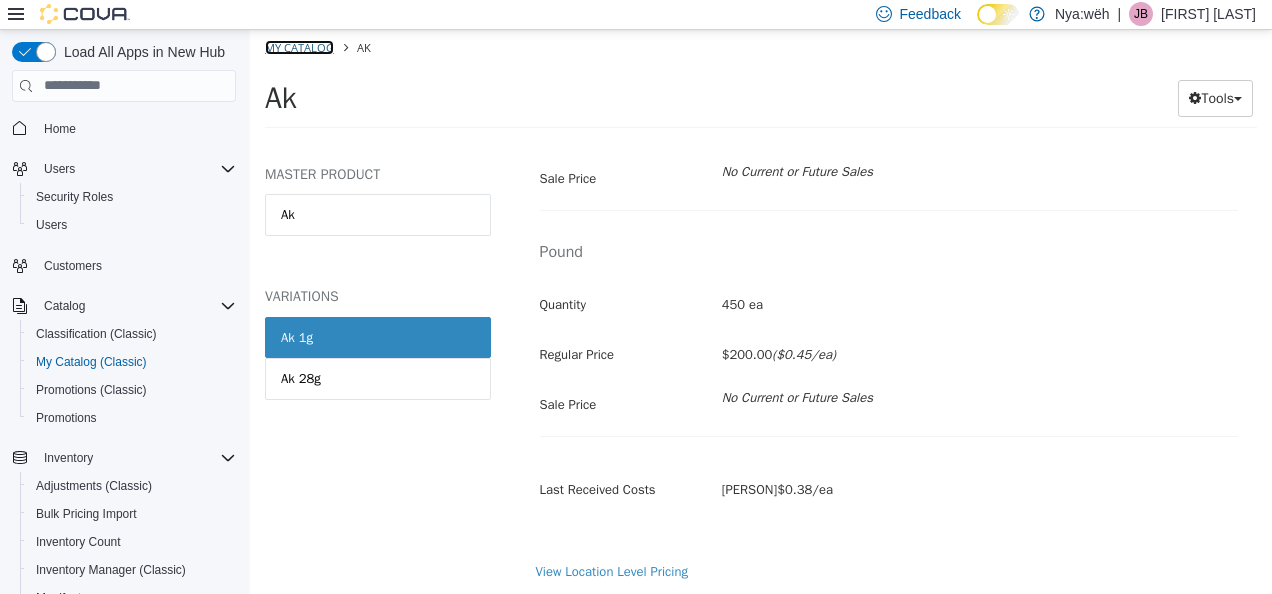 click on "My Catalog" at bounding box center (299, 46) 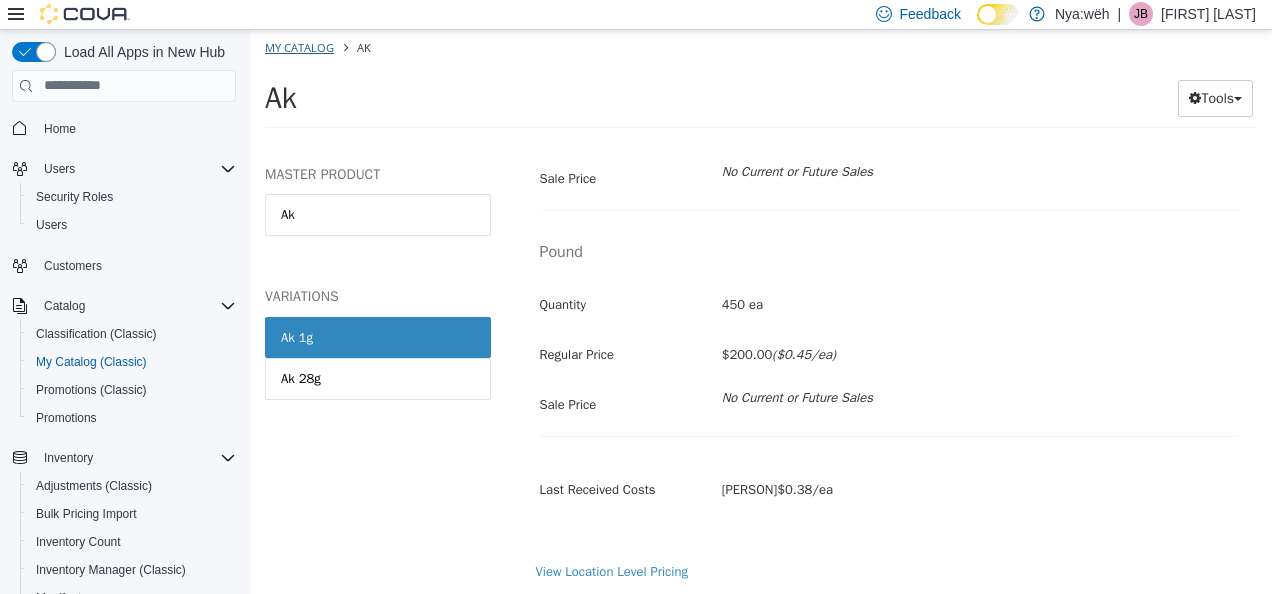 select on "**********" 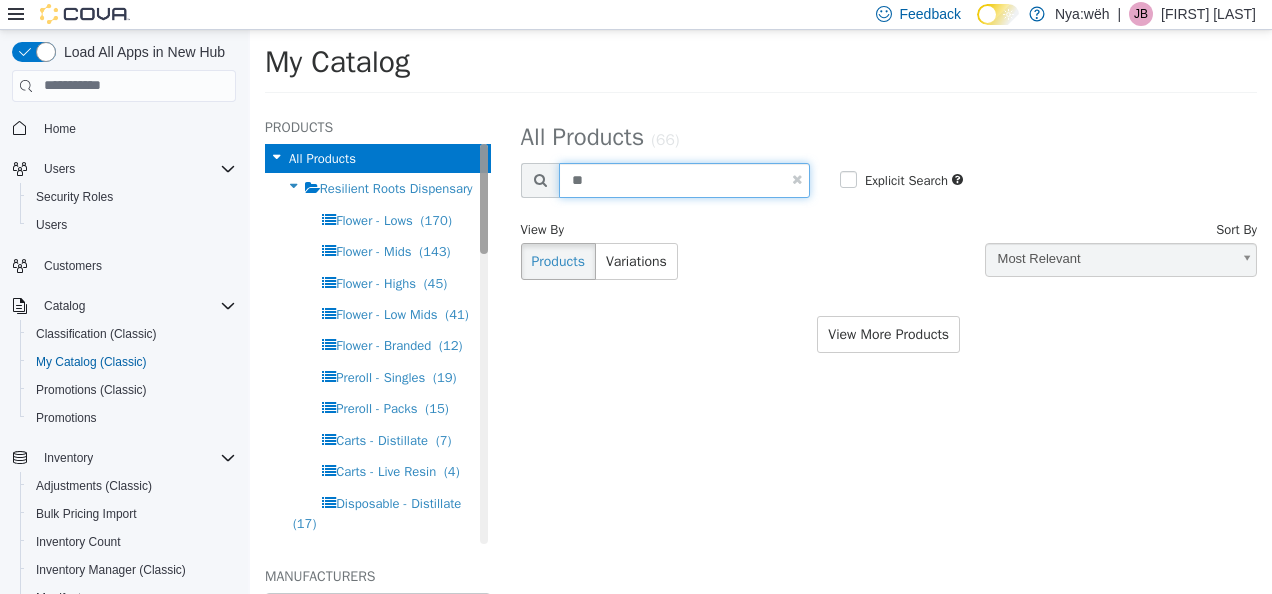 drag, startPoint x: 662, startPoint y: 171, endPoint x: 467, endPoint y: 179, distance: 195.16403 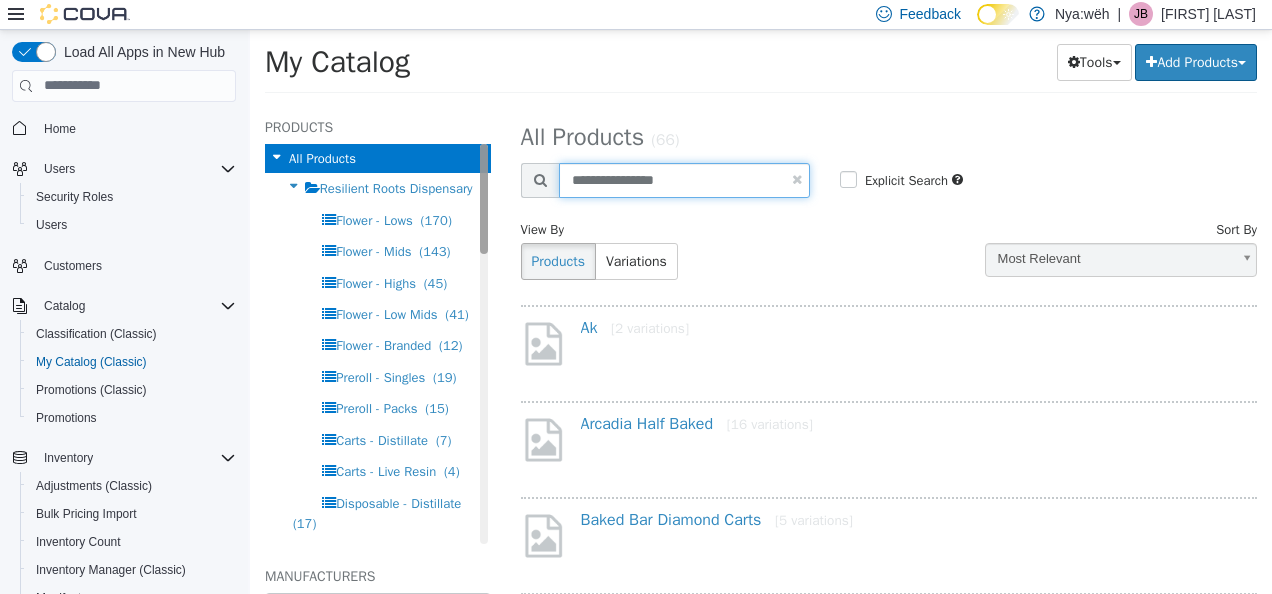 type on "**********" 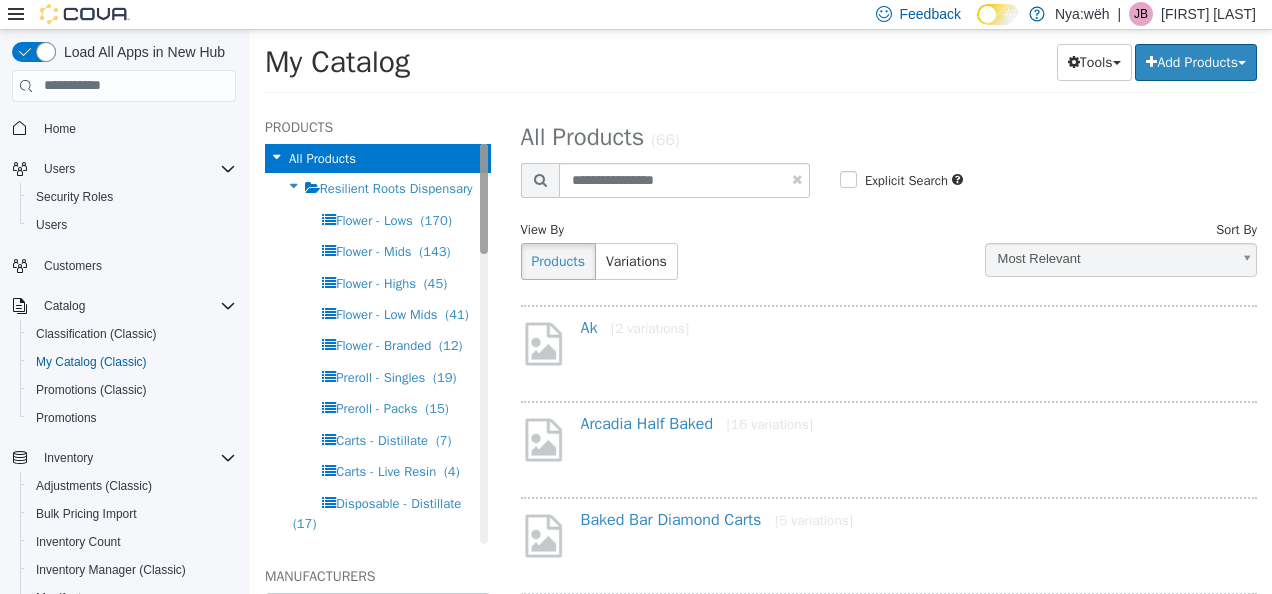 select on "**********" 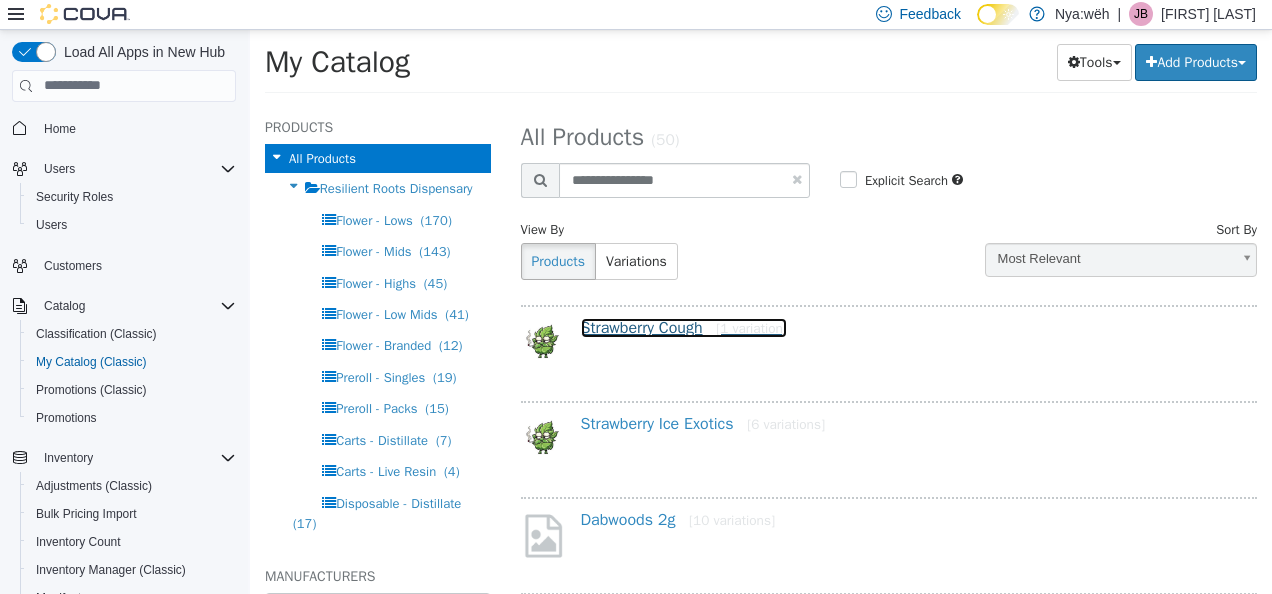 click on "Strawberry Cough
[1 variation]" at bounding box center (684, 327) 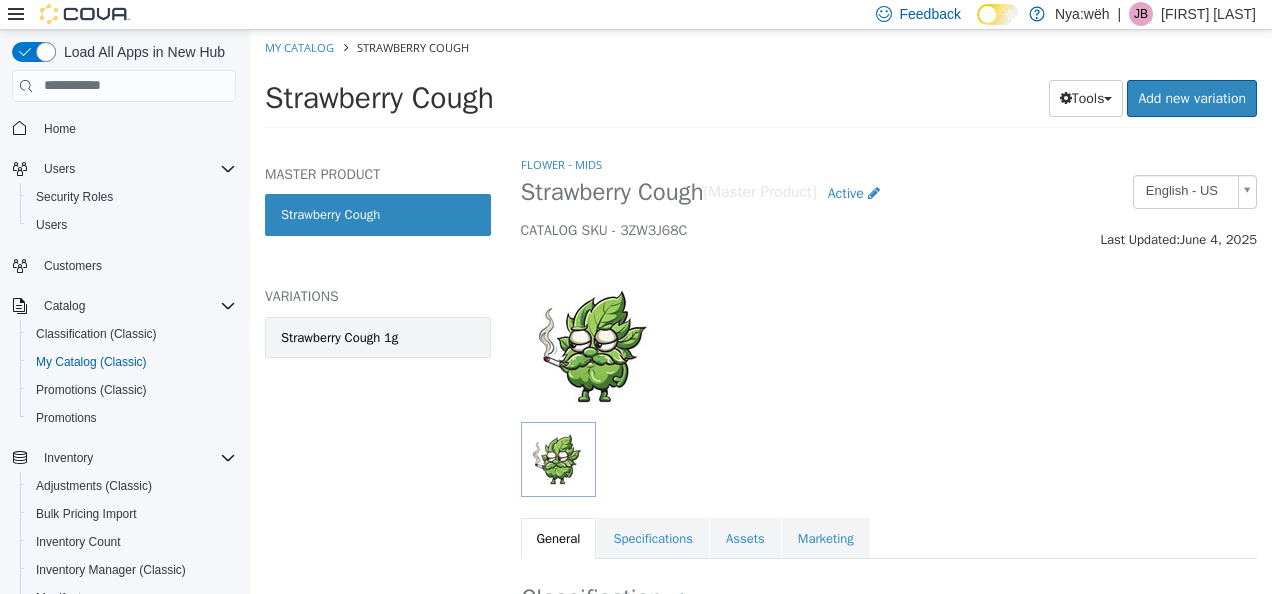 click on "Strawberry Cough 1g" at bounding box center [339, 337] 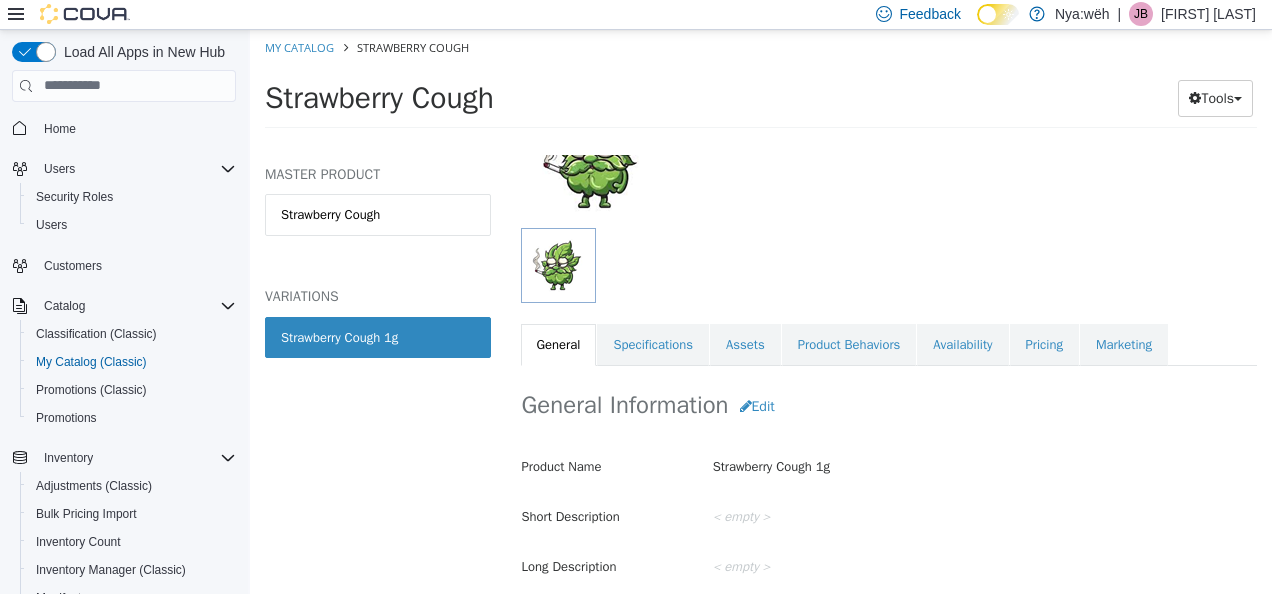 scroll, scrollTop: 202, scrollLeft: 0, axis: vertical 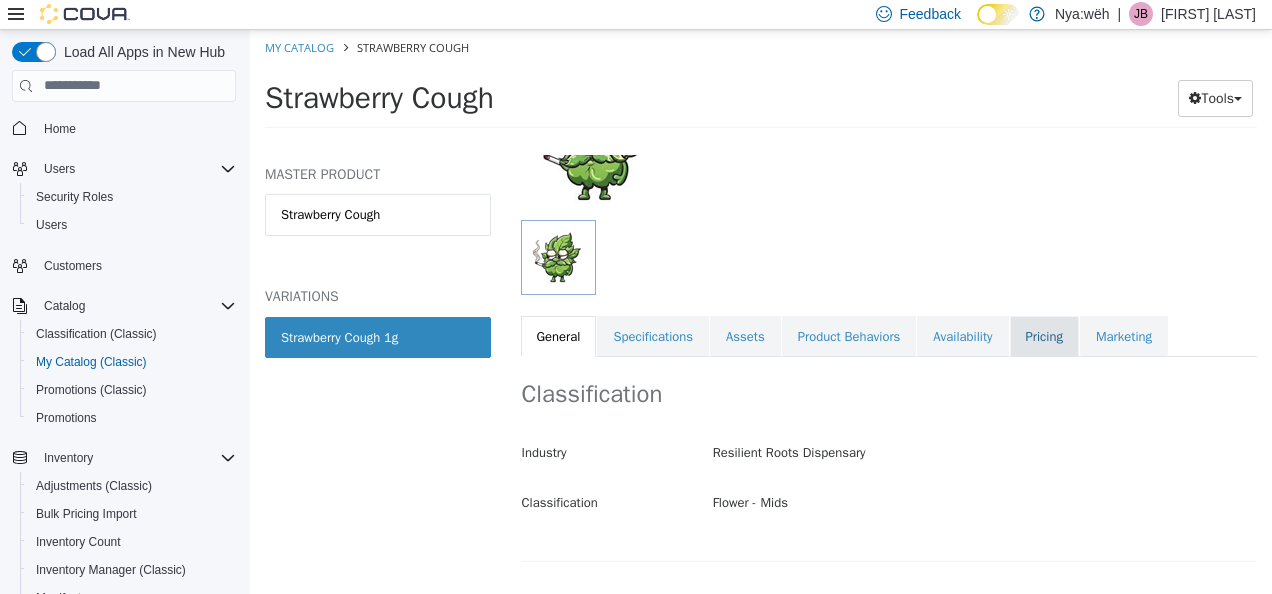 click on "Pricing" at bounding box center (1044, 336) 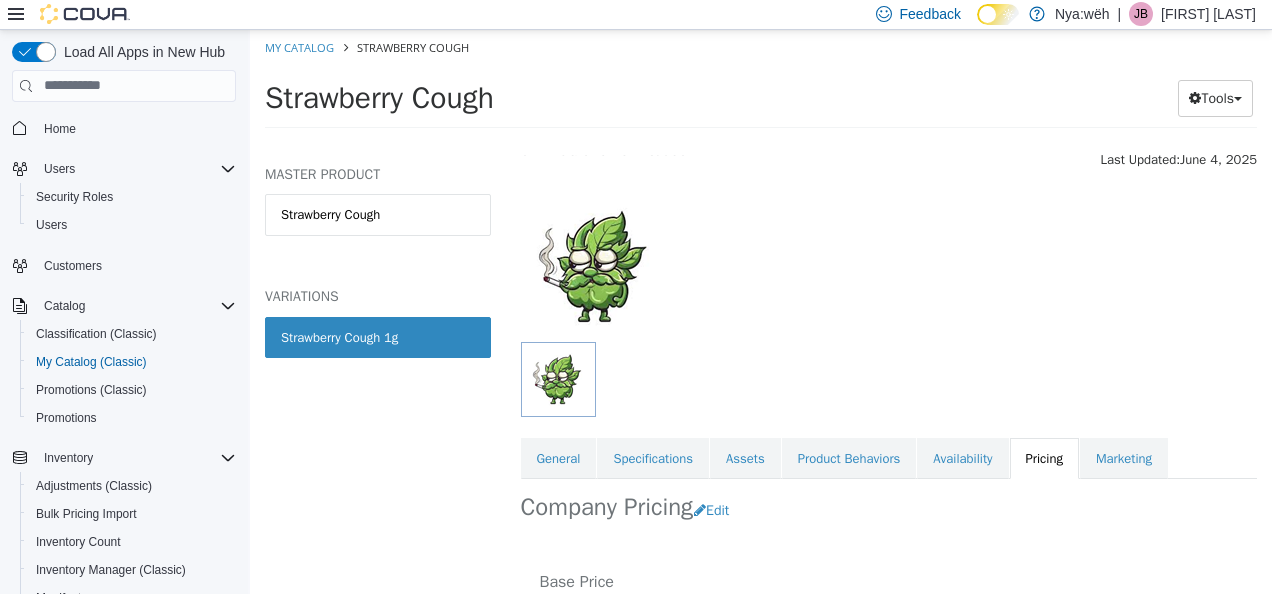 scroll, scrollTop: 0, scrollLeft: 0, axis: both 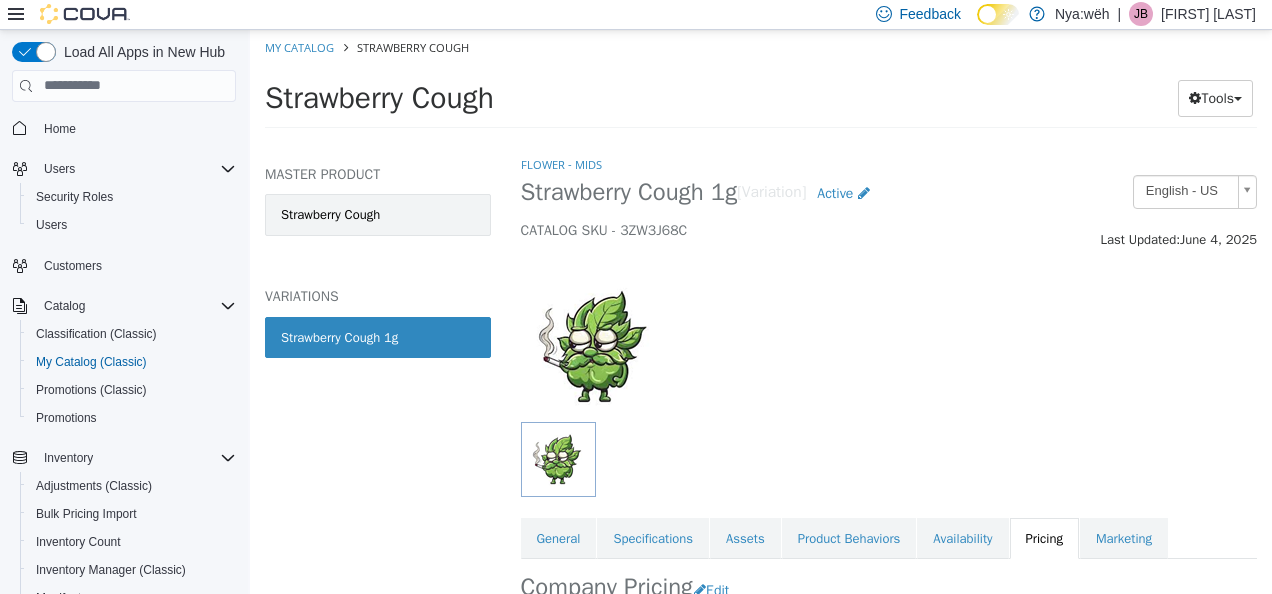click on "Strawberry Cough" at bounding box center [378, 214] 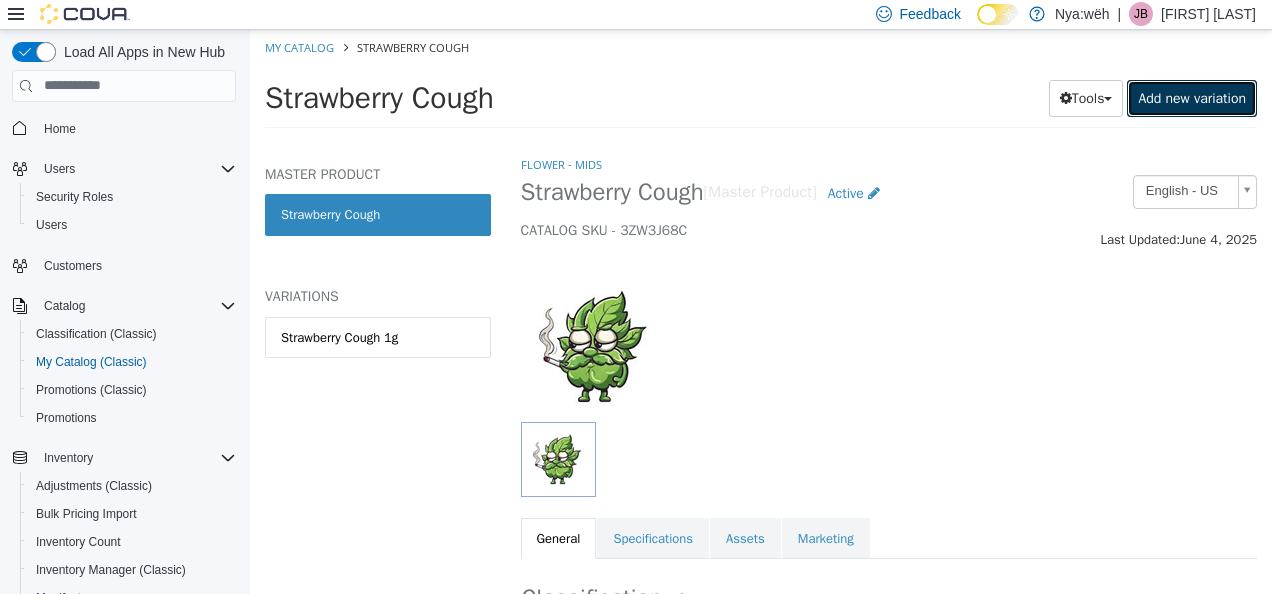 click on "Add new variation" at bounding box center [1192, 97] 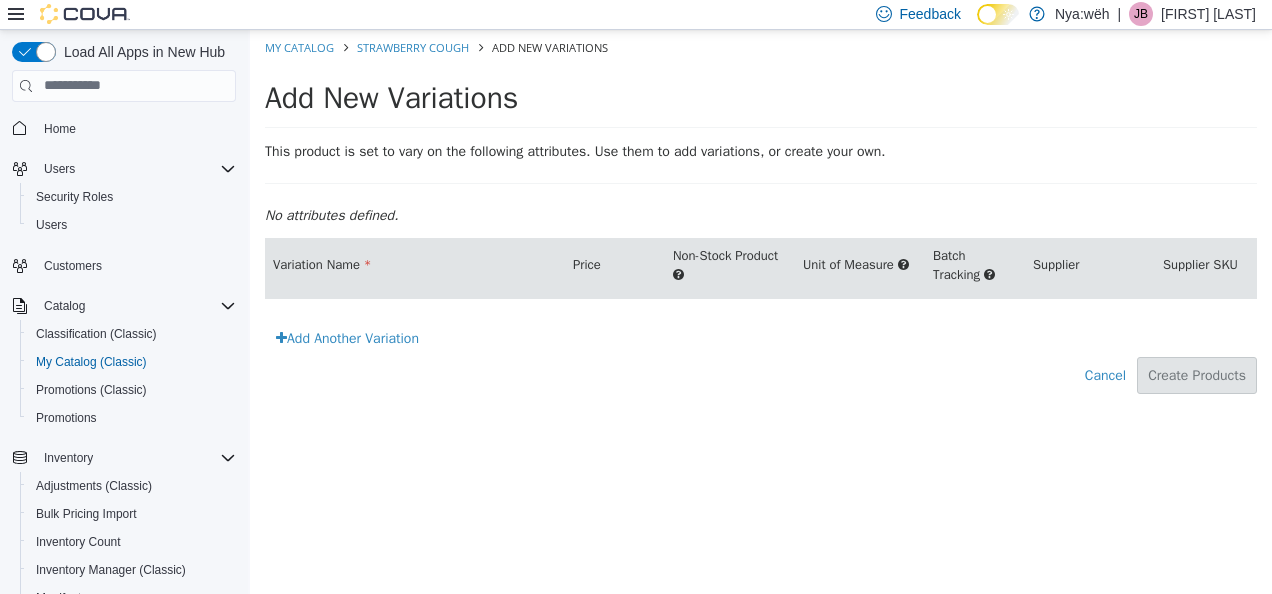click on "Cancel Create Products" at bounding box center [761, 374] 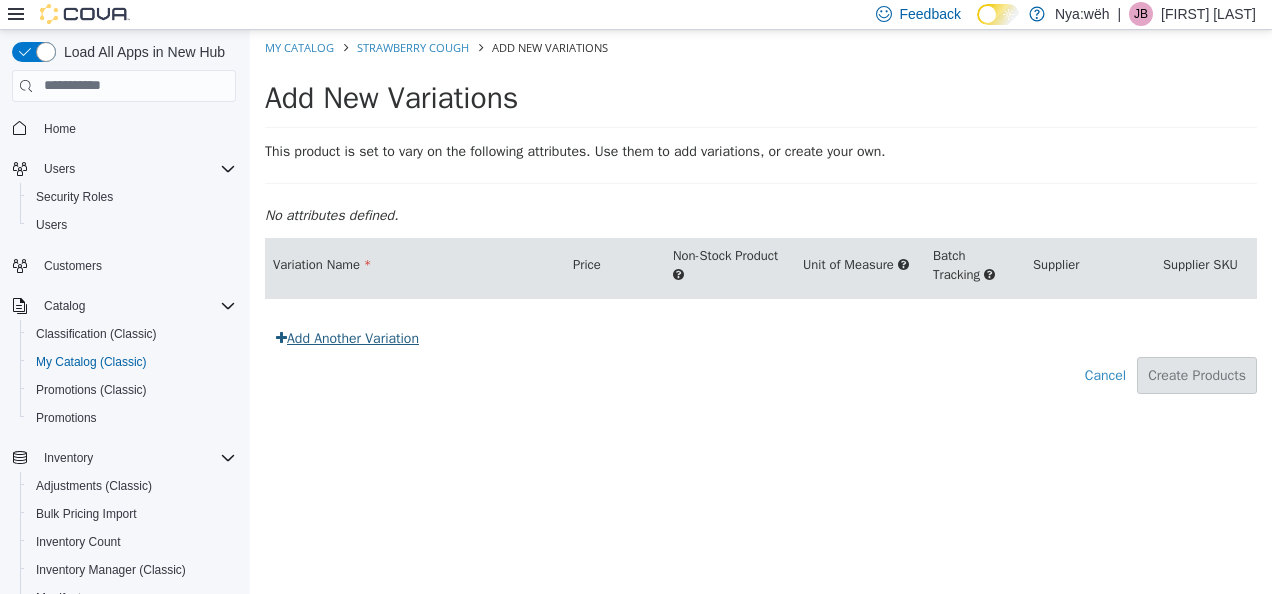 click on "Add Another Variation" at bounding box center (347, 337) 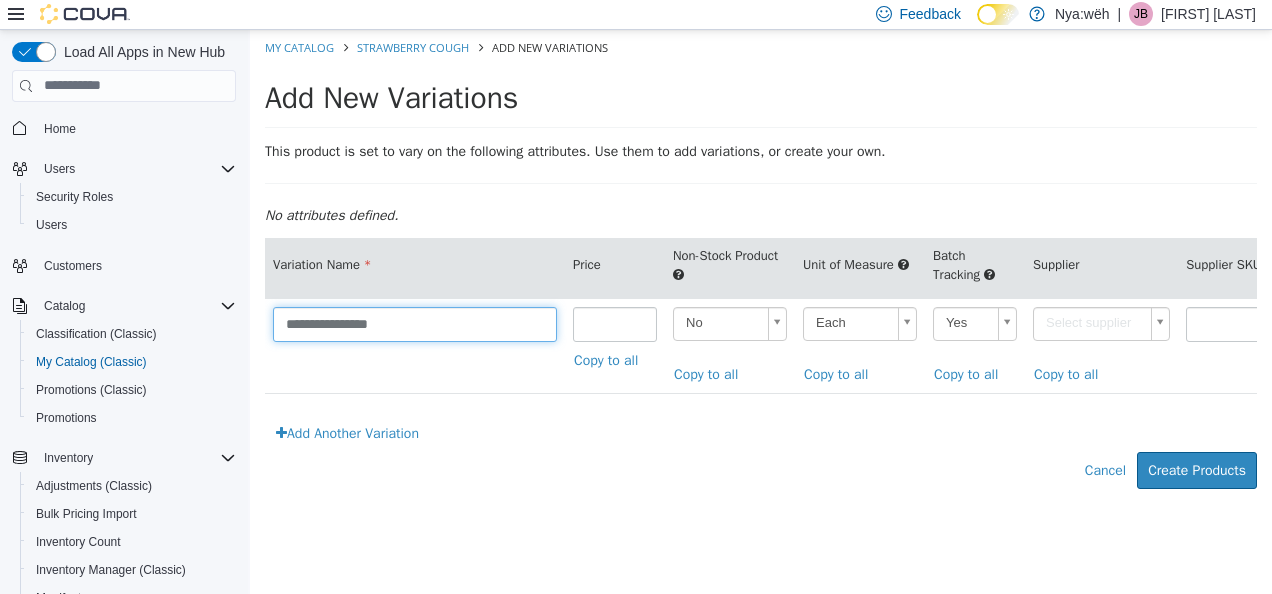 click on "**********" at bounding box center (415, 323) 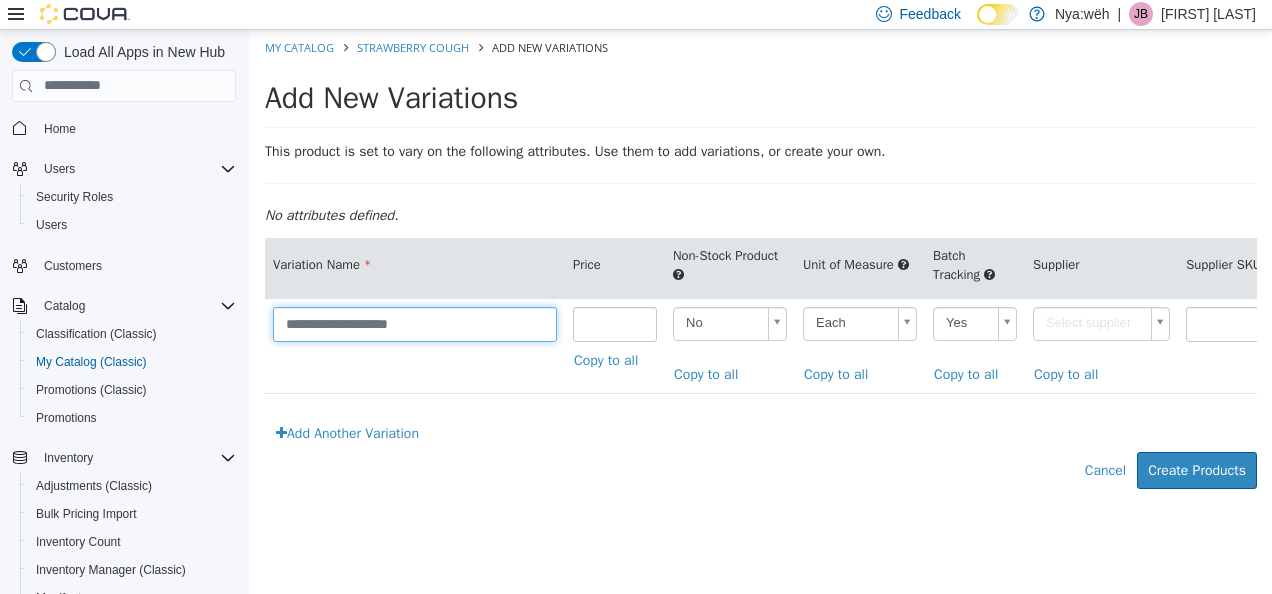 type on "**********" 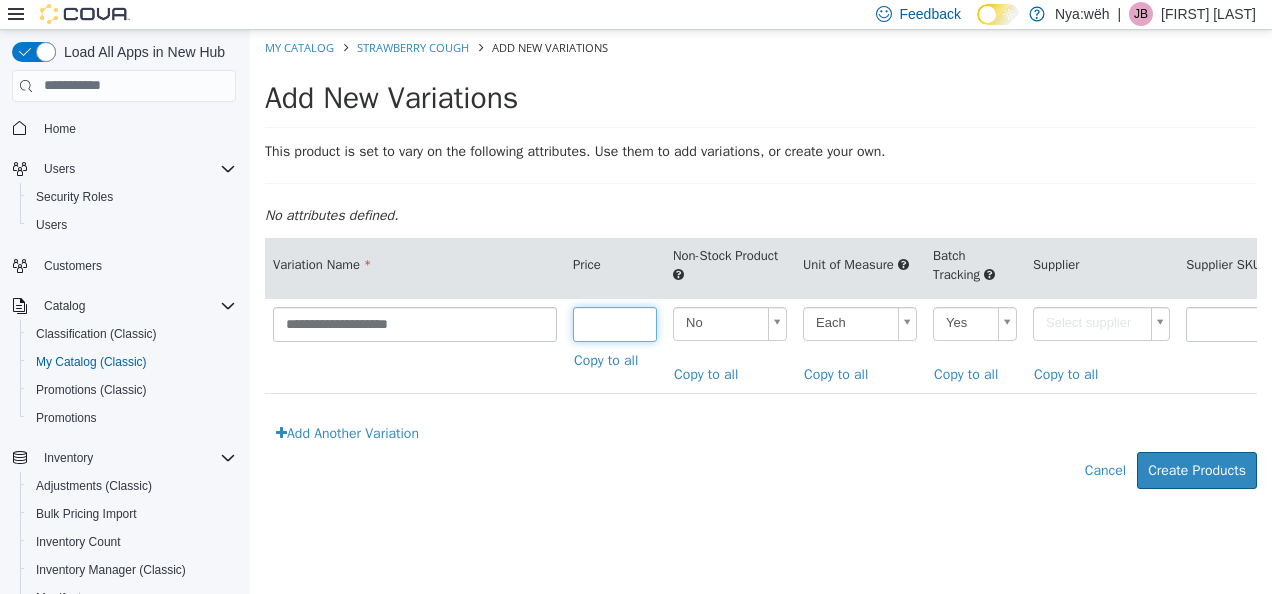 click at bounding box center (615, 323) 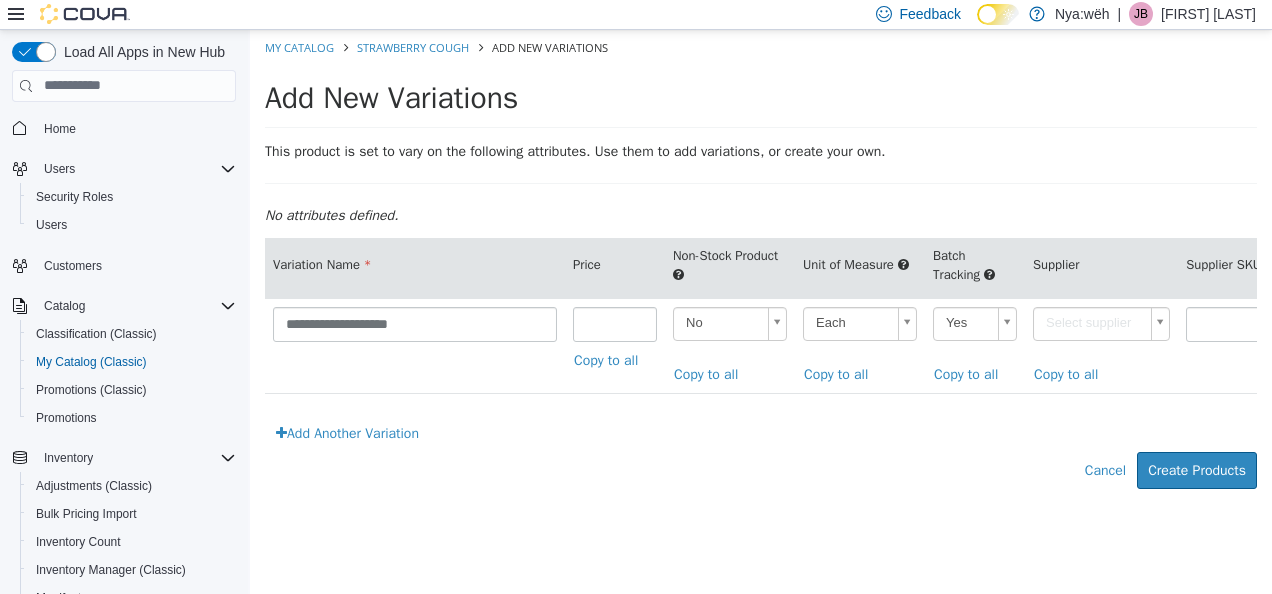 click on "**********" at bounding box center [761, 269] 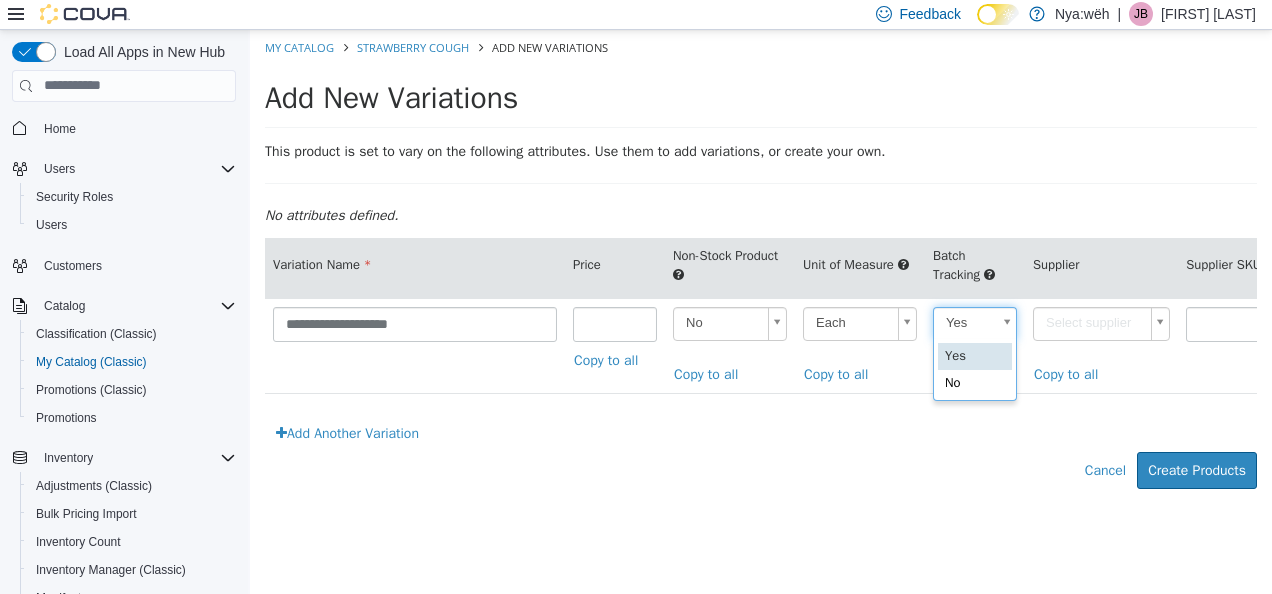 scroll, scrollTop: 0, scrollLeft: 5, axis: horizontal 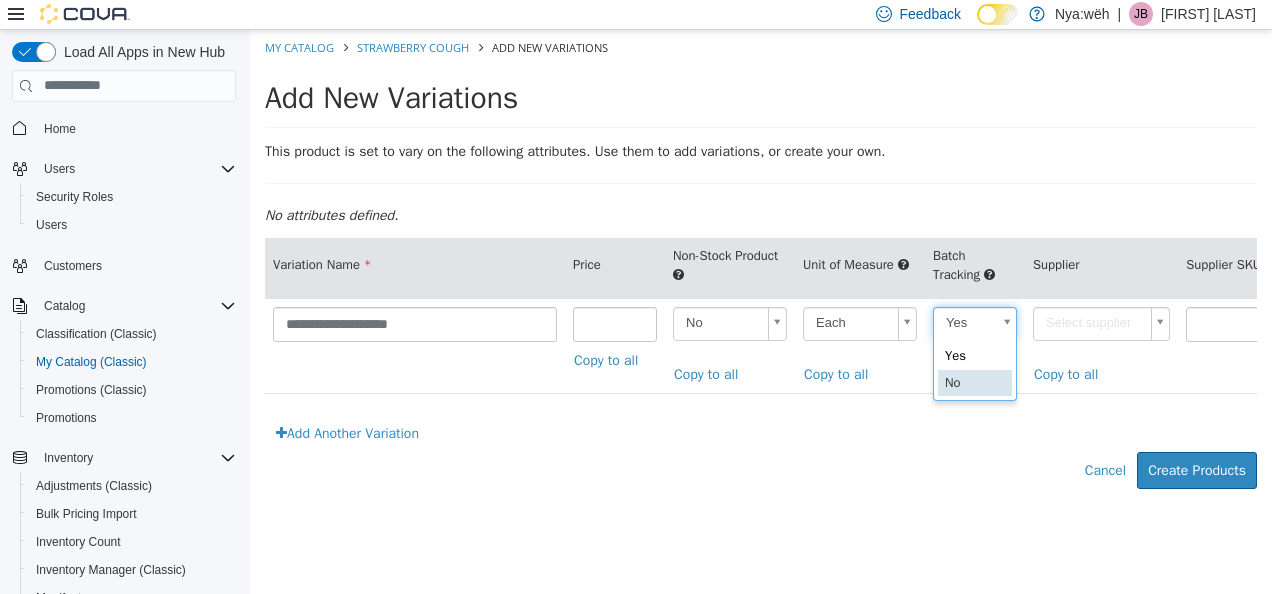 type on "**" 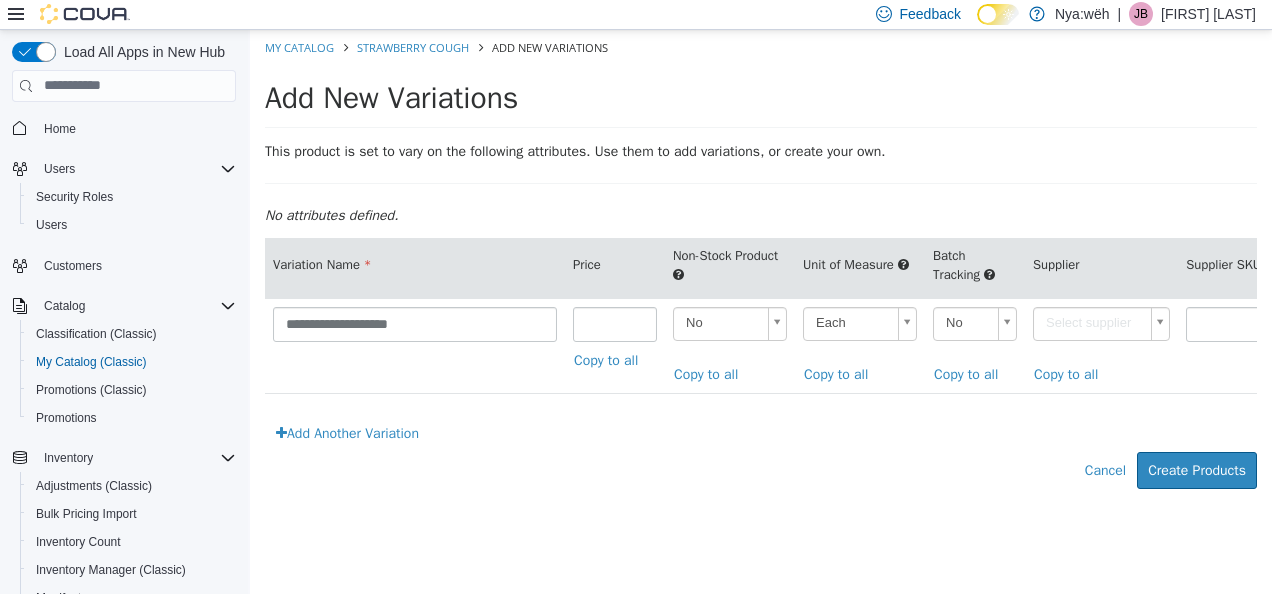 click on "**********" at bounding box center (761, 269) 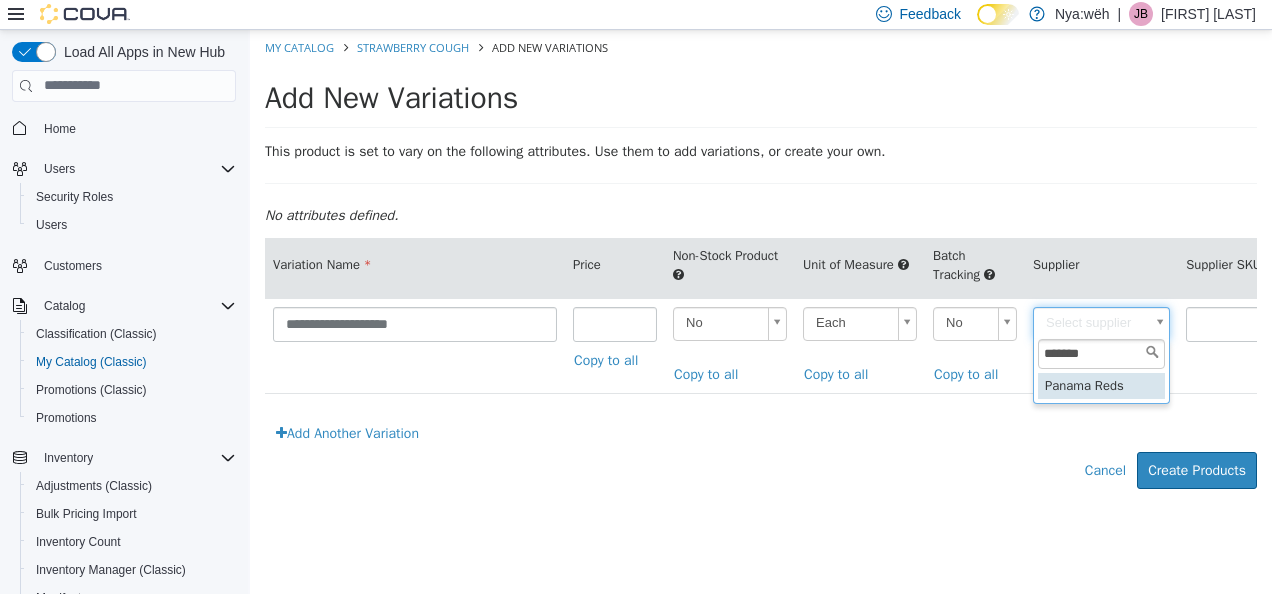 type on "******" 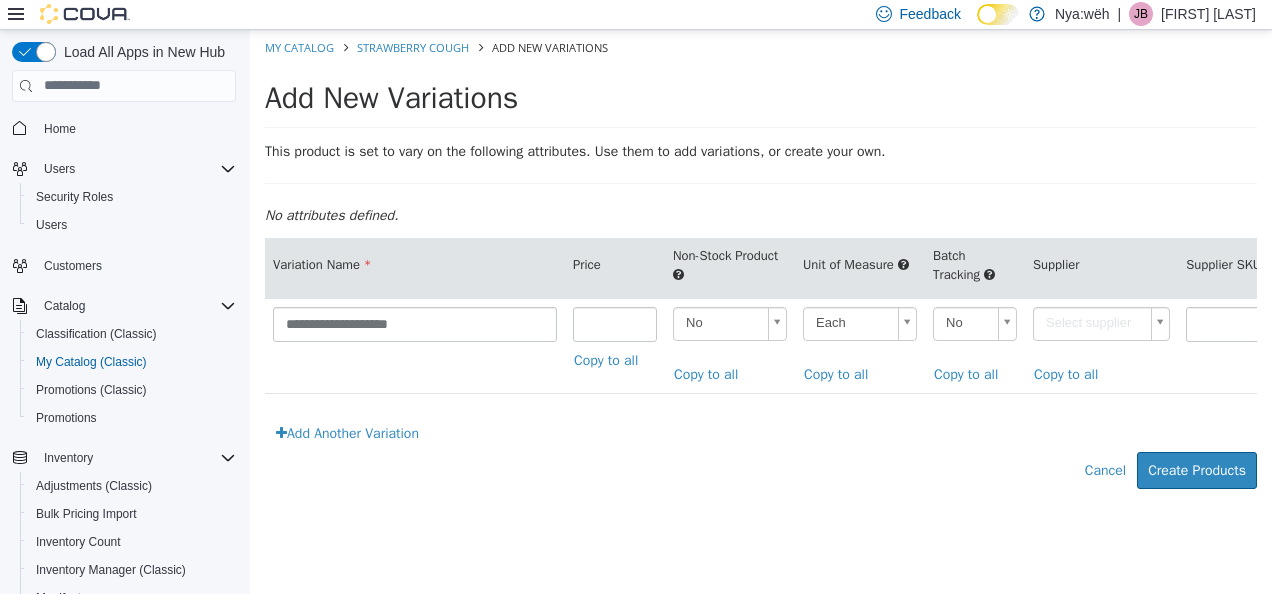 type on "******" 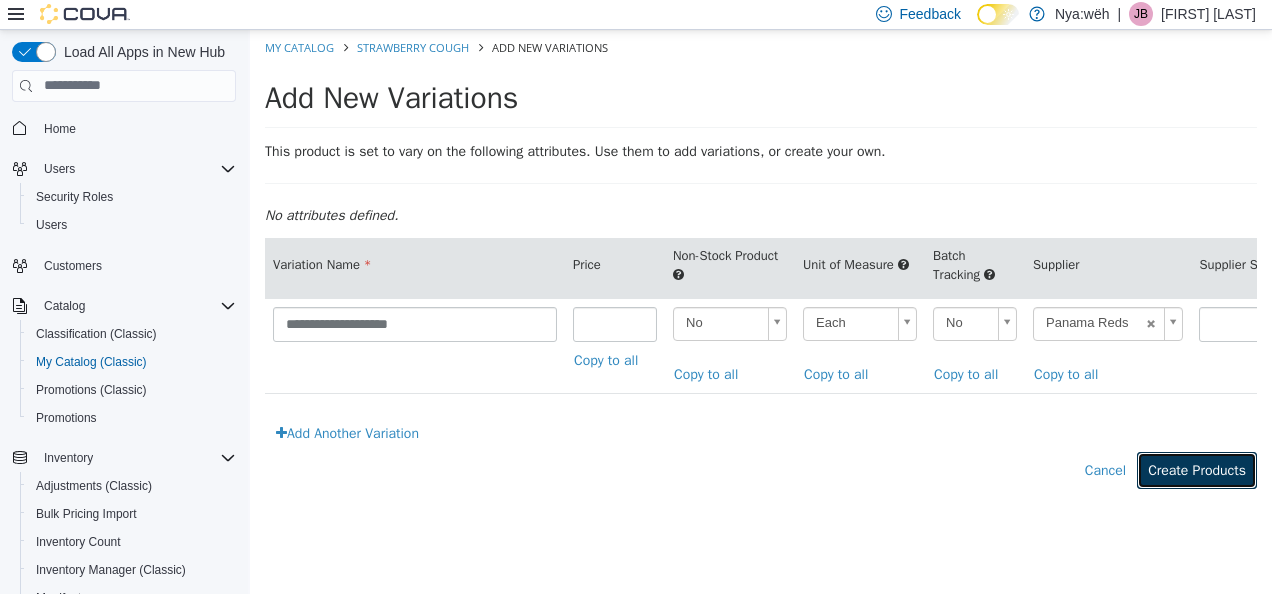 click on "Create Products" at bounding box center (1197, 469) 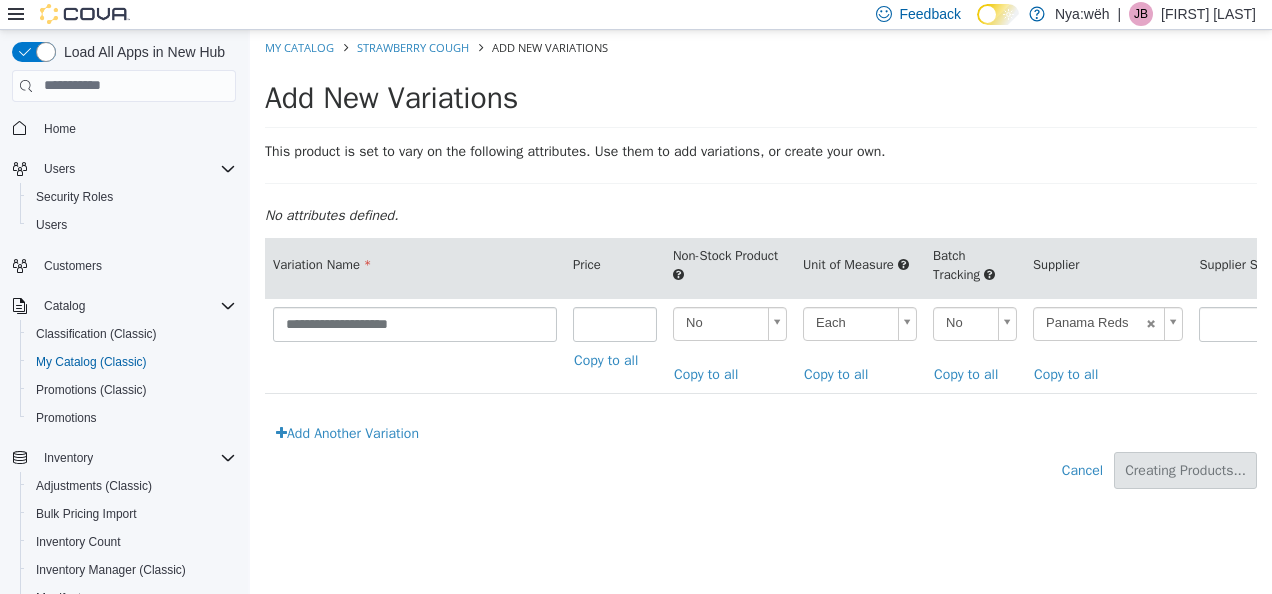type on "*****" 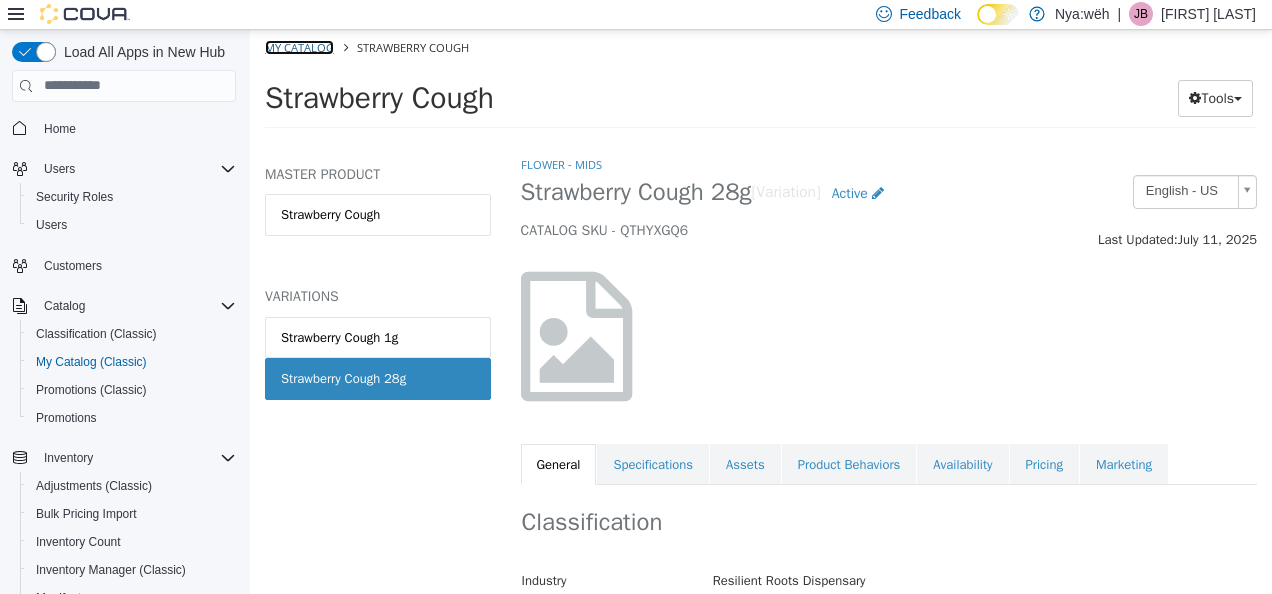 click on "My Catalog" at bounding box center [299, 46] 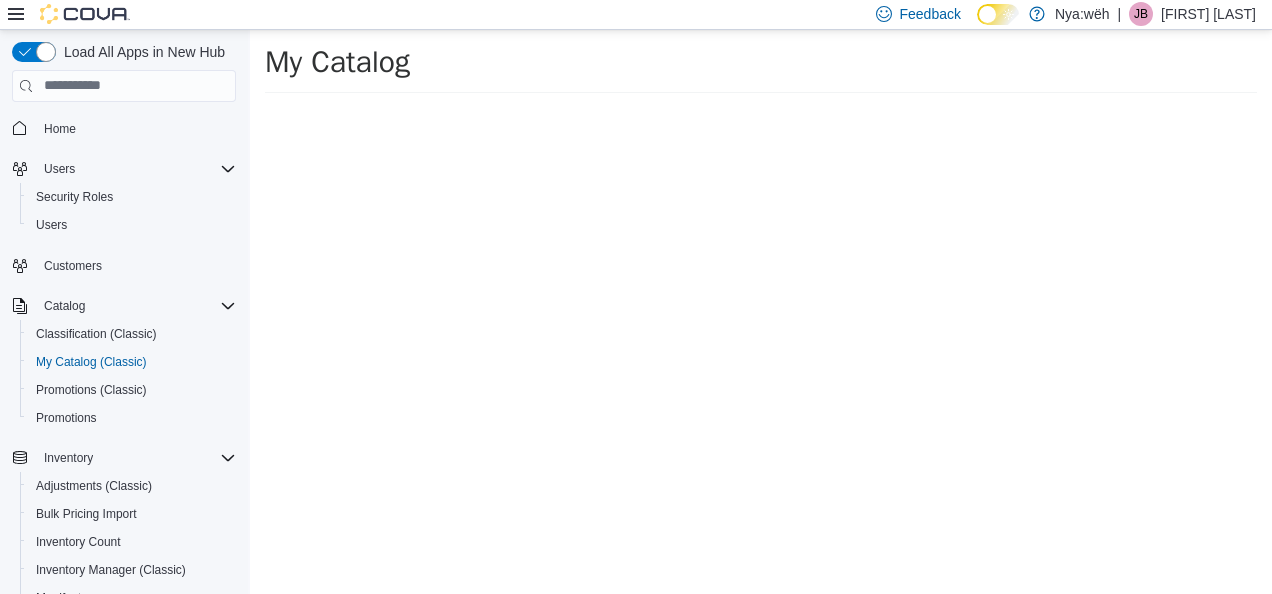 select on "**********" 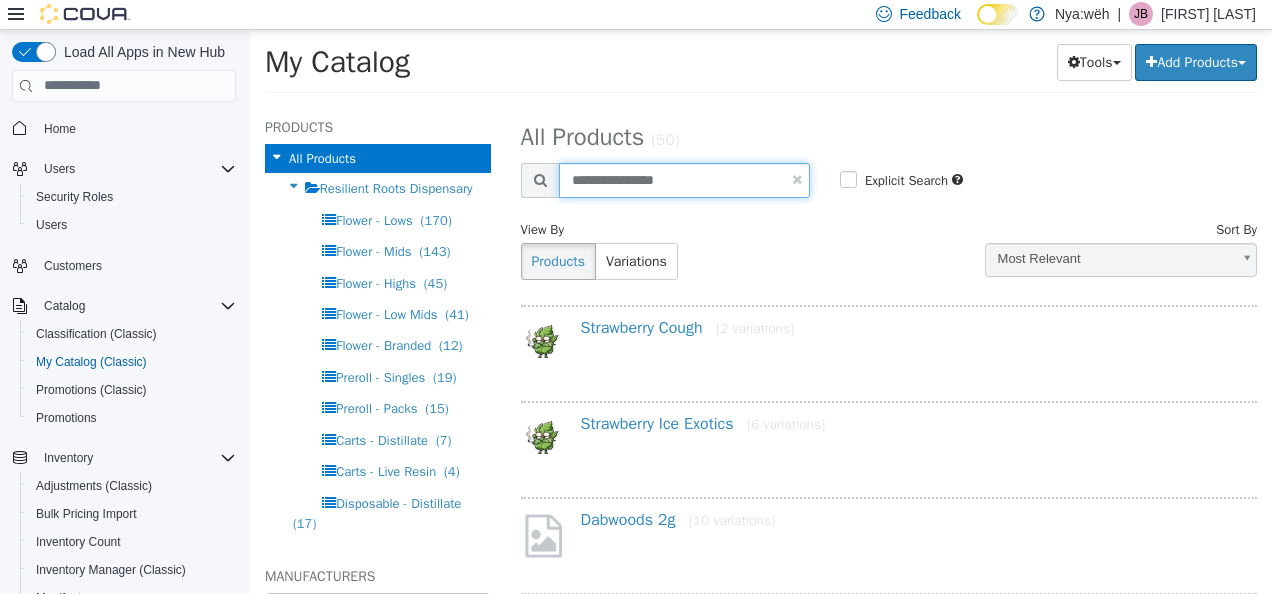drag, startPoint x: 698, startPoint y: 191, endPoint x: 522, endPoint y: 191, distance: 176 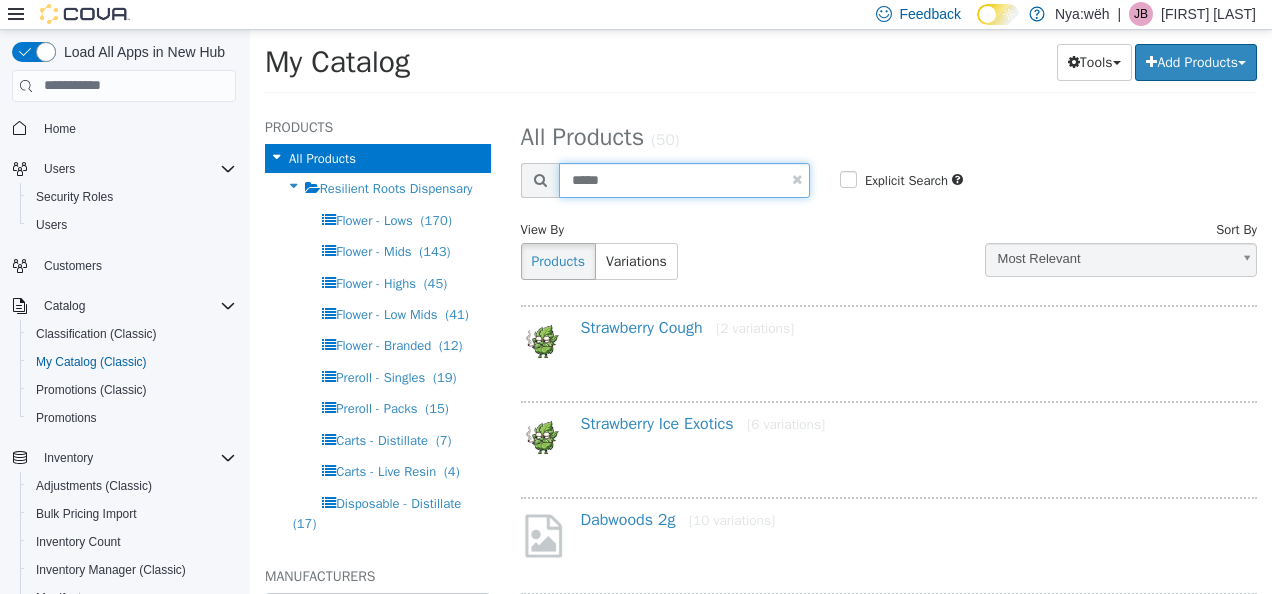 type on "*****" 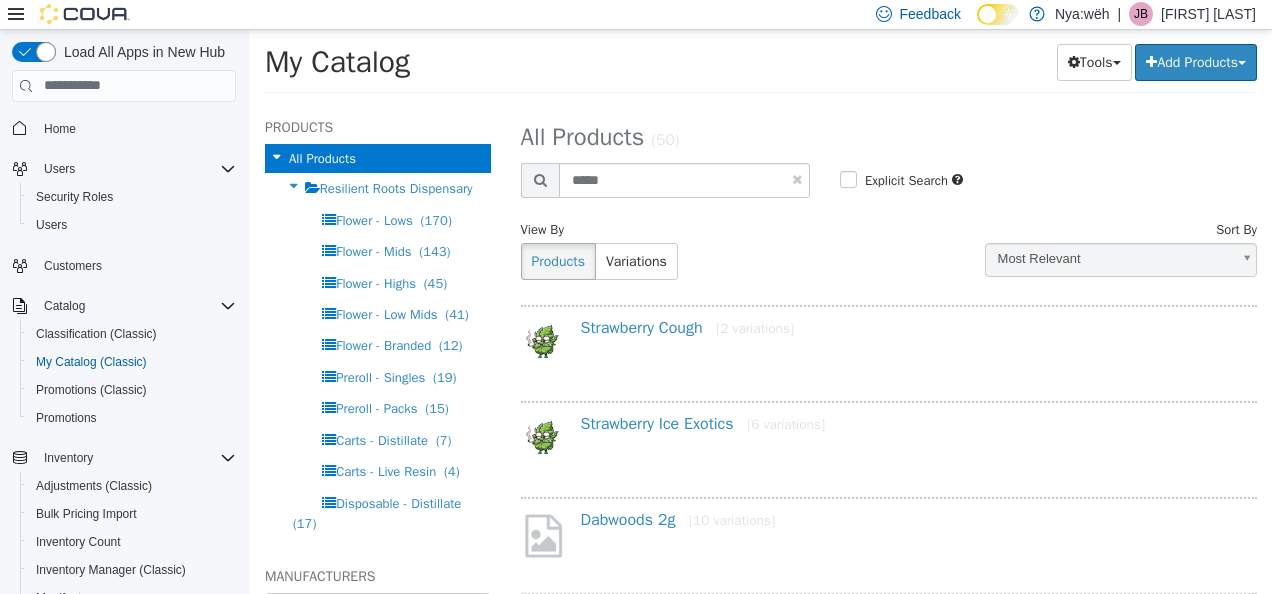 select on "**********" 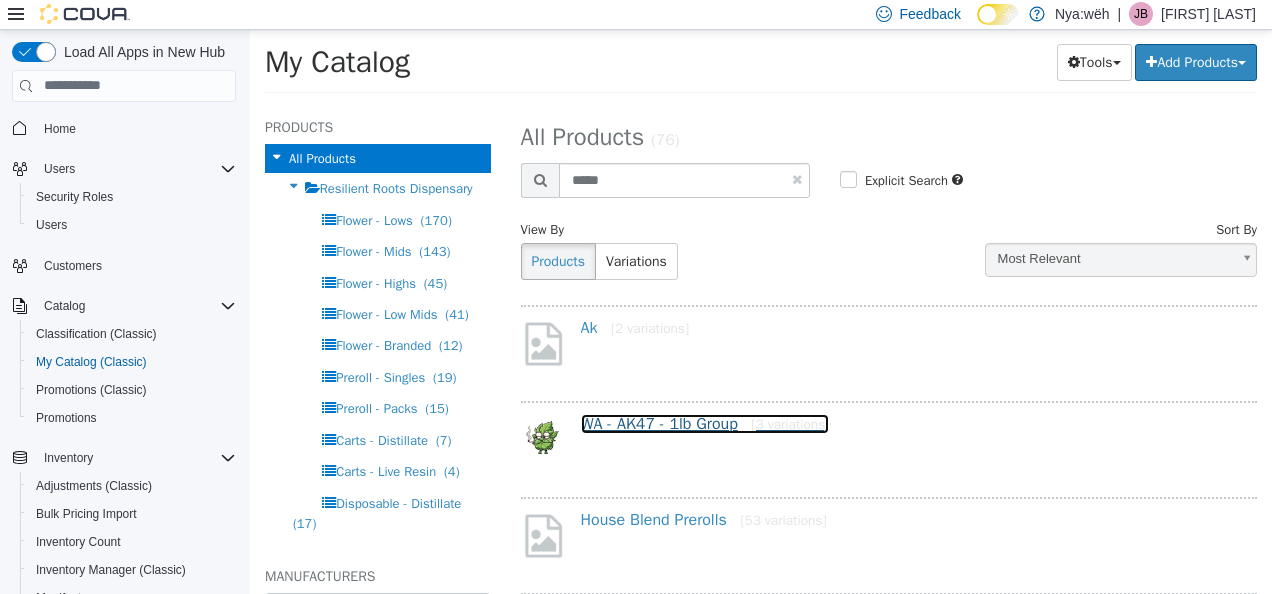 click on "WA - AK47 - 1lb Group
[3 variations]" at bounding box center (705, 423) 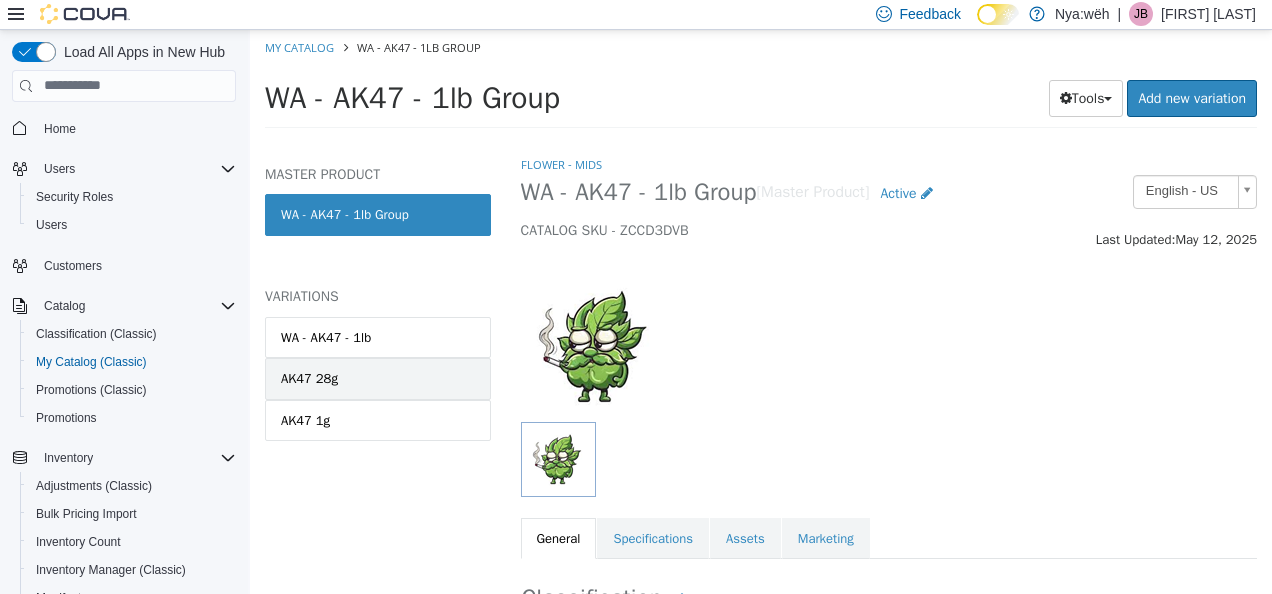 click on "AK47 28g" at bounding box center (309, 378) 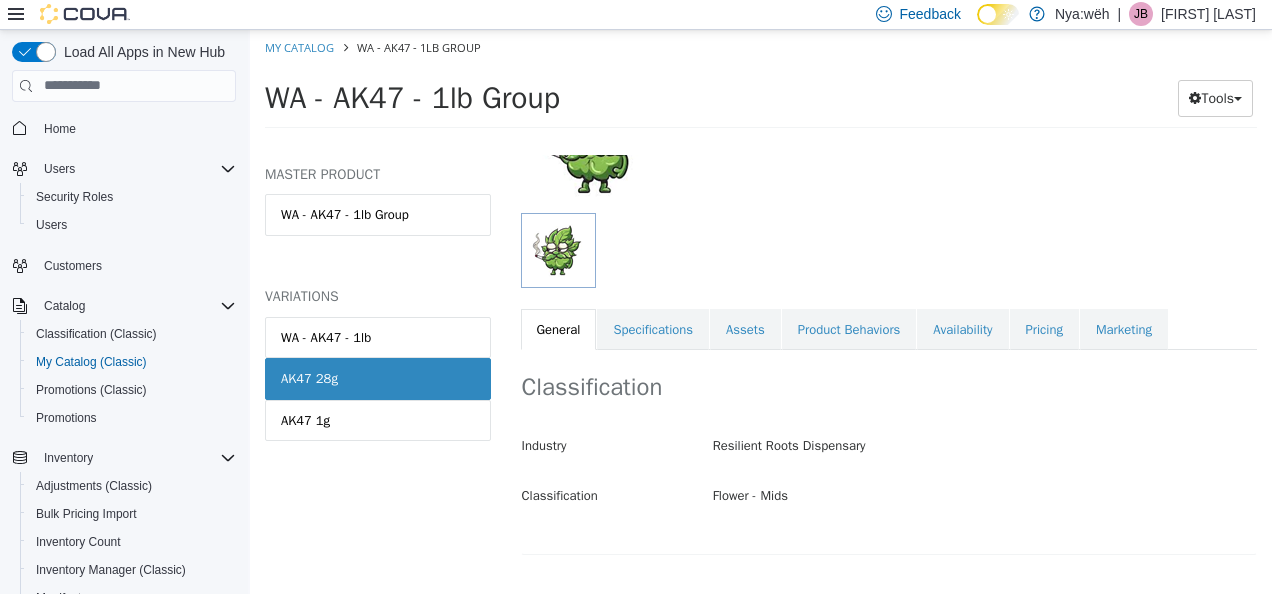 scroll, scrollTop: 202, scrollLeft: 0, axis: vertical 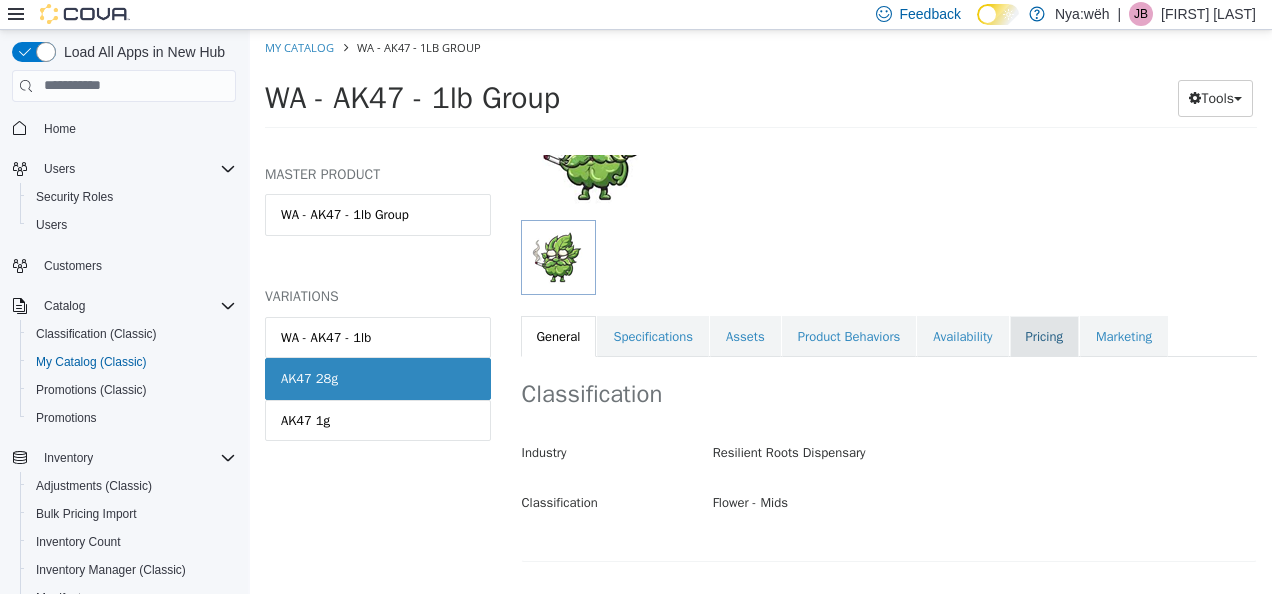 click on "Pricing" at bounding box center [1044, 336] 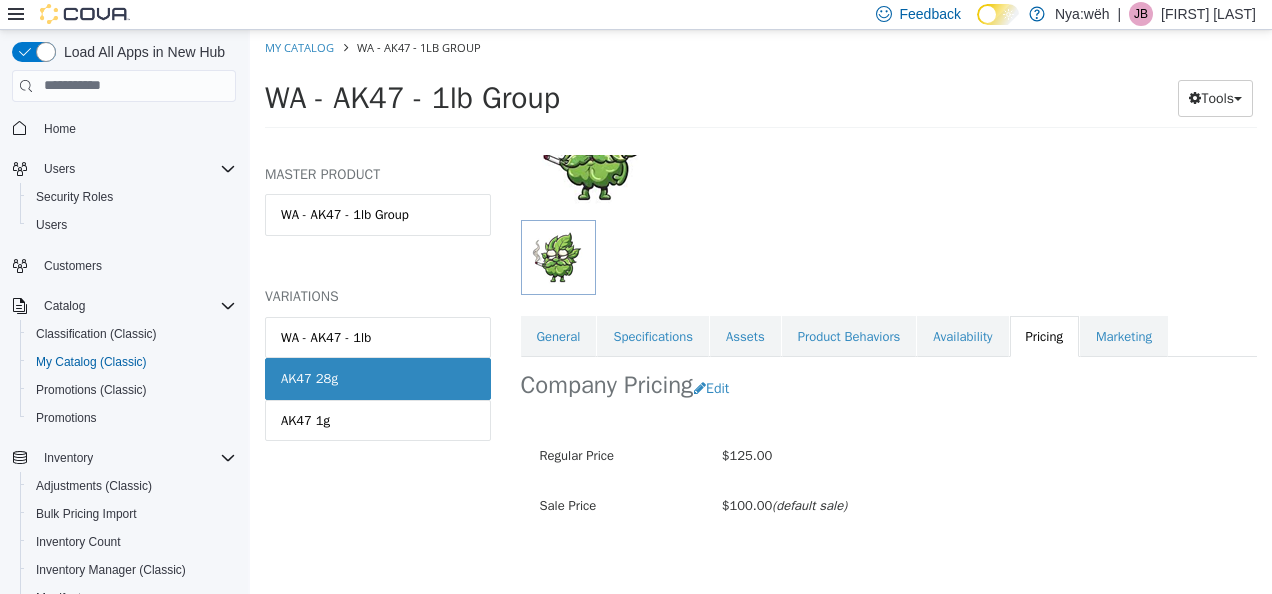 scroll, scrollTop: 234, scrollLeft: 0, axis: vertical 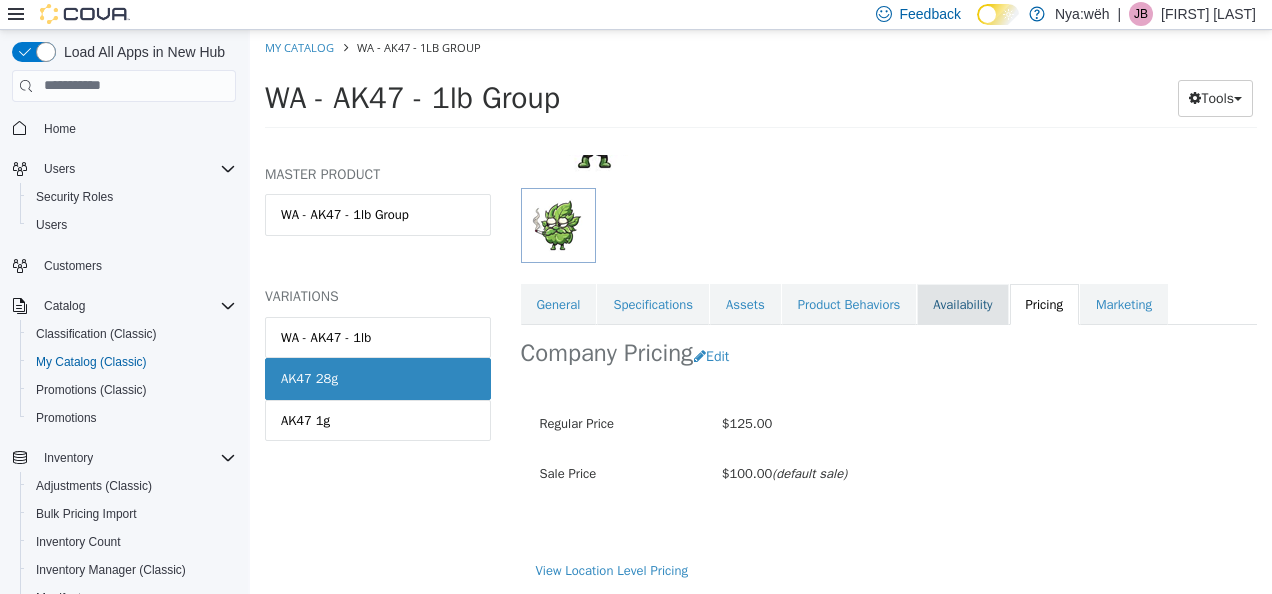 click on "Availability" at bounding box center [962, 304] 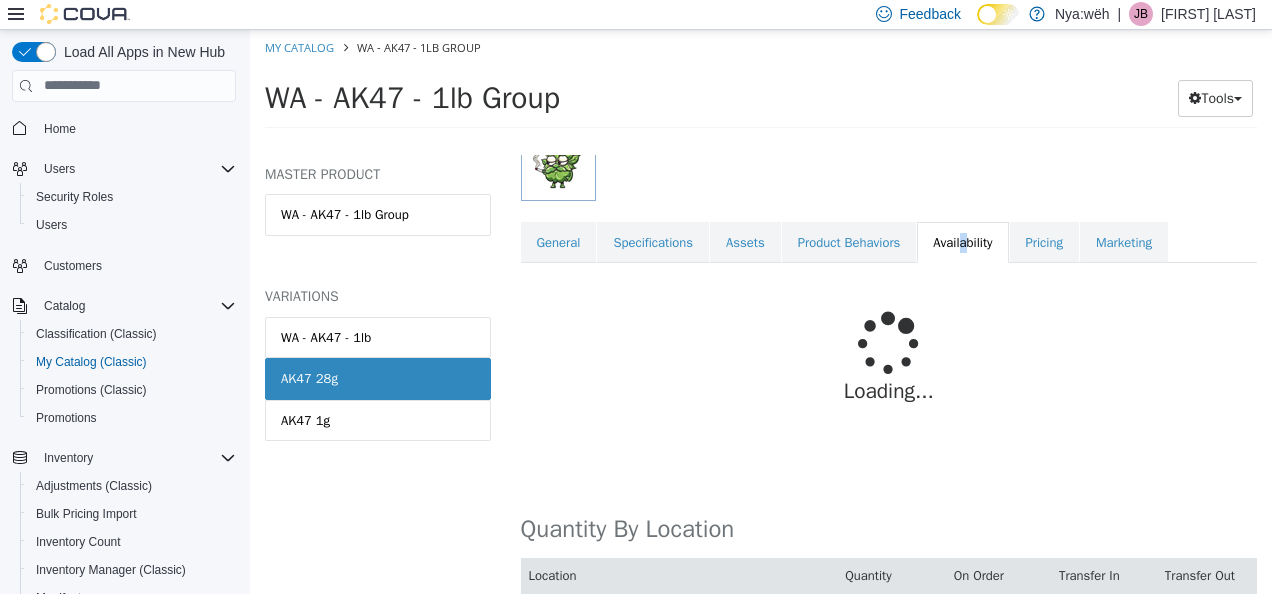 scroll, scrollTop: 88, scrollLeft: 0, axis: vertical 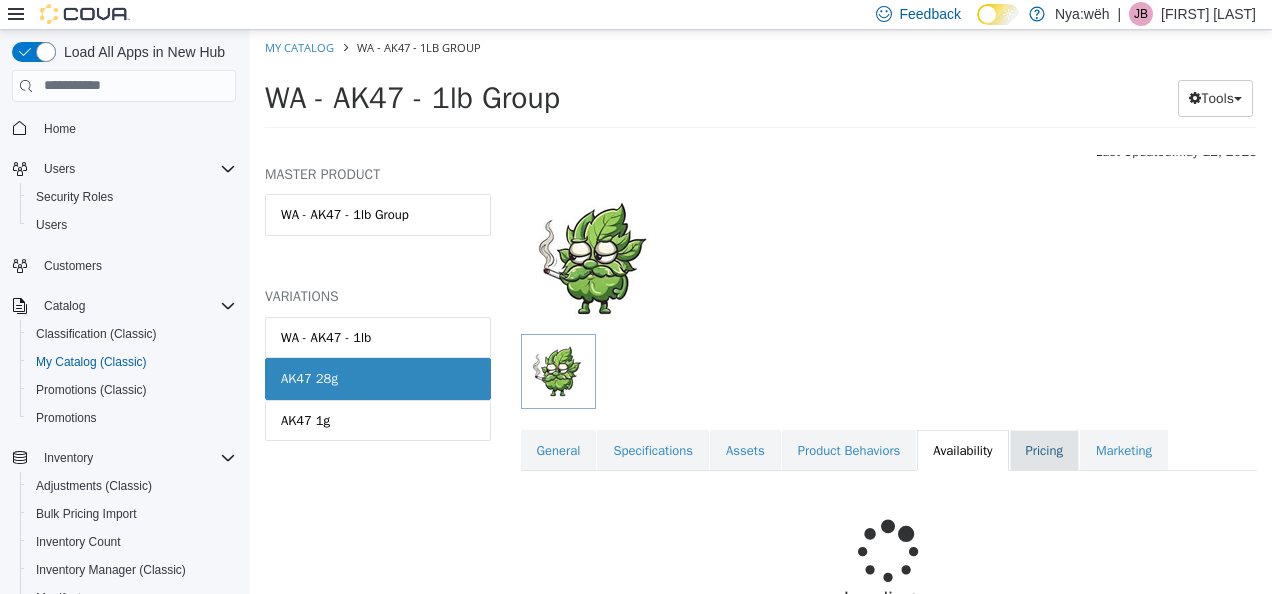 click on "Pricing" at bounding box center [1044, 450] 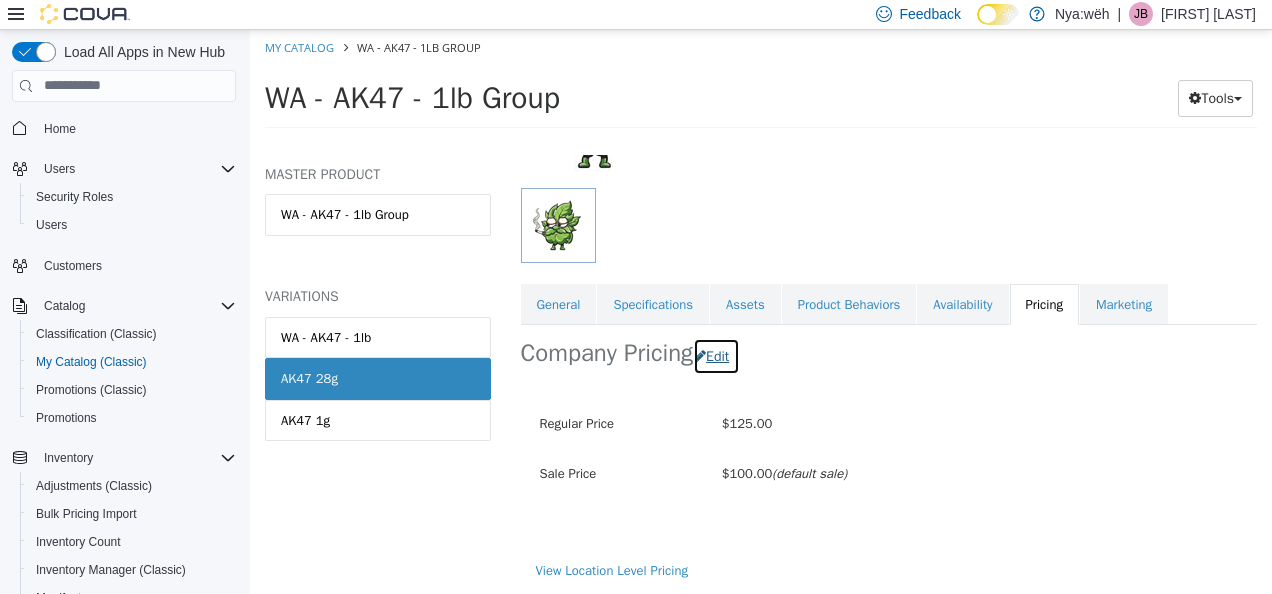 click on "Edit" at bounding box center (716, 355) 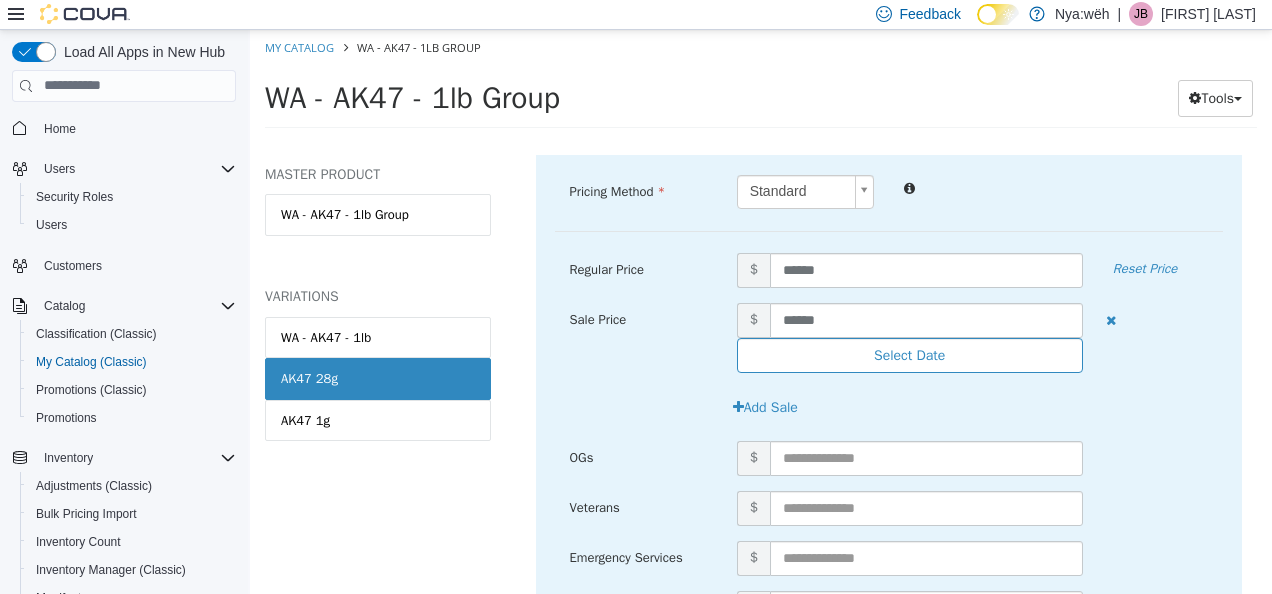 scroll, scrollTop: 534, scrollLeft: 0, axis: vertical 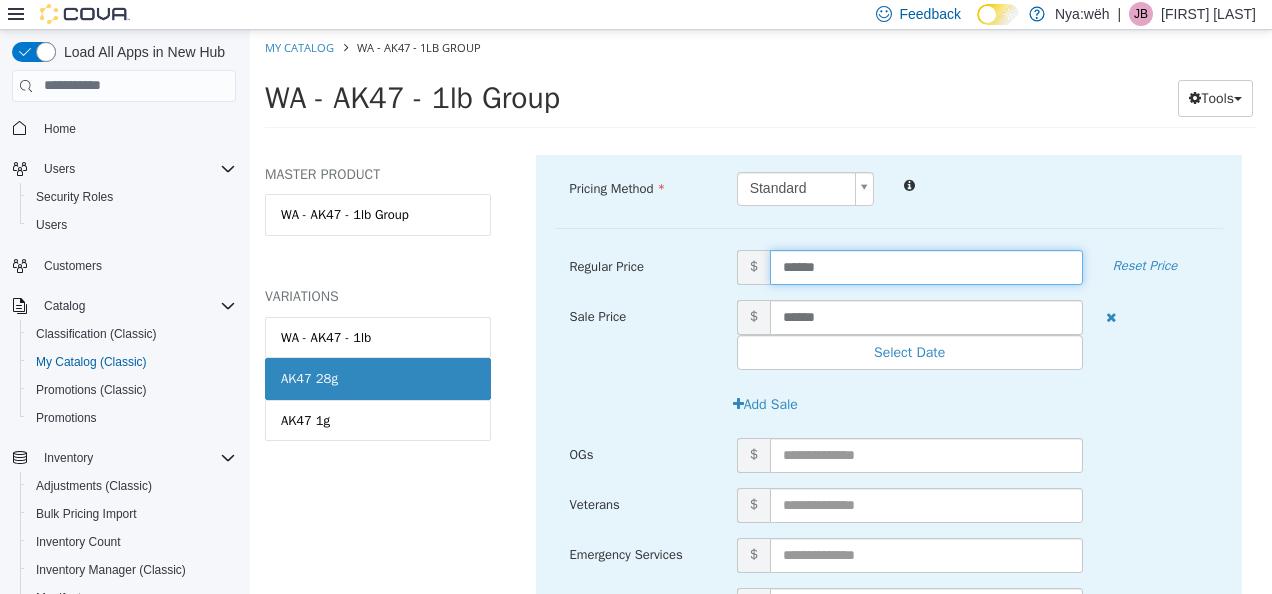 drag, startPoint x: 837, startPoint y: 271, endPoint x: 731, endPoint y: 263, distance: 106.30146 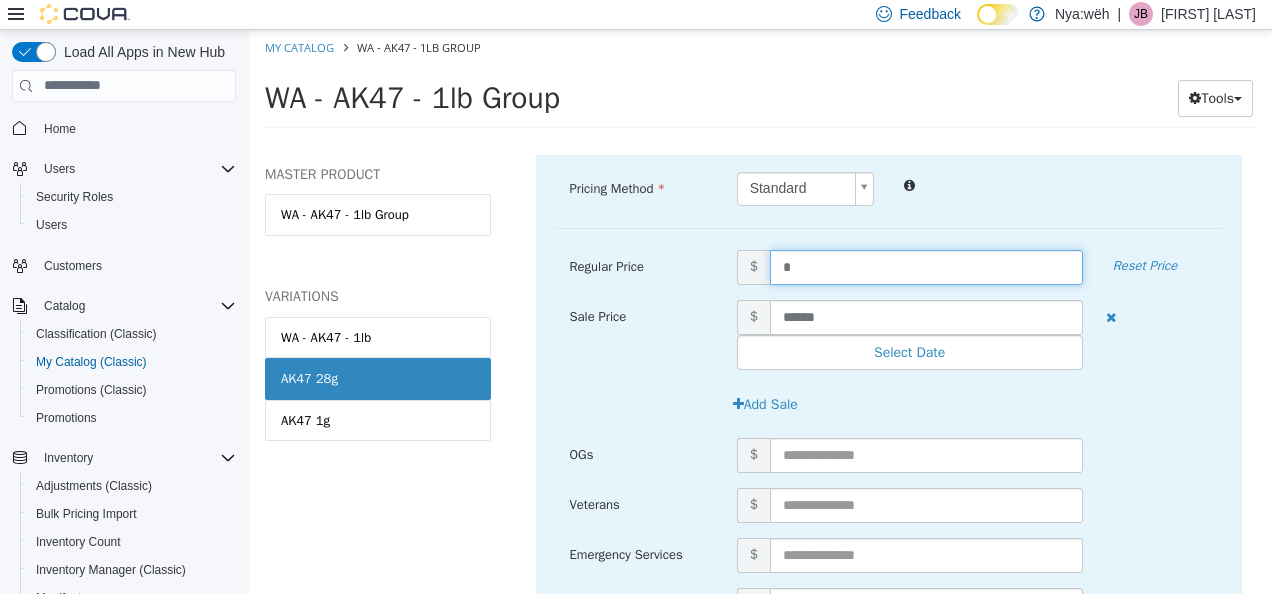 type on "**" 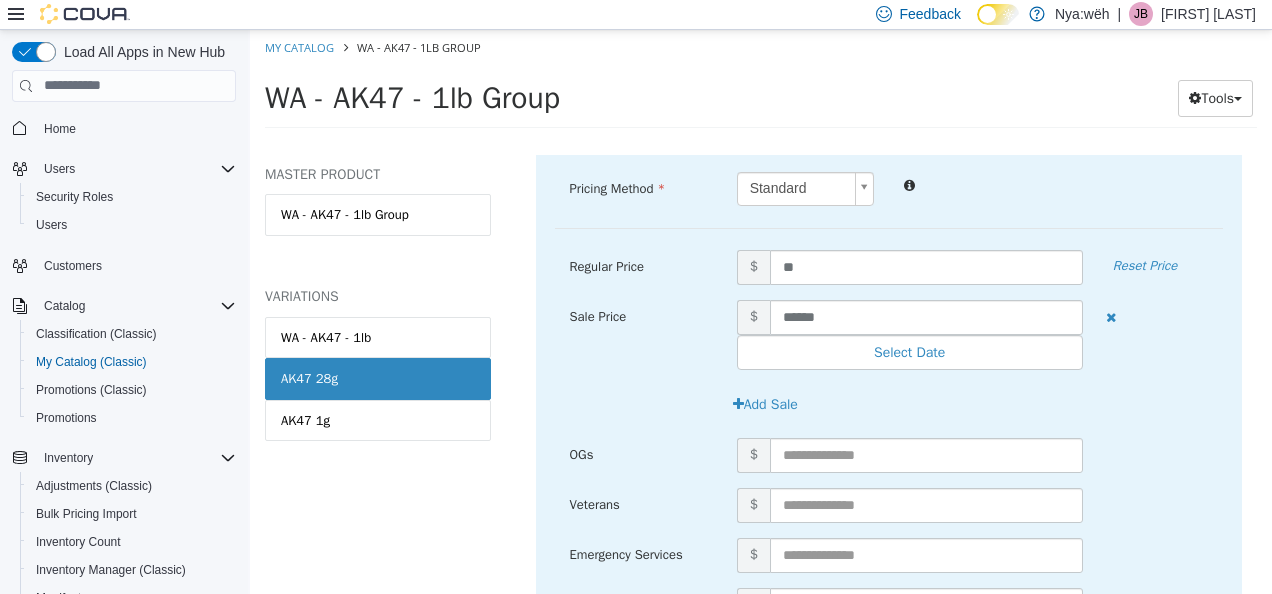 click on "Use Shelf Pricing    Manage Shelf Pricing Shelf Price     Select a Shelf Price                             Shelf Price is required Pricing Method     Standard                             * Regular Price $ ** Reset Price Sale Price $ ****** Select Date     (UTC-4) New_York                                Add Sale OGs $ Veterans $ Emergency Services $ Seneca Enrolled $ Wholesale $ Out of town $ Cancel Save" at bounding box center (889, 437) 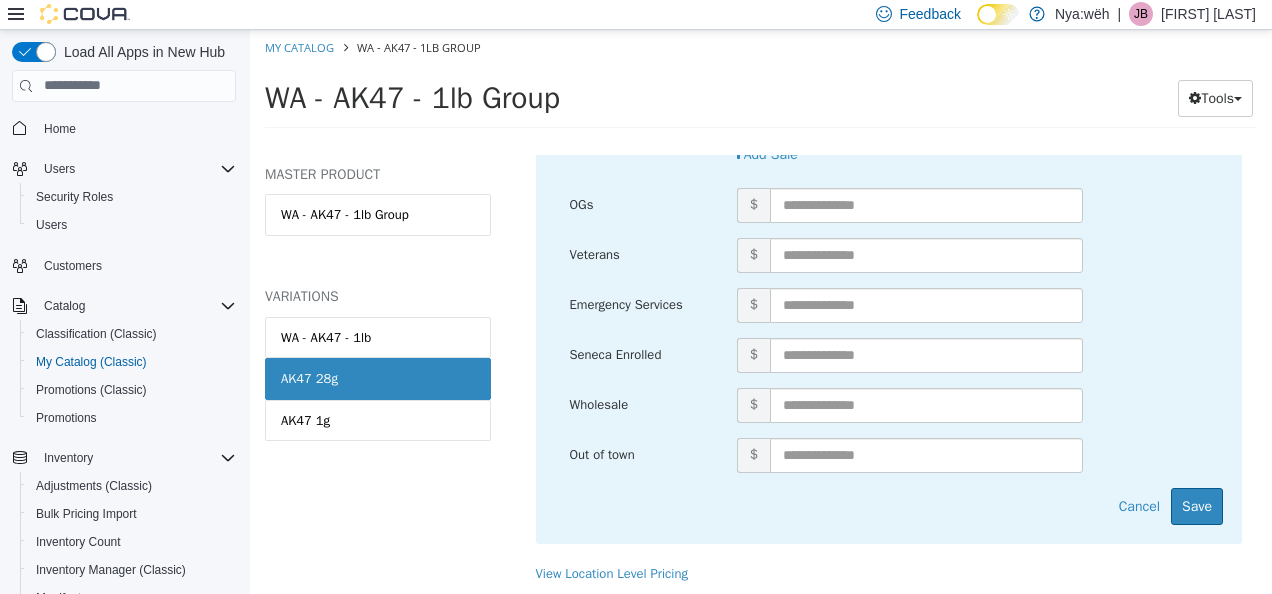 scroll, scrollTop: 484, scrollLeft: 0, axis: vertical 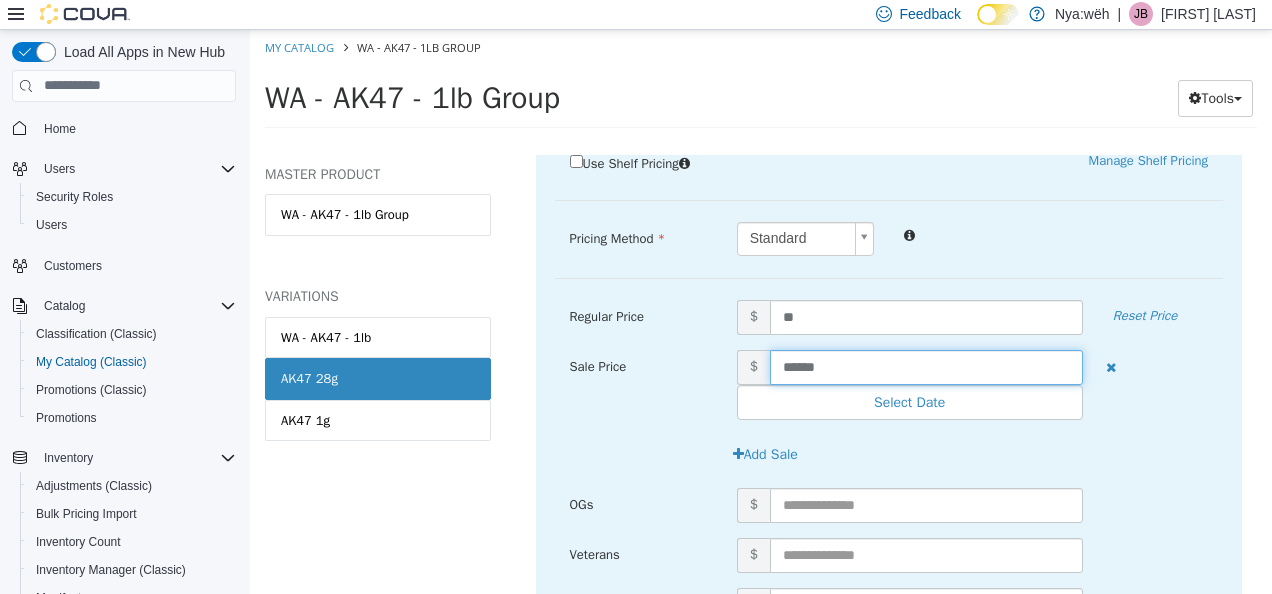 drag, startPoint x: 846, startPoint y: 376, endPoint x: 691, endPoint y: 367, distance: 155.26108 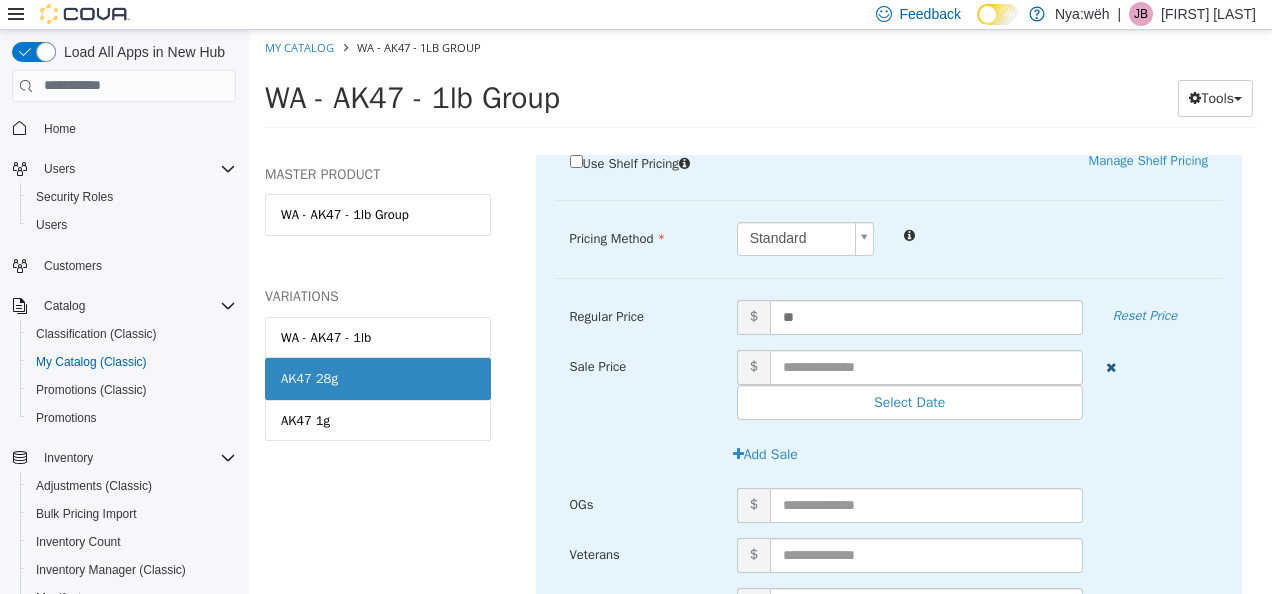 click at bounding box center (1111, 364) 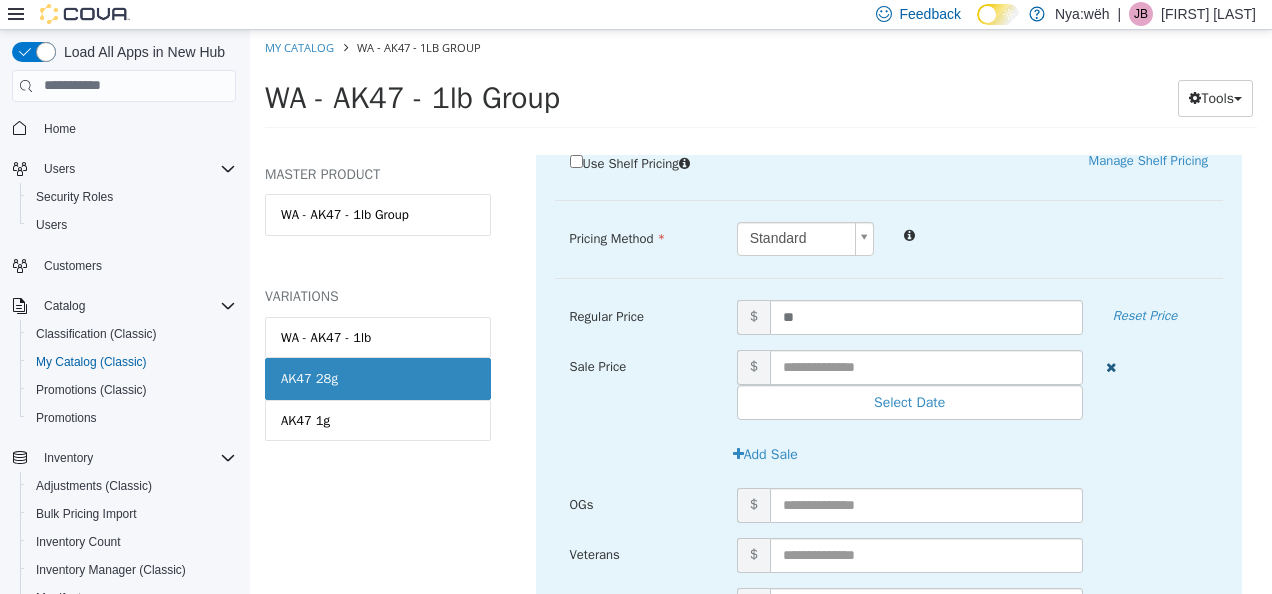 click at bounding box center [1111, 366] 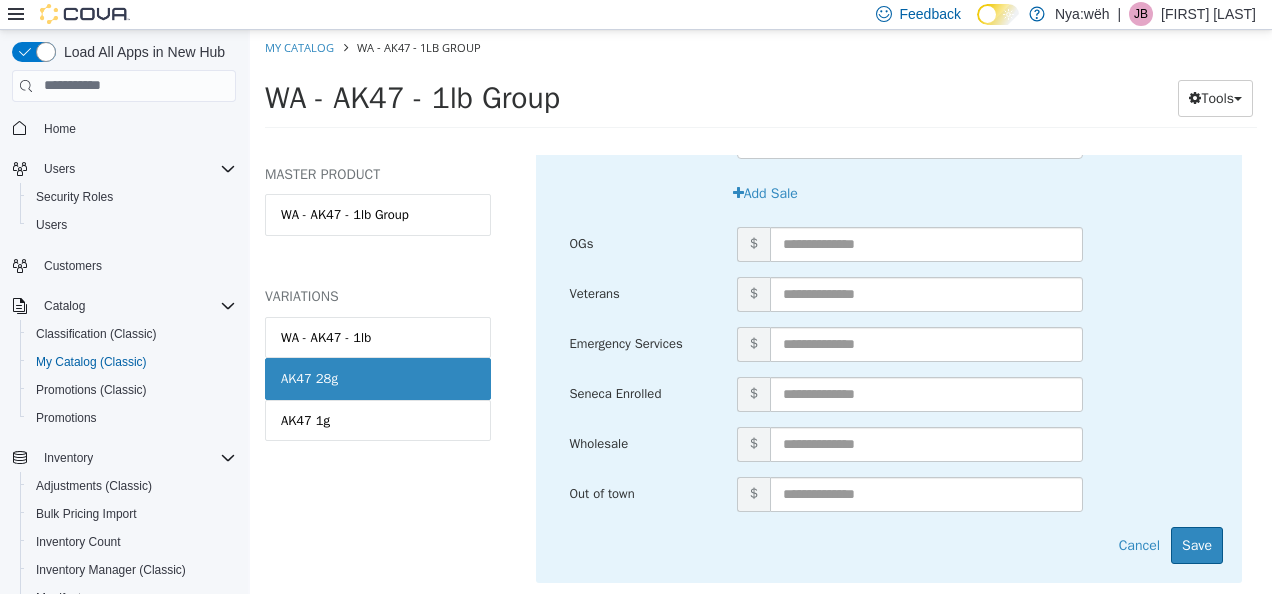 scroll, scrollTop: 784, scrollLeft: 0, axis: vertical 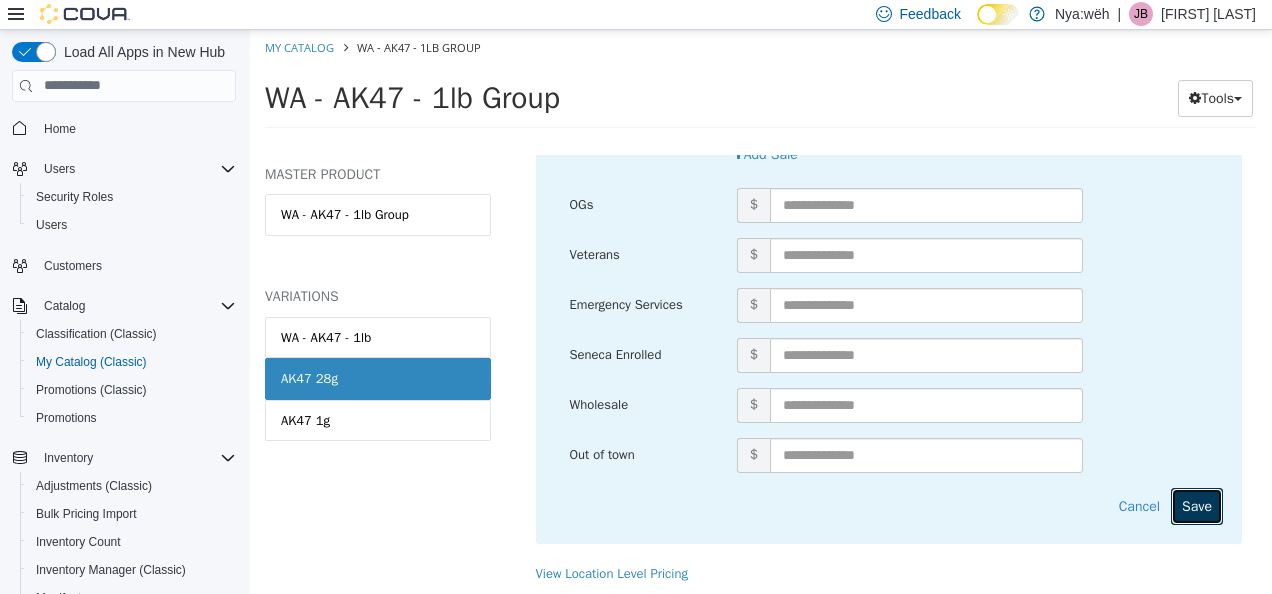 click on "Save" at bounding box center (1197, 505) 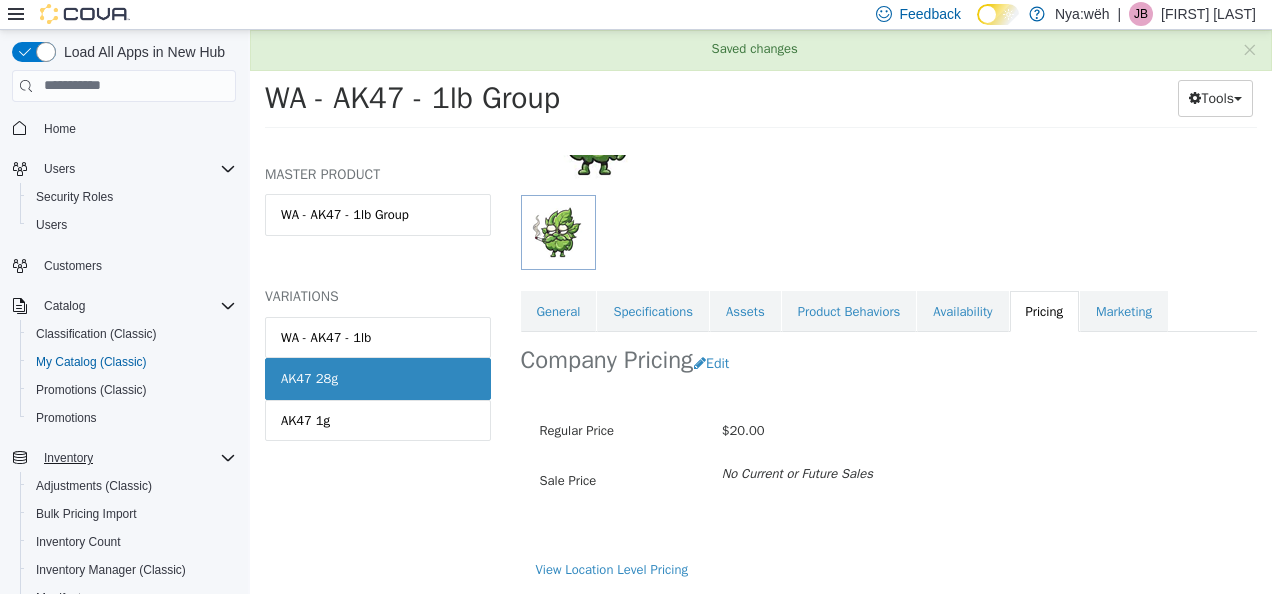 scroll, scrollTop: 226, scrollLeft: 0, axis: vertical 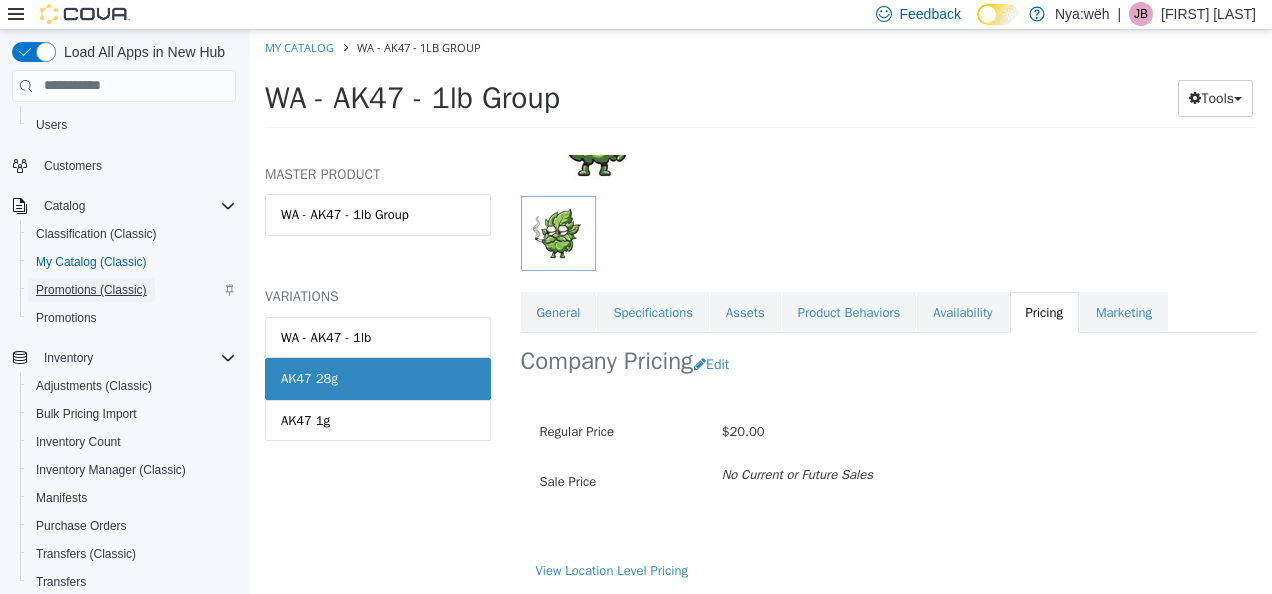 click on "Promotions (Classic)" at bounding box center [91, 290] 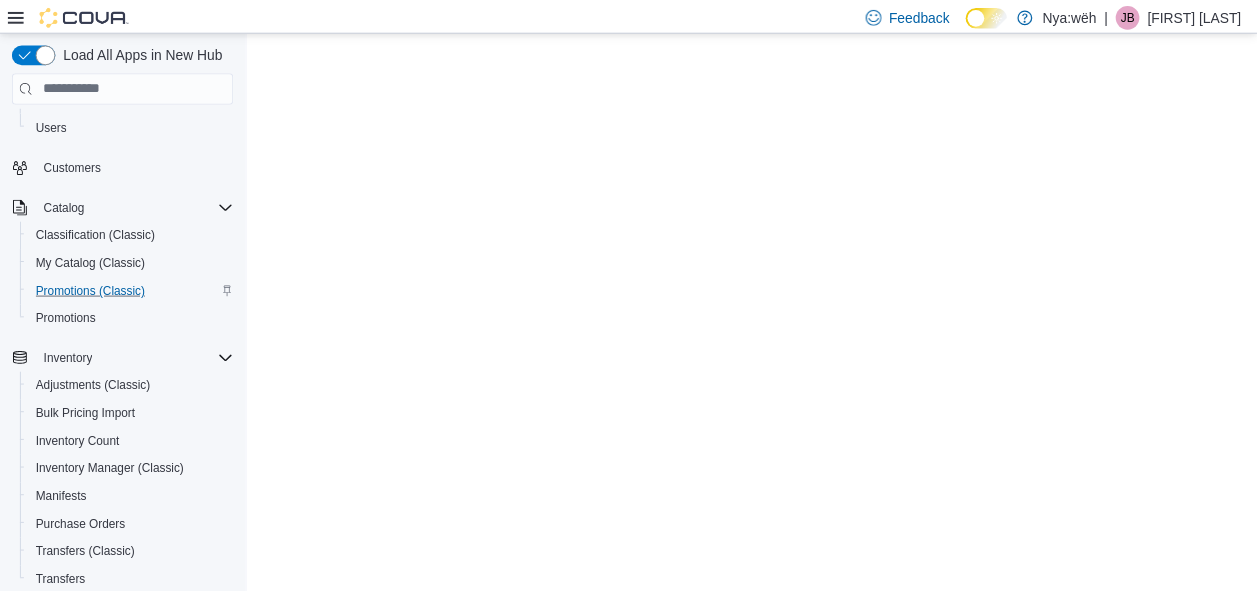 scroll, scrollTop: 0, scrollLeft: 0, axis: both 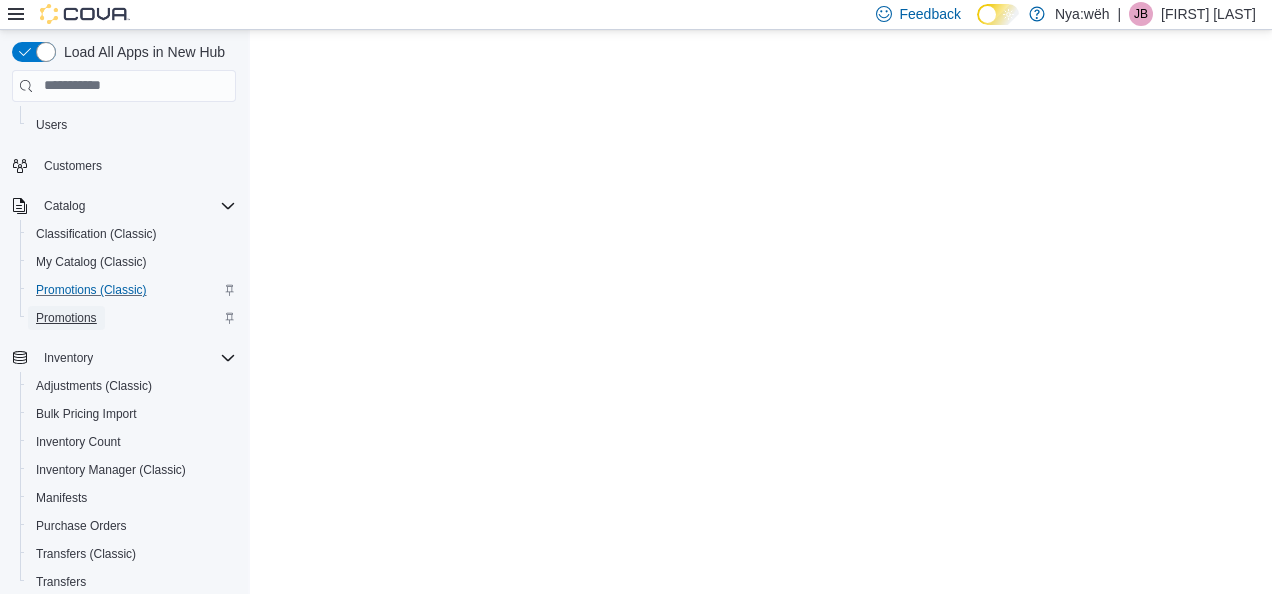 click on "Promotions" at bounding box center [66, 318] 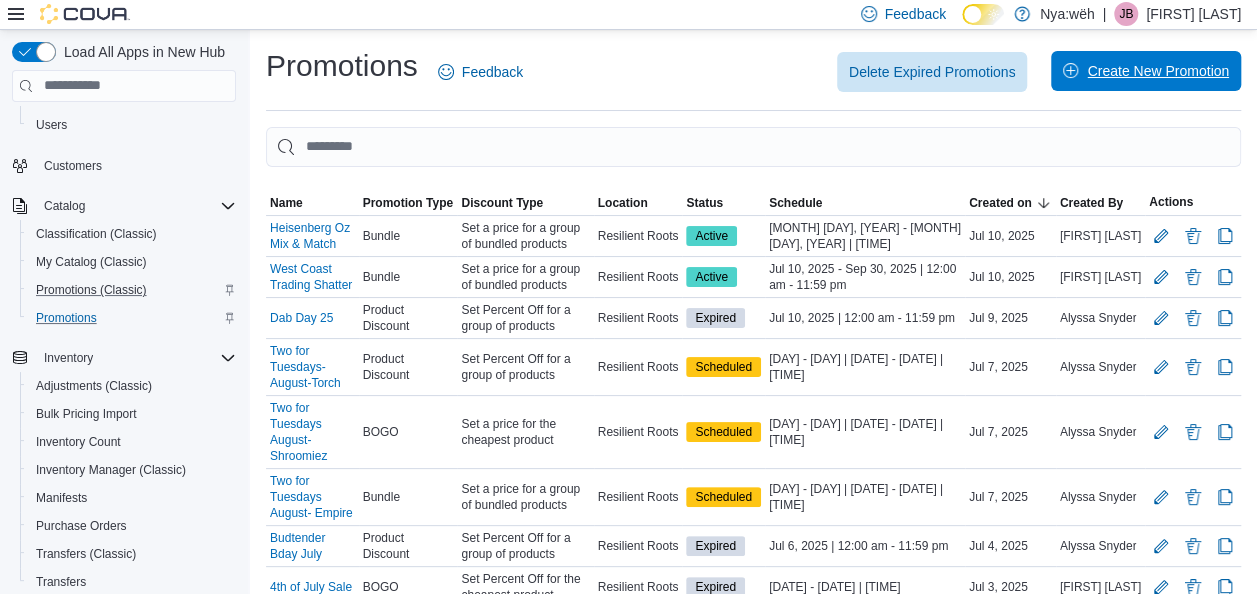 click on "Create New Promotion" at bounding box center [1158, 71] 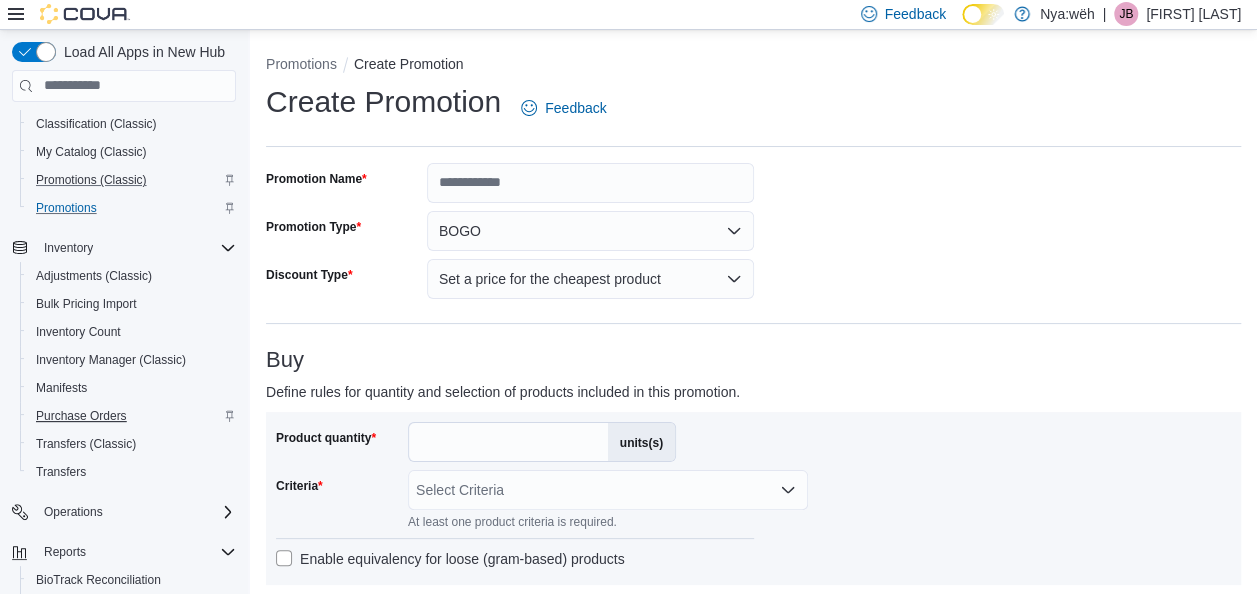 scroll, scrollTop: 202, scrollLeft: 0, axis: vertical 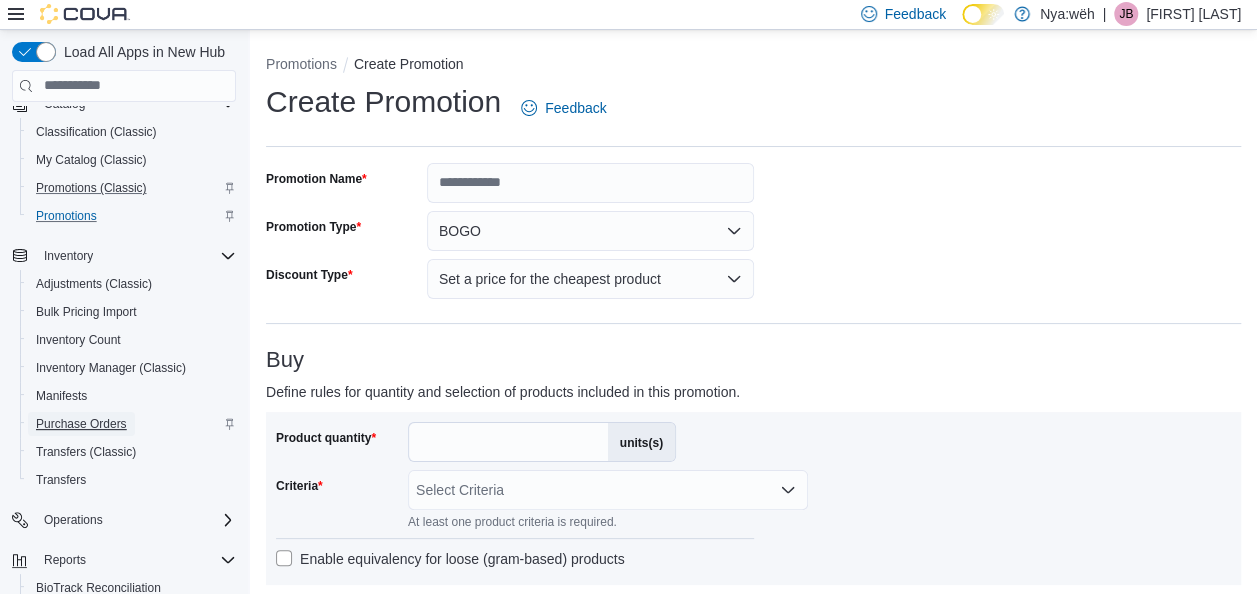 click on "Purchase Orders" at bounding box center (81, 424) 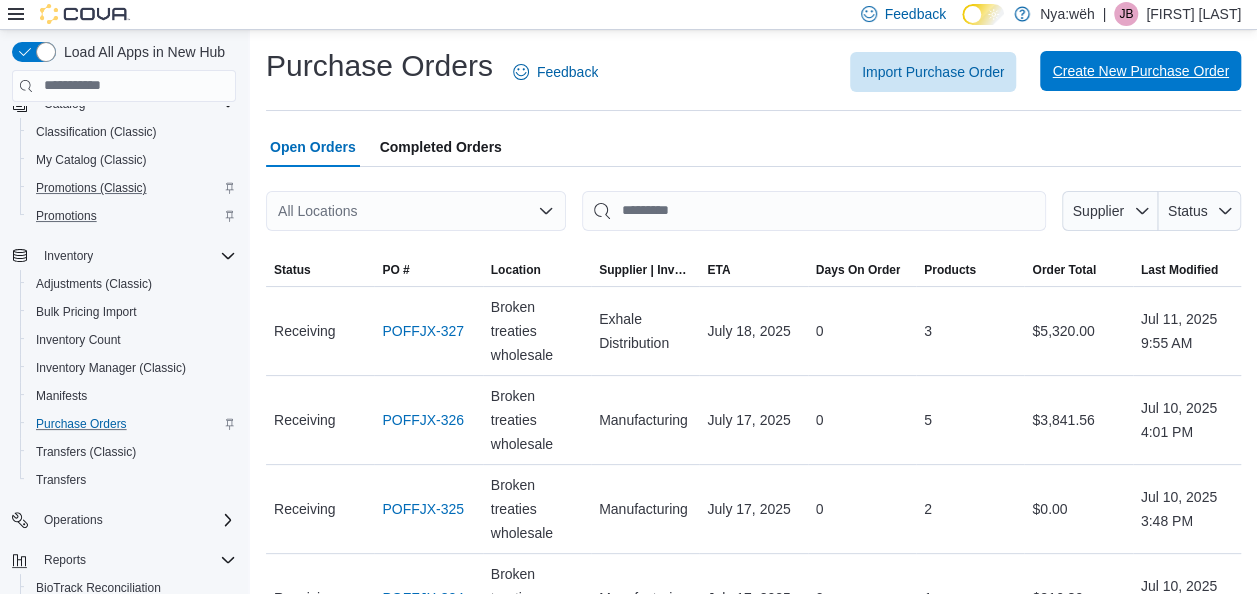 click on "Create New Purchase Order" at bounding box center [1140, 71] 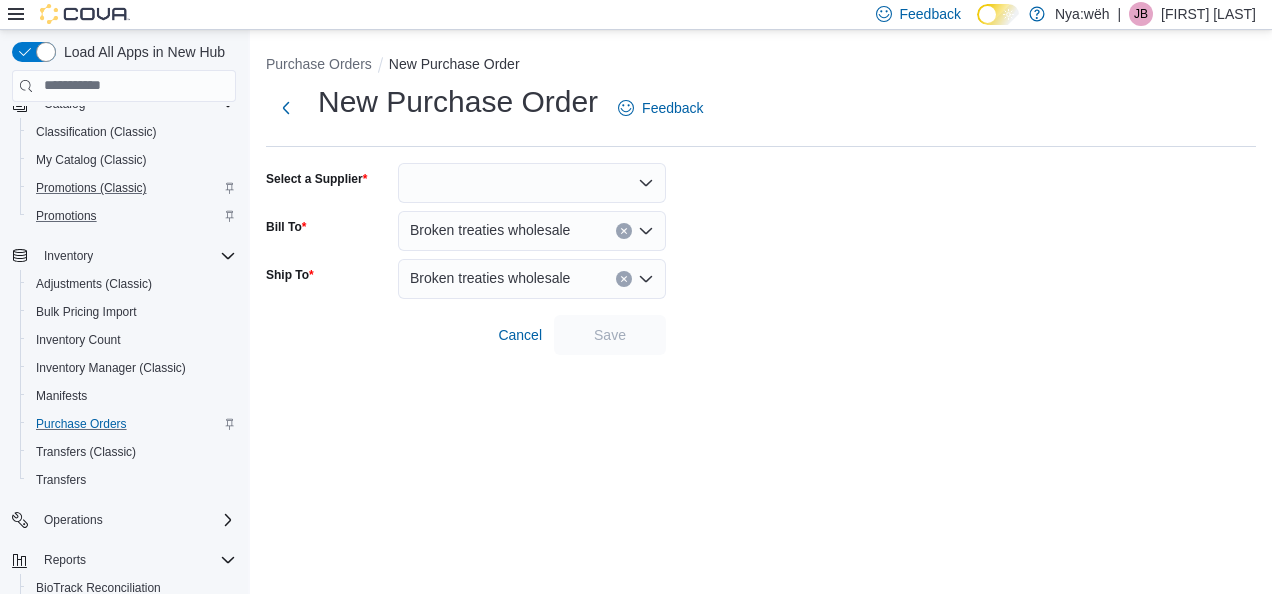 click at bounding box center [532, 183] 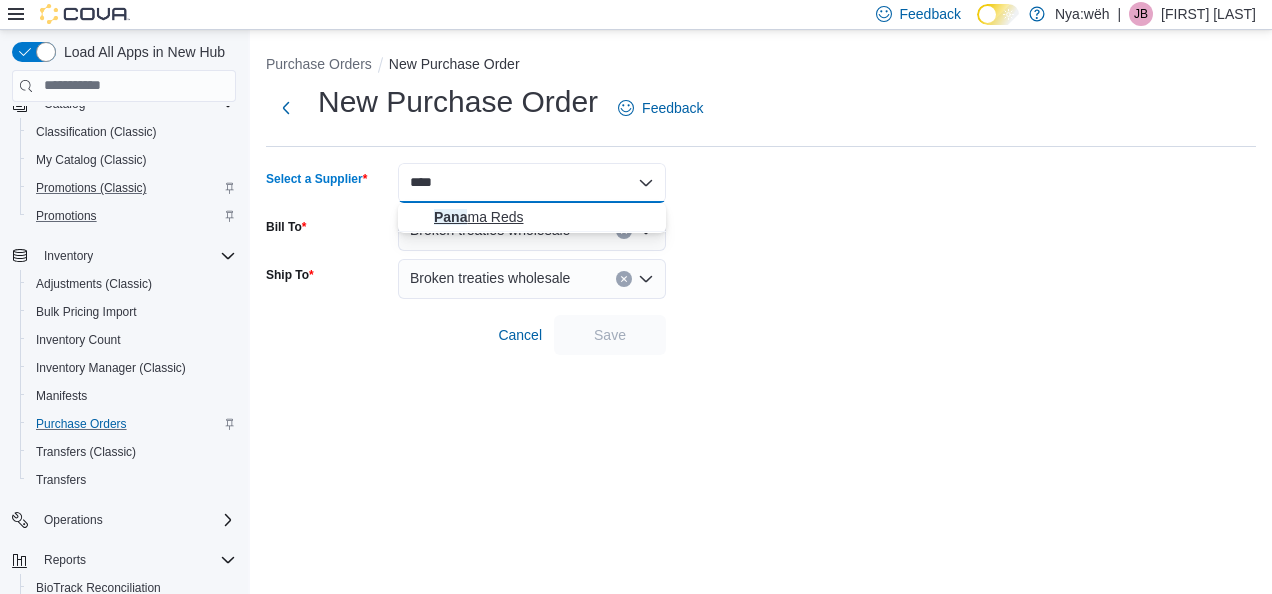 type on "****" 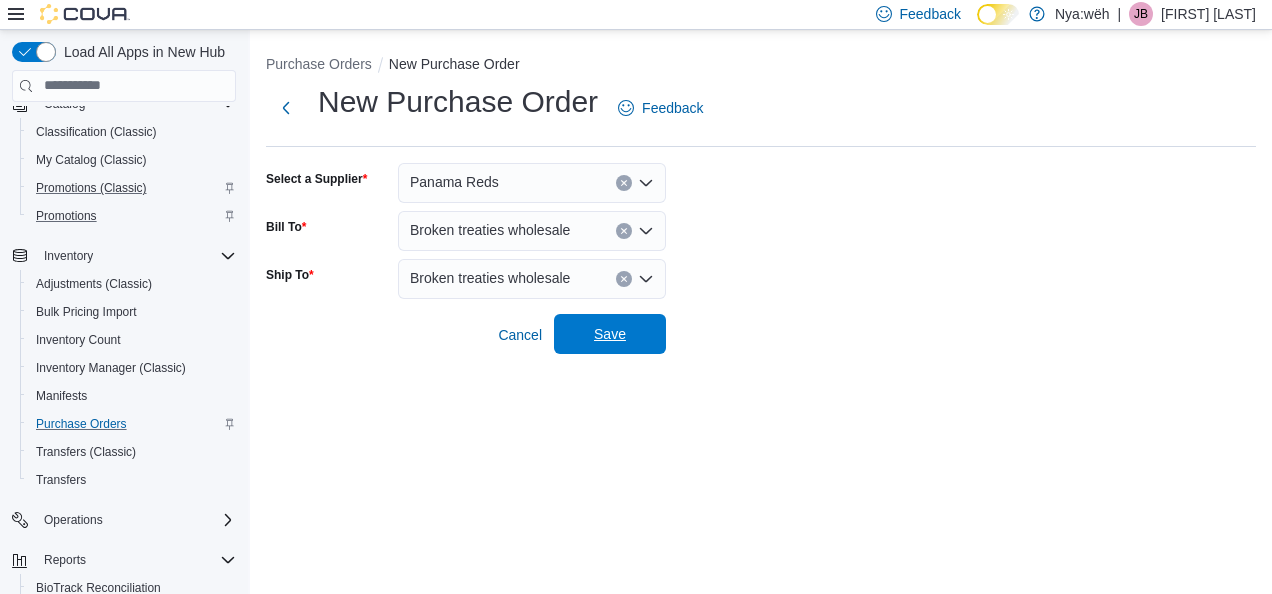 click on "Save" at bounding box center (610, 334) 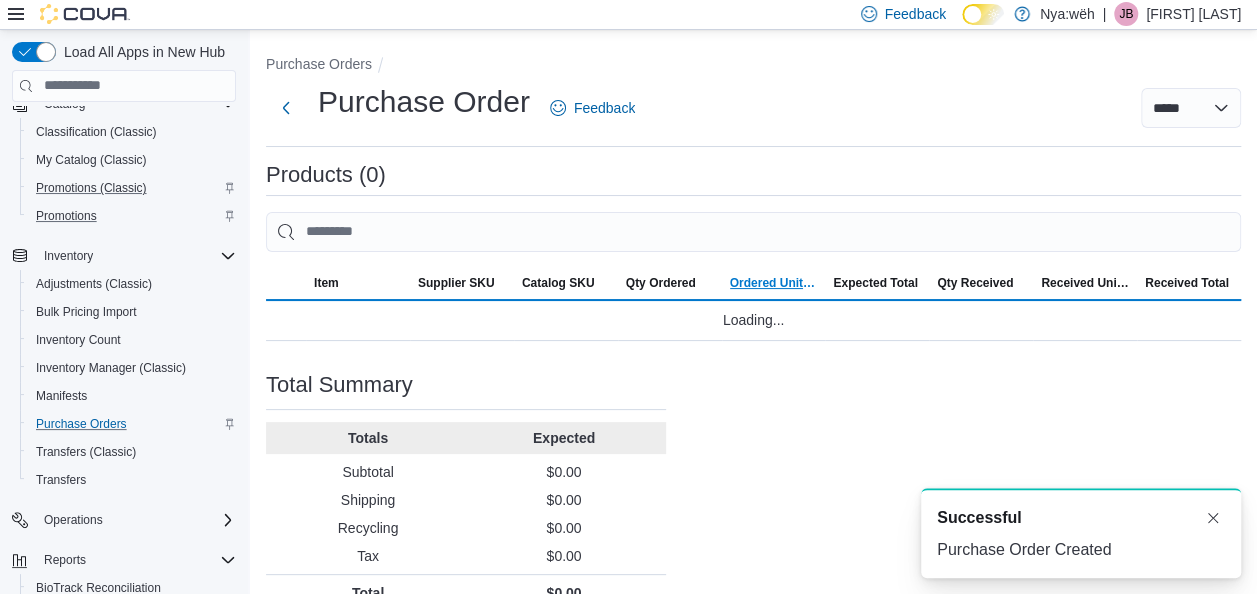 scroll, scrollTop: 0, scrollLeft: 0, axis: both 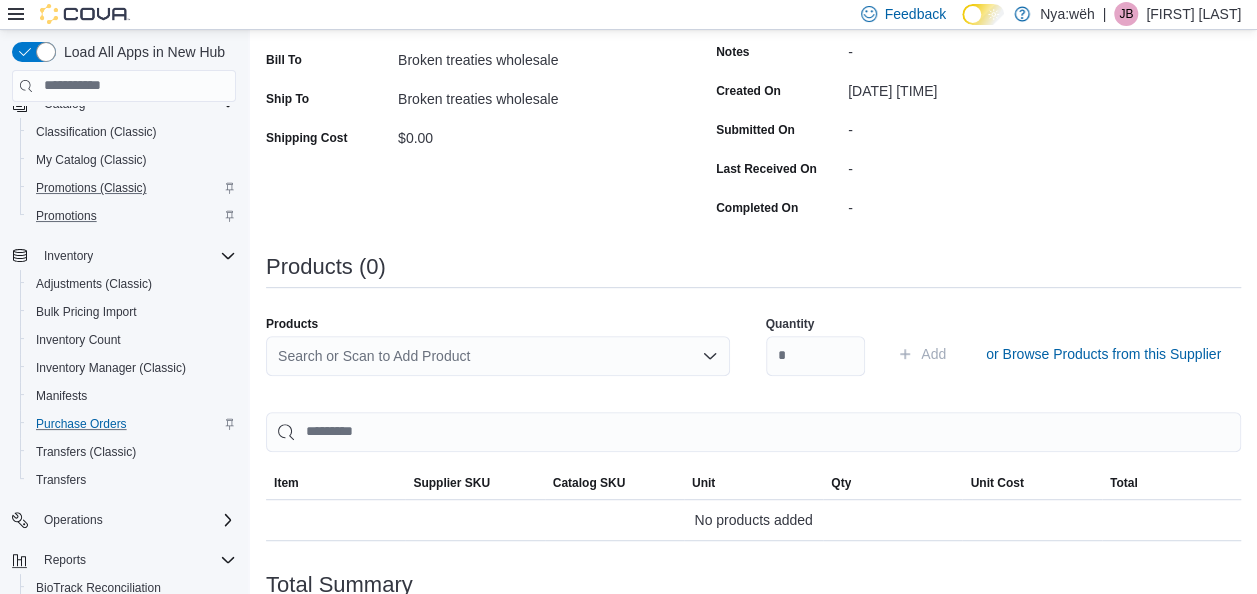 click on "Search or Scan to Add Product" at bounding box center (498, 356) 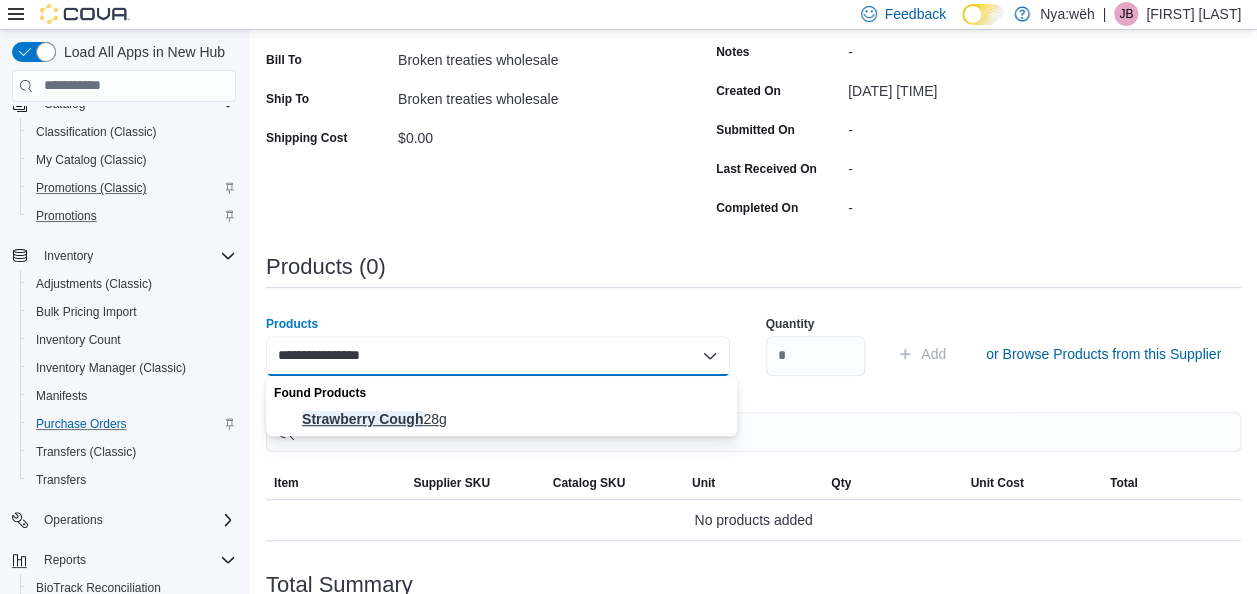 type on "**********" 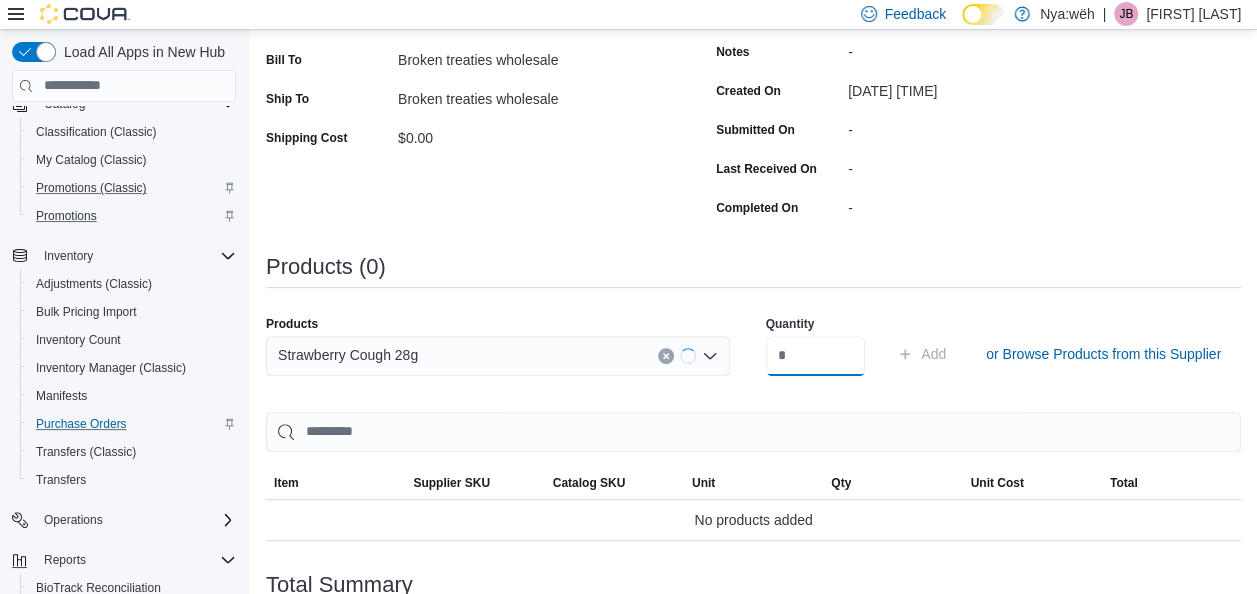 click at bounding box center [816, 356] 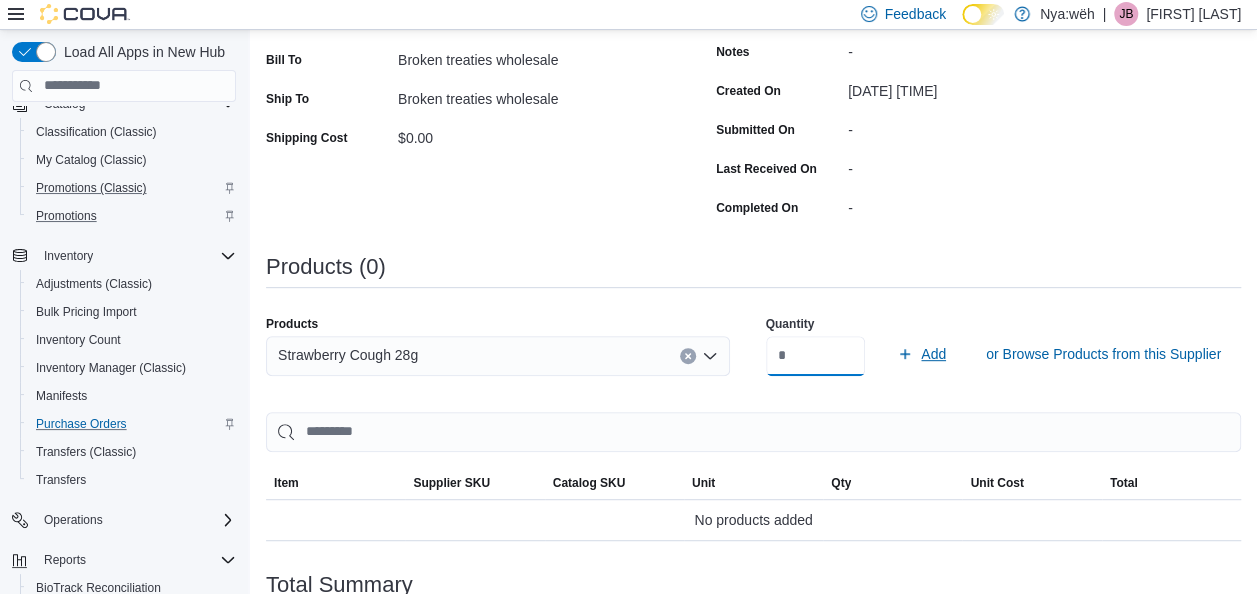 type on "**" 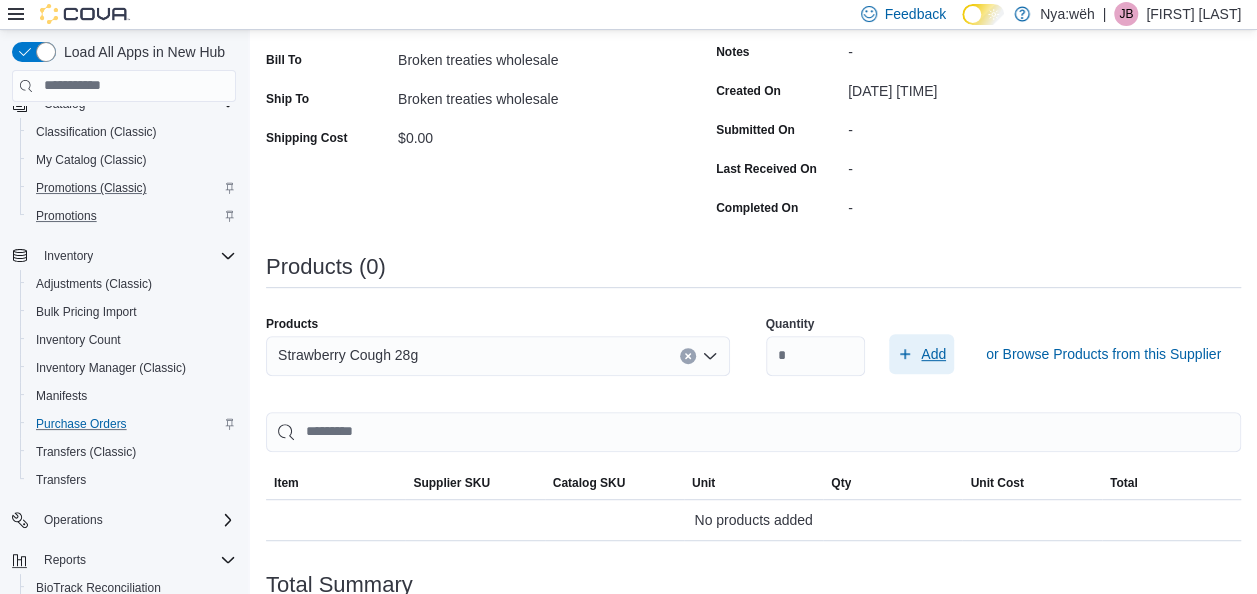 click on "Add" at bounding box center (921, 354) 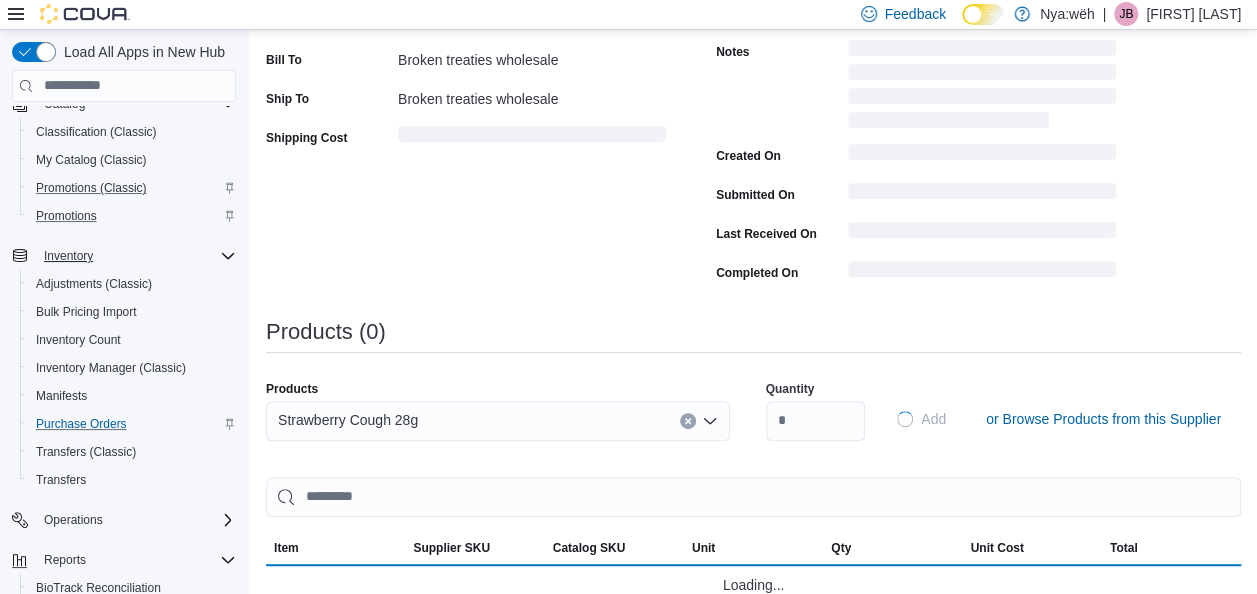 type 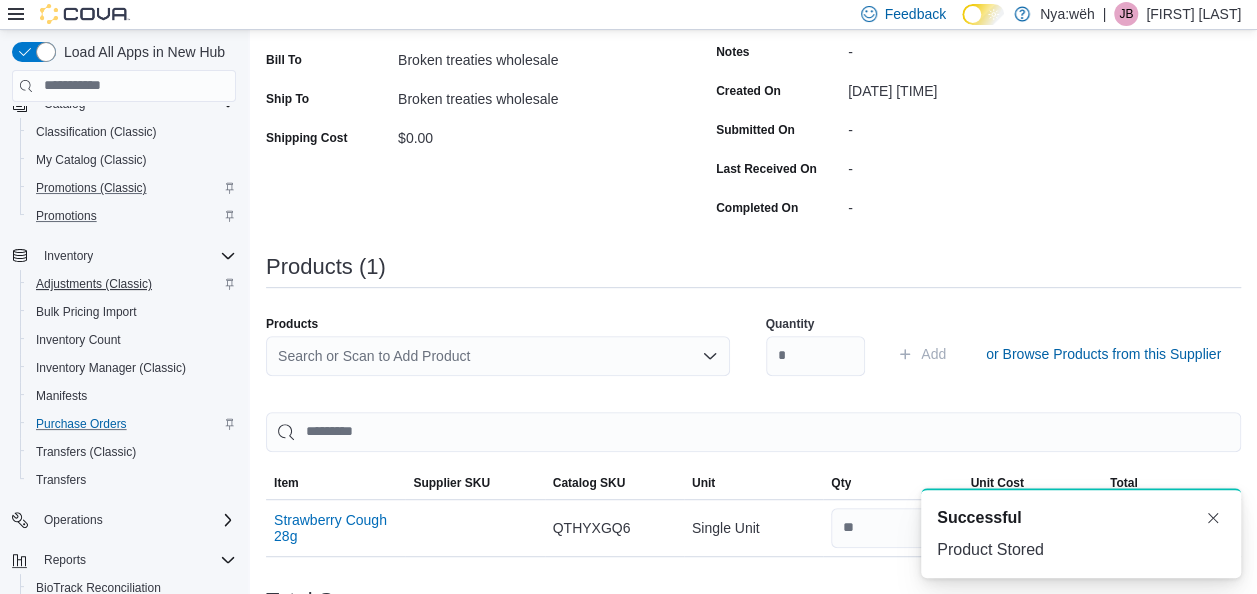 scroll, scrollTop: 0, scrollLeft: 0, axis: both 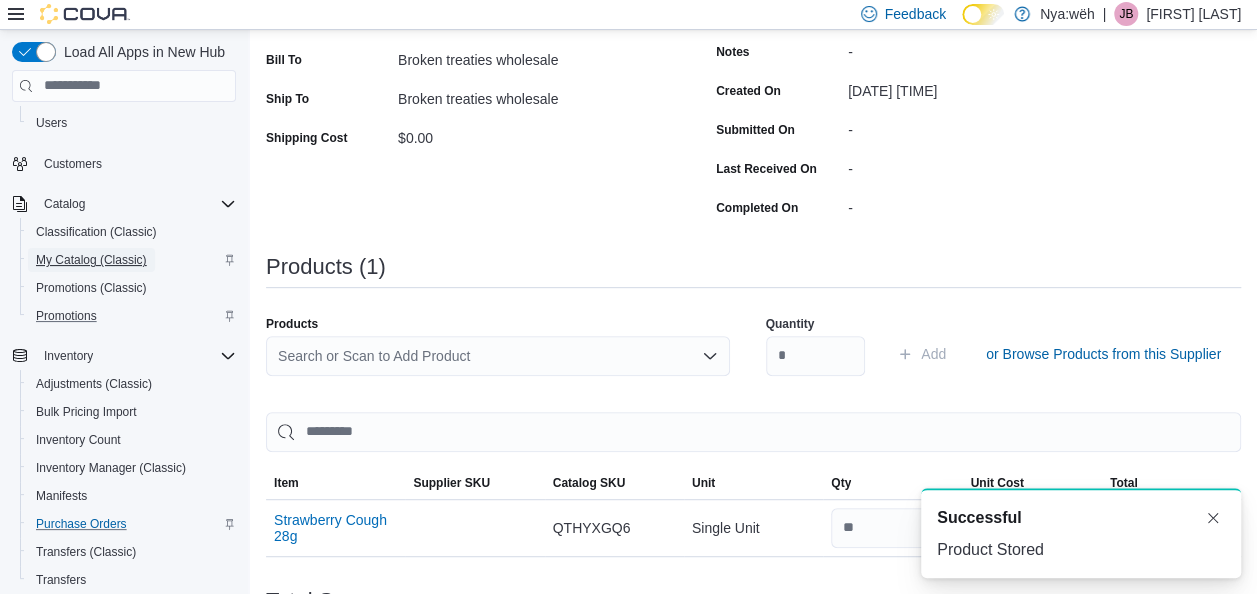 click on "My Catalog (Classic)" at bounding box center (91, 260) 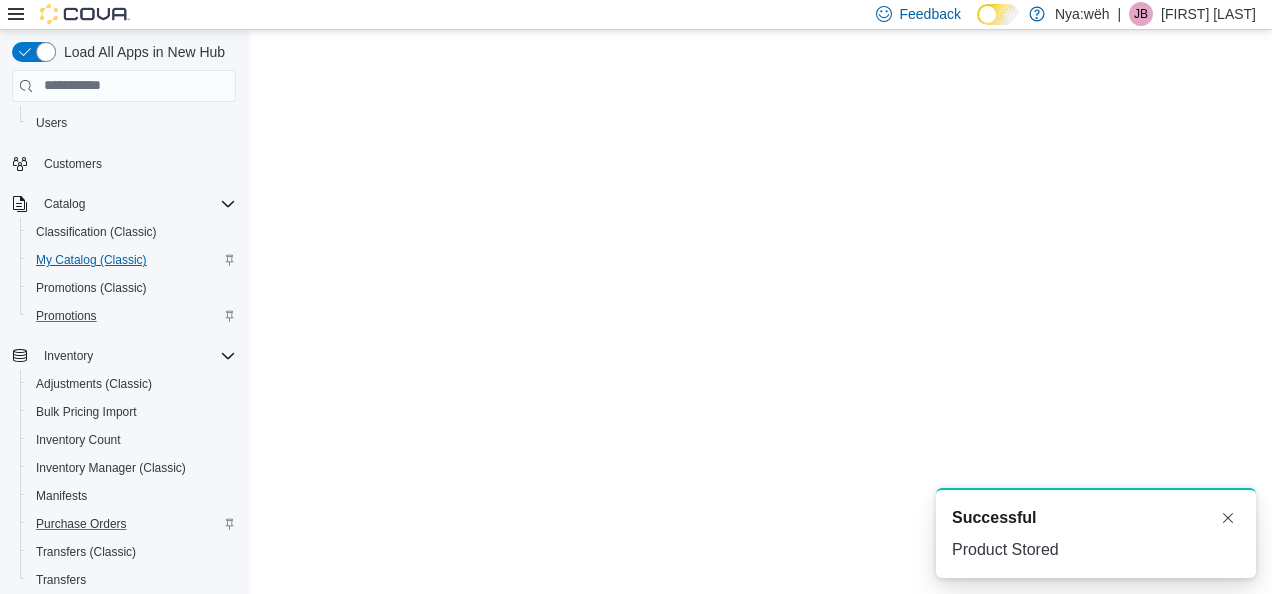 scroll, scrollTop: 0, scrollLeft: 0, axis: both 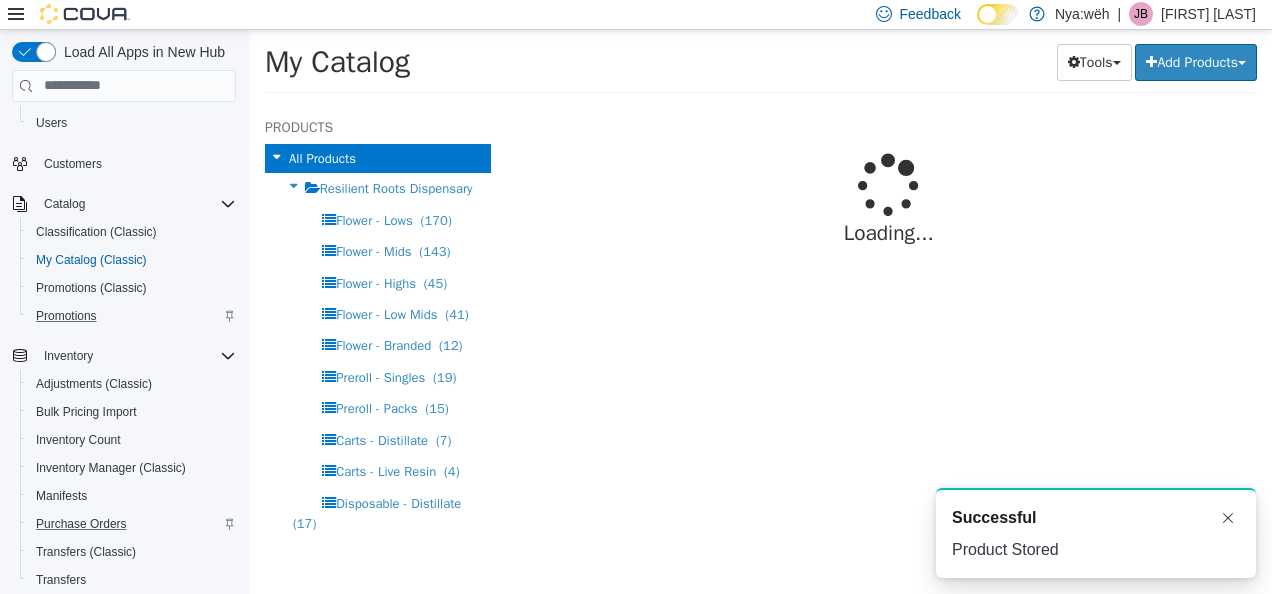 select on "**********" 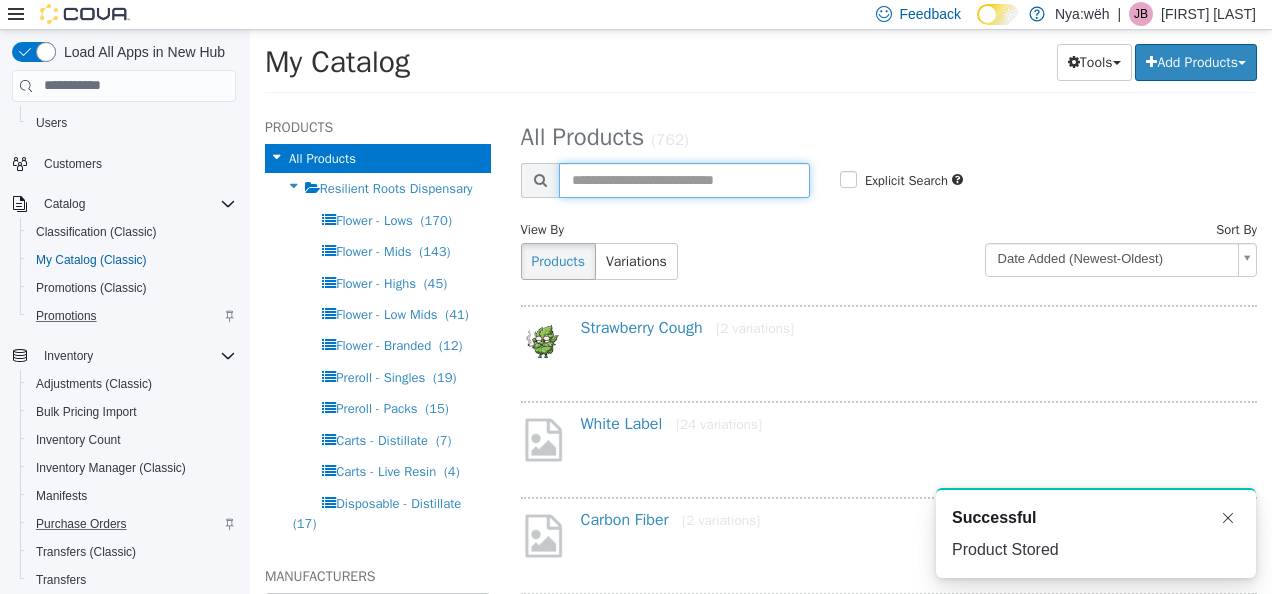 click at bounding box center [684, 179] 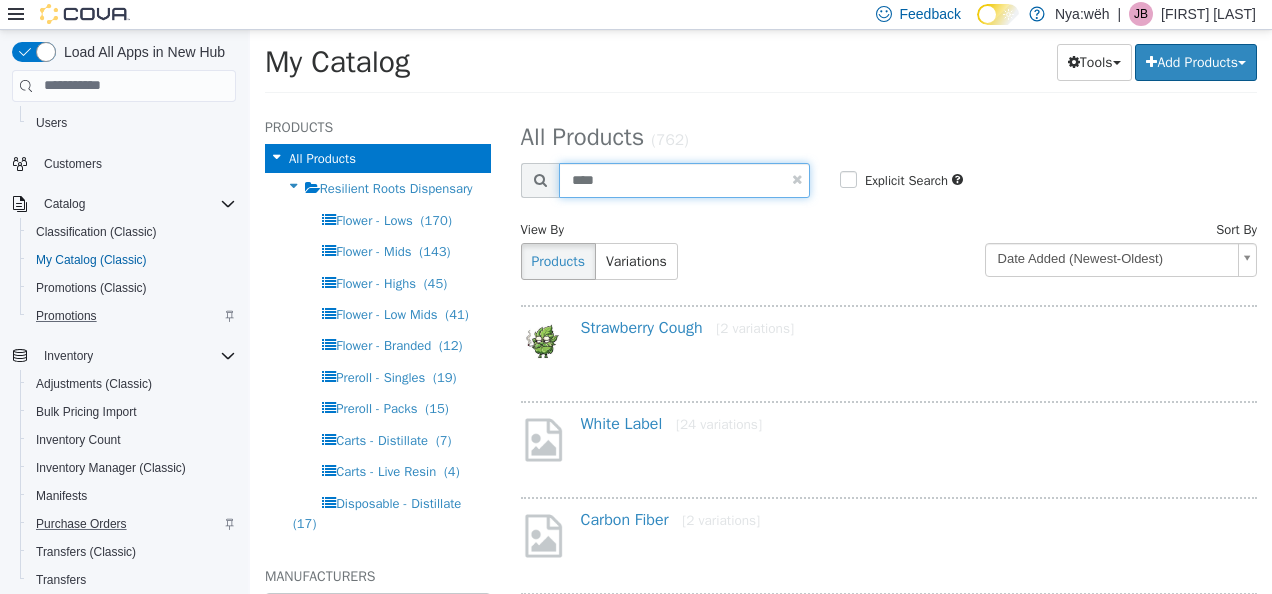 type on "****" 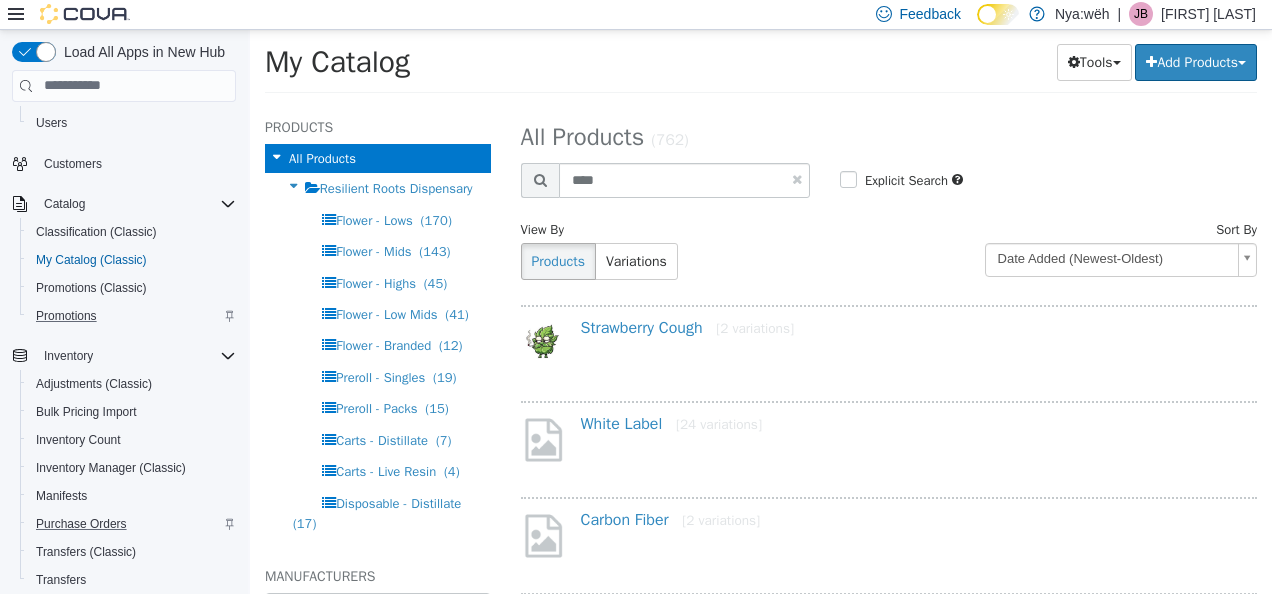 select on "**********" 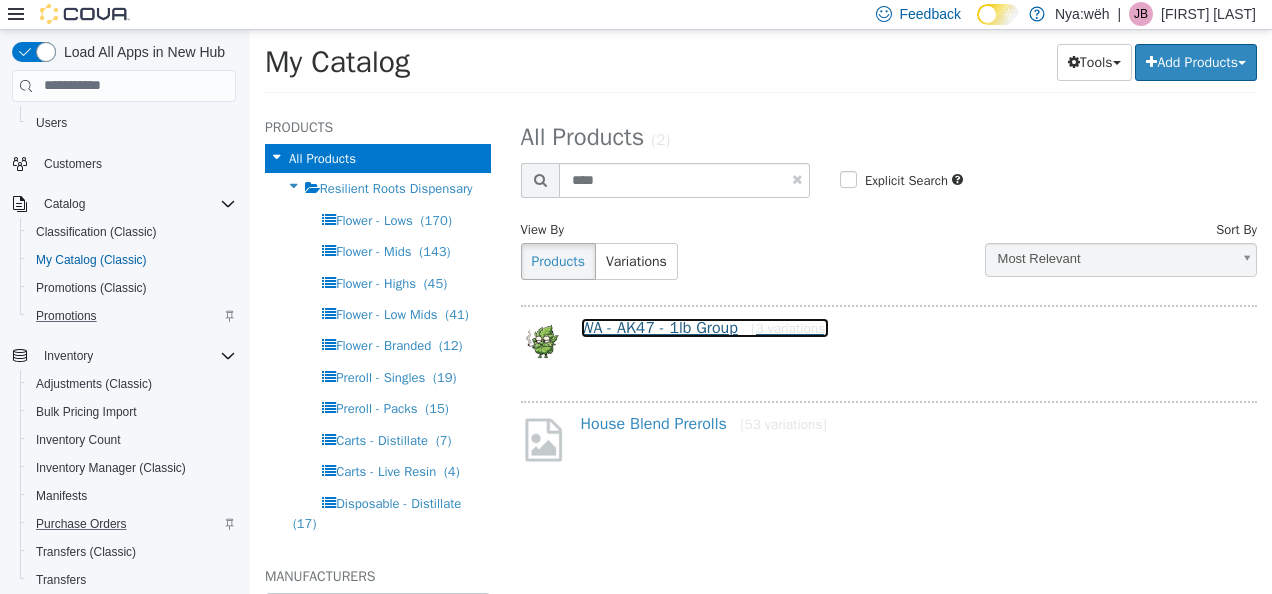 click on "WA - AK47 - 1lb Group
[3 variations]" at bounding box center [705, 327] 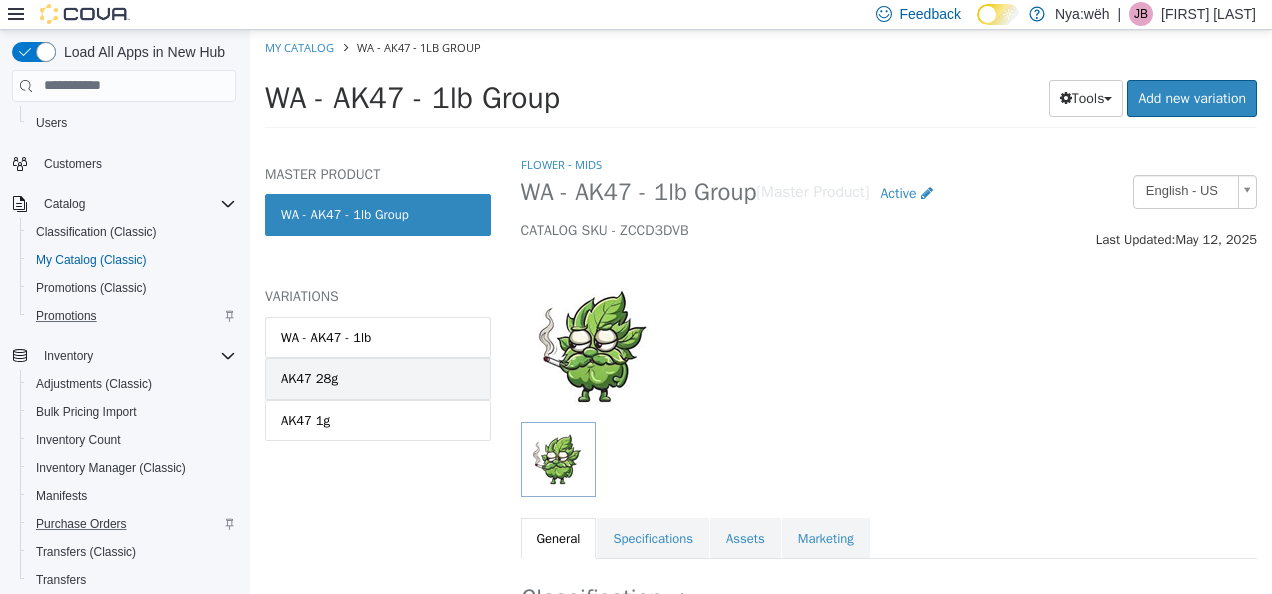 click on "AK47 28g" at bounding box center (309, 378) 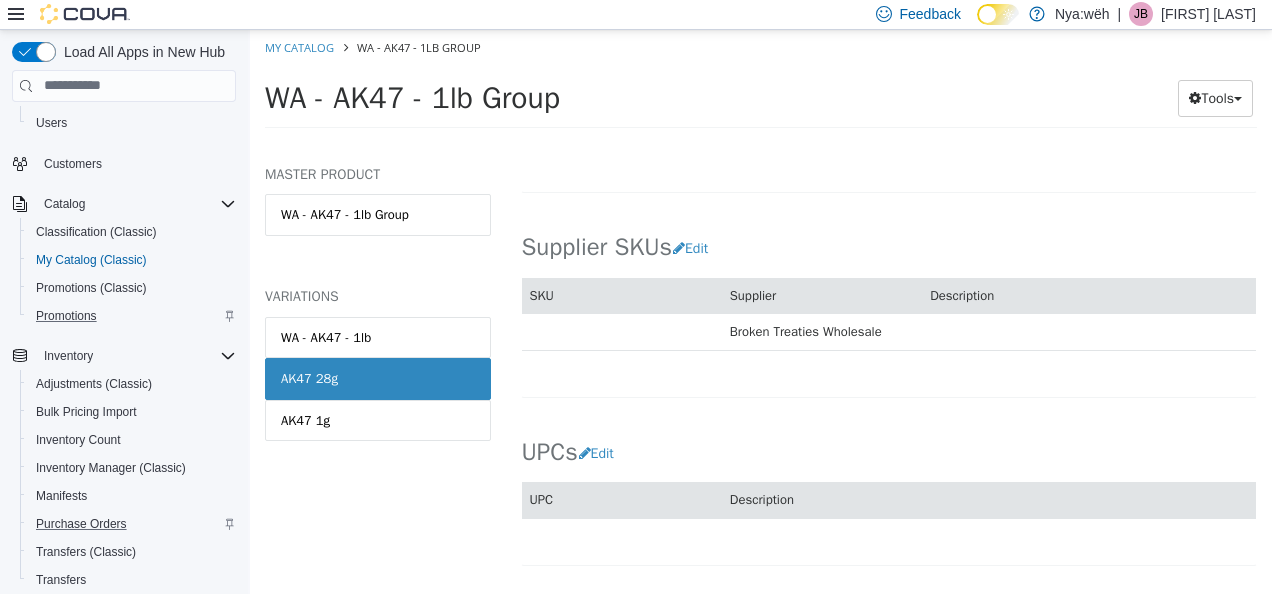 scroll, scrollTop: 1300, scrollLeft: 0, axis: vertical 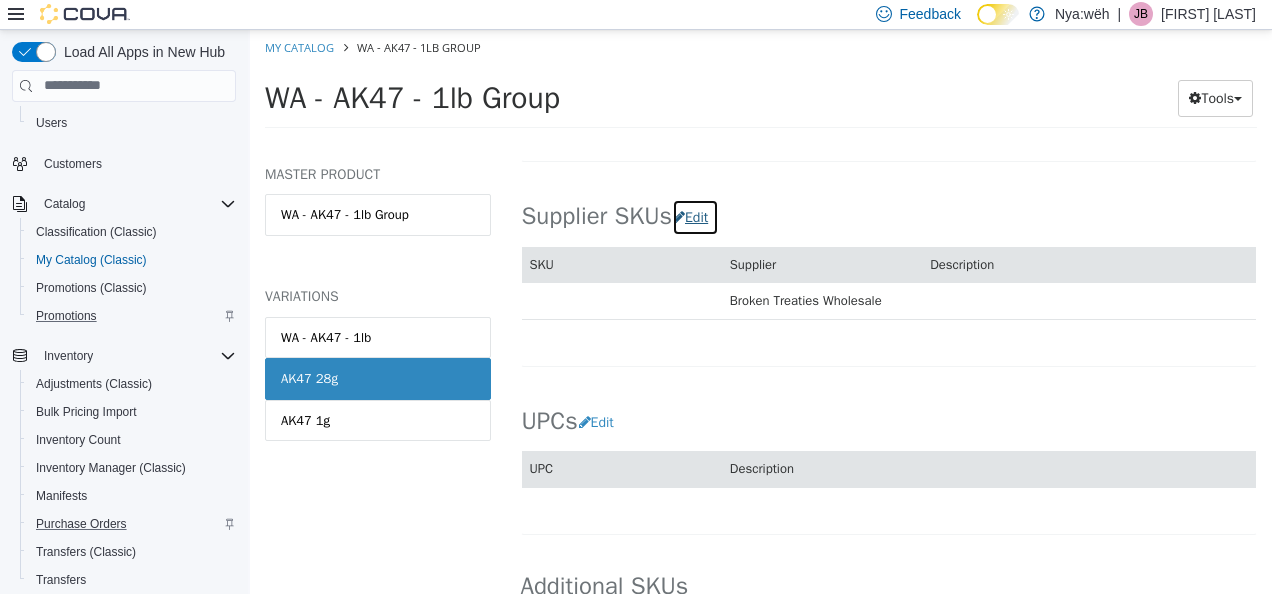 click on "Edit" at bounding box center [695, 216] 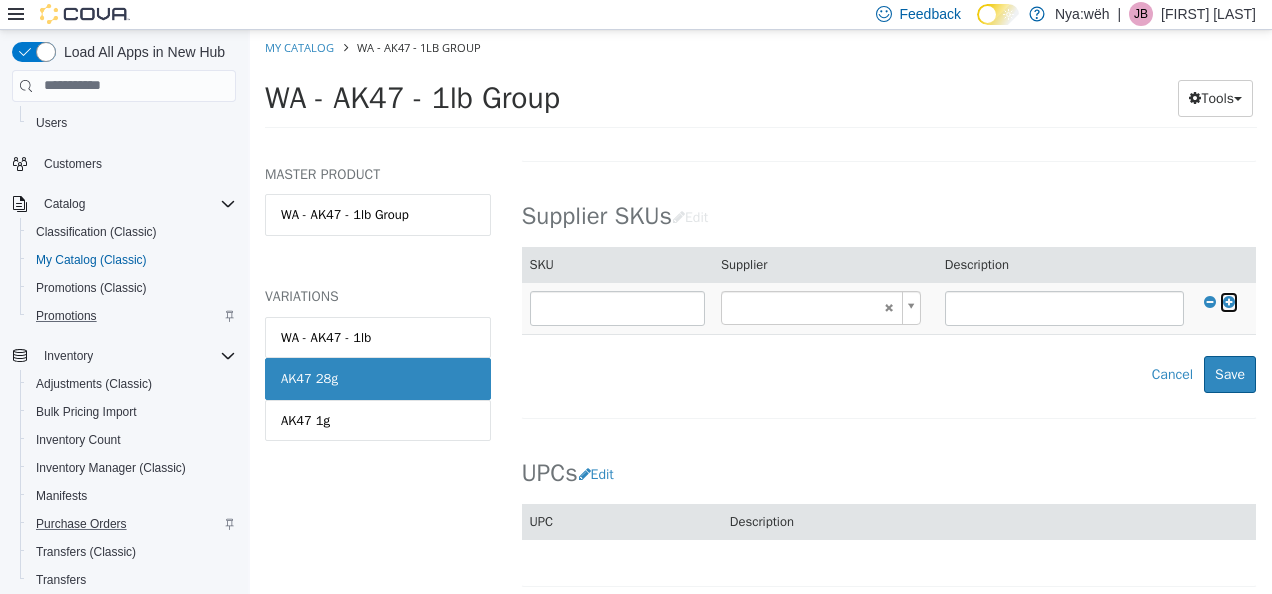 click at bounding box center [1229, 301] 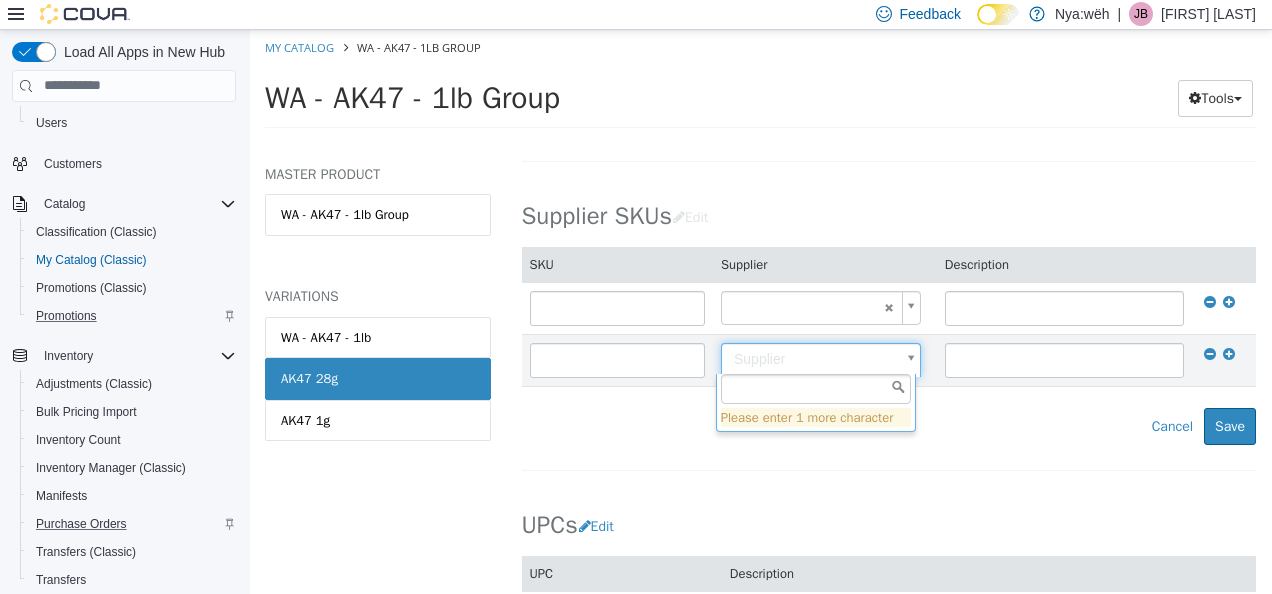 click on "Last Updated: [DATE]" at bounding box center [761, 84] 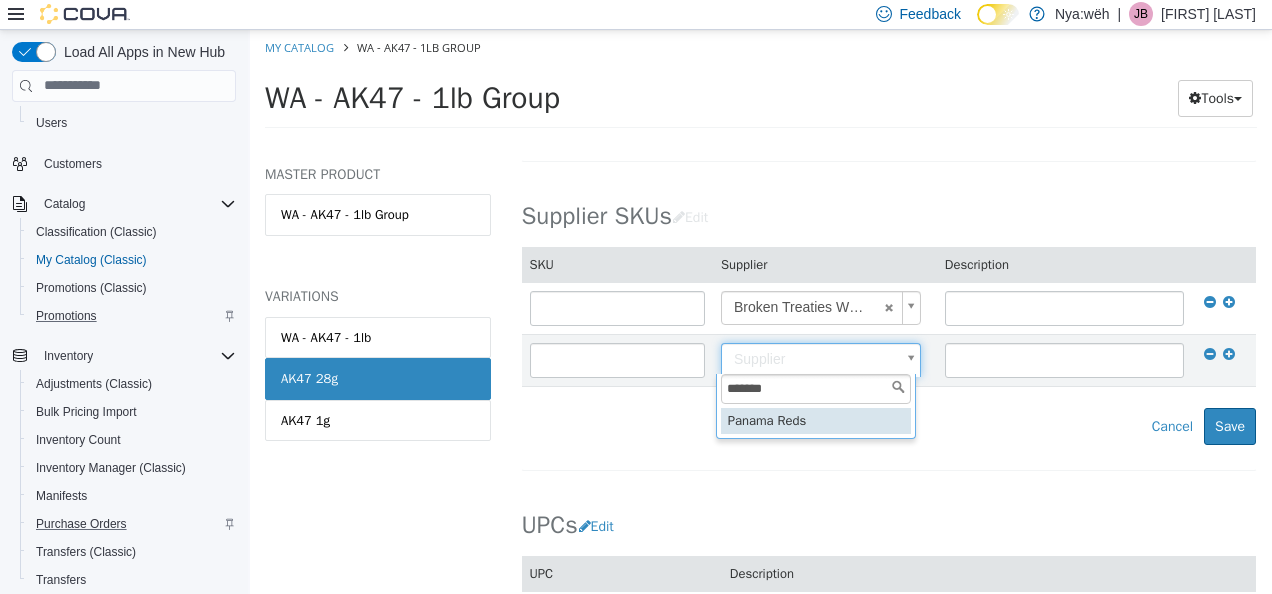 type on "******" 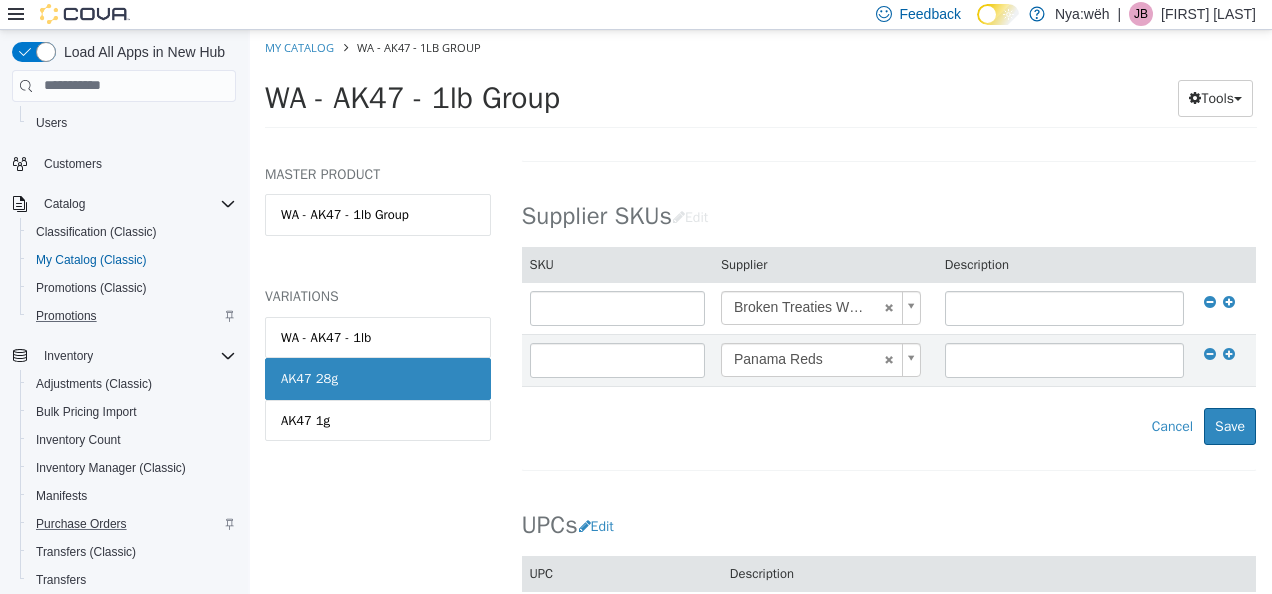 drag, startPoint x: 972, startPoint y: 407, endPoint x: 1130, endPoint y: 410, distance: 158.02847 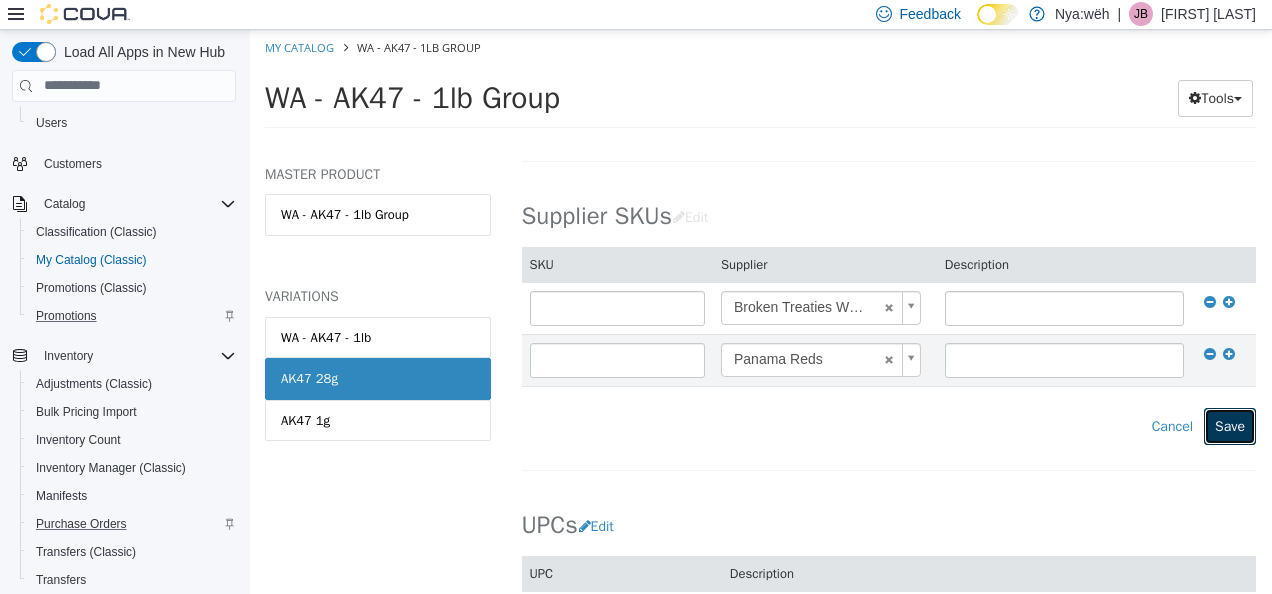 click on "Save" at bounding box center (1230, 425) 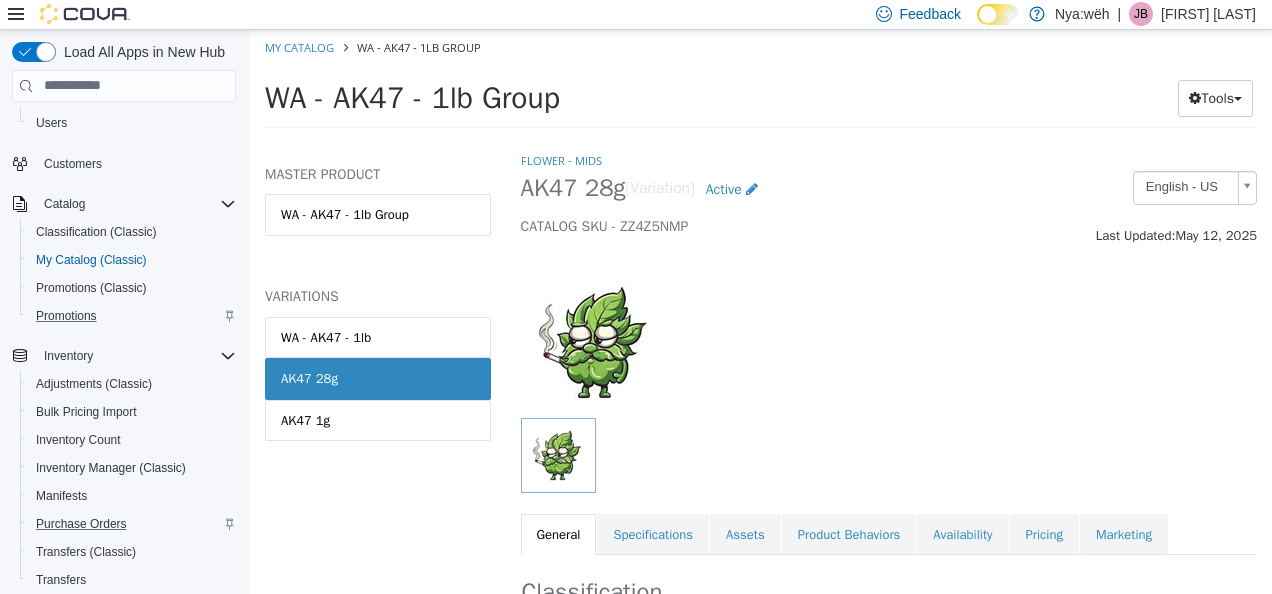 scroll, scrollTop: 0, scrollLeft: 0, axis: both 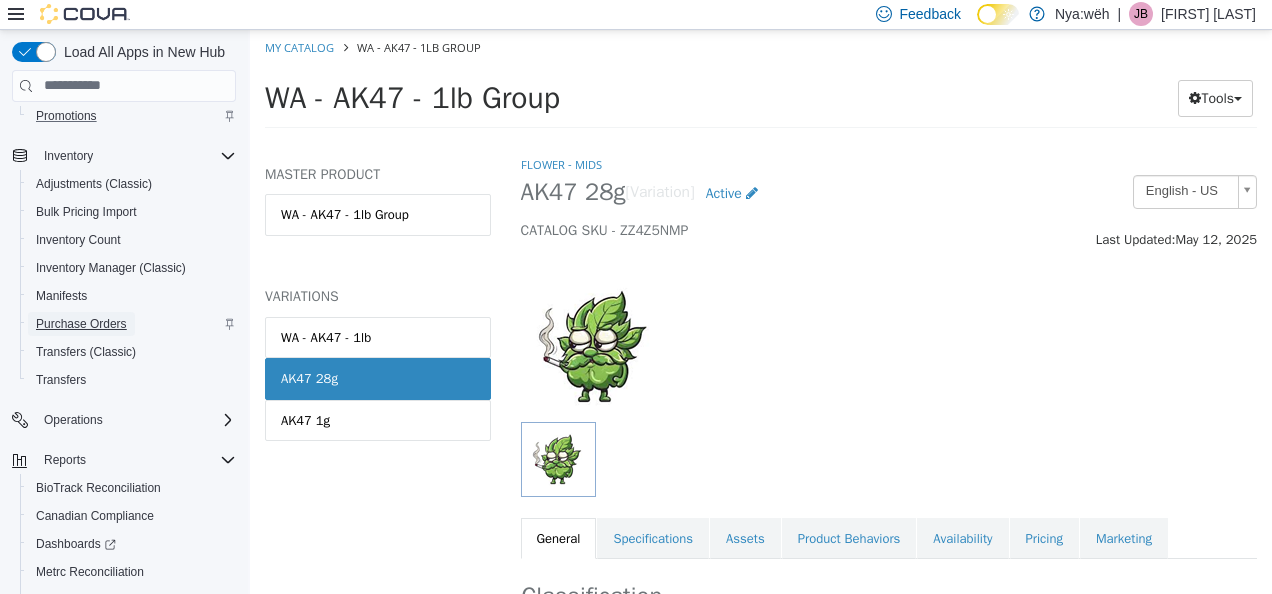 click on "Purchase Orders" at bounding box center (81, 324) 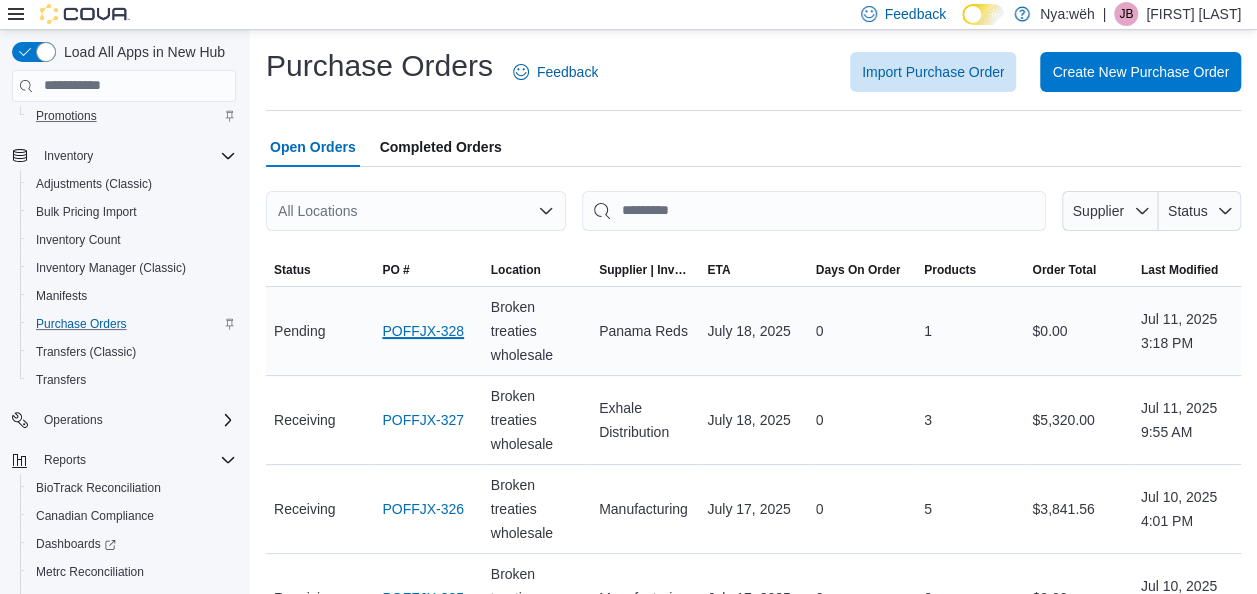 click on "POFFJX-328" at bounding box center [423, 331] 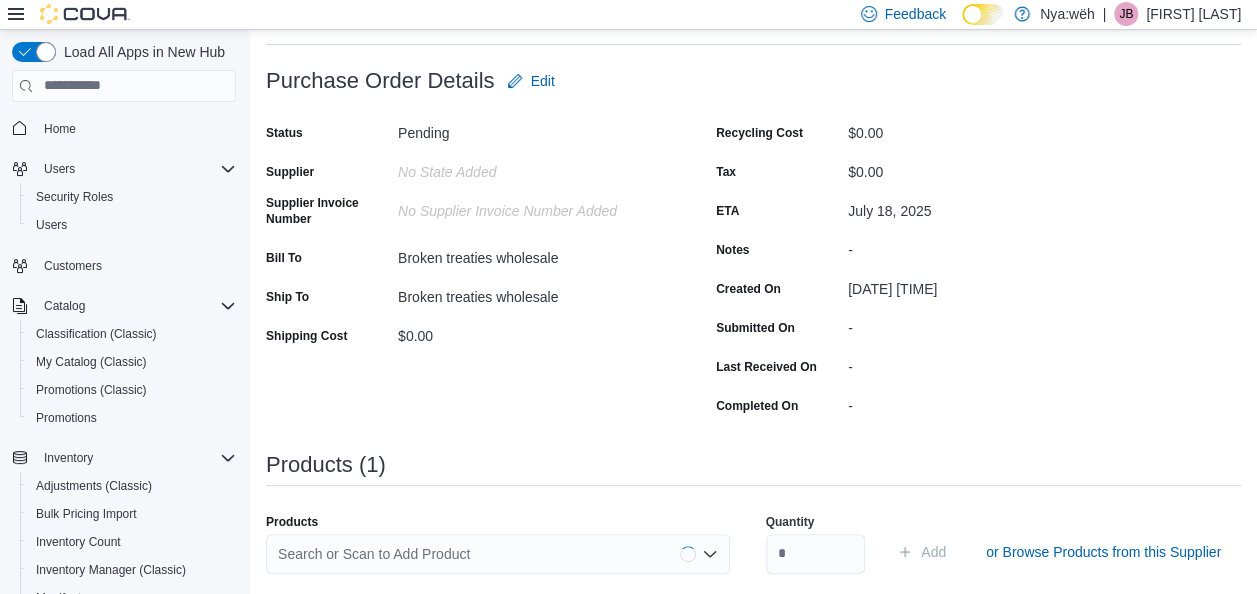 scroll, scrollTop: 400, scrollLeft: 0, axis: vertical 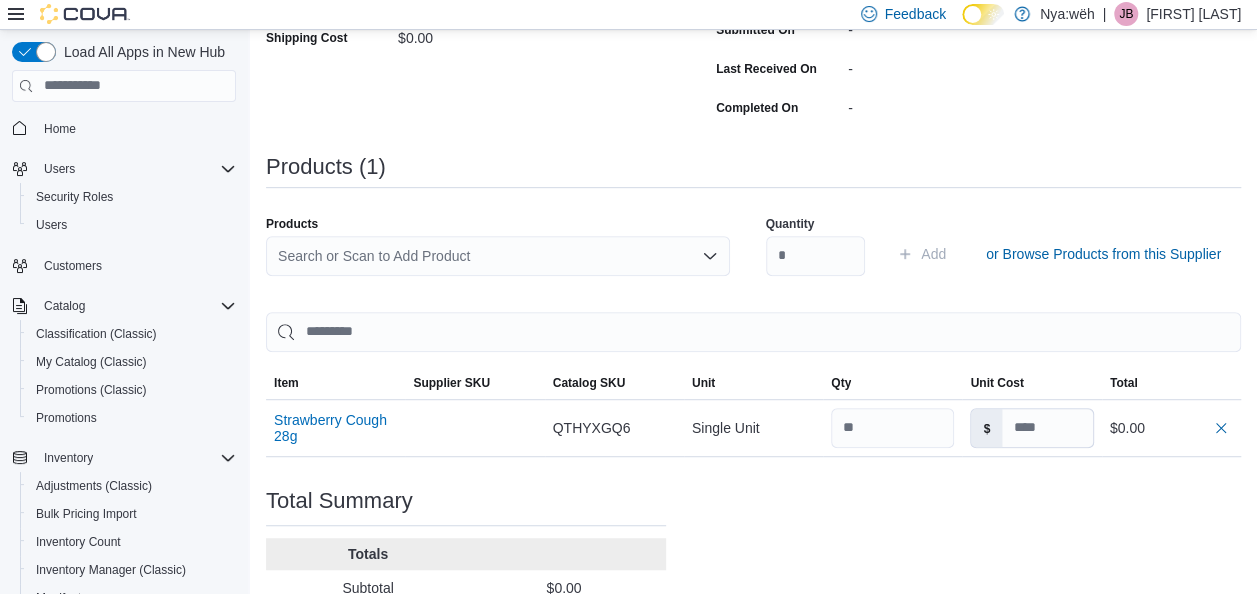 click on "Search or Scan to Add Product" at bounding box center [498, 256] 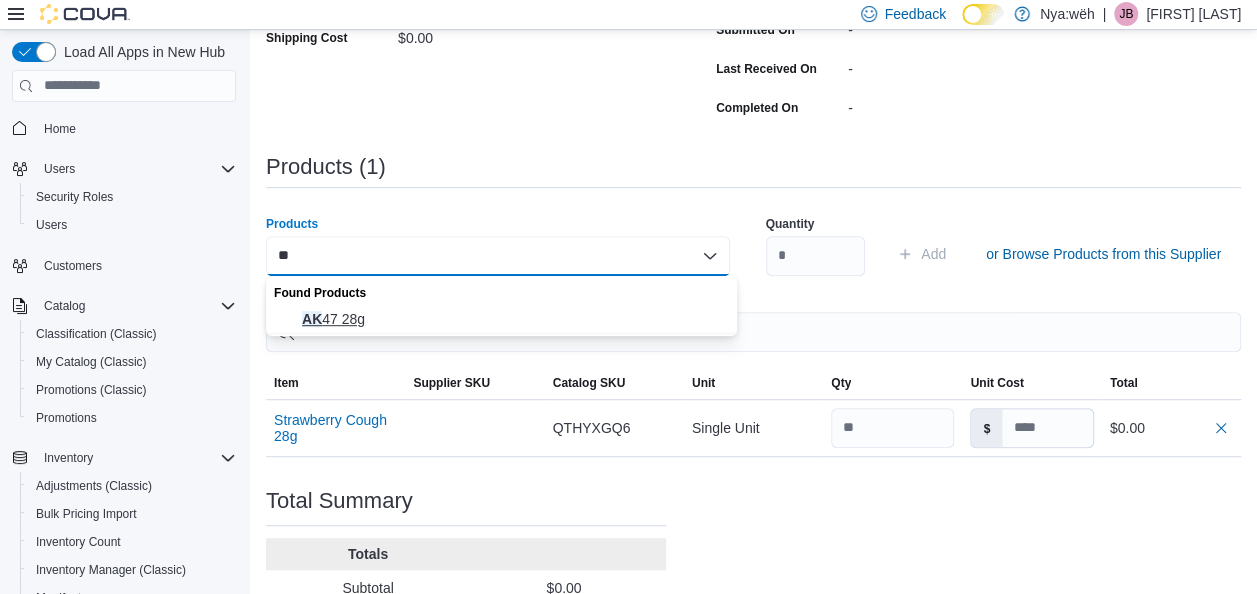 type on "**" 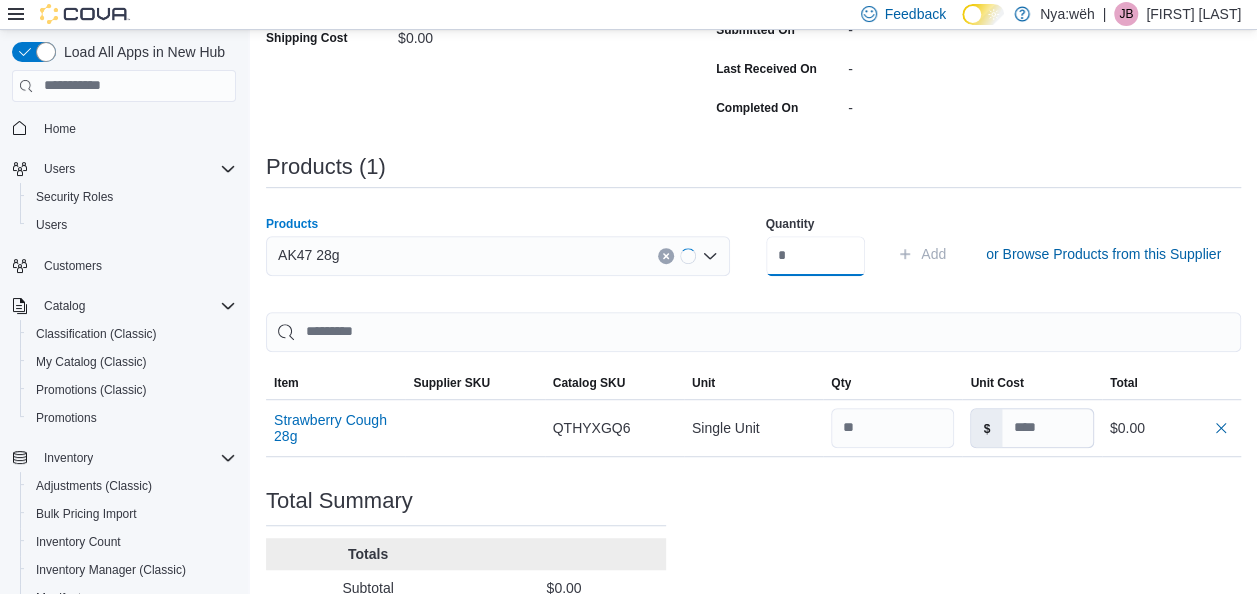 click at bounding box center (816, 256) 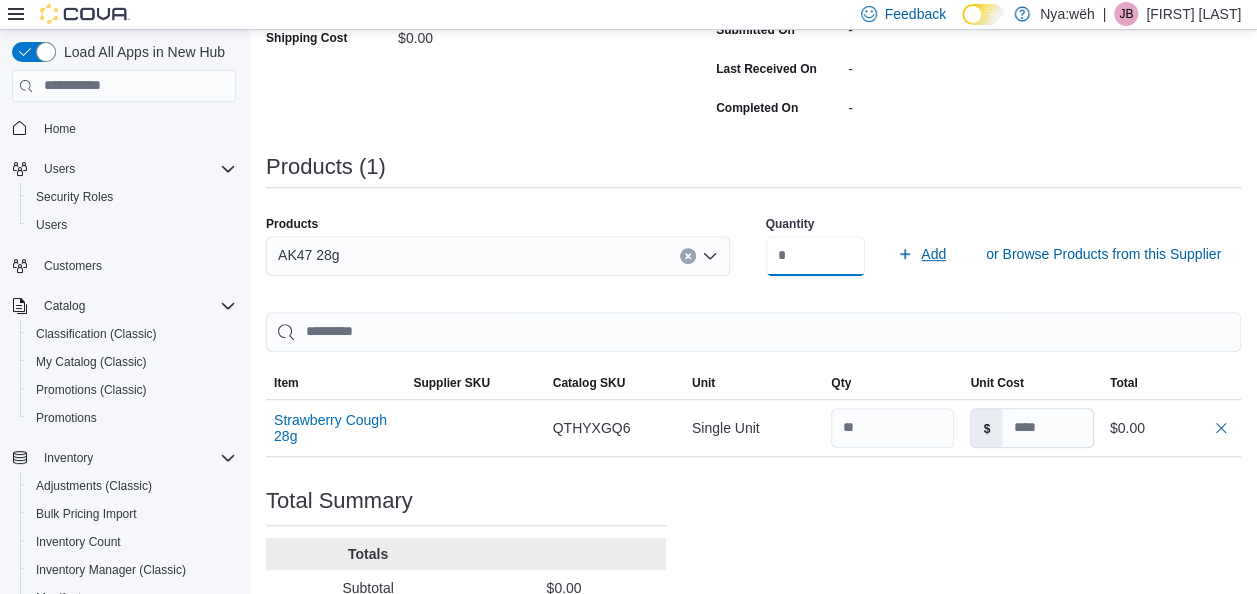 type on "**" 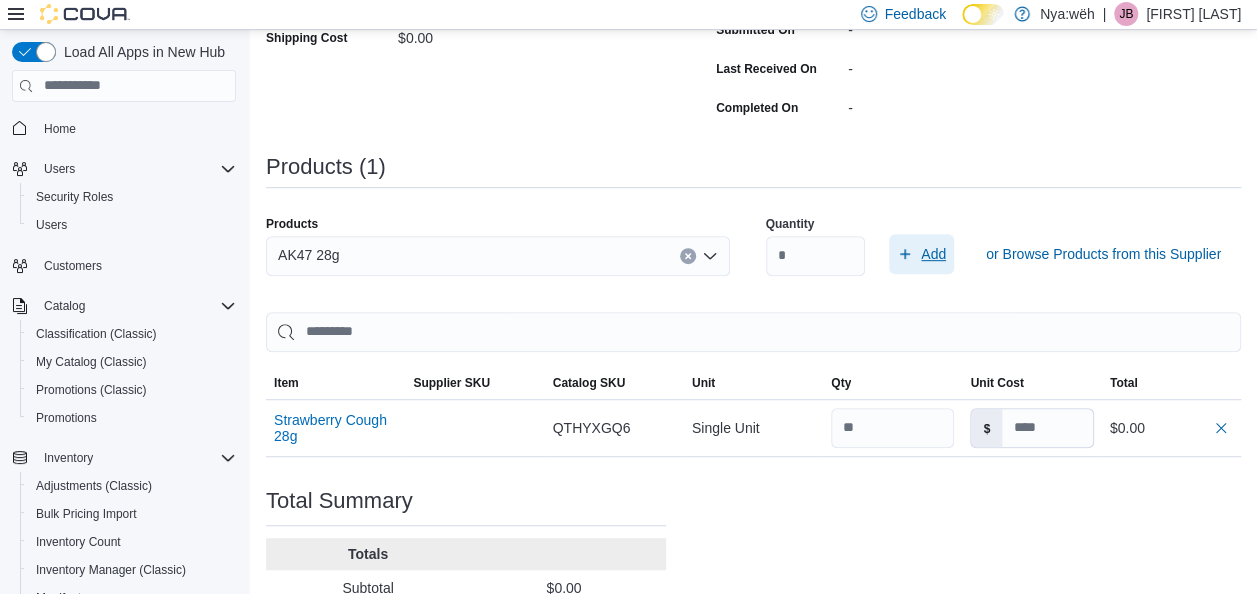click on "Add" at bounding box center (921, 254) 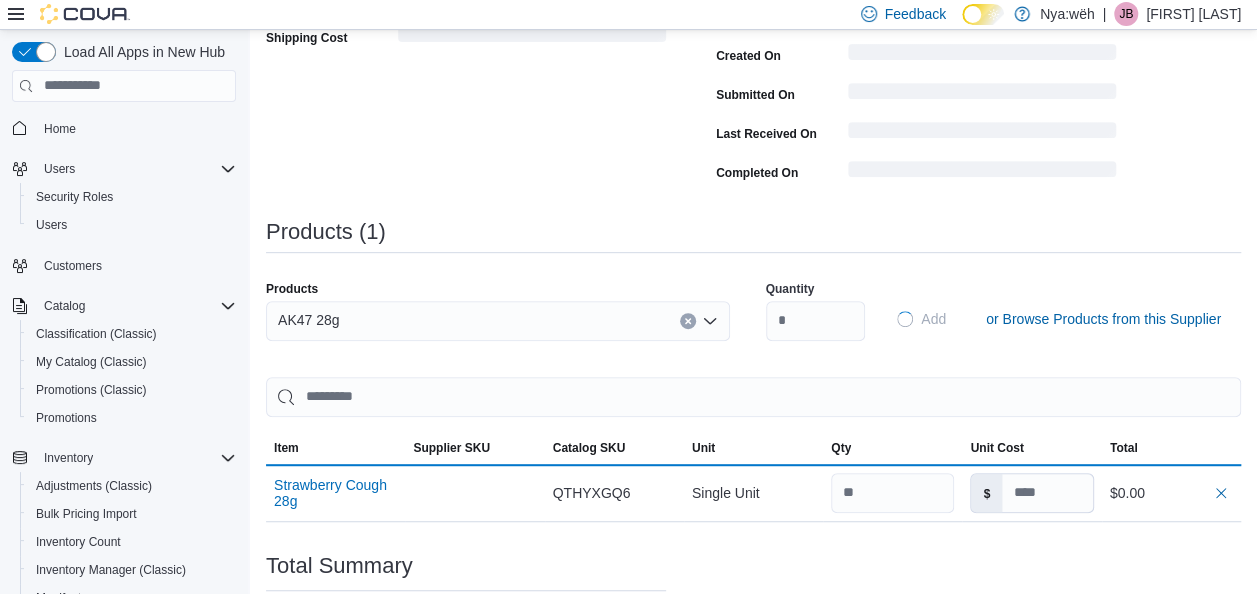 type 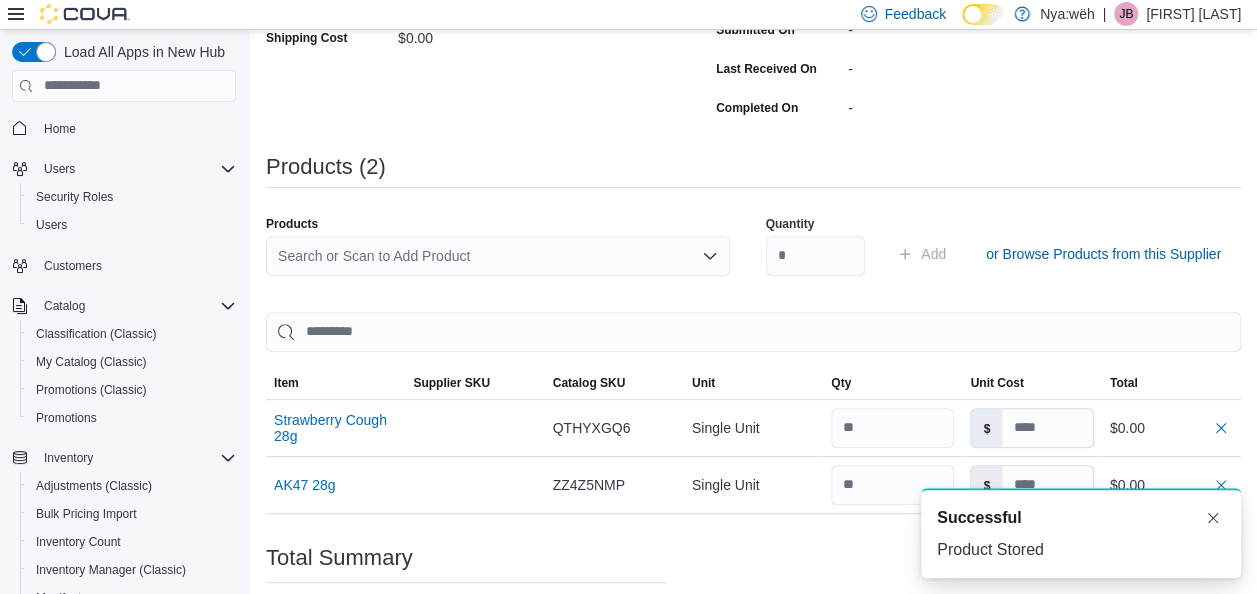 scroll, scrollTop: 0, scrollLeft: 0, axis: both 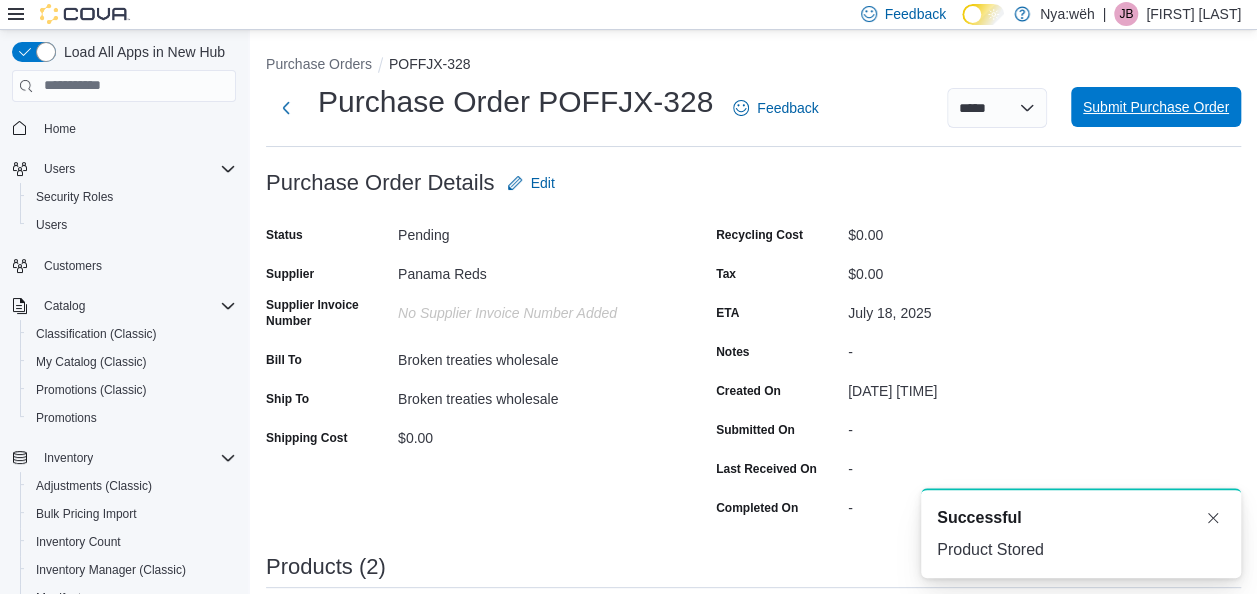 click on "Submit Purchase Order" at bounding box center (1156, 107) 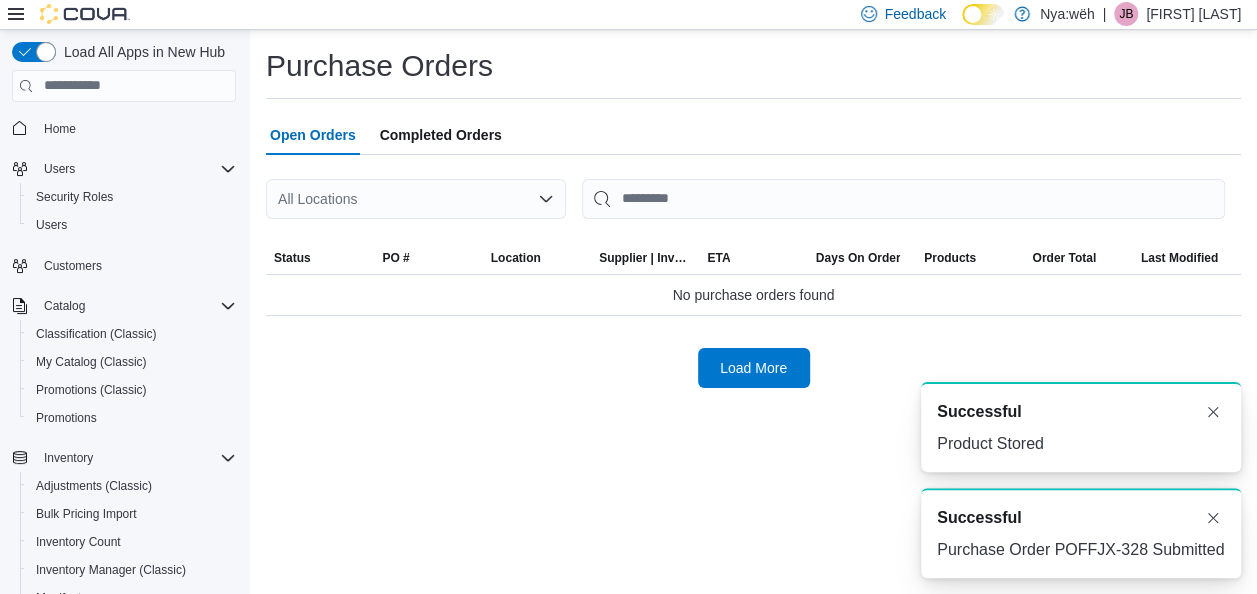 scroll, scrollTop: 0, scrollLeft: 0, axis: both 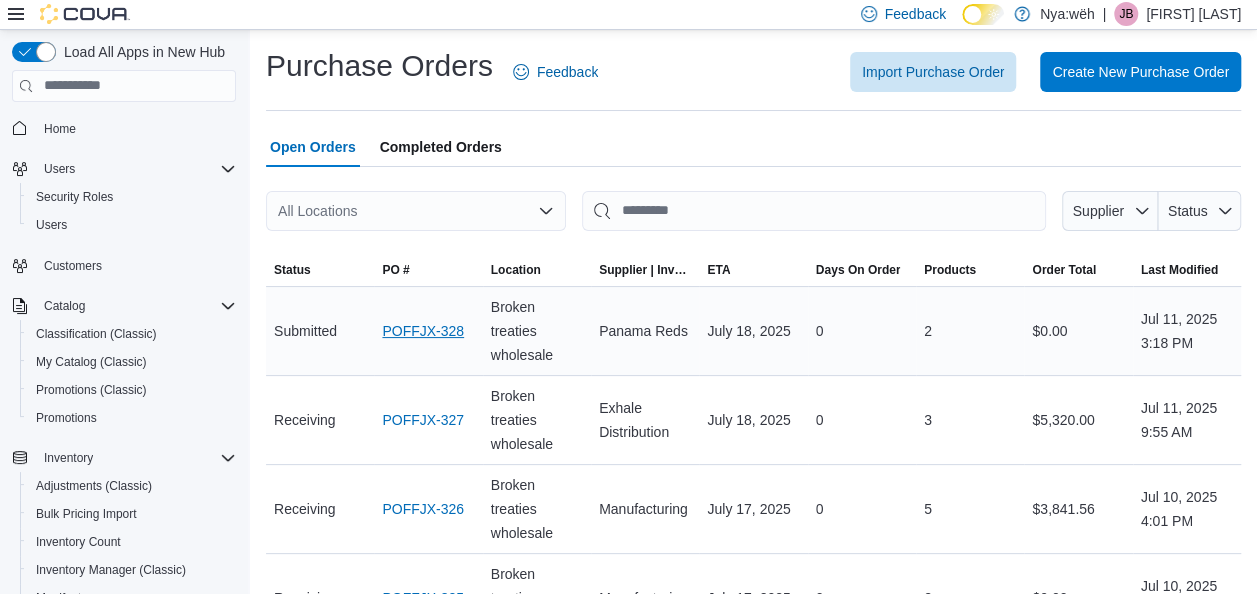 click on "POFFJX-328" at bounding box center (428, 331) 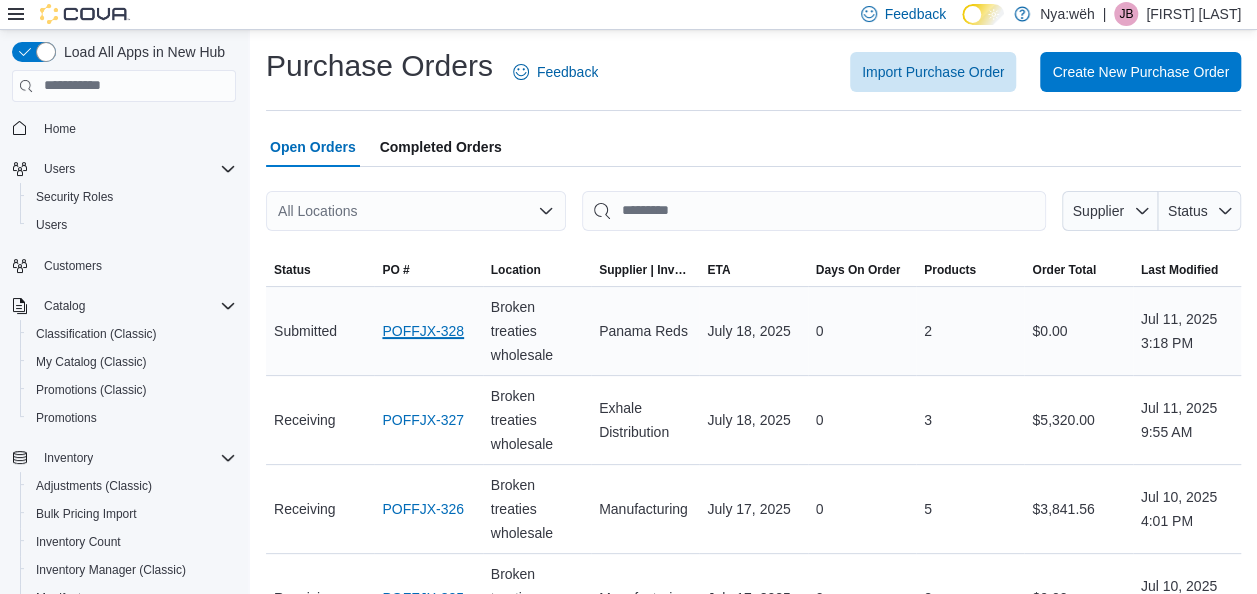 click on "POFFJX-328" at bounding box center [423, 331] 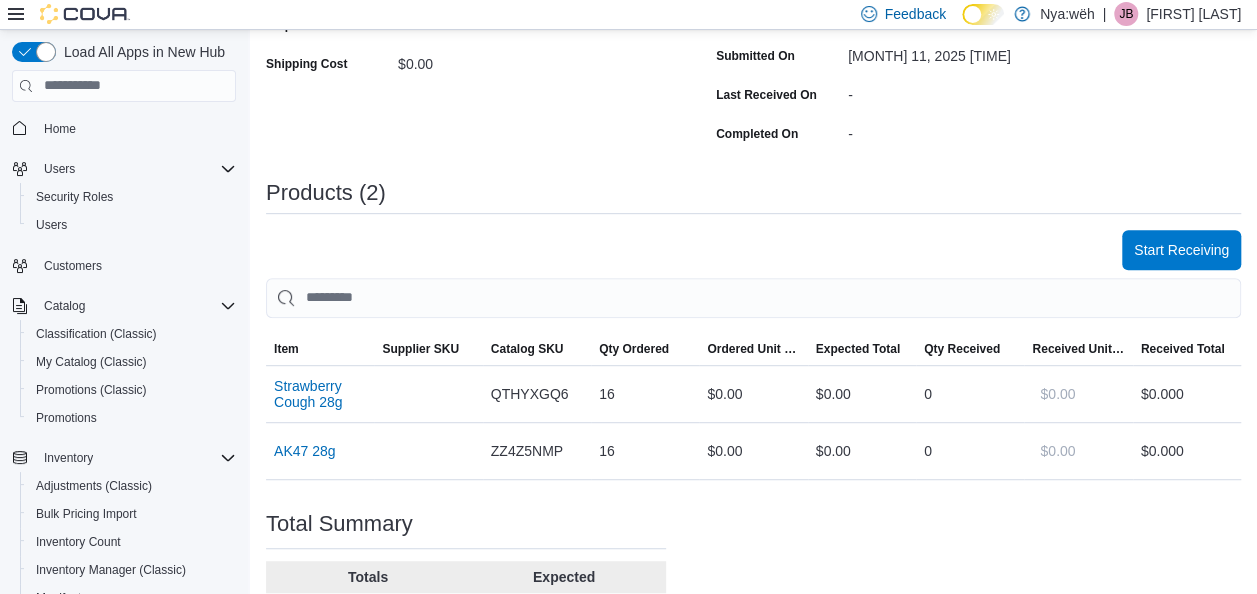 scroll, scrollTop: 500, scrollLeft: 0, axis: vertical 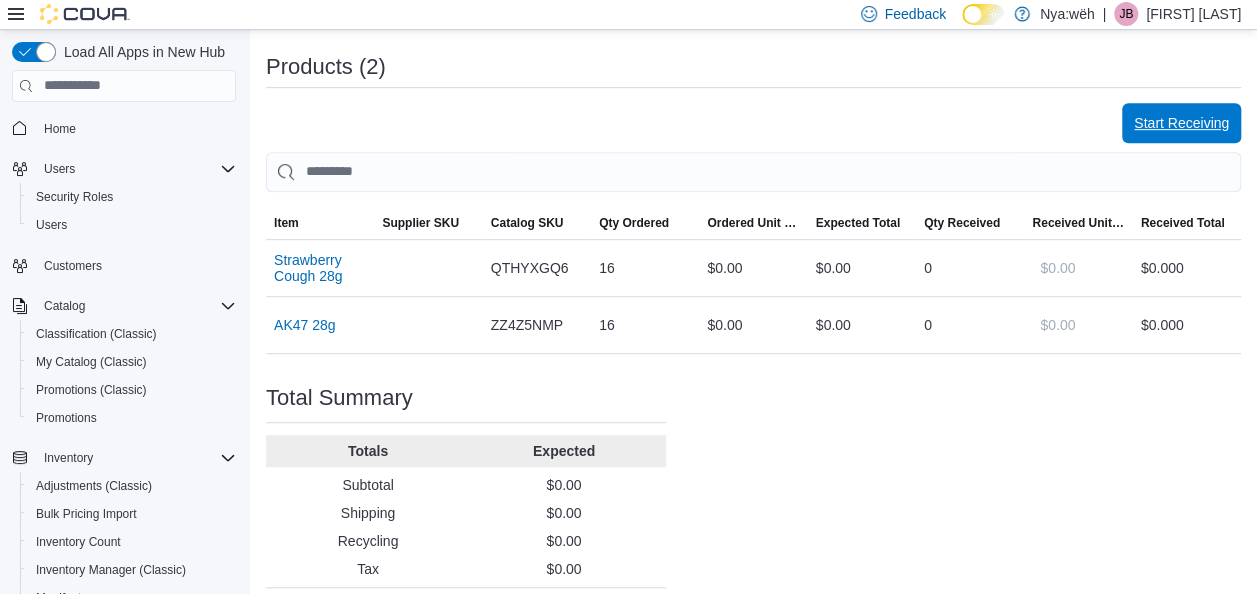 click on "Start Receiving" at bounding box center (1181, 123) 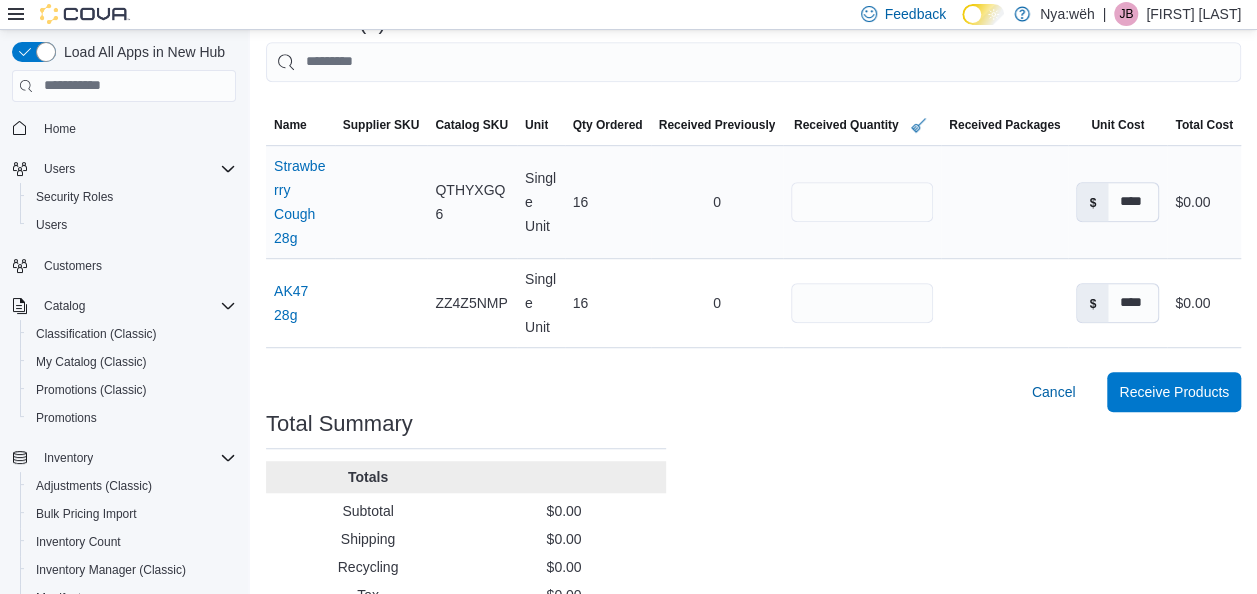 scroll, scrollTop: 500, scrollLeft: 0, axis: vertical 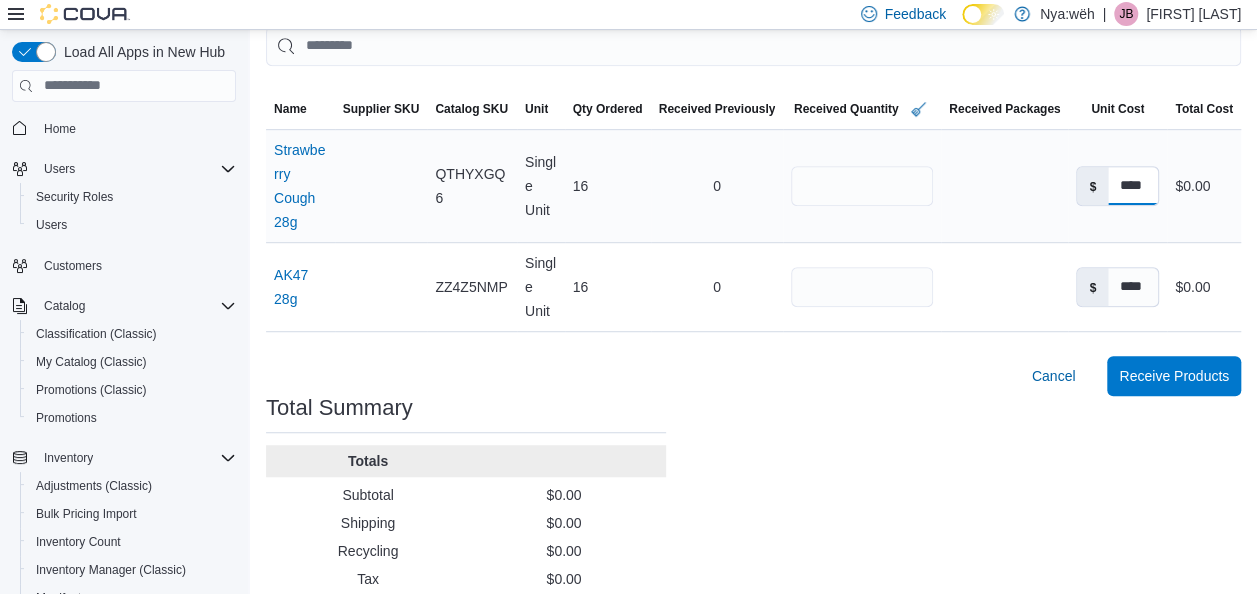click on "****" at bounding box center [1133, 186] 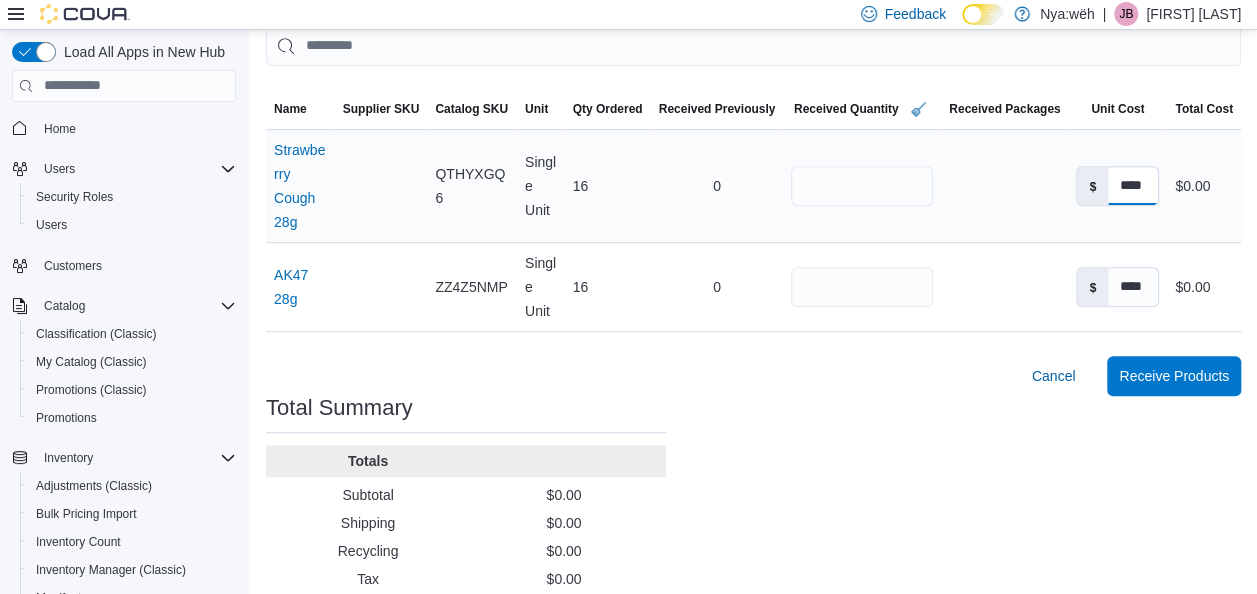 click on "****" at bounding box center (1133, 186) 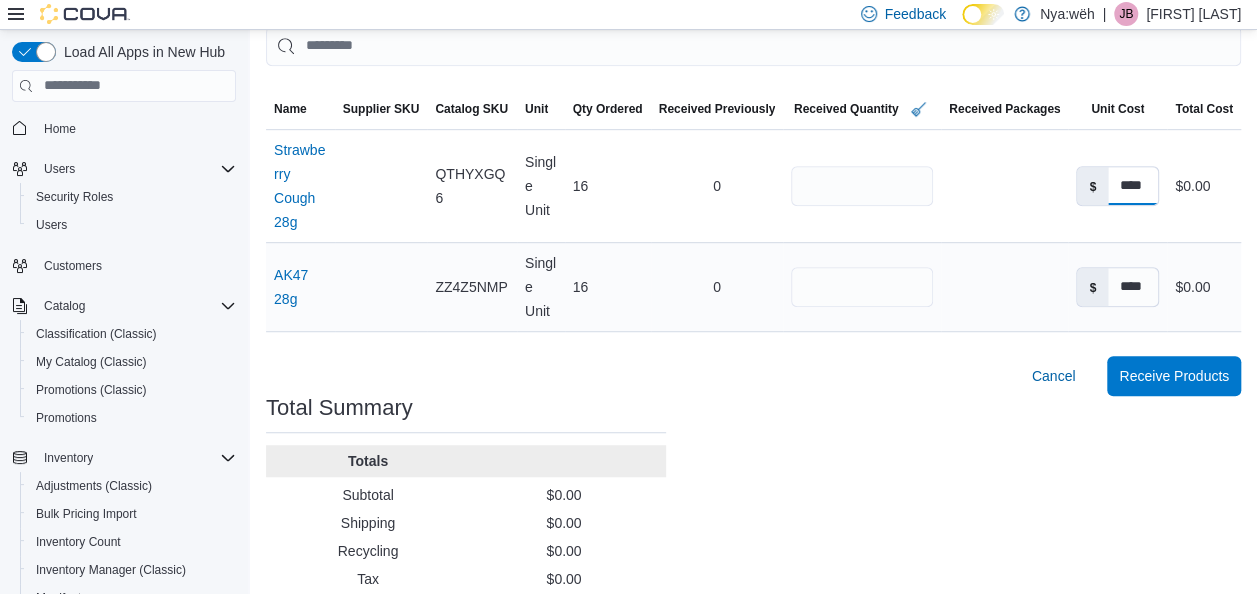 type on "****" 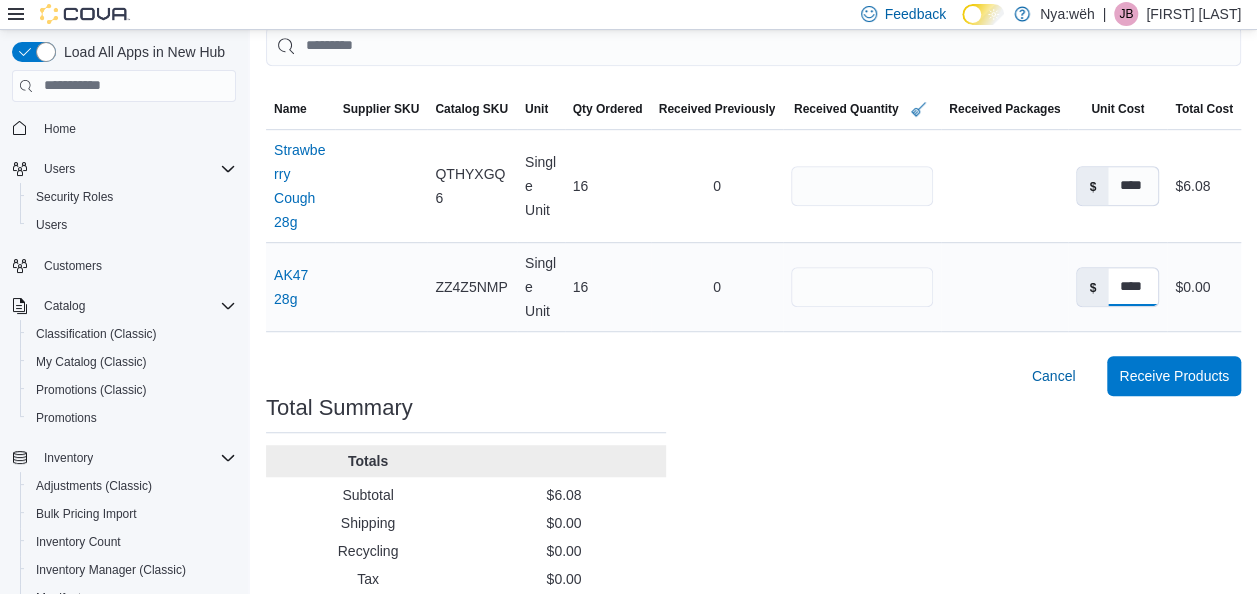 click on "****" at bounding box center (1133, 287) 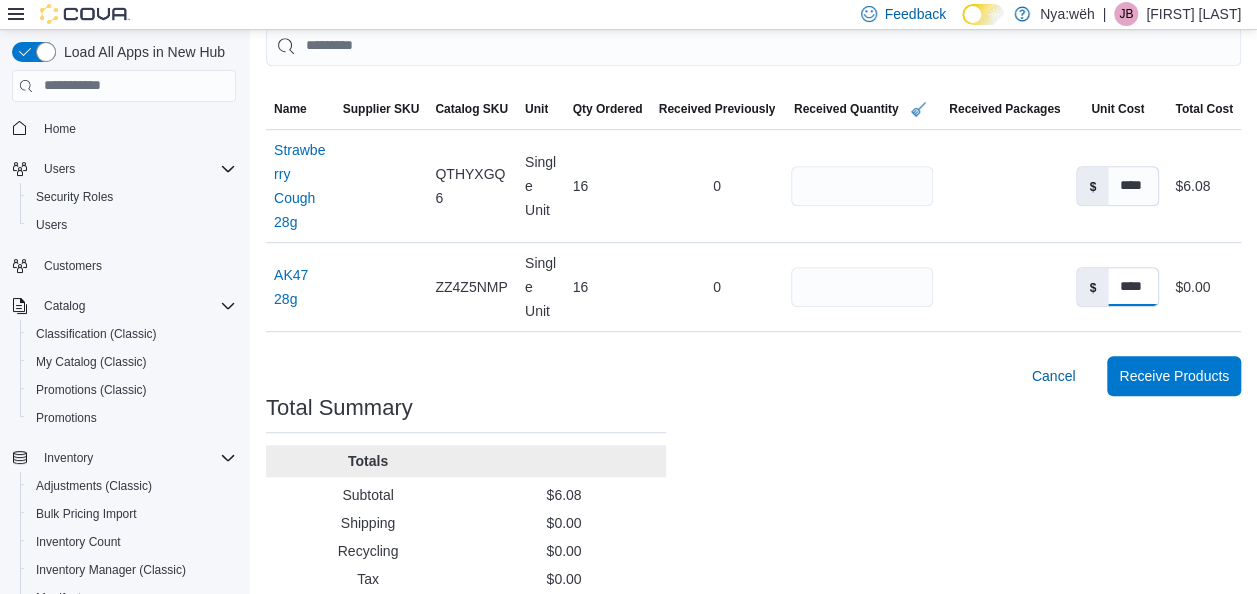 type on "****" 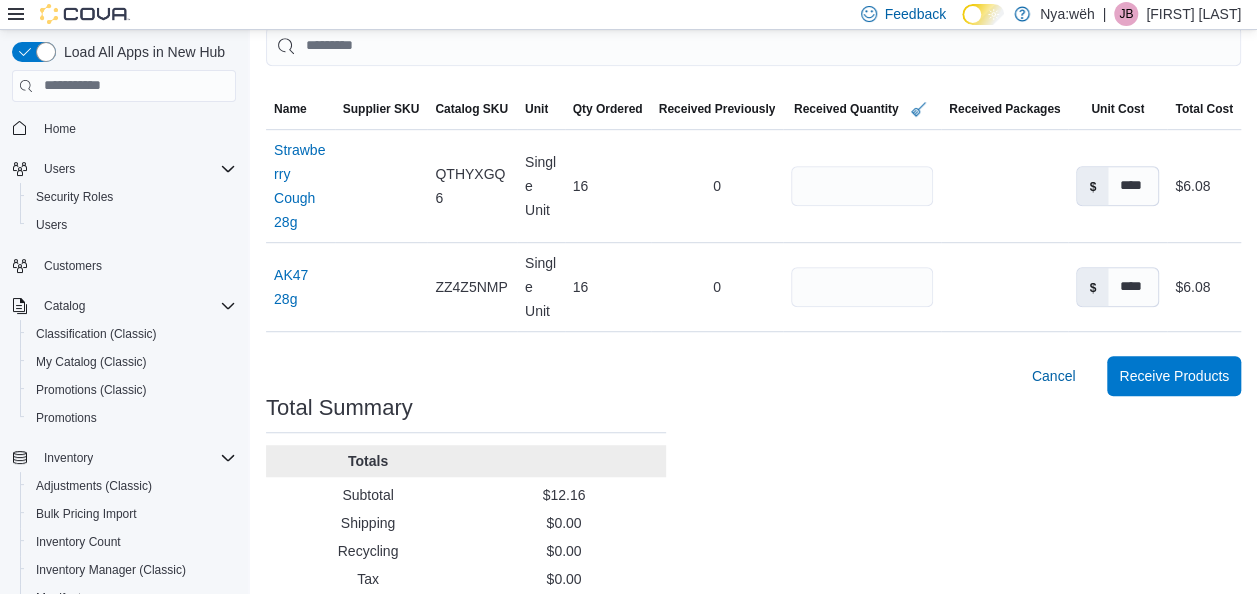 click on "Purchase Orders POFFJX-328 Receiving Order POFFJX-328 Feedback Supplier   Edit Supplier Panama Reds Supplier Invoice # No Supplier Invoice Number added Tax $0.00 Shipping Cost $0.00 Recycling Cost $0.00 Ship To Broken treaties wholesale Products (2)   Sorting Name Supplier SKU Catalog SKU Unit Qty Ordered Received Previously Received Quantity Received Packages Unit Cost Total Cost Name Strawberry Cough 28g (opens in a new tab or window) Supplier SKU Catalog SKU QTHYXGQ6 Unit Single Unit Qty Ordered 16 Received Previously 0 Received Quantity ** Received Packages Unit Cost $ **** Total Cost $6.08 Name AK47 28g (opens in a new tab or window) Supplier SKU Catalog SKU ZZ4Z5NMP Unit Single Unit Qty Ordered 16 Received Previously 0 Received Quantity ** Received Packages Unit Cost $ **** Total Cost $6.08 Cancel Receive Products  Total Summary   Totals Subtotal $12.16 Shipping $0.00 Recycling $0.00 Tax $0.00 Total $12.16" at bounding box center (753, 90) 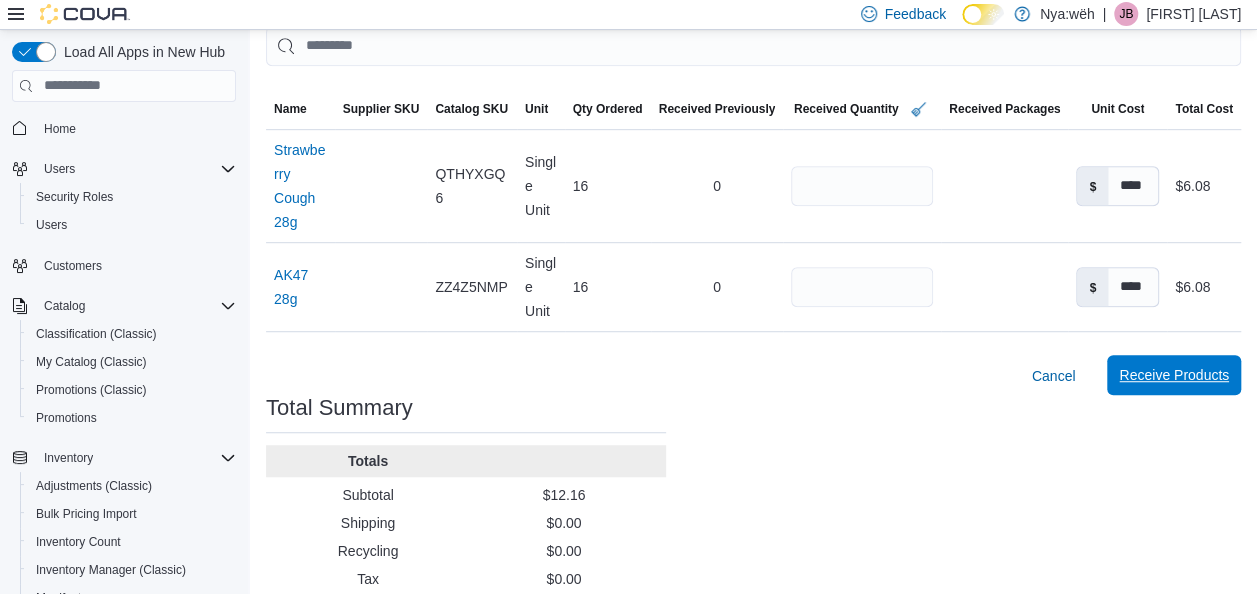 click on "Receive Products" at bounding box center (1174, 375) 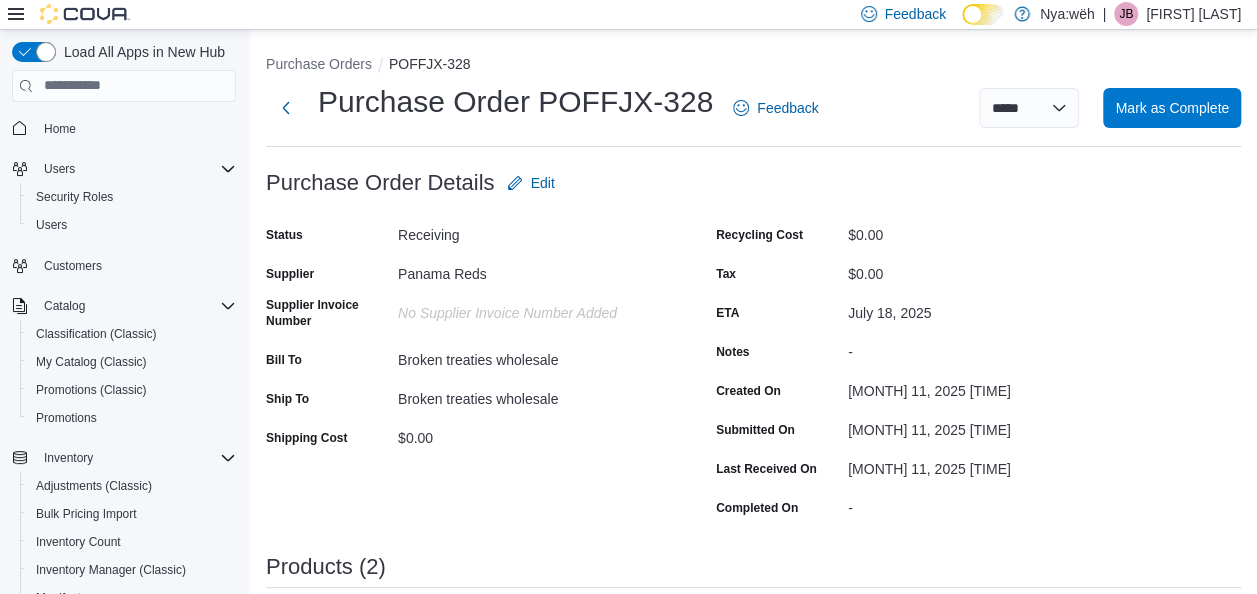 scroll, scrollTop: 544, scrollLeft: 0, axis: vertical 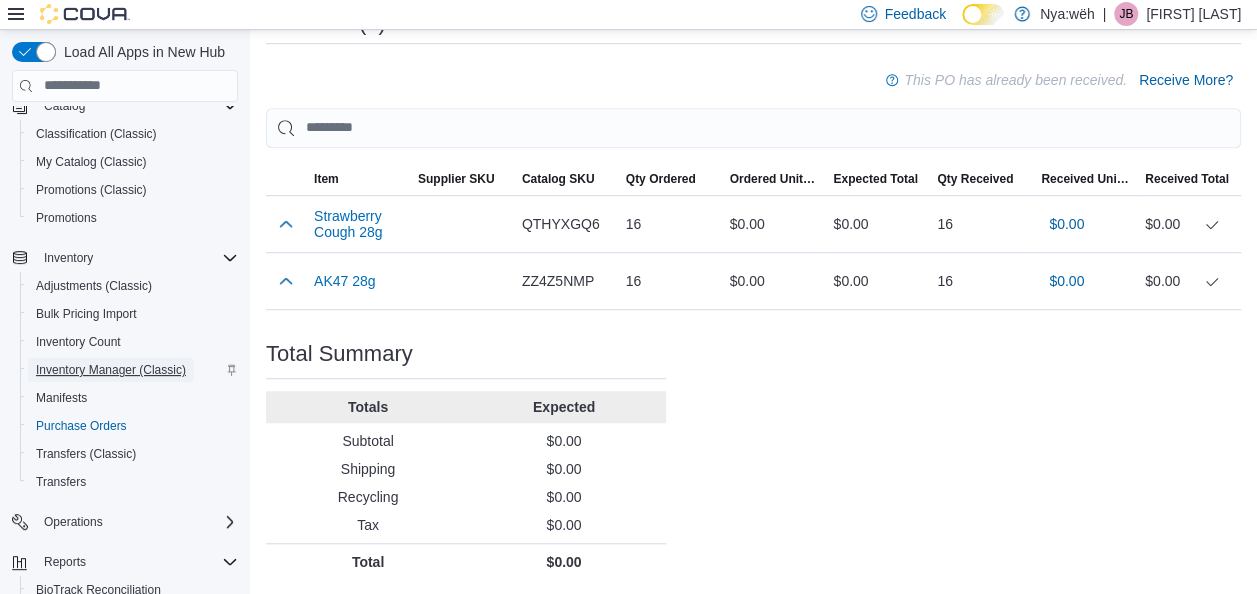 click on "Inventory Manager (Classic)" at bounding box center [111, 370] 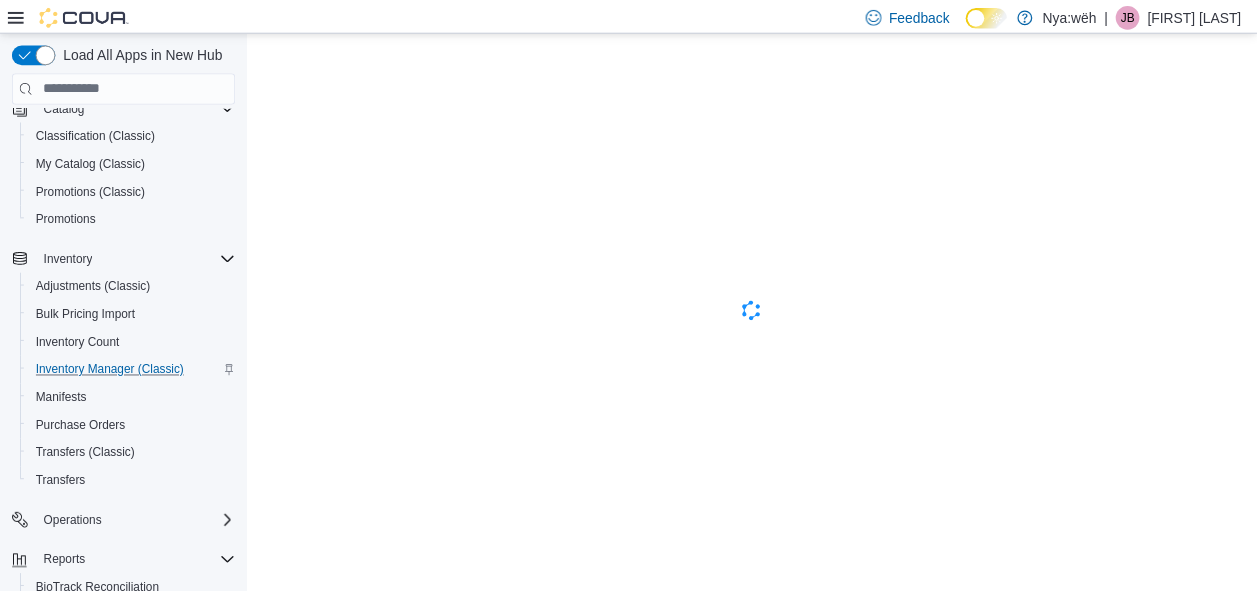 scroll, scrollTop: 0, scrollLeft: 0, axis: both 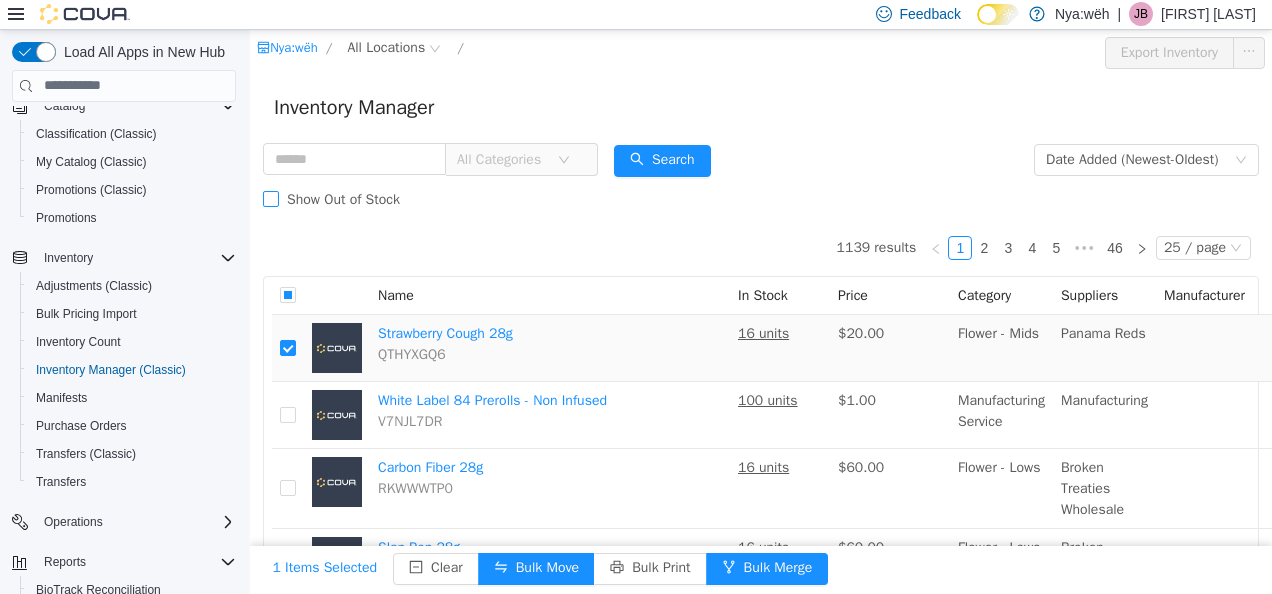 click on "Show Out of Stock" at bounding box center [335, 199] 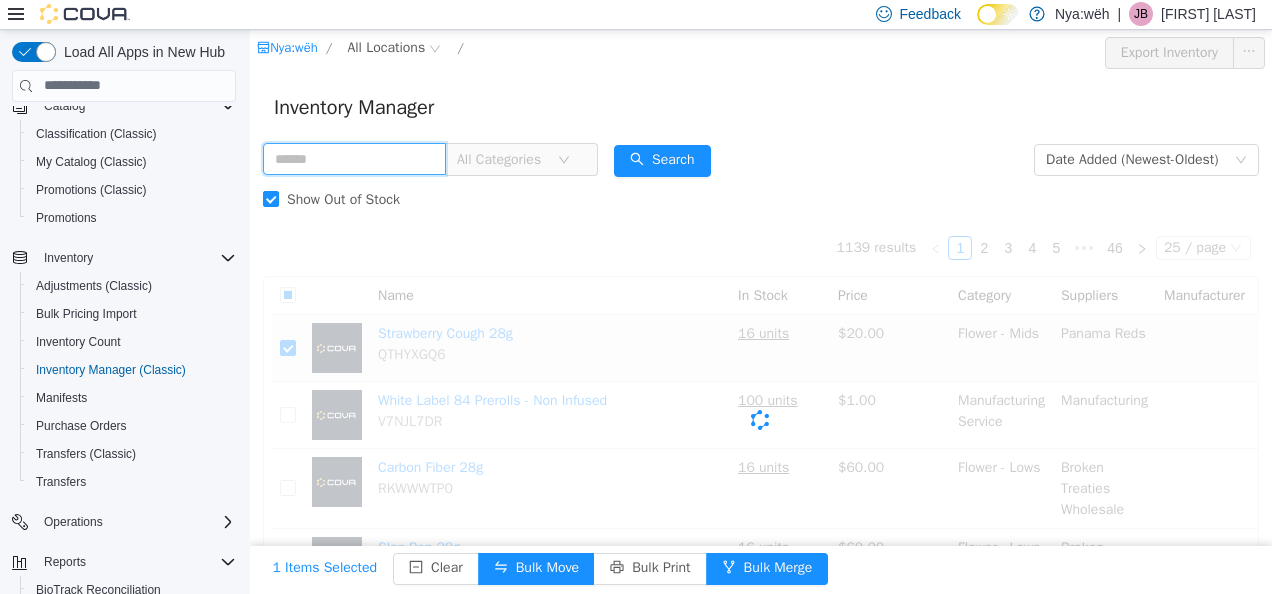 click at bounding box center (354, 158) 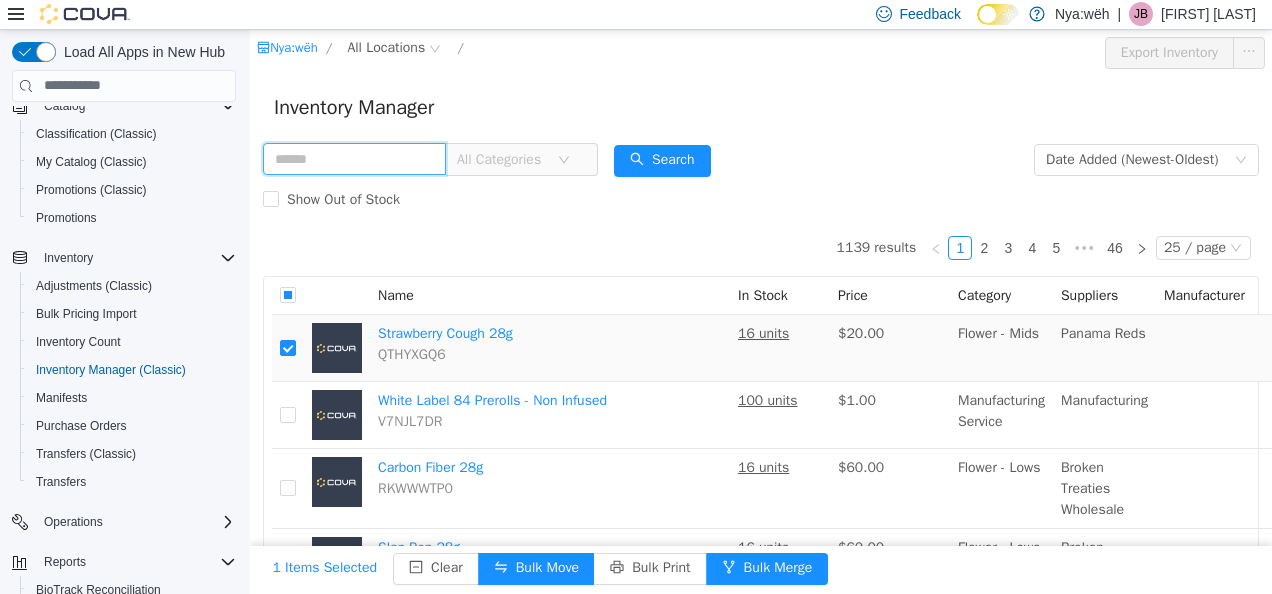 click at bounding box center (354, 158) 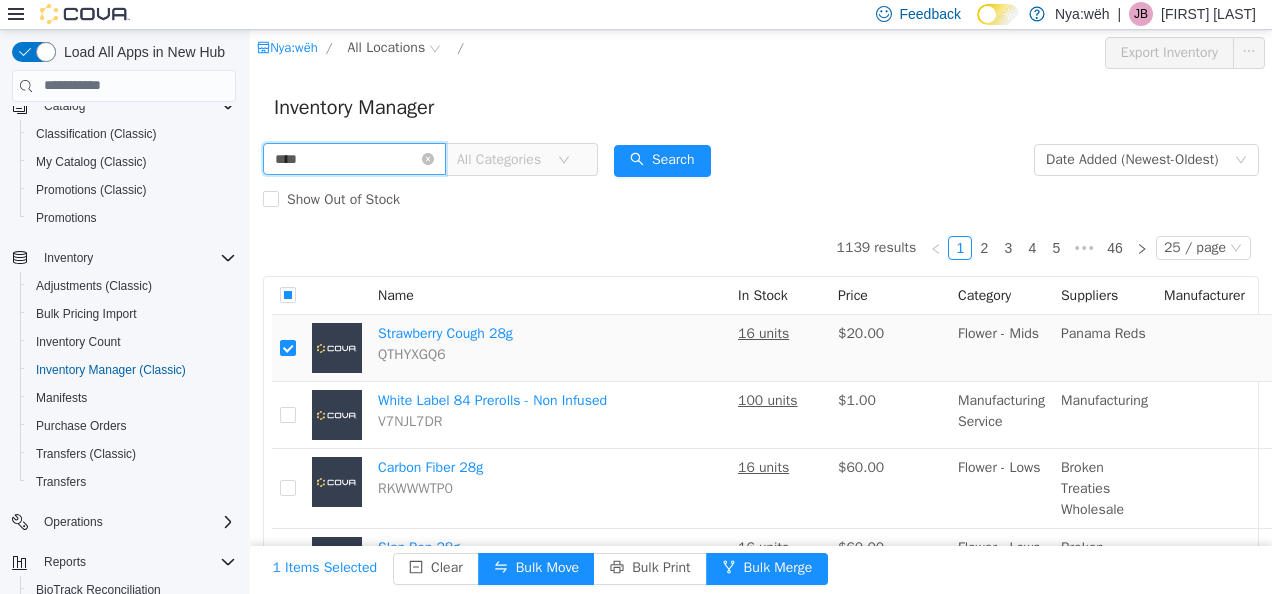 type on "****" 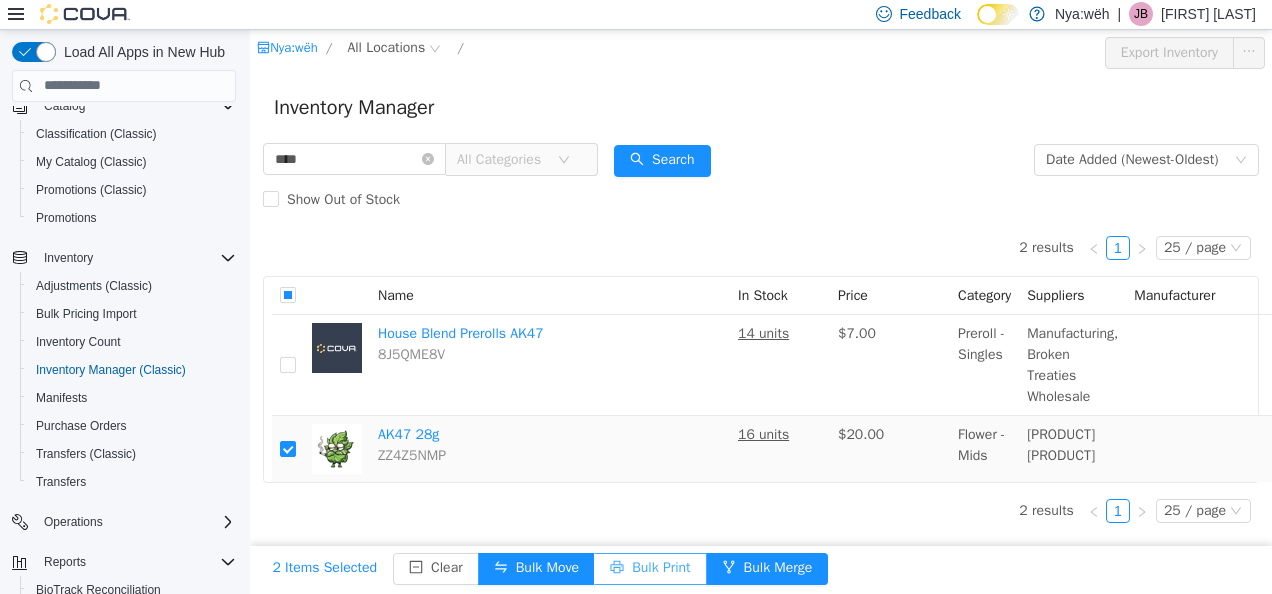 click on "Bulk Print" at bounding box center (650, 568) 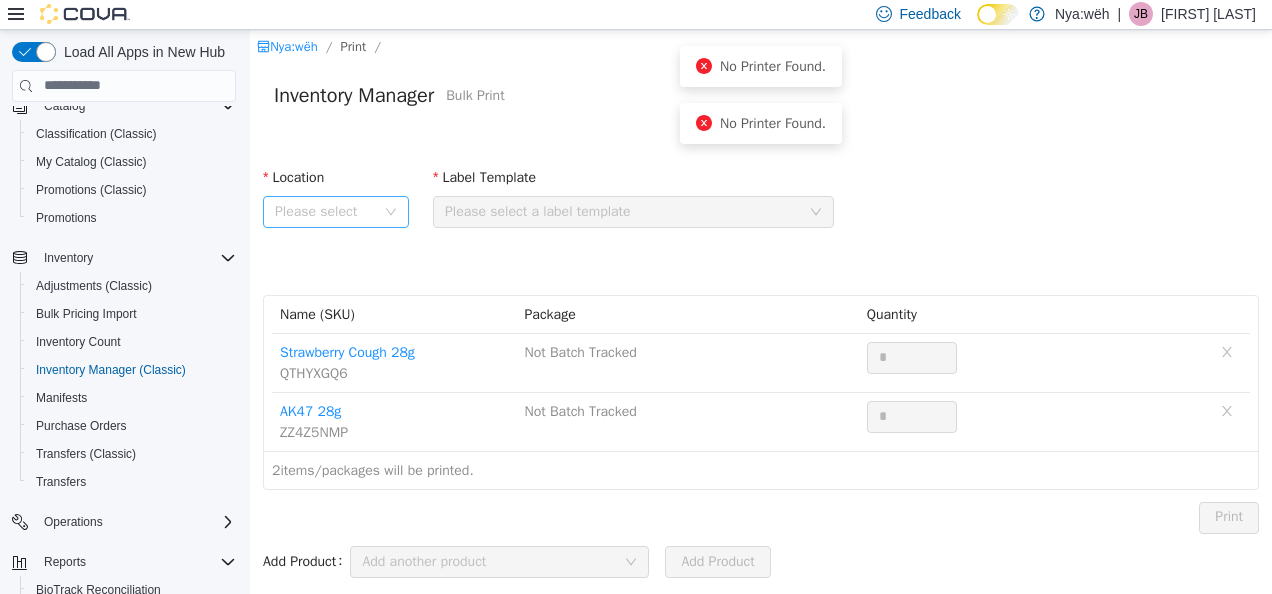 click on "Please select" at bounding box center [336, 211] 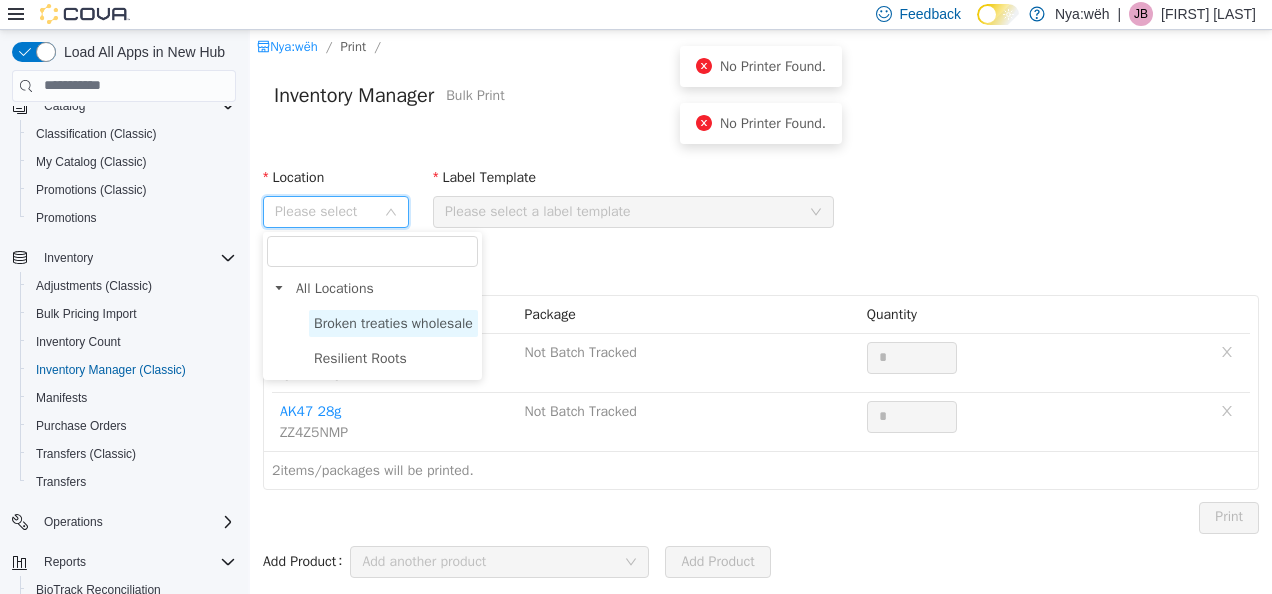click on "Broken treaties wholesale" at bounding box center [393, 322] 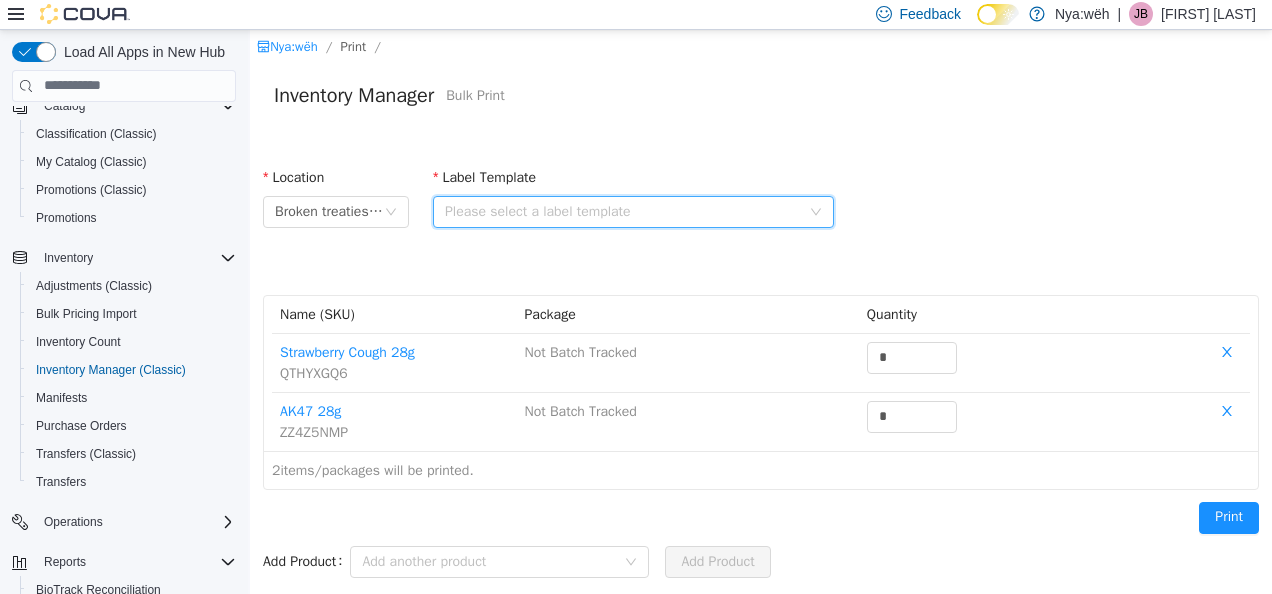 click on "Please select a label template" at bounding box center (627, 211) 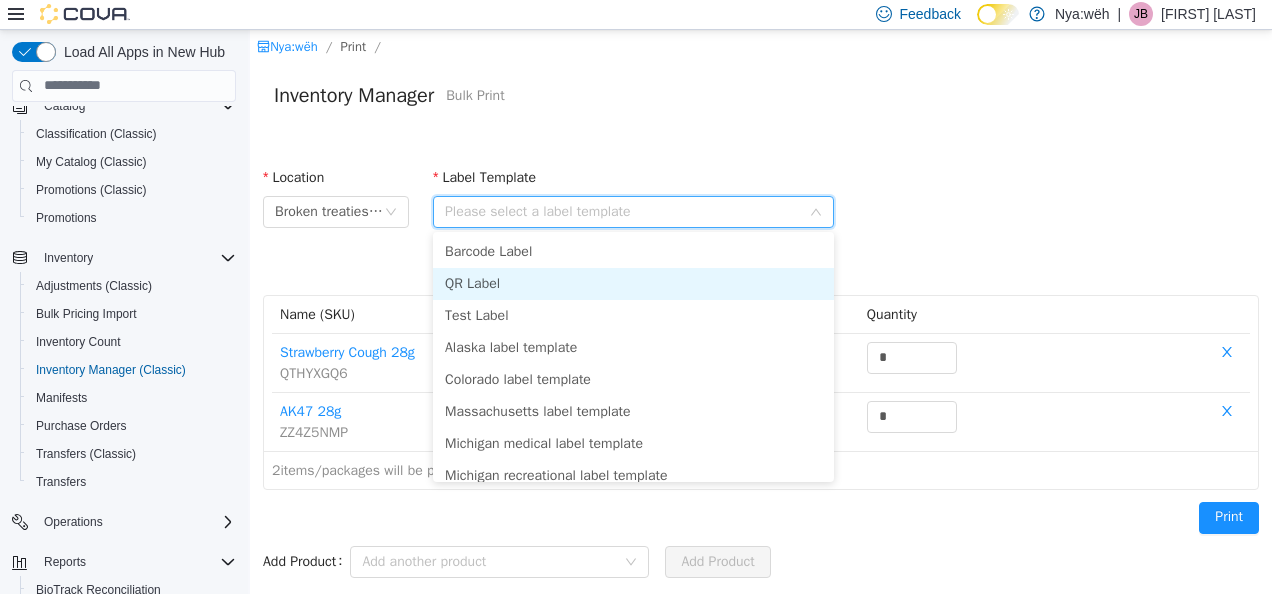 click on "QR Label" at bounding box center [633, 283] 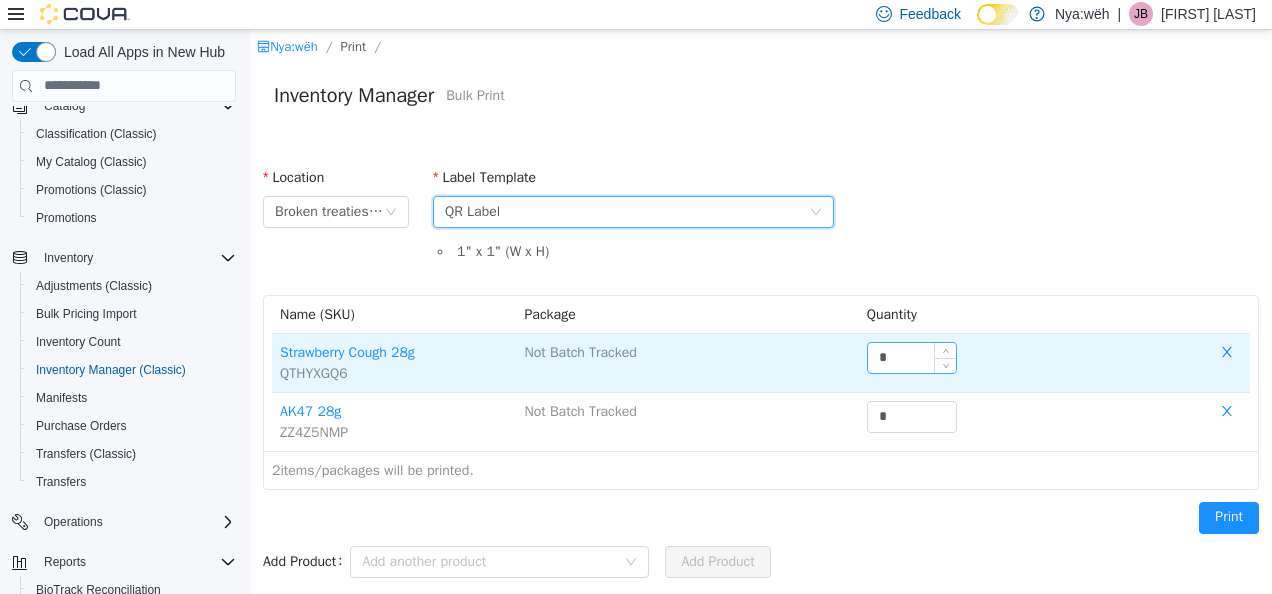 click on "*" at bounding box center (912, 357) 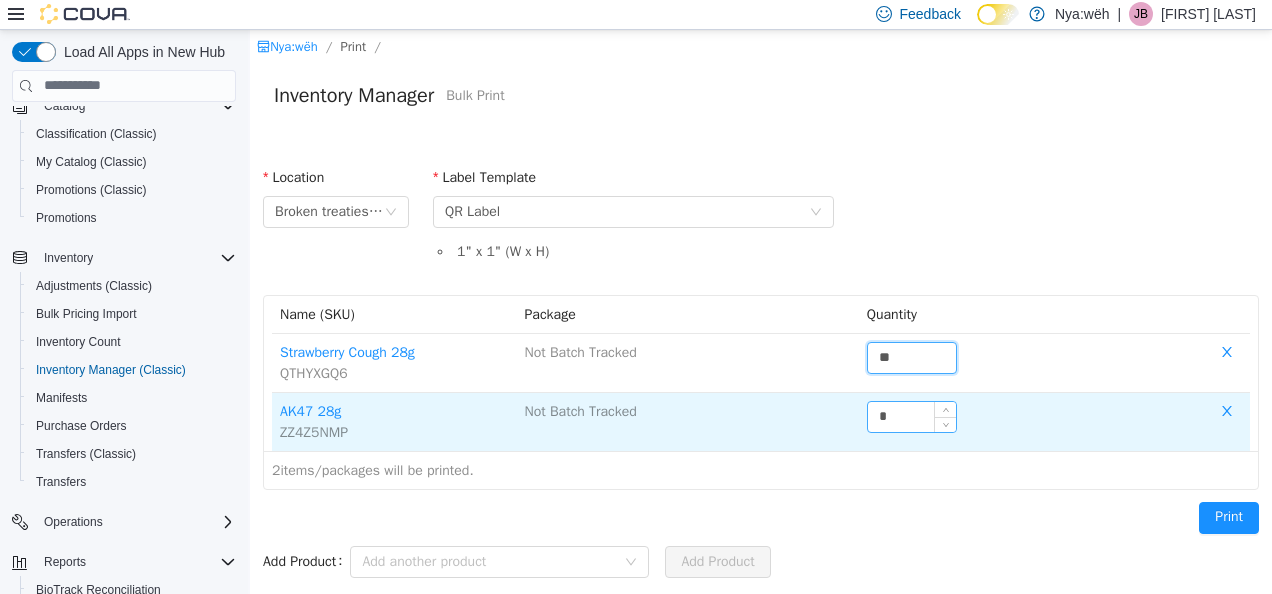 type on "**" 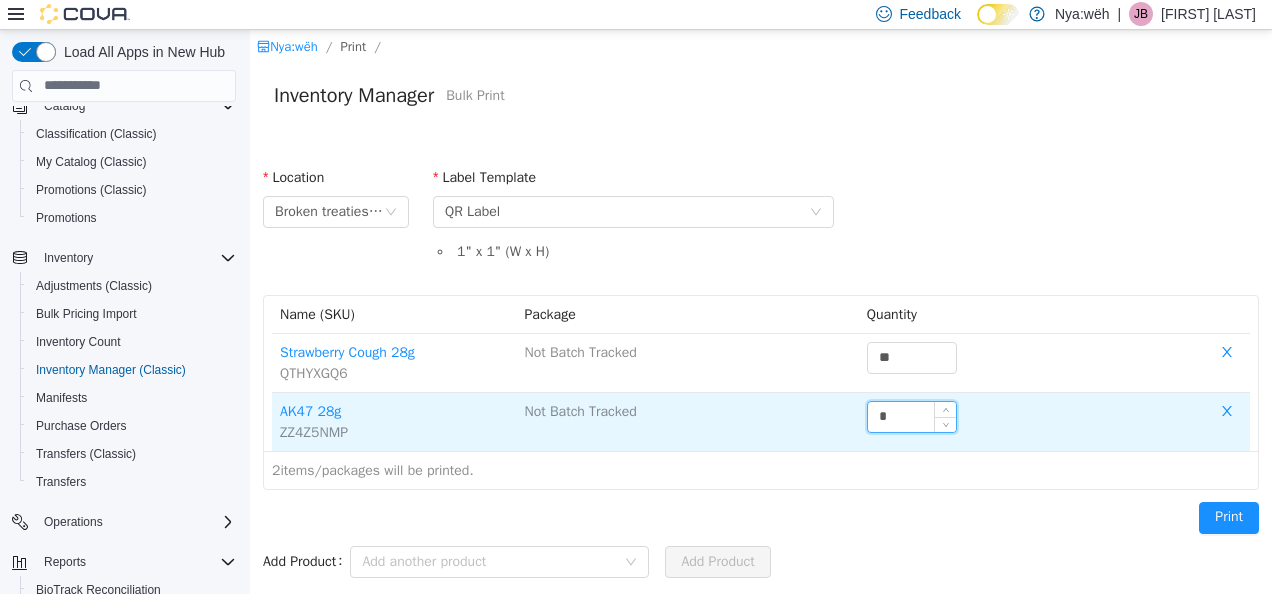 click on "*" at bounding box center [912, 416] 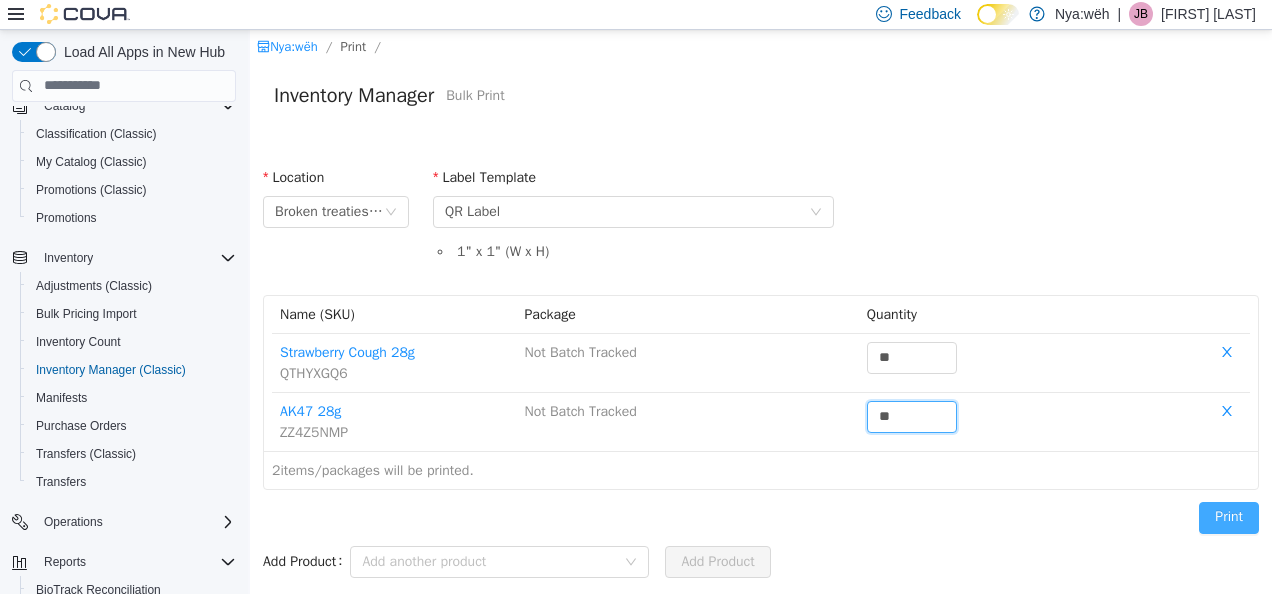 type on "**" 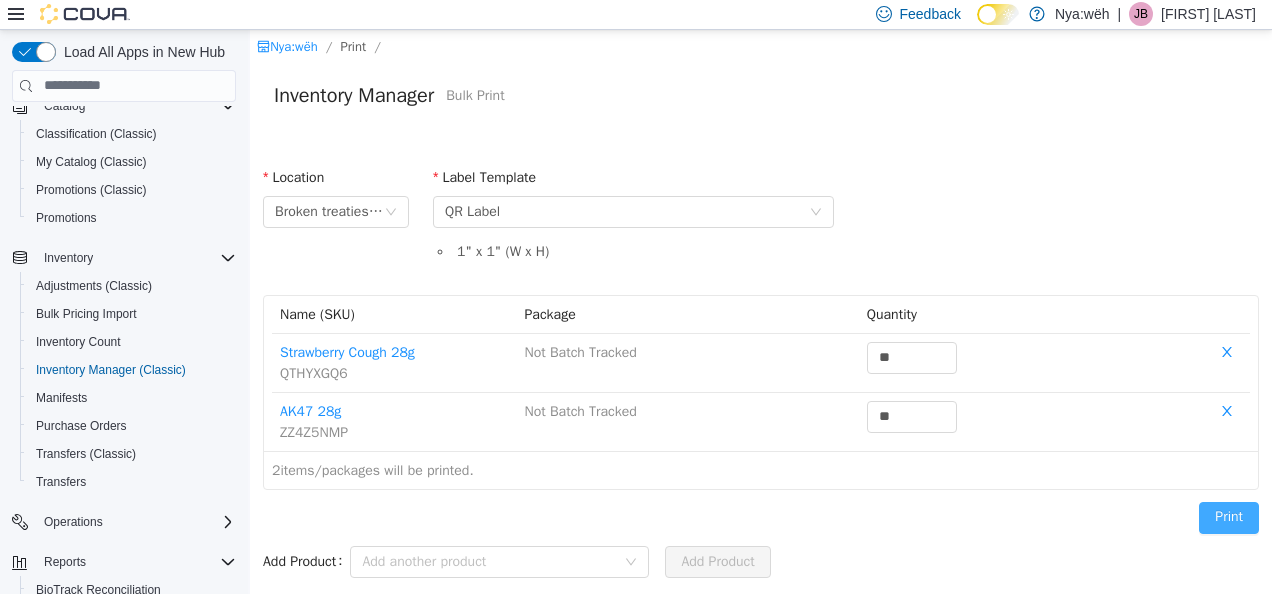 click on "Print" at bounding box center (1229, 517) 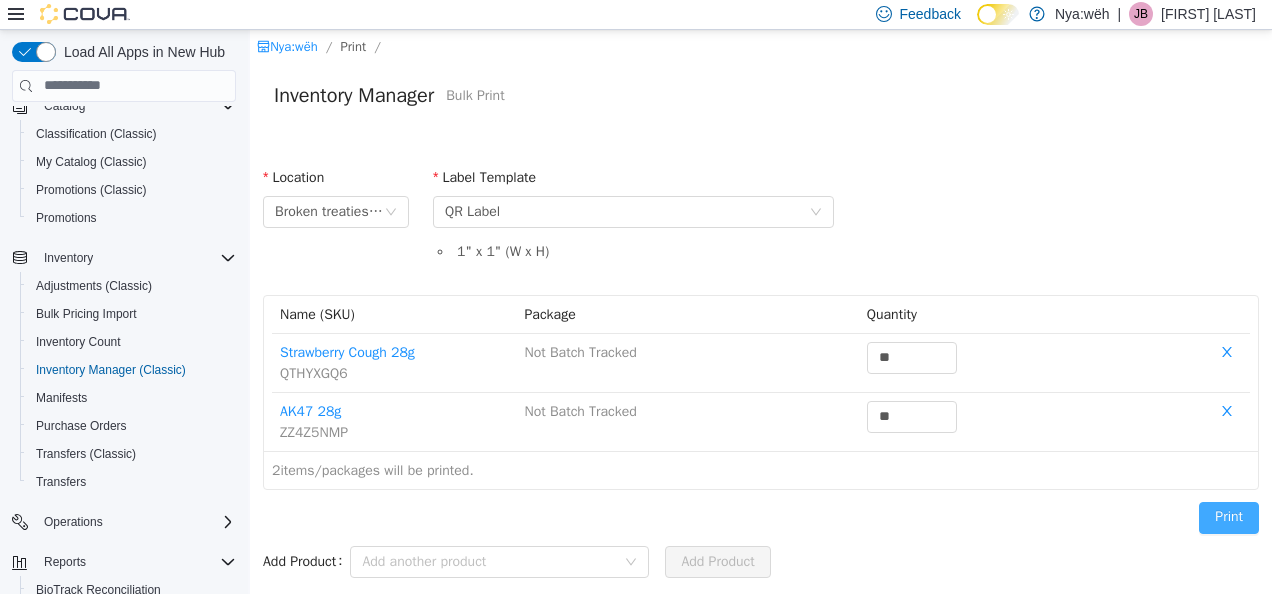 click on "Print" at bounding box center (1229, 517) 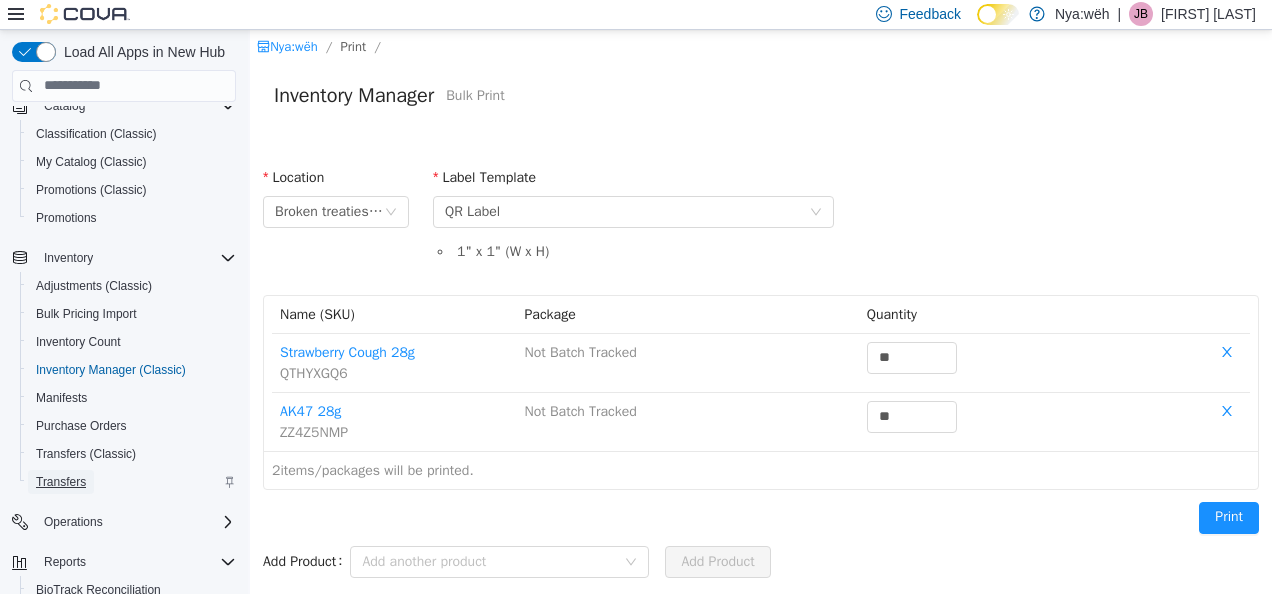 click on "Transfers" at bounding box center (61, 482) 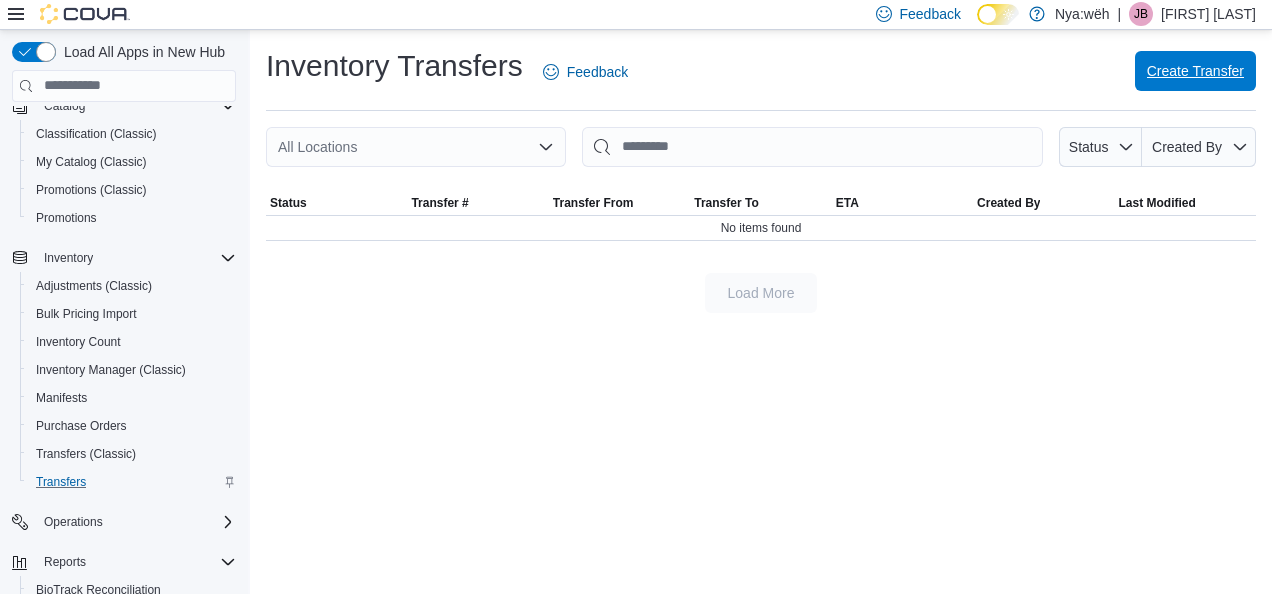 click on "Create Transfer" at bounding box center (1195, 71) 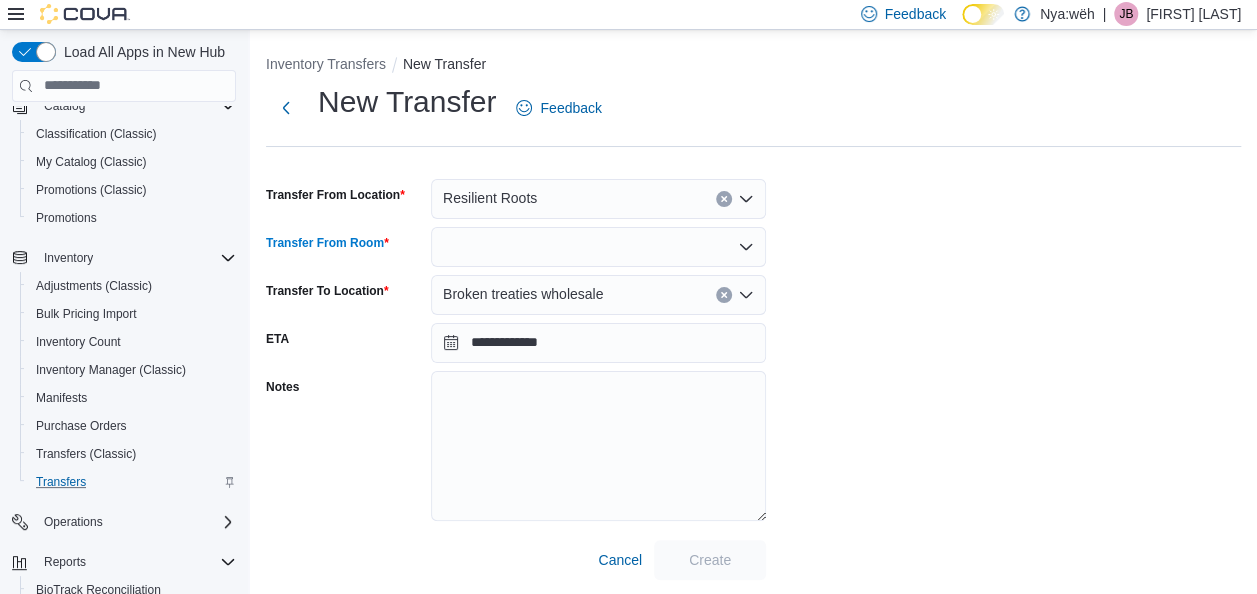click at bounding box center (598, 247) 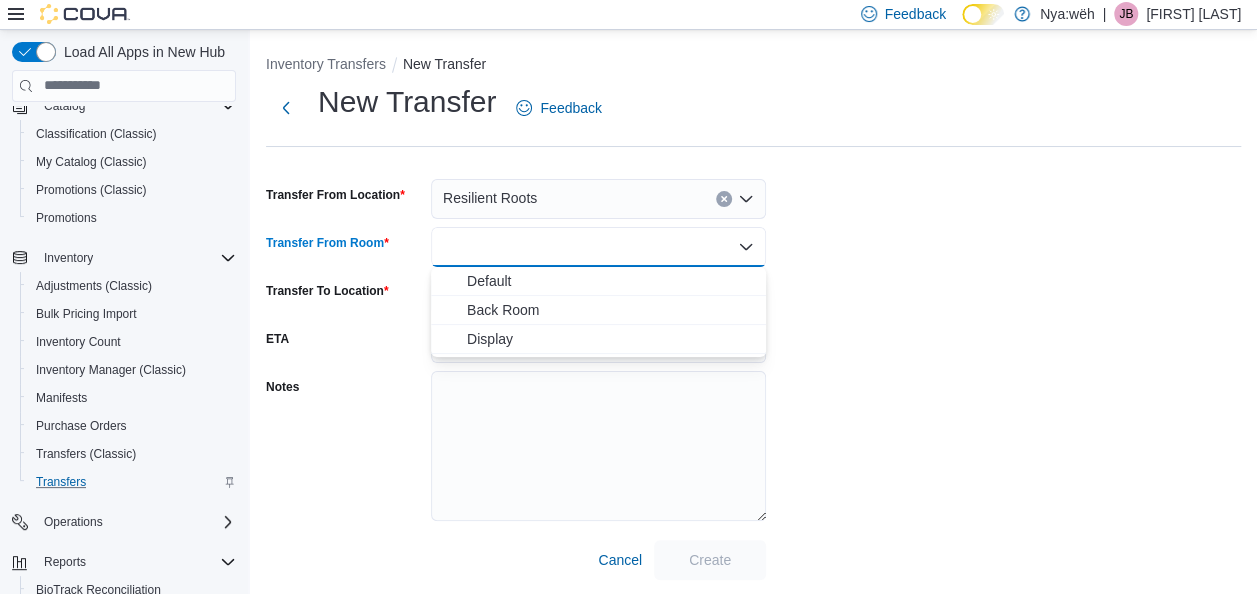click on "Resilient Roots" at bounding box center (598, 199) 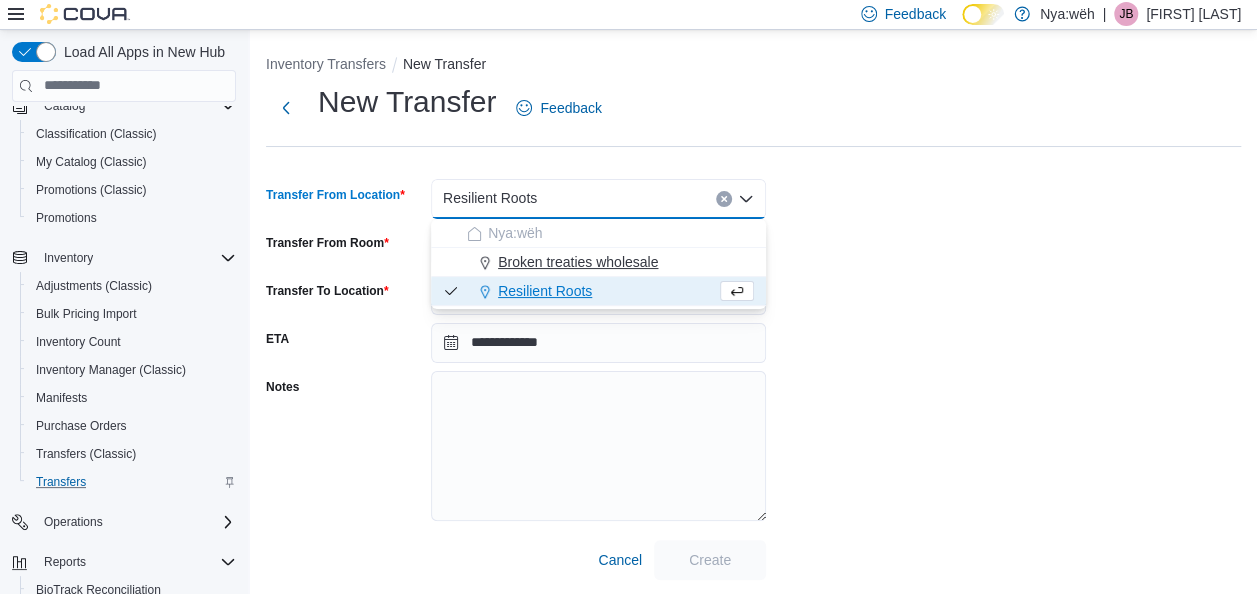 click on "Broken treaties wholesale" at bounding box center (578, 262) 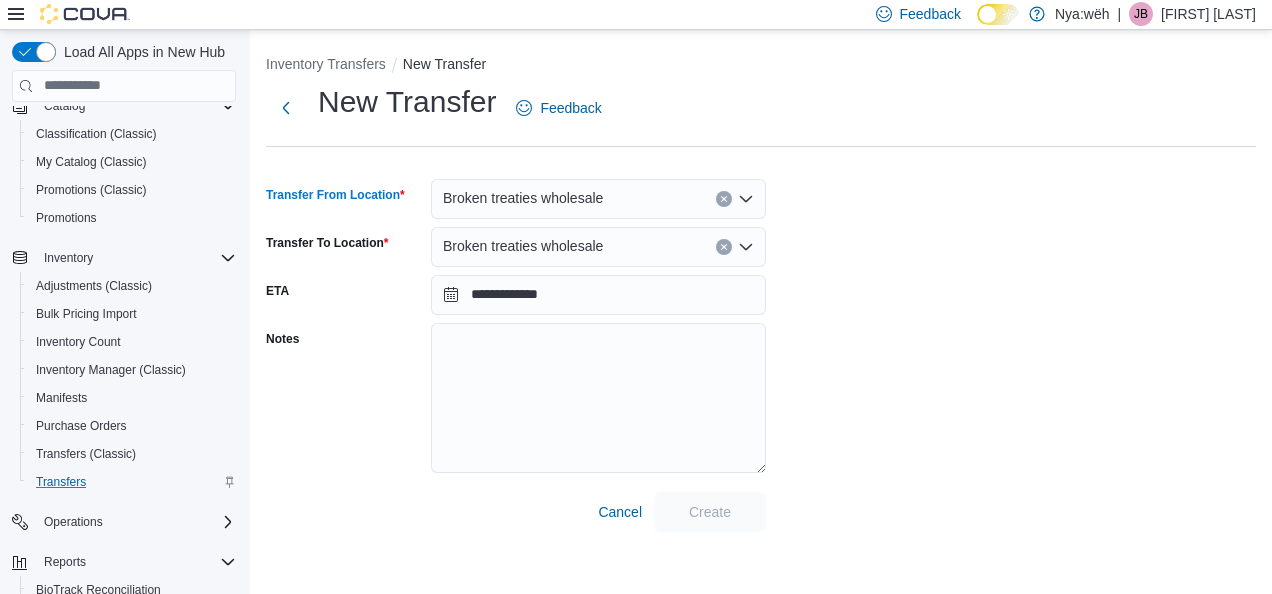 click on "Broken treaties wholesale" at bounding box center (598, 247) 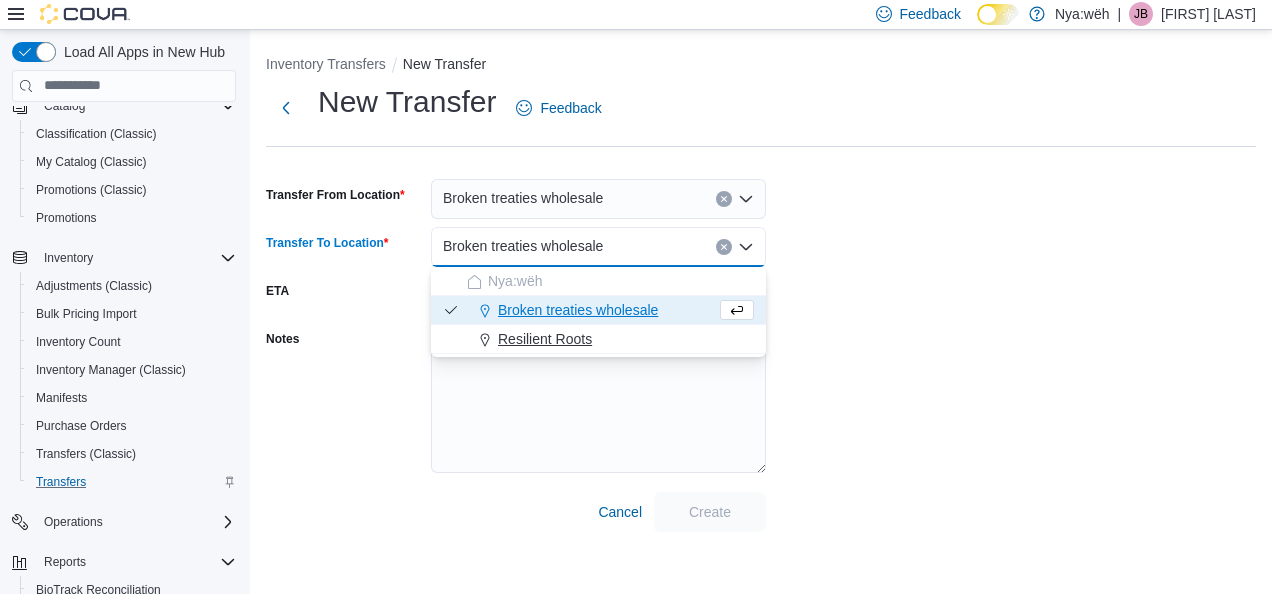 click on "Resilient Roots" at bounding box center (610, 339) 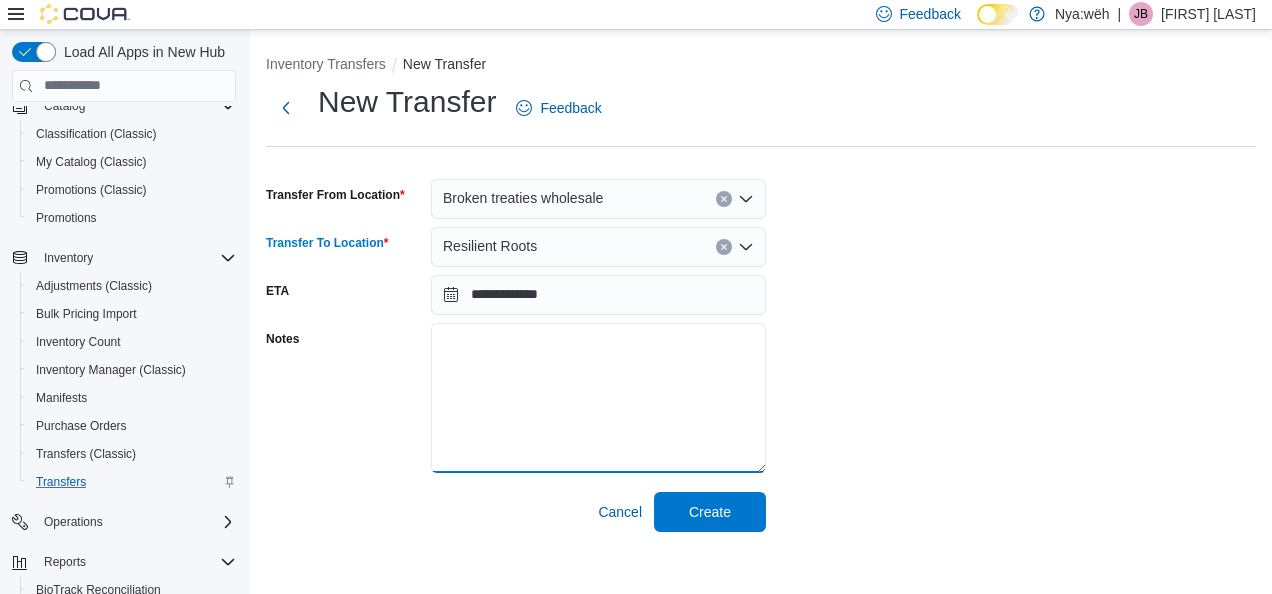 click on "Notes" at bounding box center (598, 398) 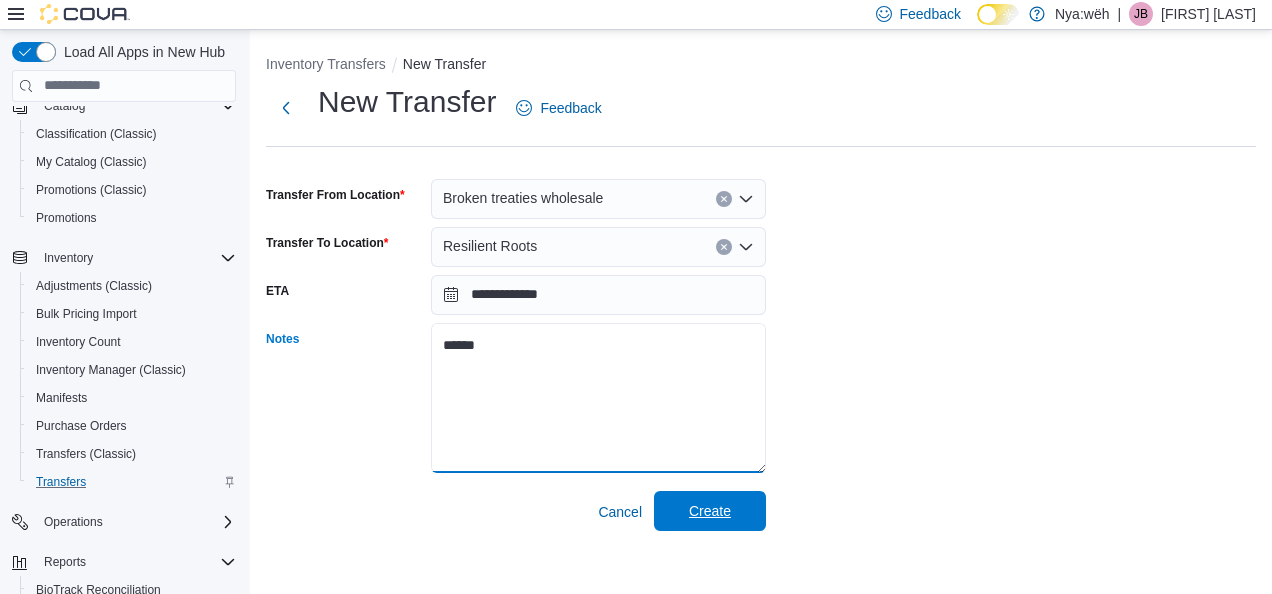 type on "******" 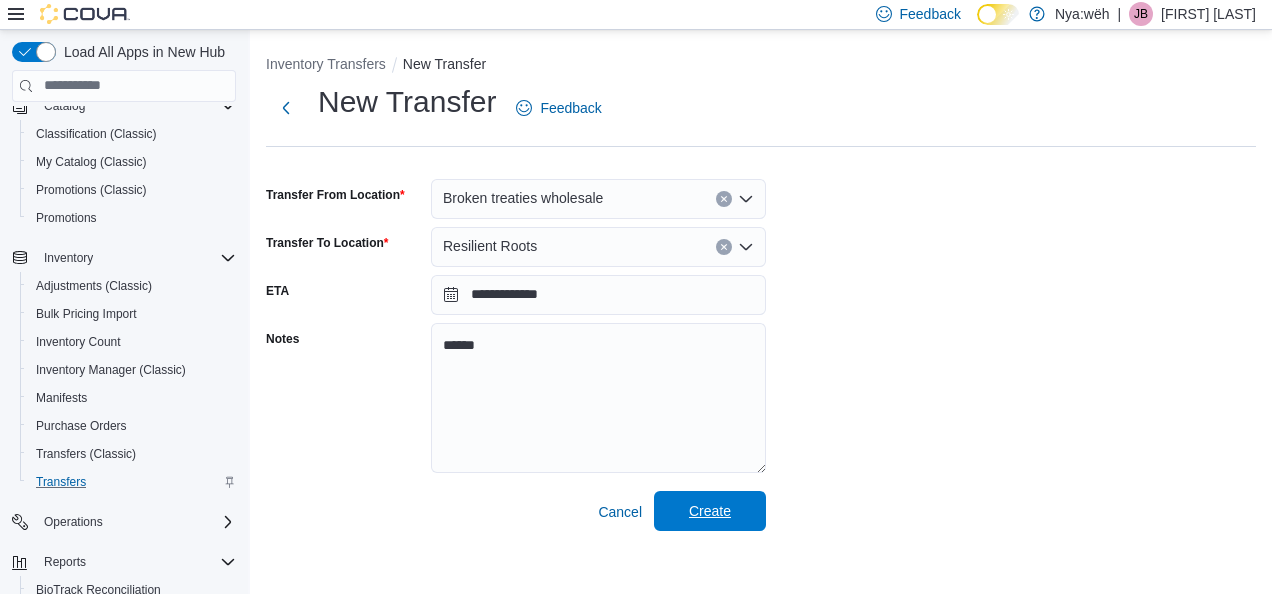 click on "Create" at bounding box center (710, 511) 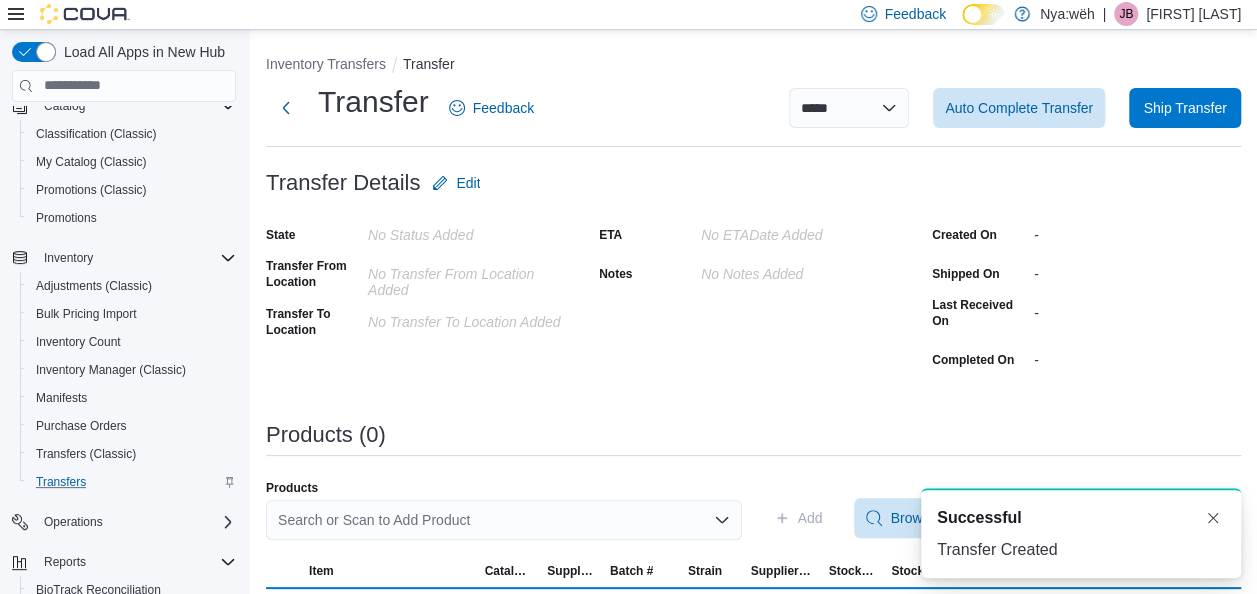 scroll, scrollTop: 0, scrollLeft: 0, axis: both 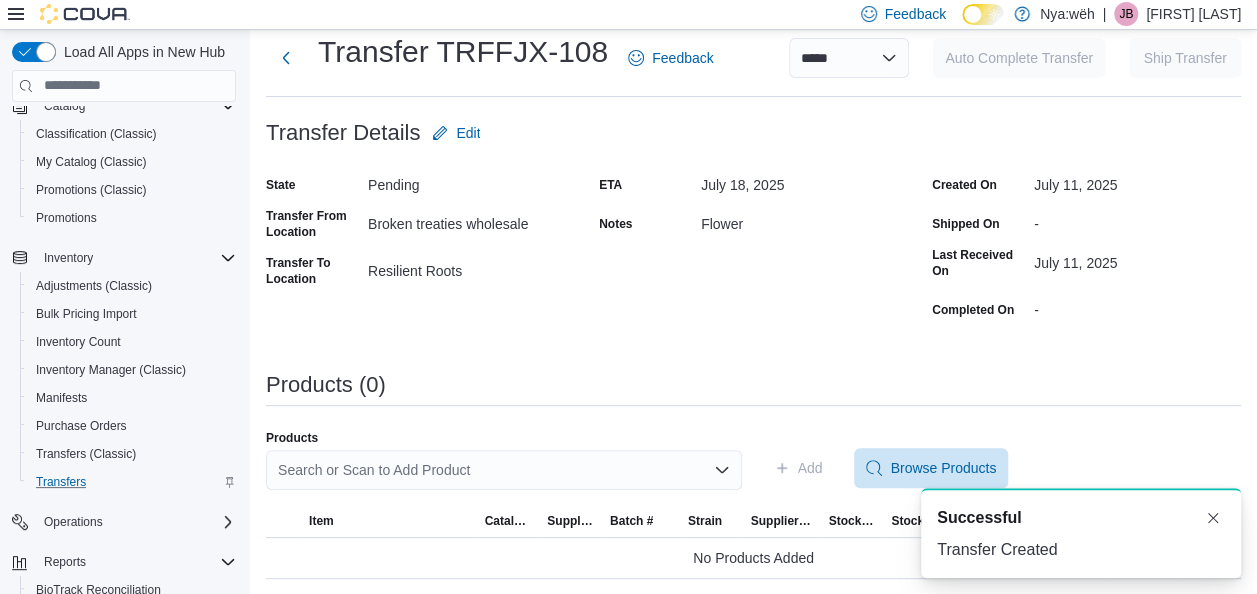 click on "Search or Scan to Add Product" at bounding box center [504, 470] 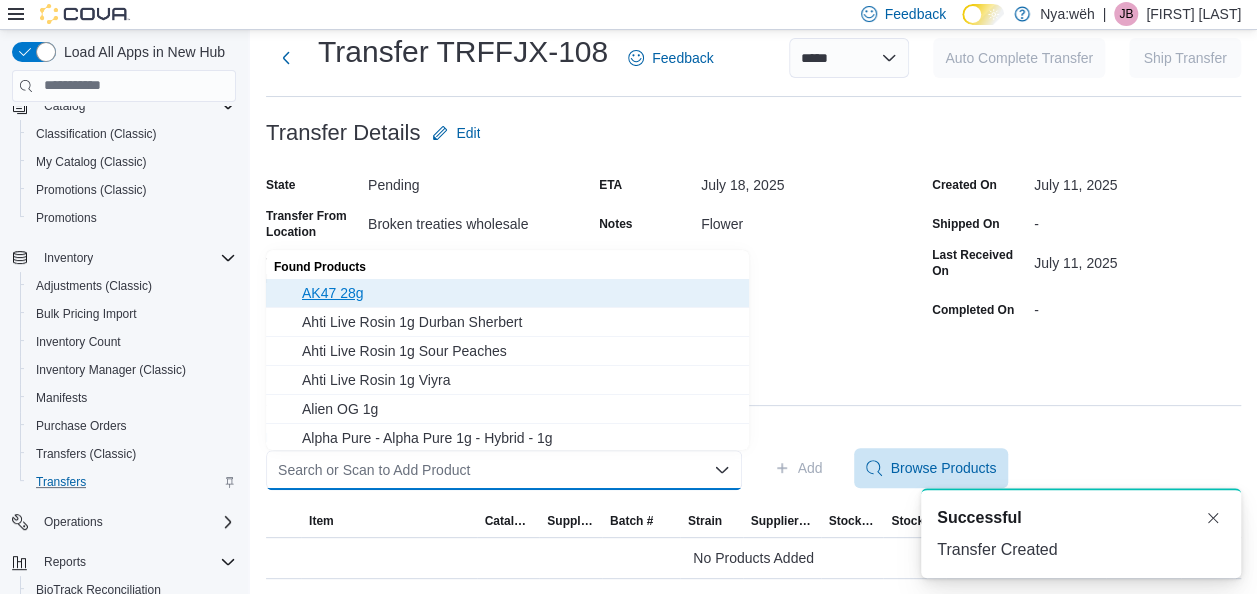 click on "AK47 28g" at bounding box center (519, 293) 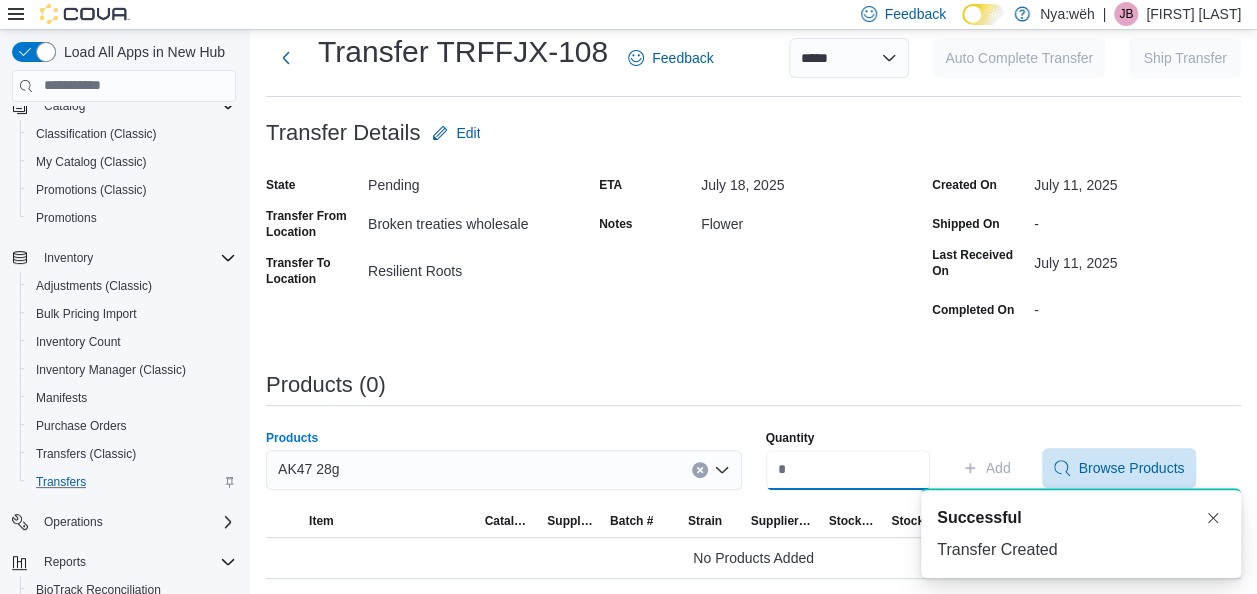 click on "Quantity" at bounding box center (848, 470) 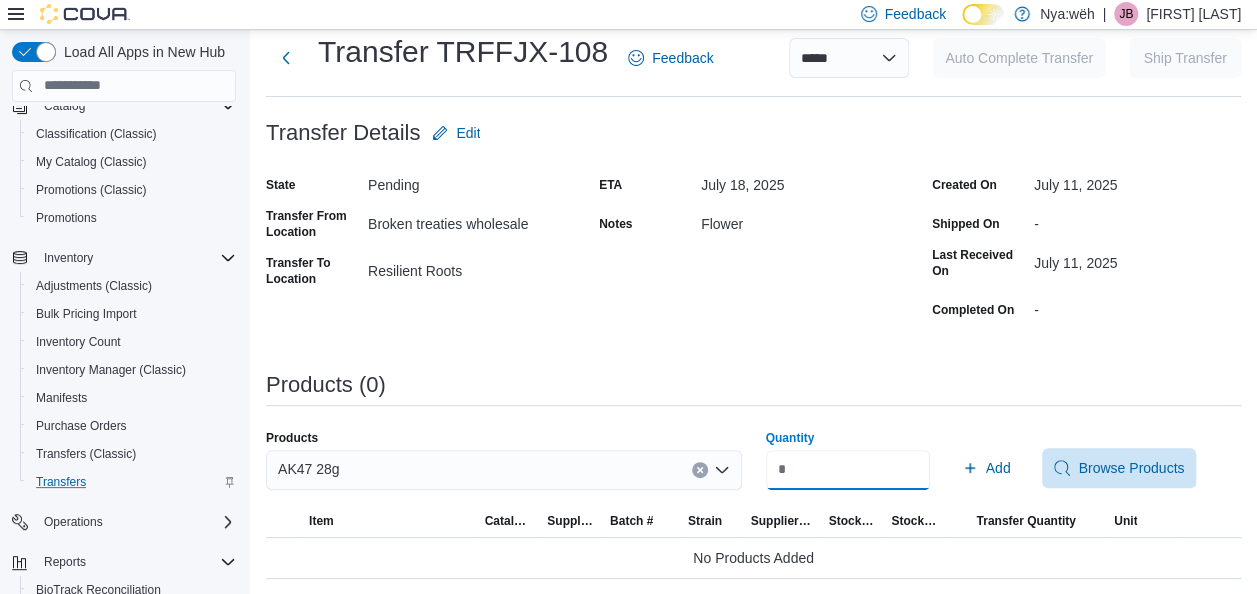 type on "**" 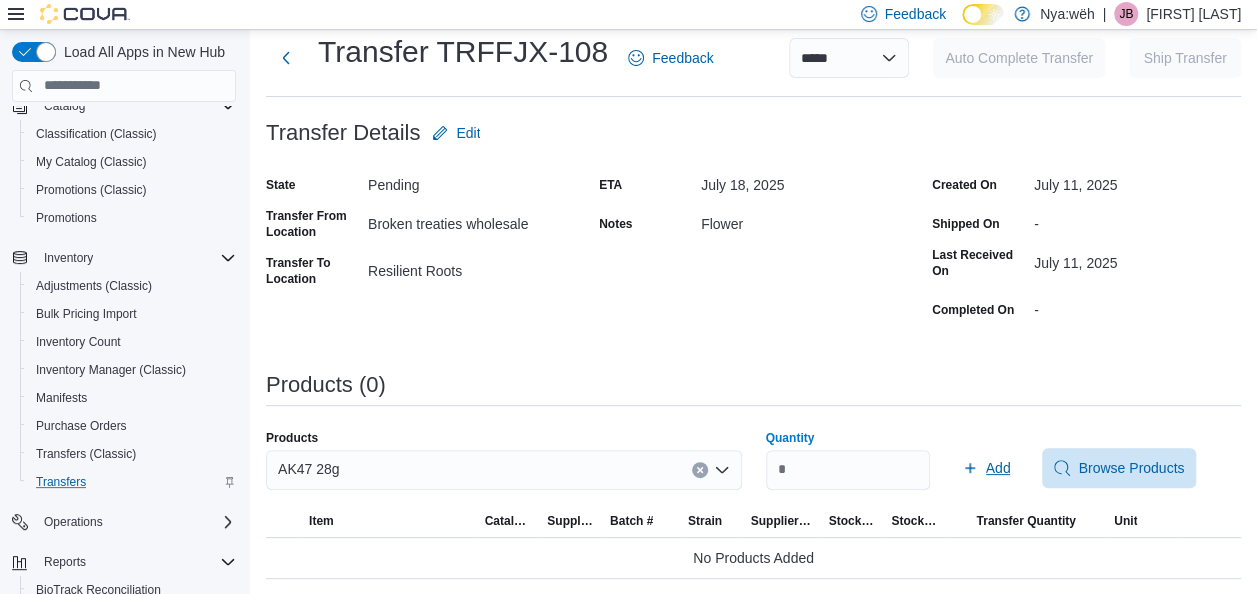 click on "Add" at bounding box center (998, 468) 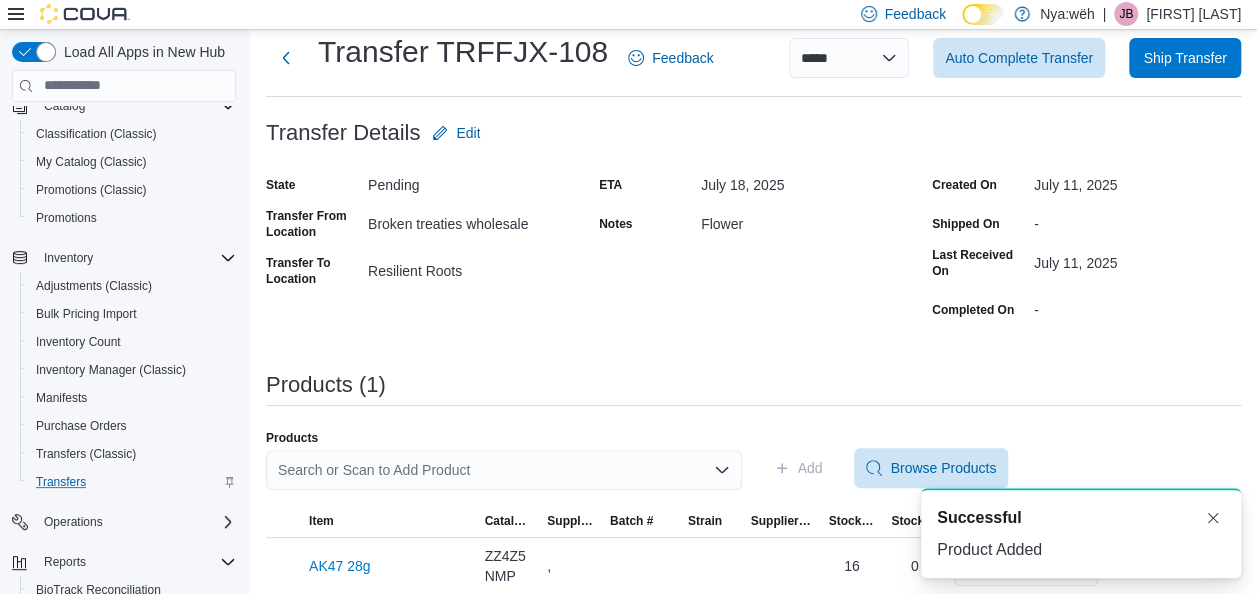 scroll, scrollTop: 0, scrollLeft: 0, axis: both 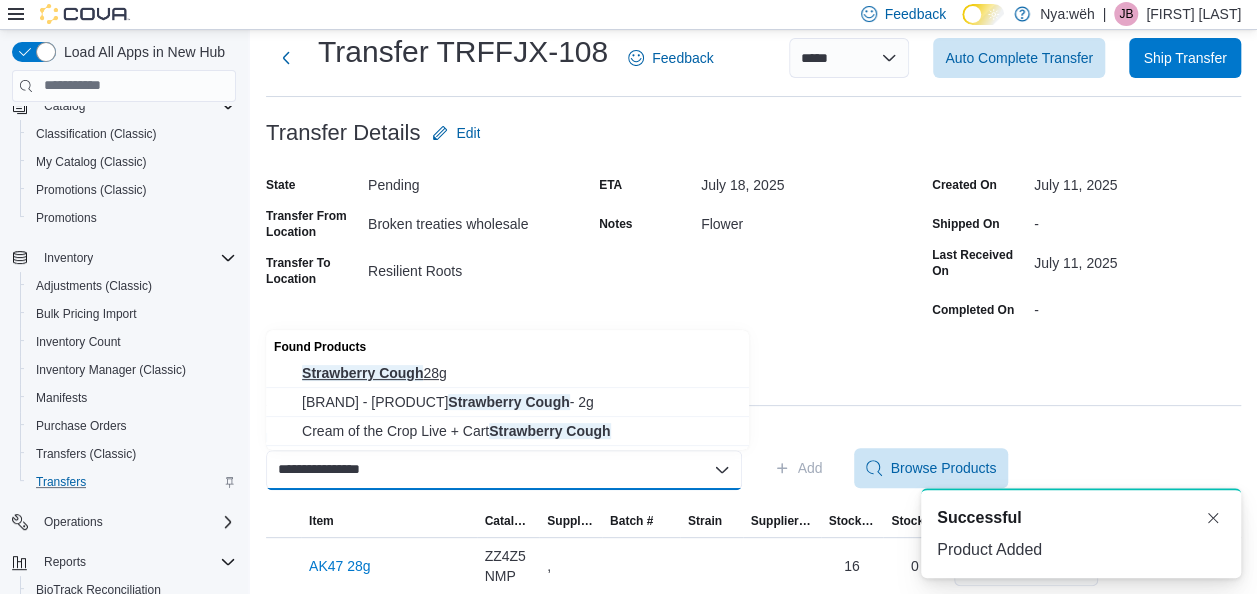 type on "**********" 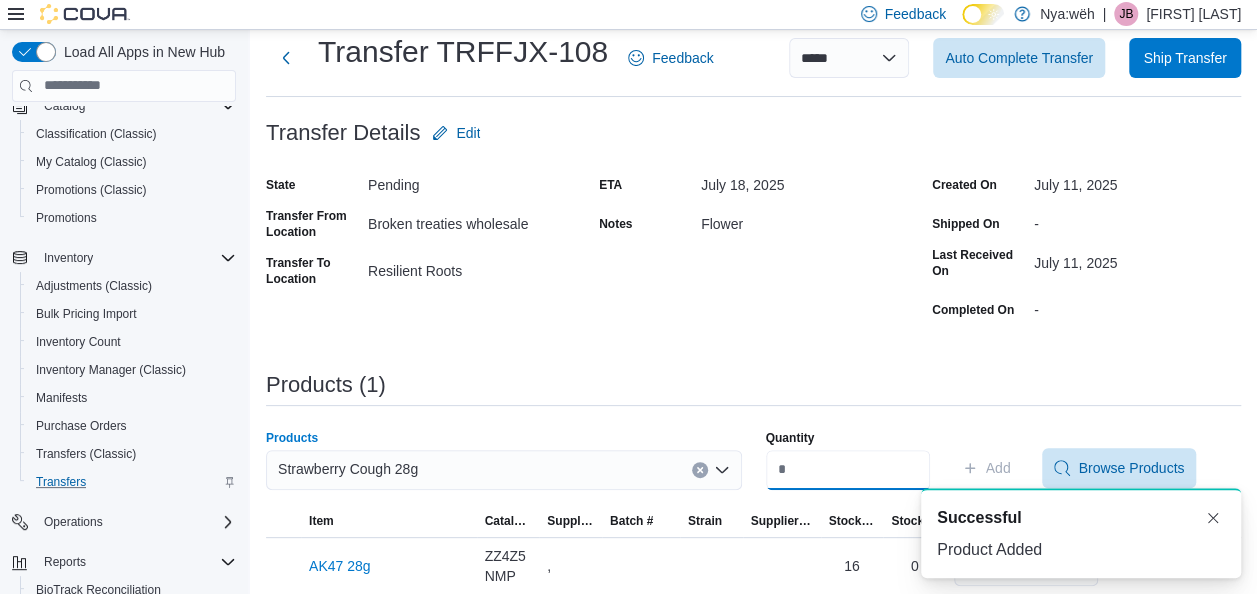 click on "Quantity" at bounding box center [848, 470] 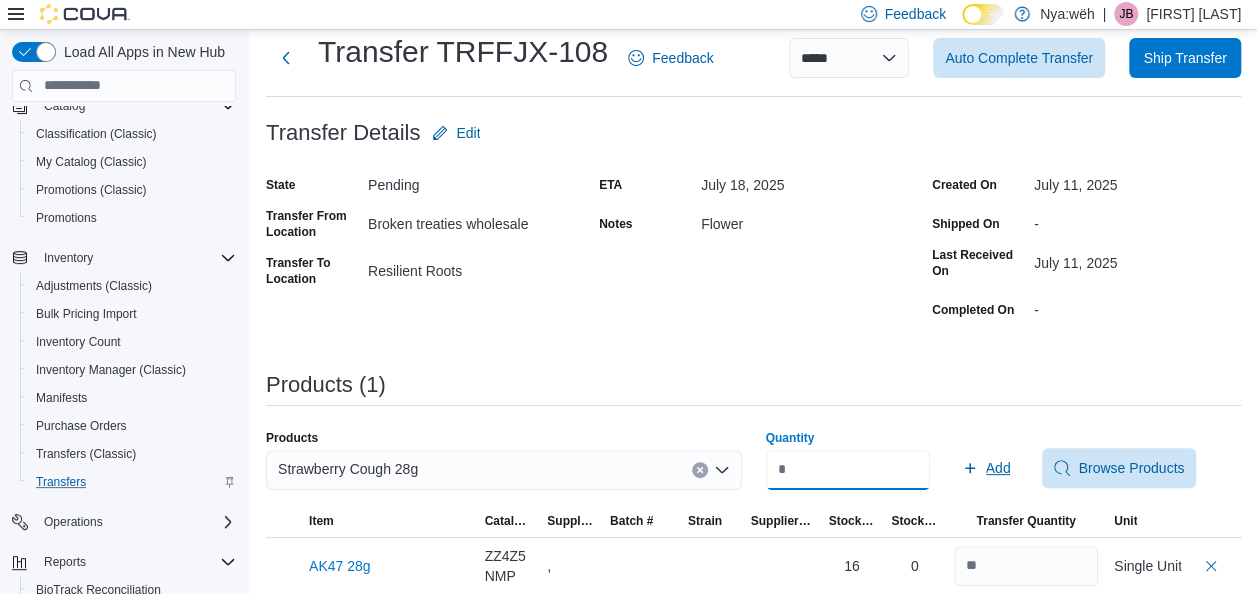 type on "**" 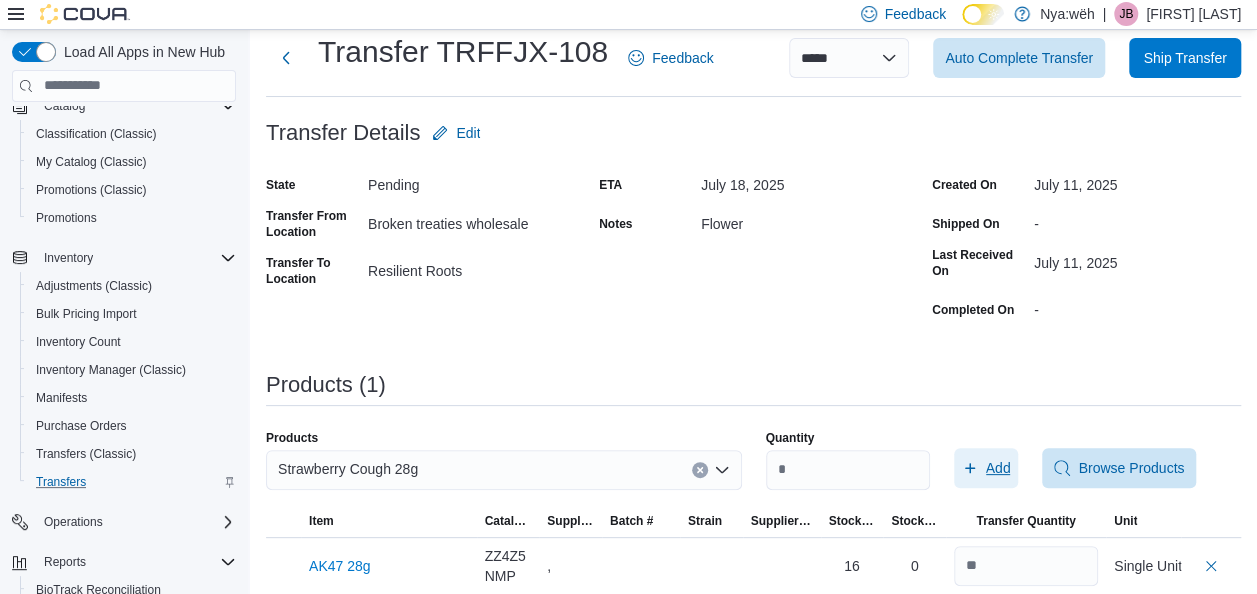 click on "Add" at bounding box center (986, 468) 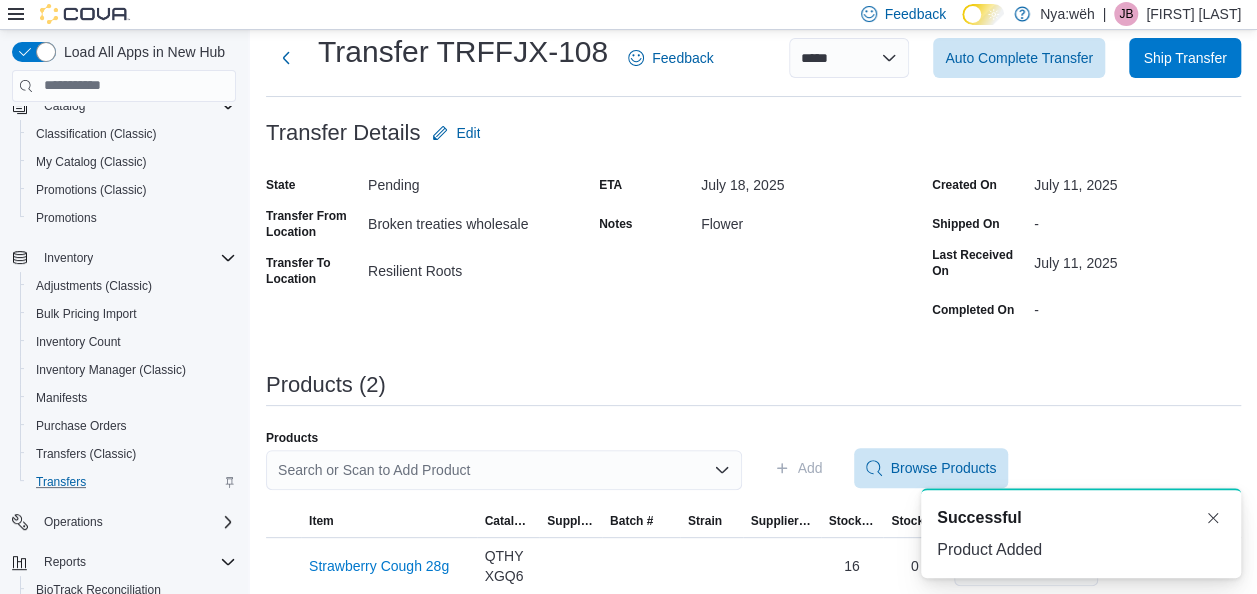 scroll, scrollTop: 0, scrollLeft: 0, axis: both 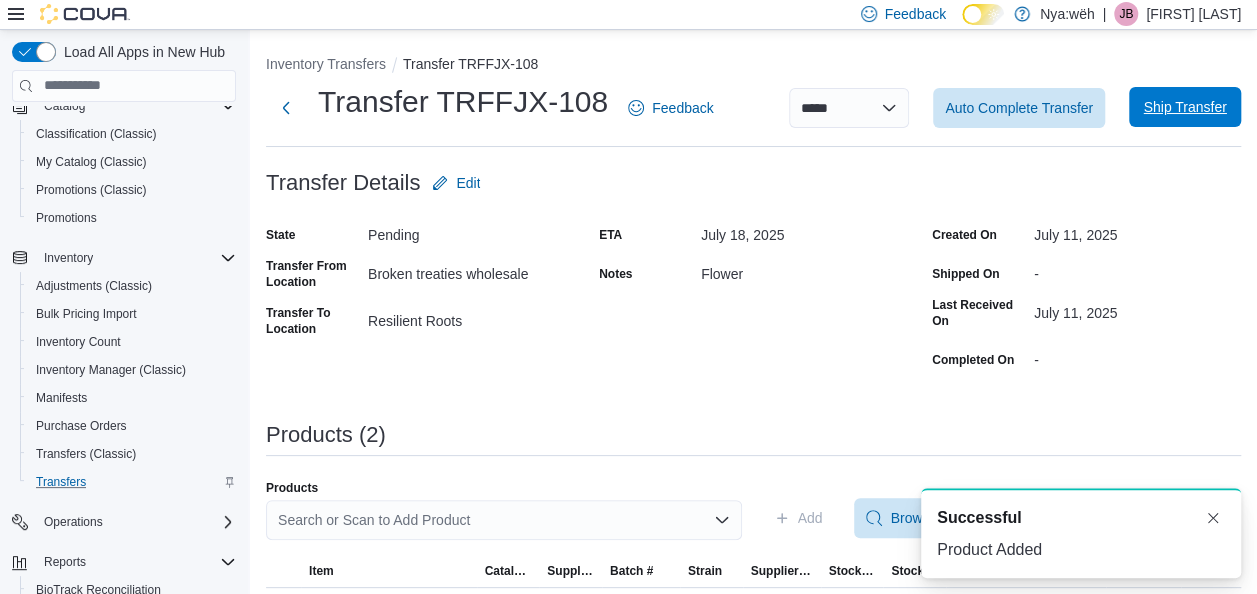 click on "Ship Transfer" at bounding box center (1184, 107) 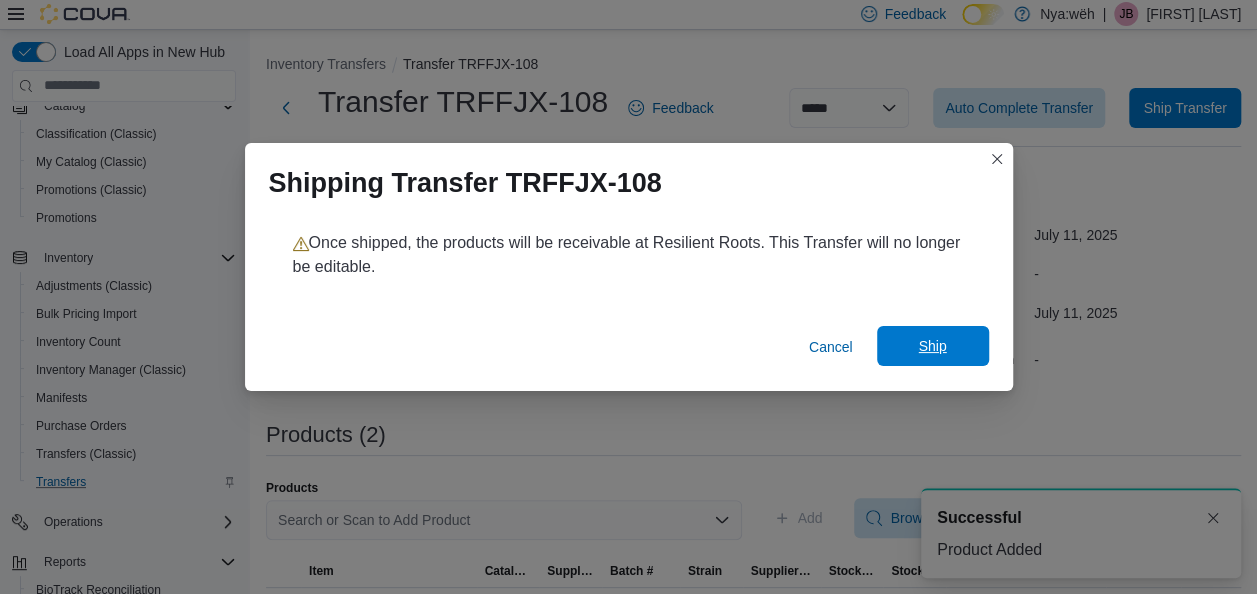 click on "Ship" at bounding box center [933, 346] 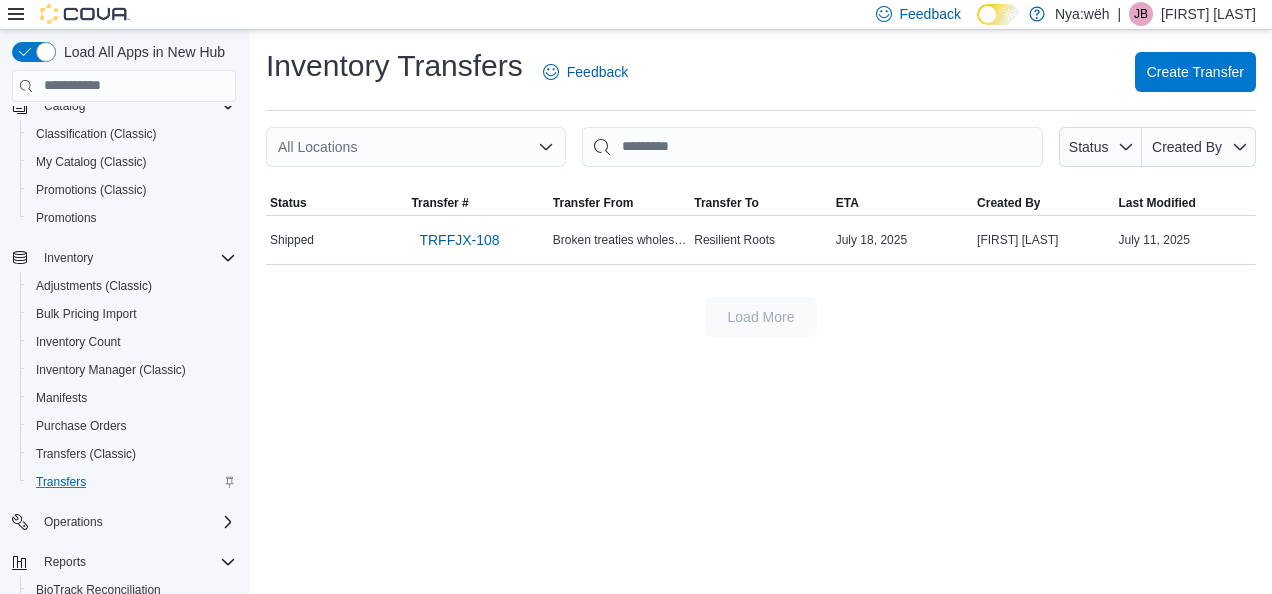 click on "Load More" at bounding box center (761, 317) 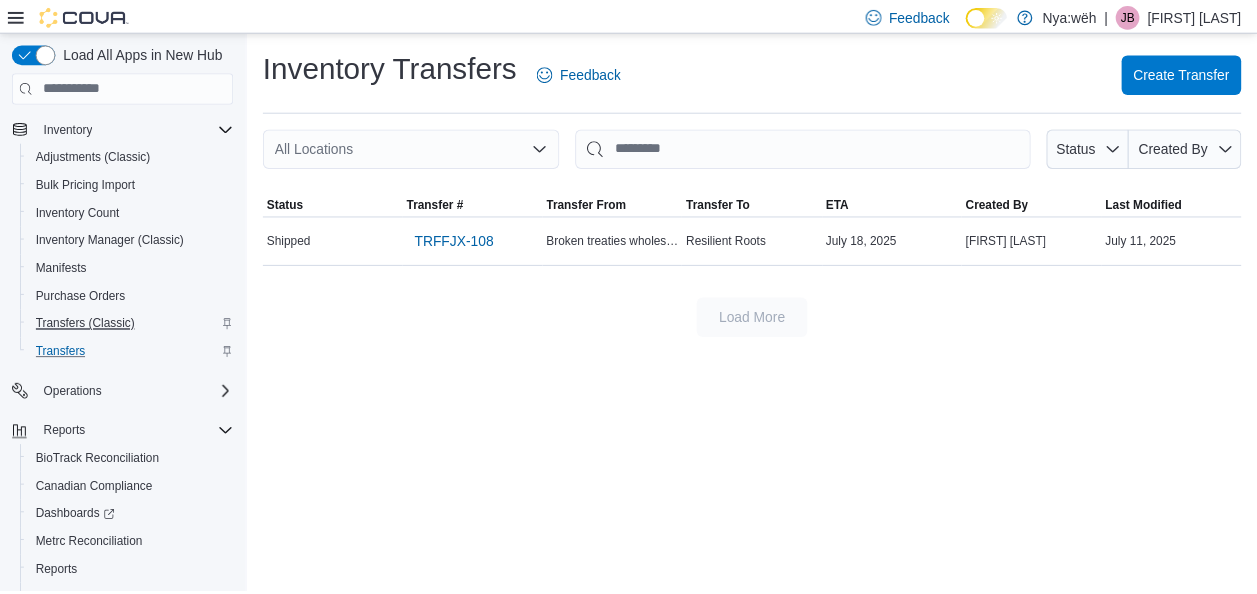 scroll, scrollTop: 400, scrollLeft: 0, axis: vertical 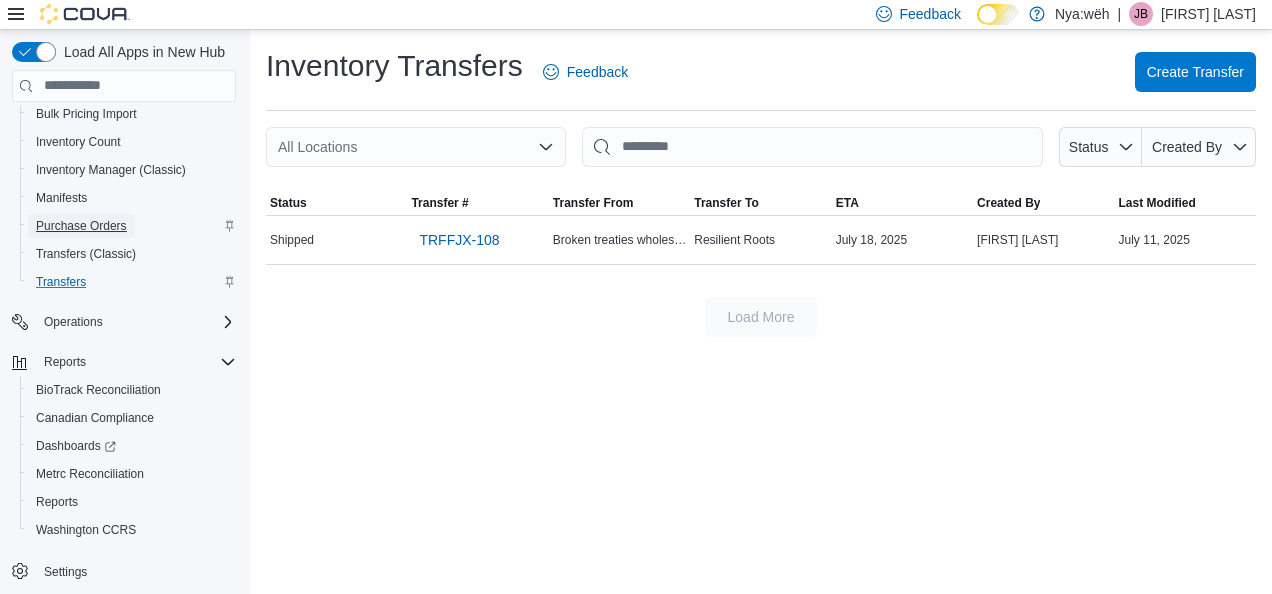 click on "Purchase Orders" at bounding box center (81, 226) 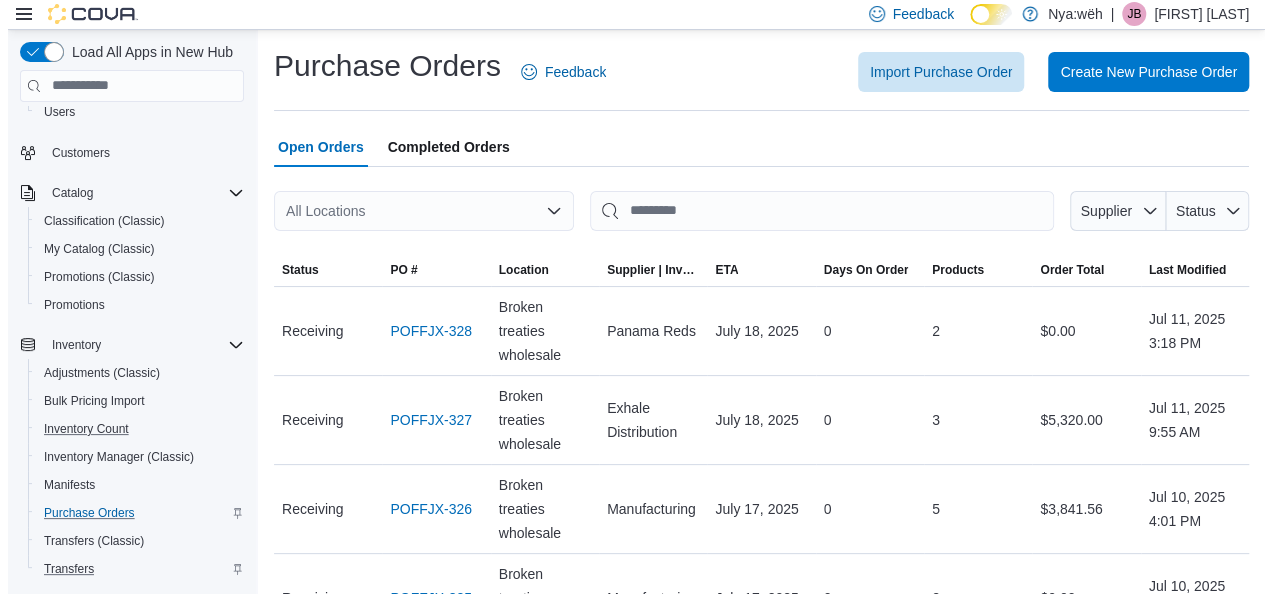 scroll, scrollTop: 100, scrollLeft: 0, axis: vertical 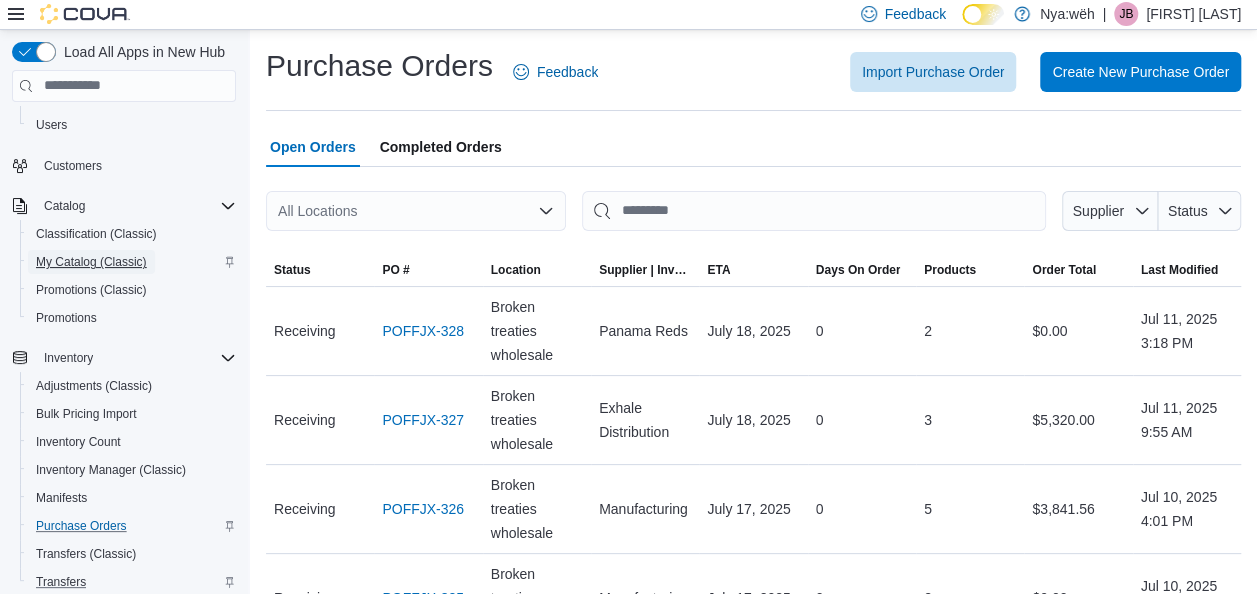 click on "My Catalog (Classic)" at bounding box center (91, 262) 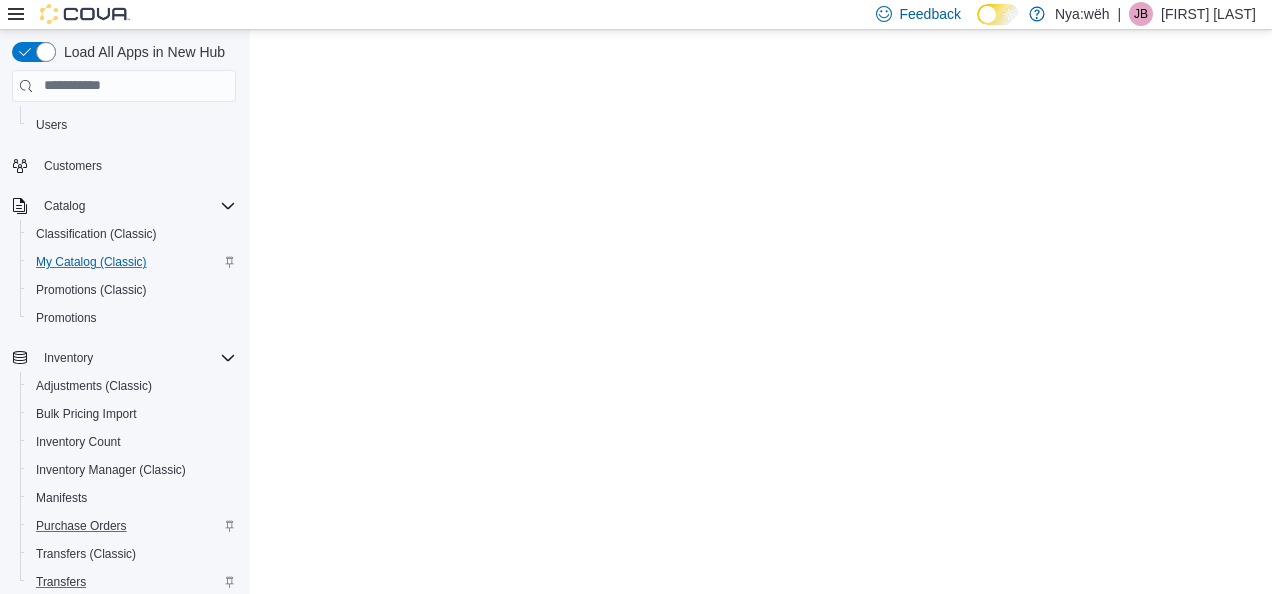 scroll, scrollTop: 0, scrollLeft: 0, axis: both 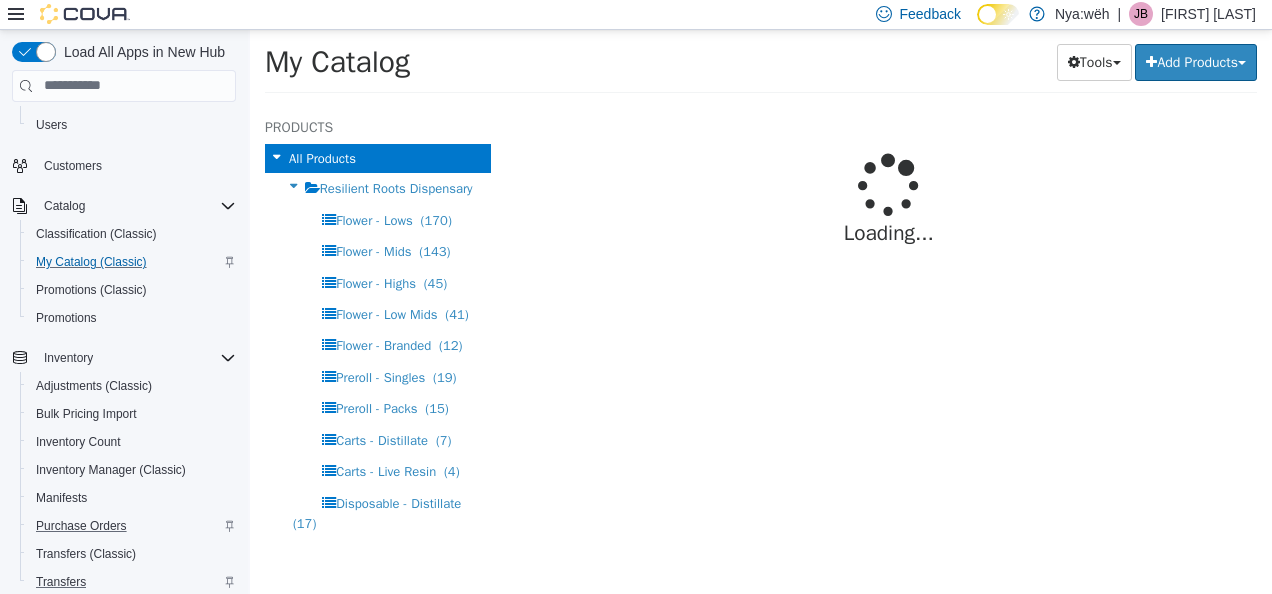 select on "**********" 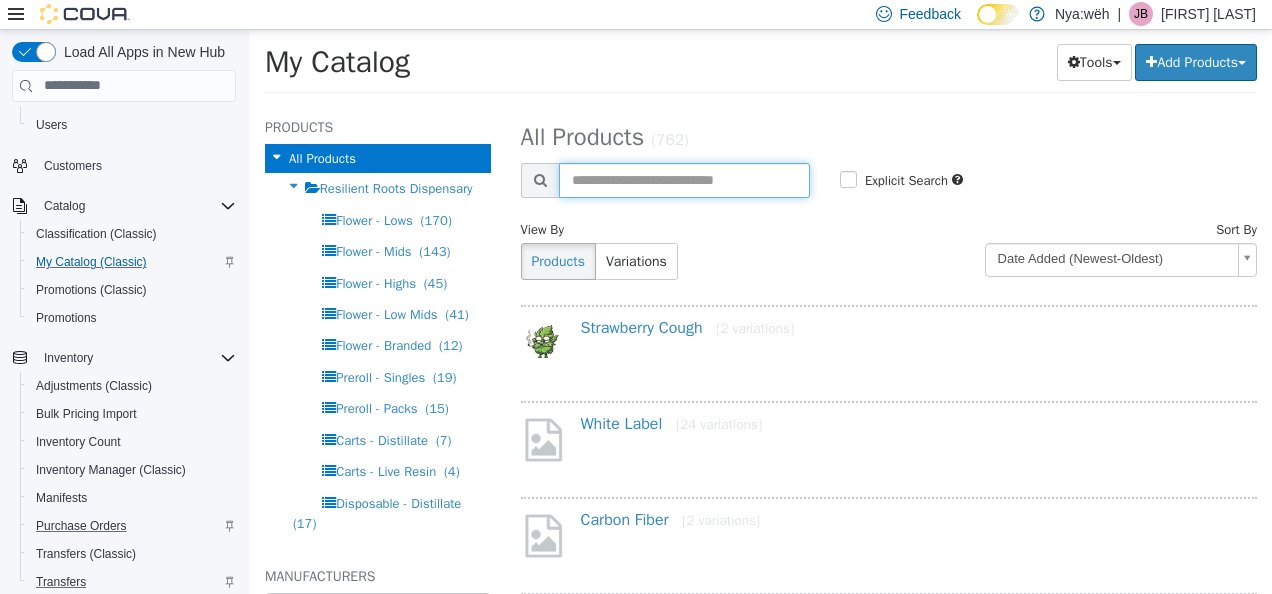 click at bounding box center [684, 179] 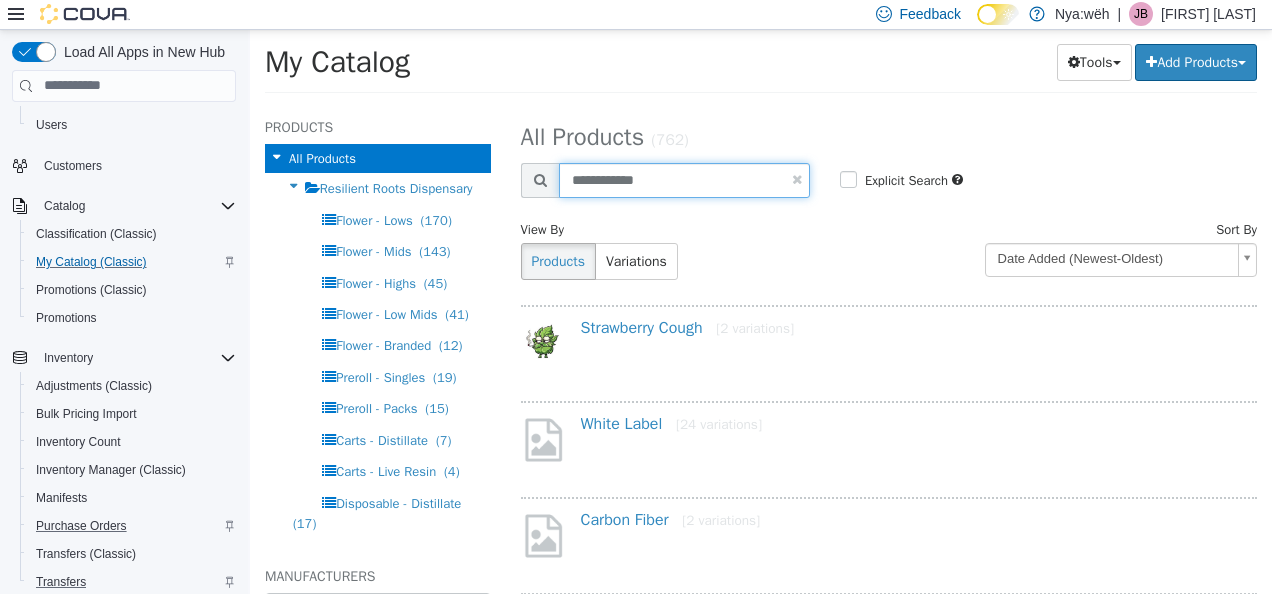 type on "**********" 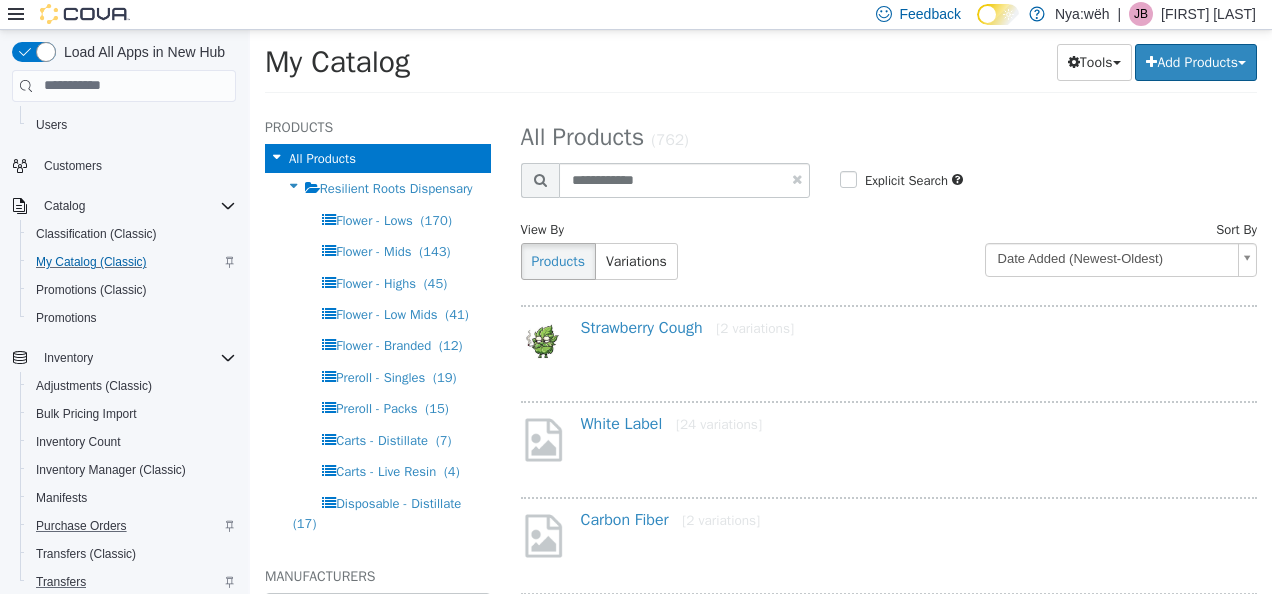 select on "**********" 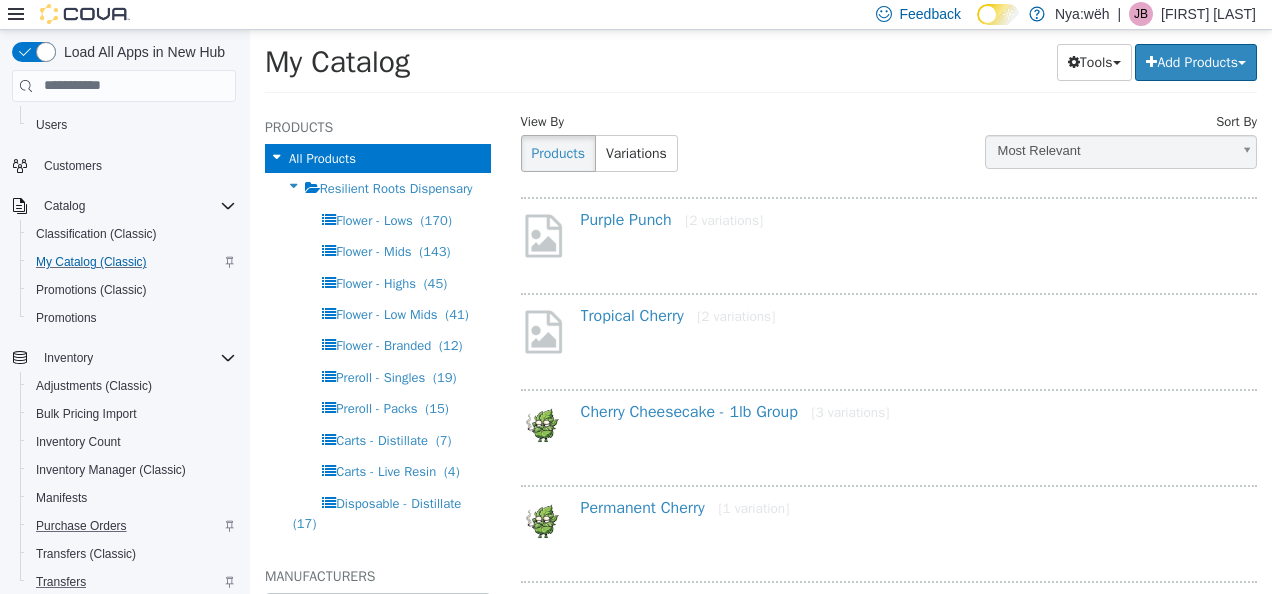 scroll, scrollTop: 0, scrollLeft: 0, axis: both 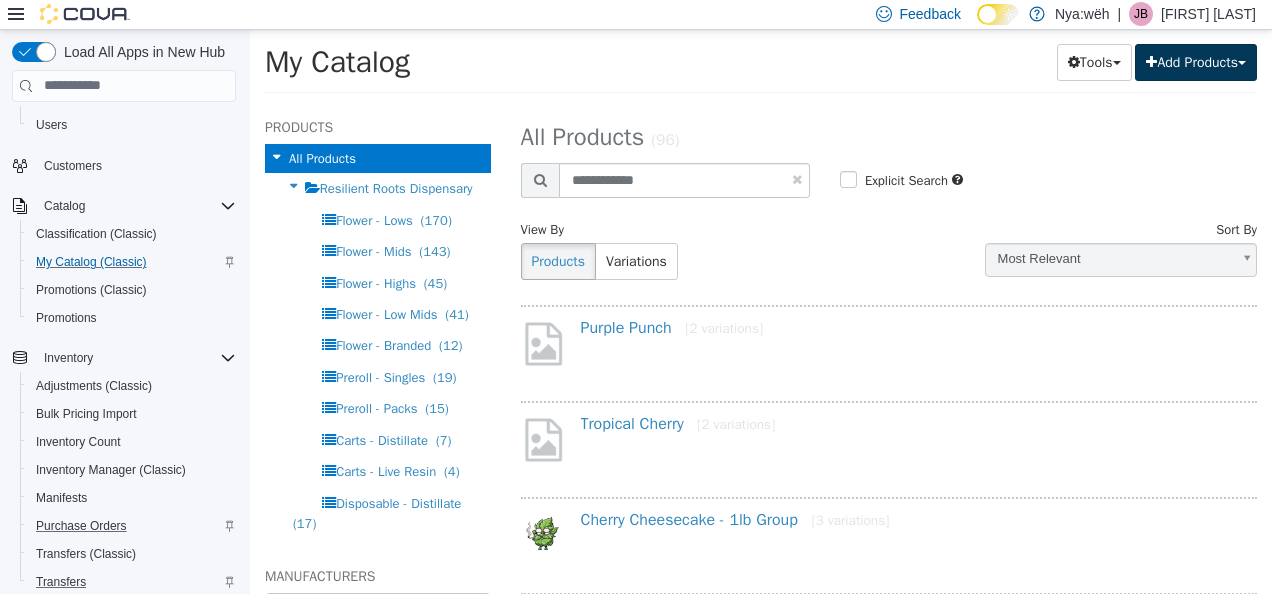 click on "Add Products" at bounding box center (1196, 61) 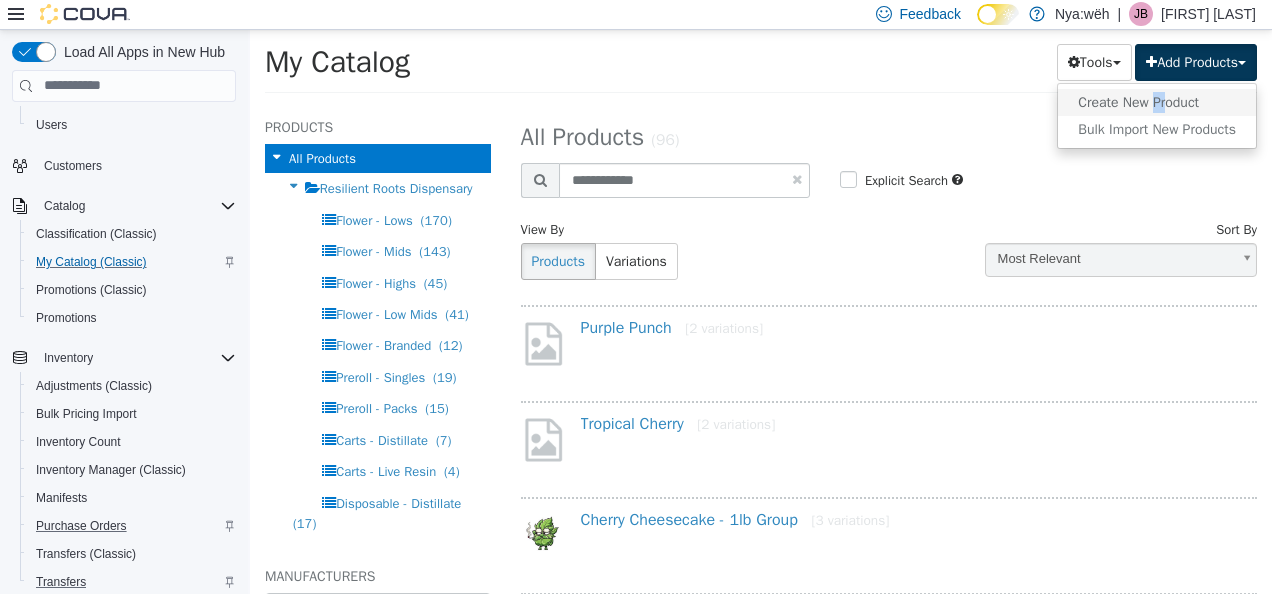 drag, startPoint x: 1160, startPoint y: 85, endPoint x: 1150, endPoint y: 105, distance: 22.36068 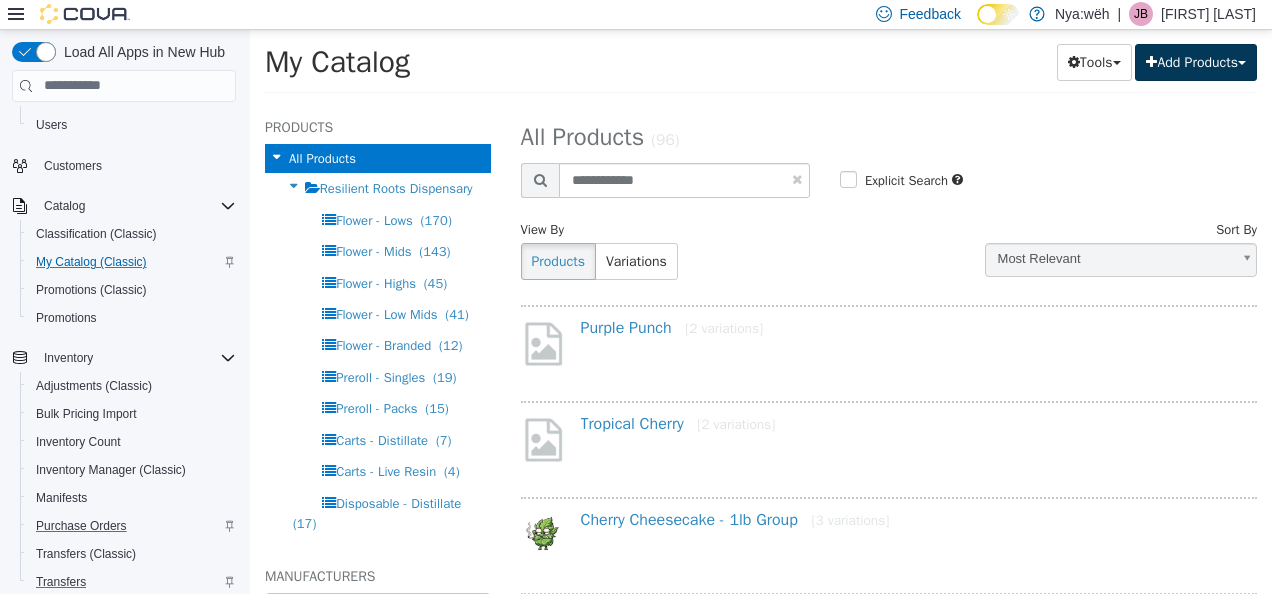 click on "Add Products" at bounding box center [1196, 61] 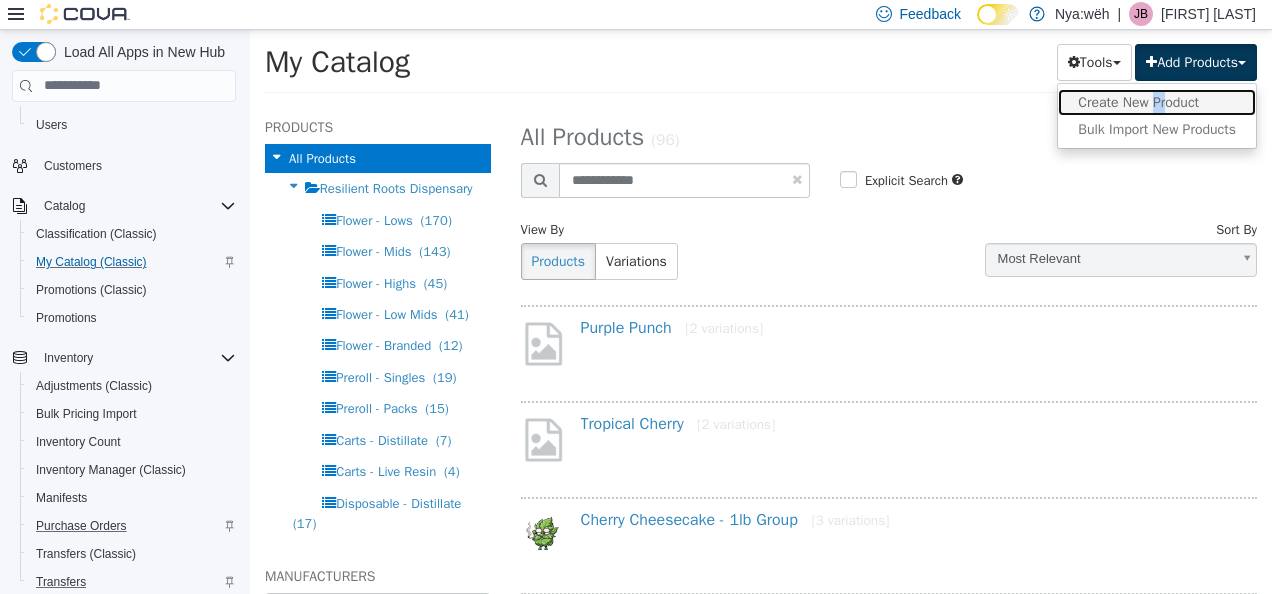 click on "Create New Product" at bounding box center [1157, 101] 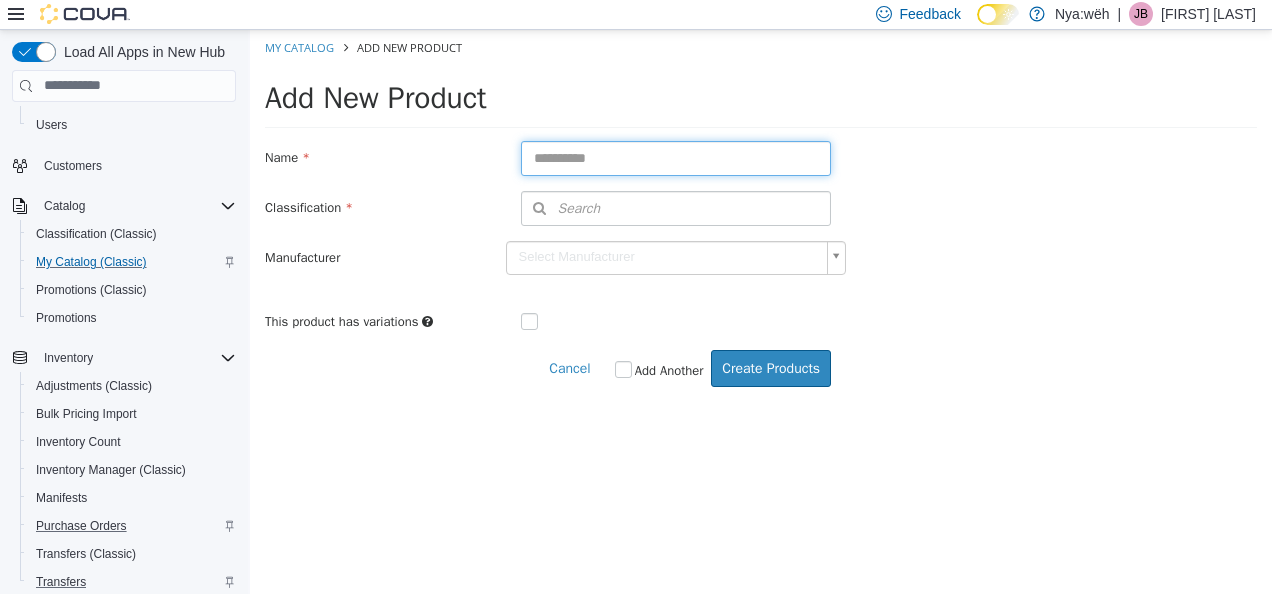click at bounding box center (676, 157) 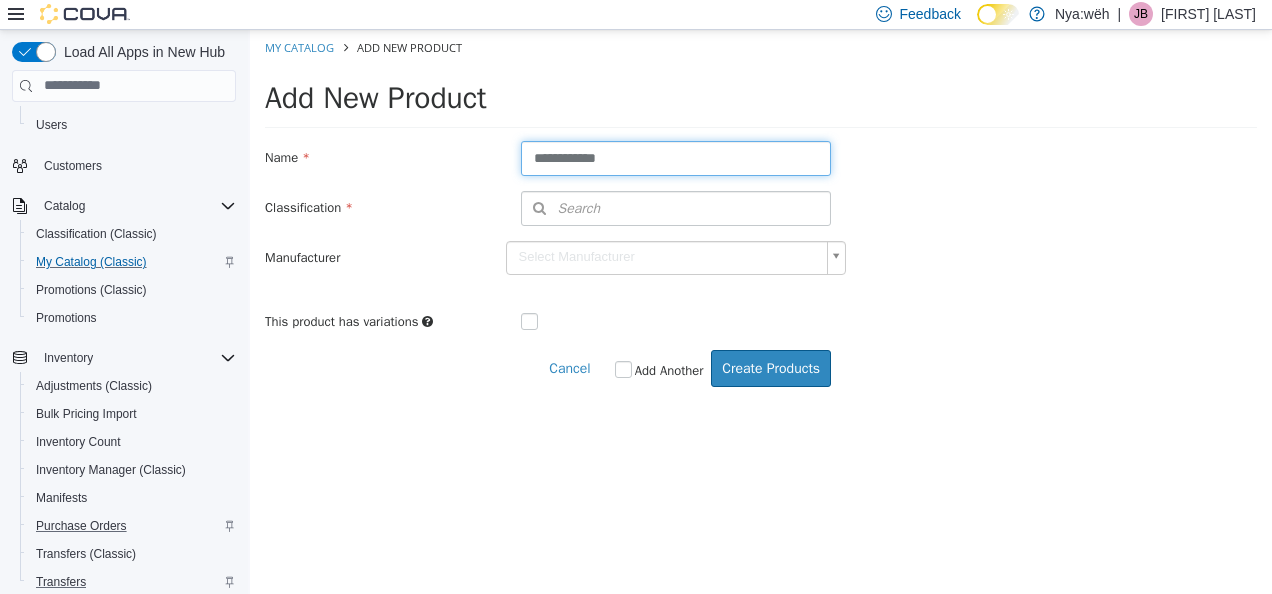 type on "**********" 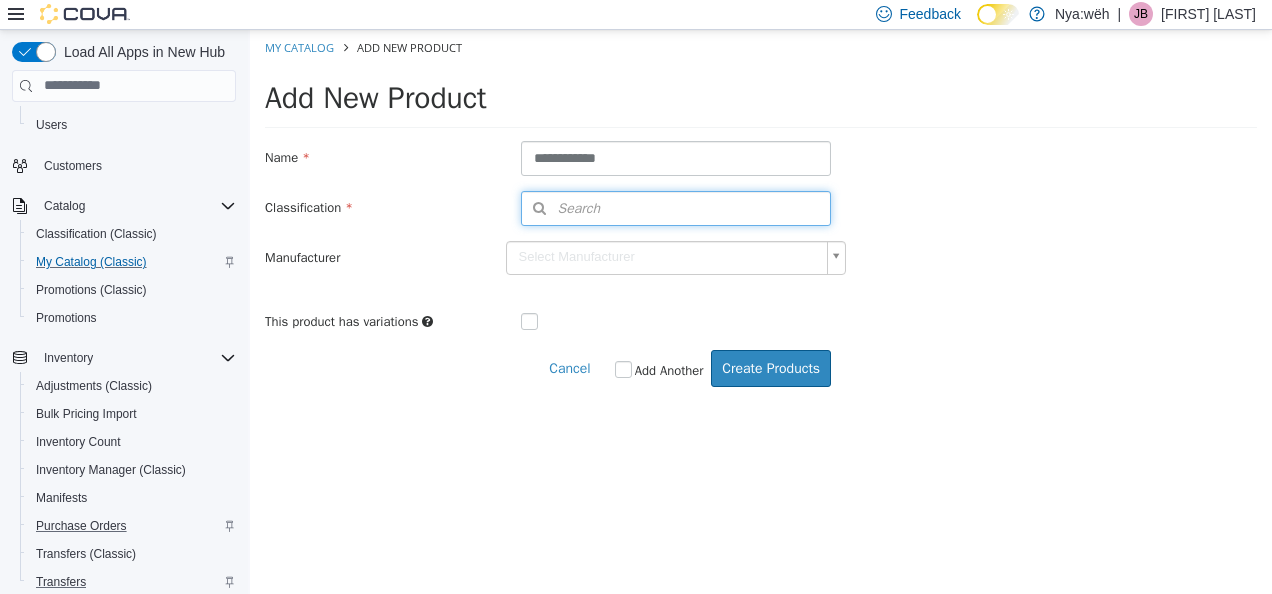click on "Search" at bounding box center (561, 207) 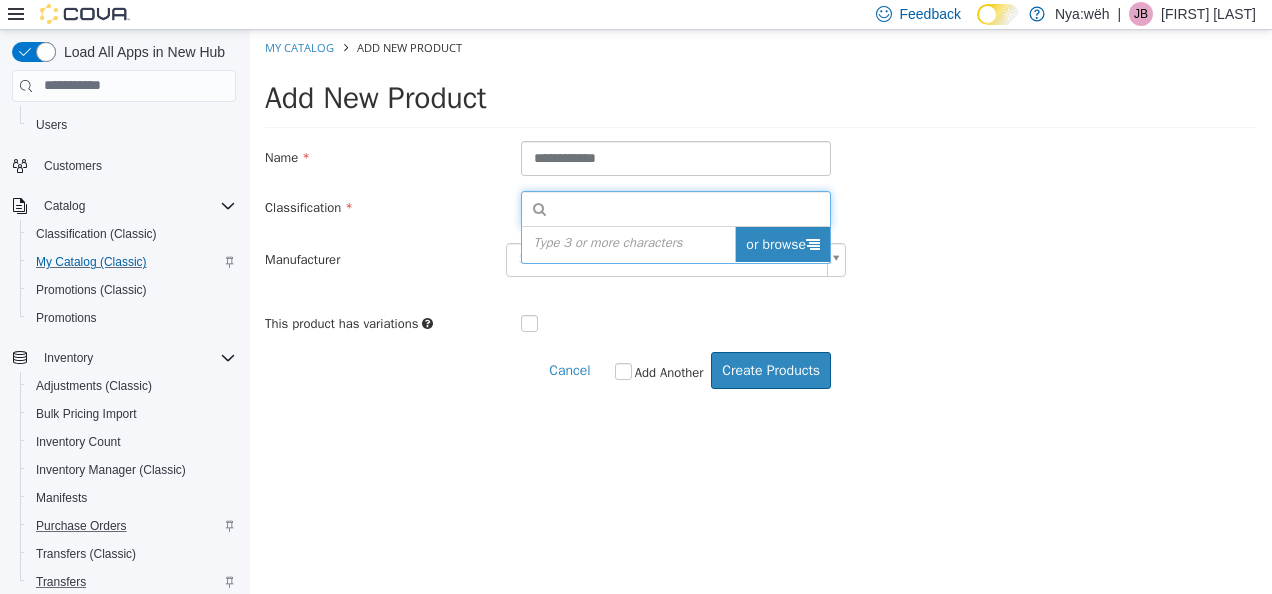 click on "or browse" at bounding box center (782, 243) 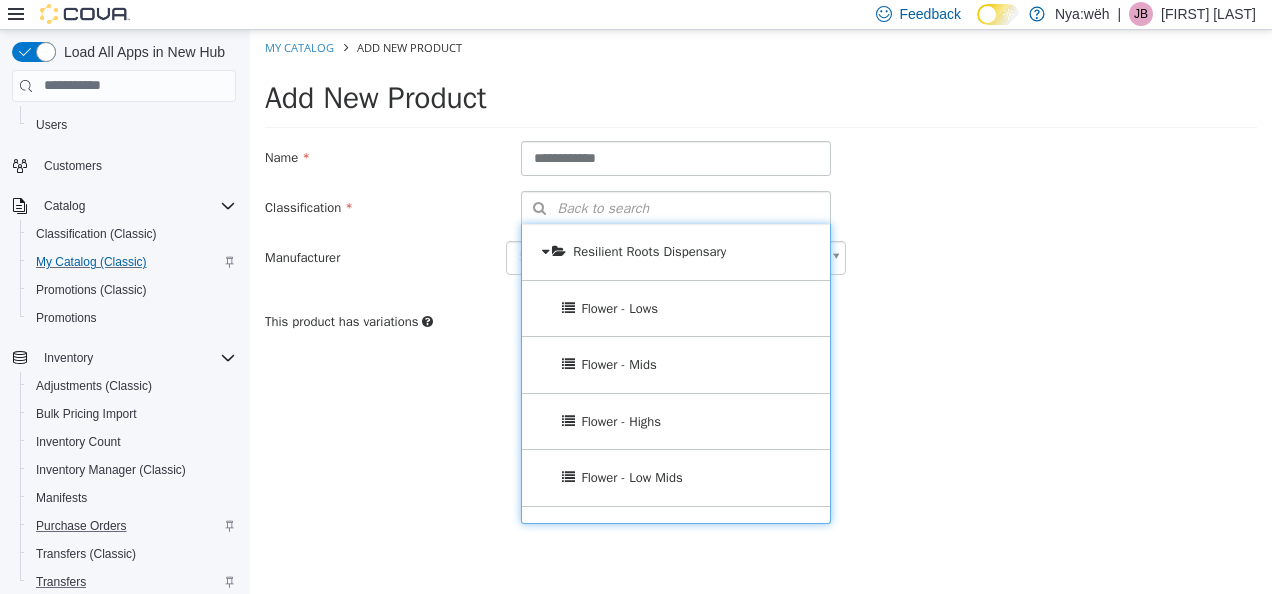click on "Flower - Lows" at bounding box center (619, 307) 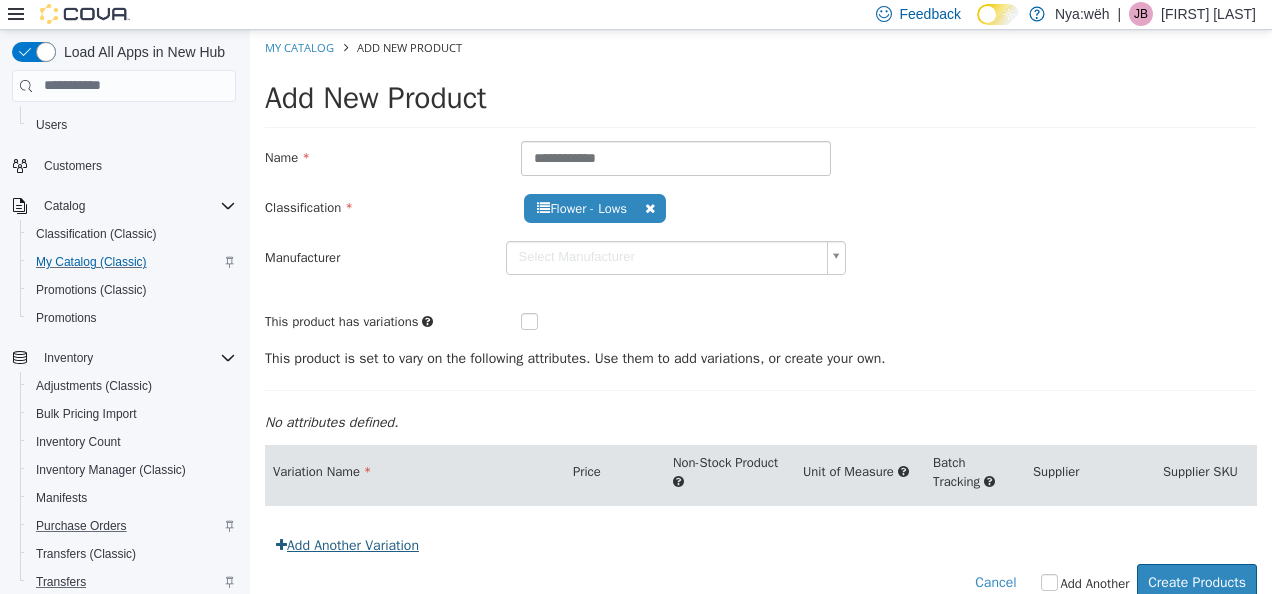 click on "Add Another Variation" at bounding box center [347, 544] 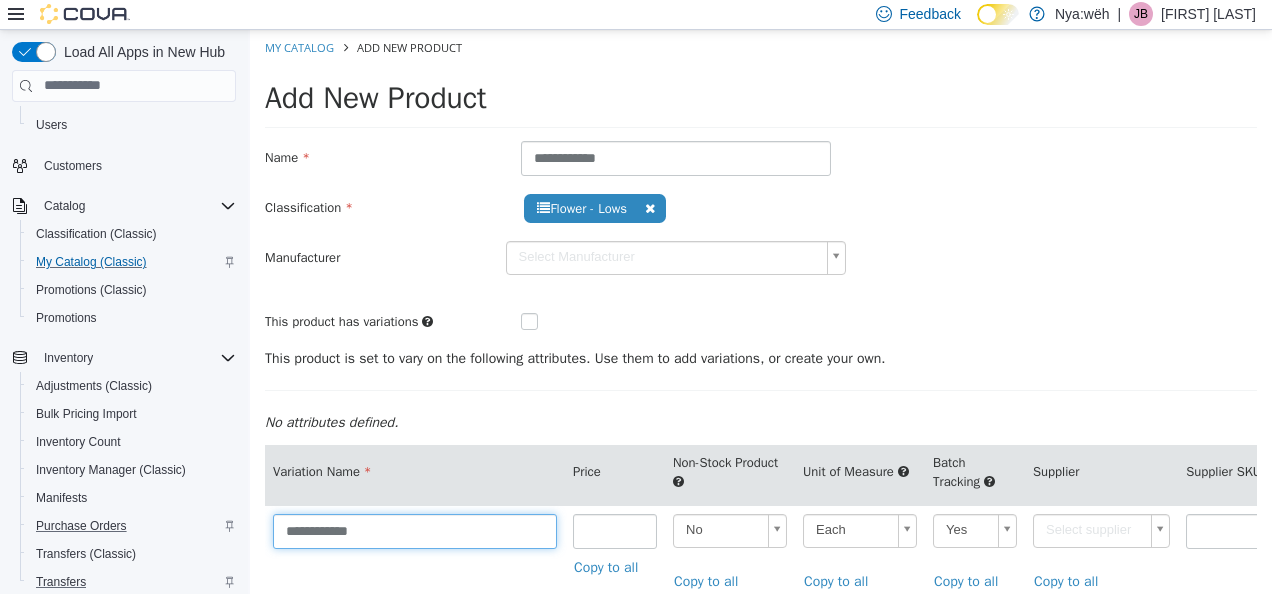 click on "**********" at bounding box center (415, 530) 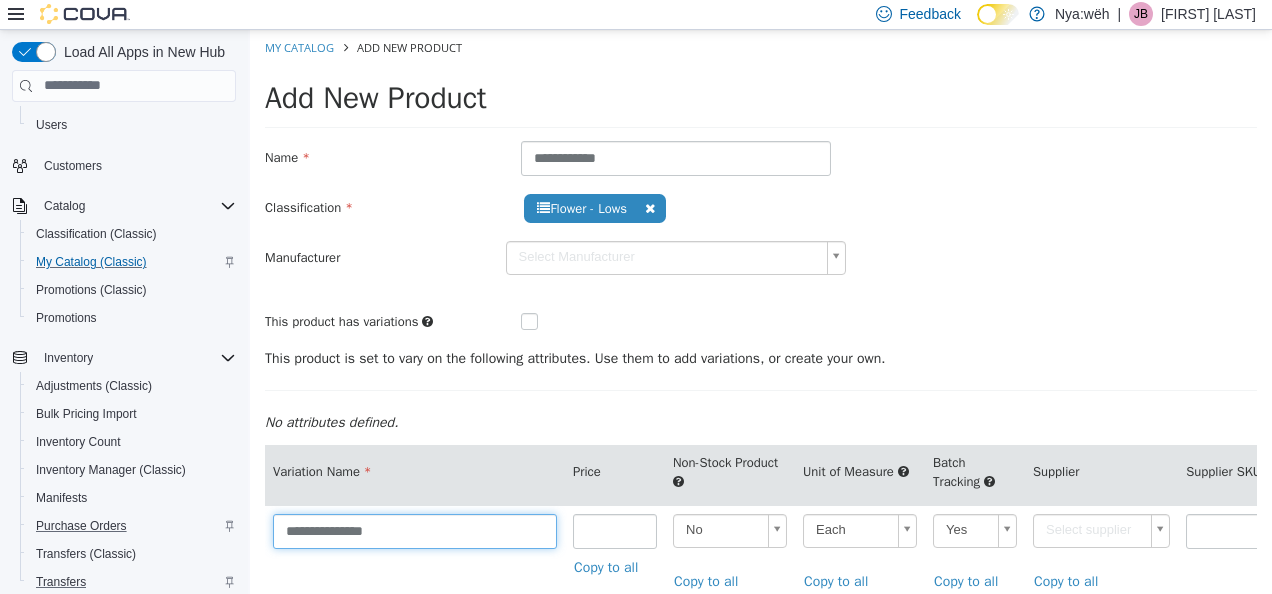 type on "**********" 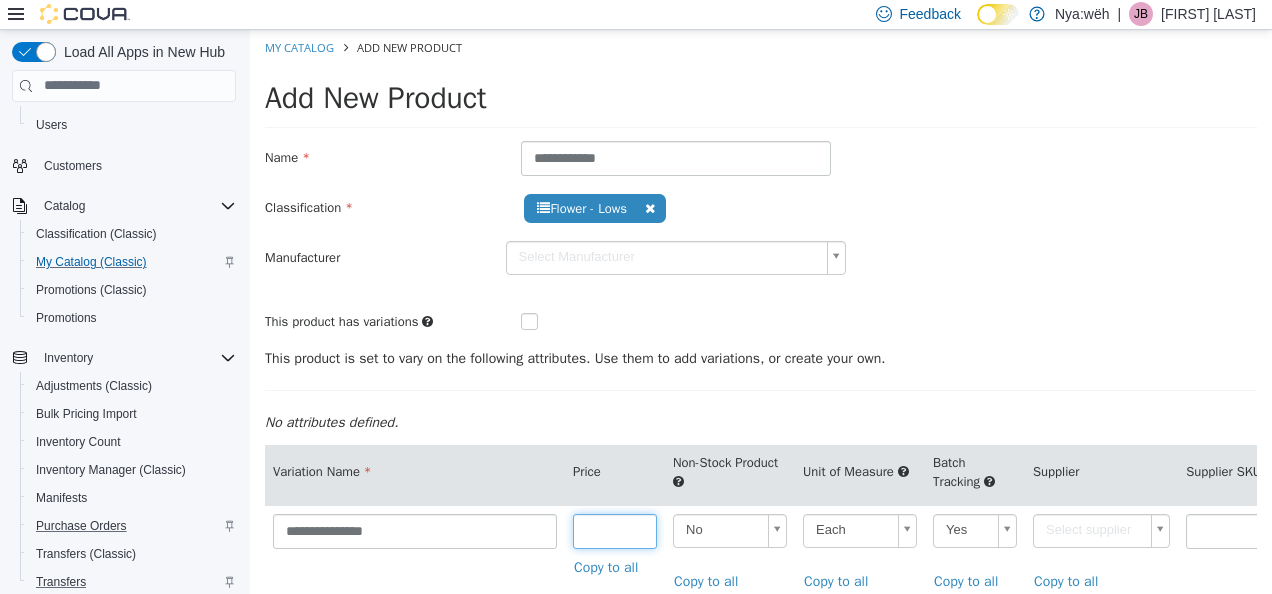 click at bounding box center [615, 530] 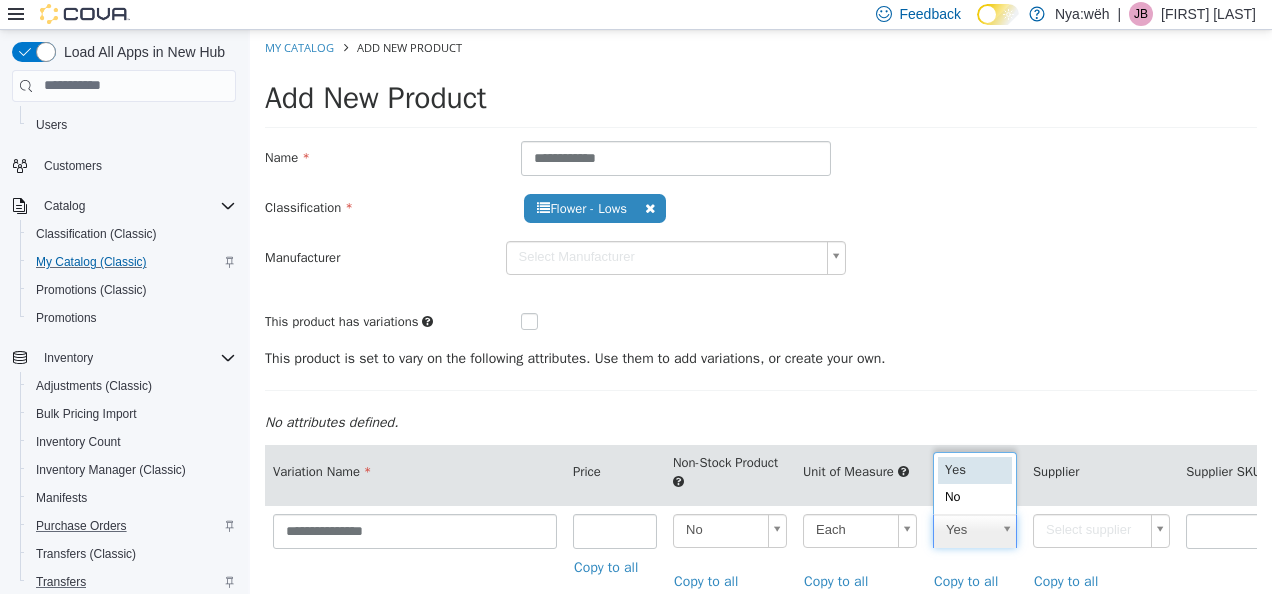 click on "**********" at bounding box center (761, 372) 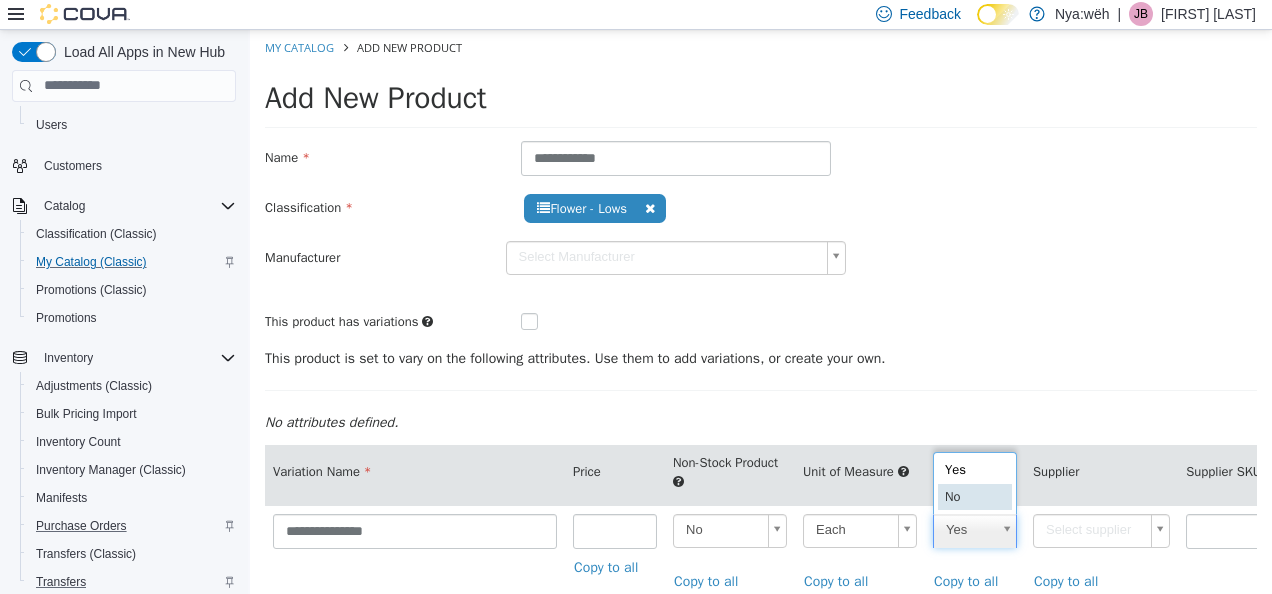 type on "**" 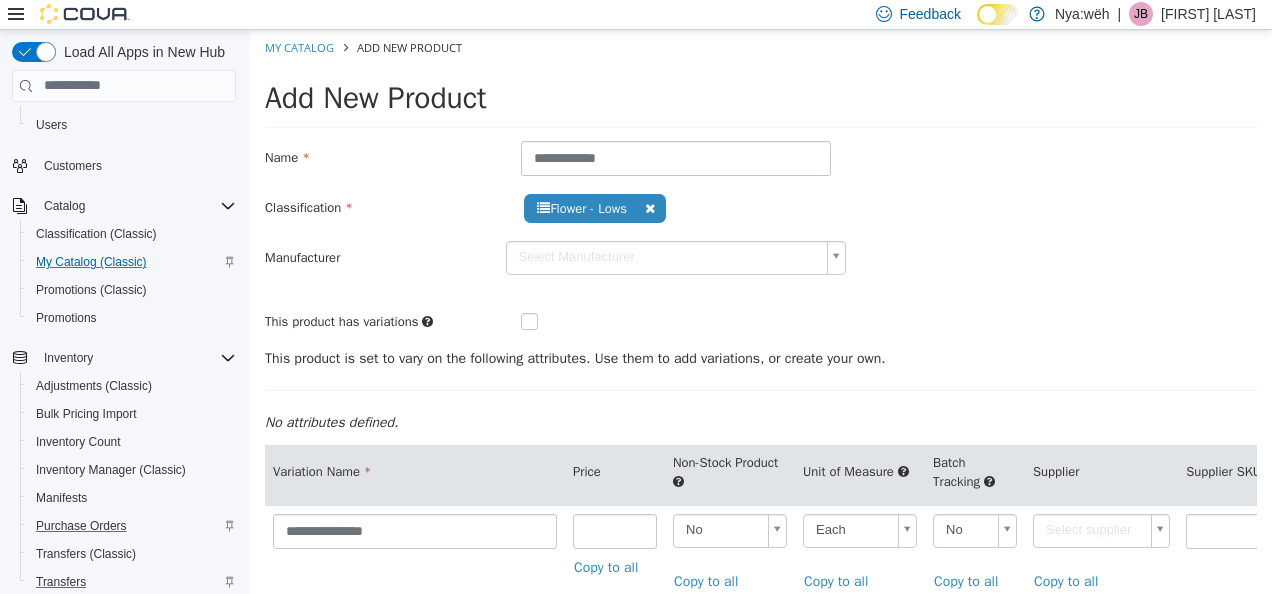 click on "**********" at bounding box center (761, 372) 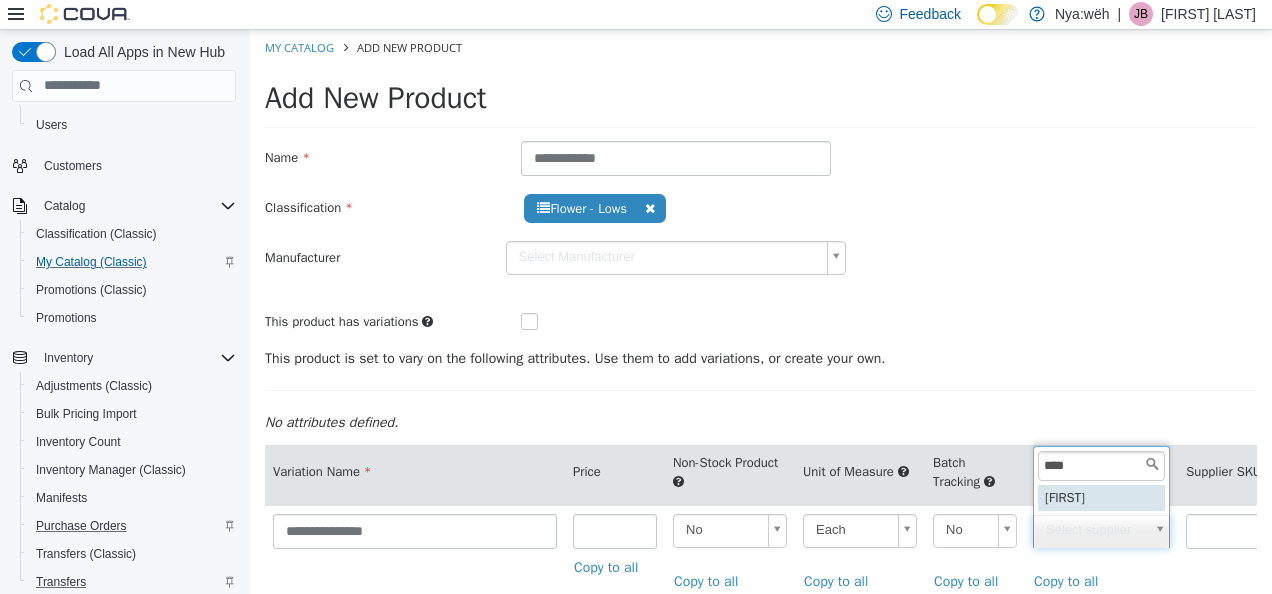 type on "****" 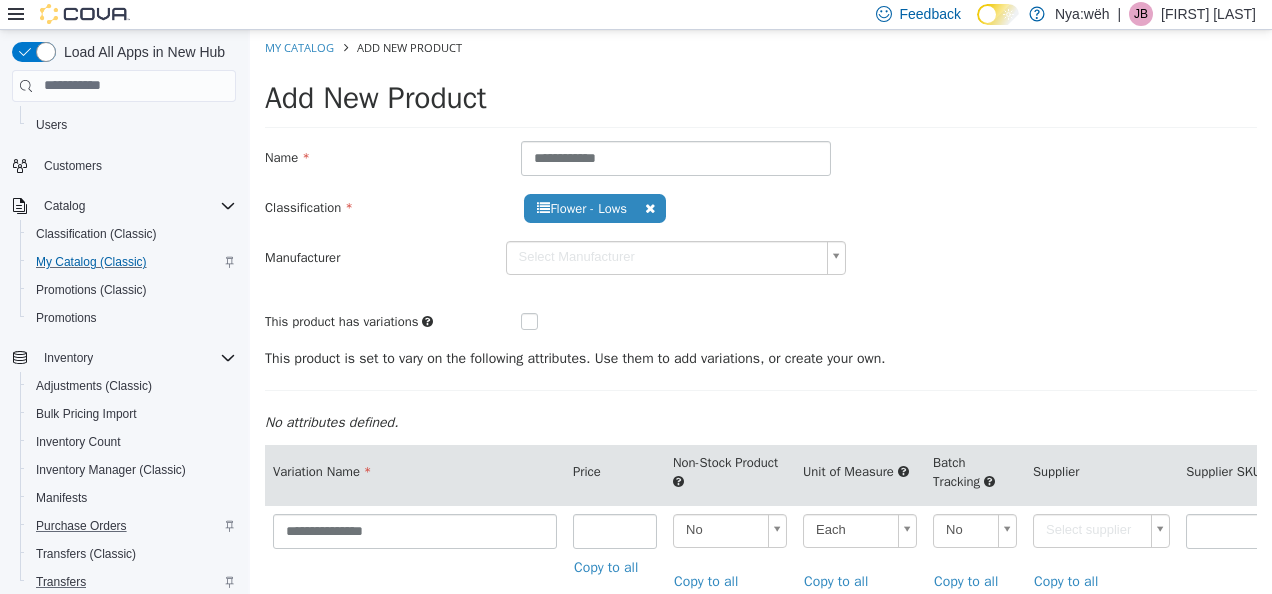 click on "This product is set to vary on the following attributes. Use them to add variations, or create your own." at bounding box center [761, 357] 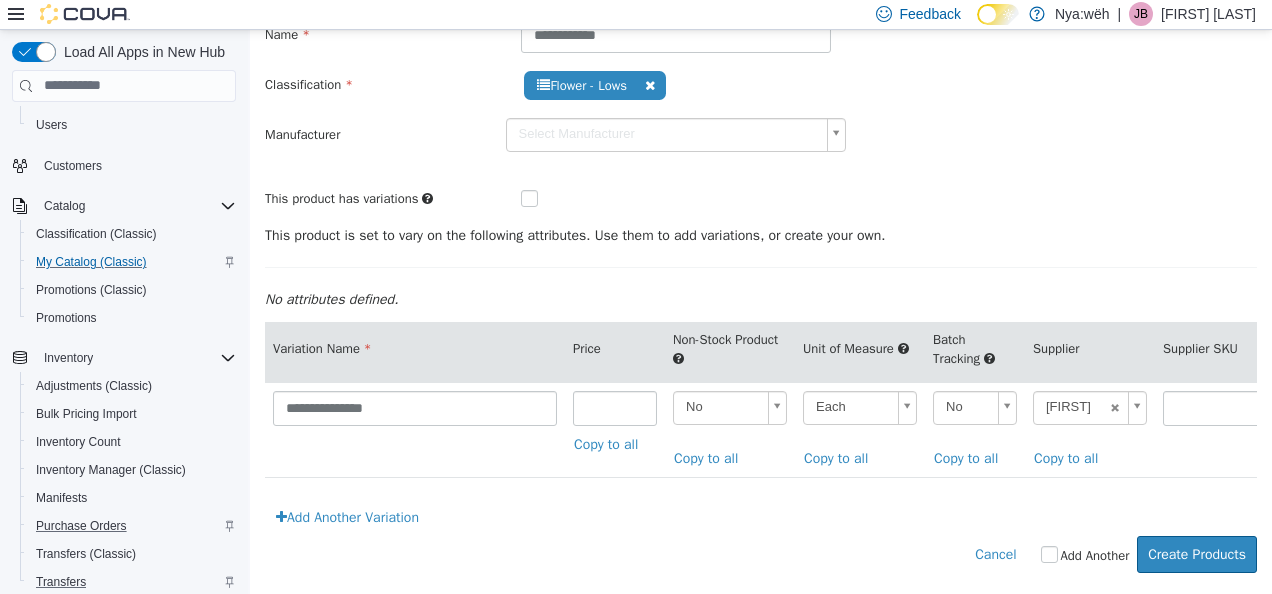 scroll, scrollTop: 135, scrollLeft: 0, axis: vertical 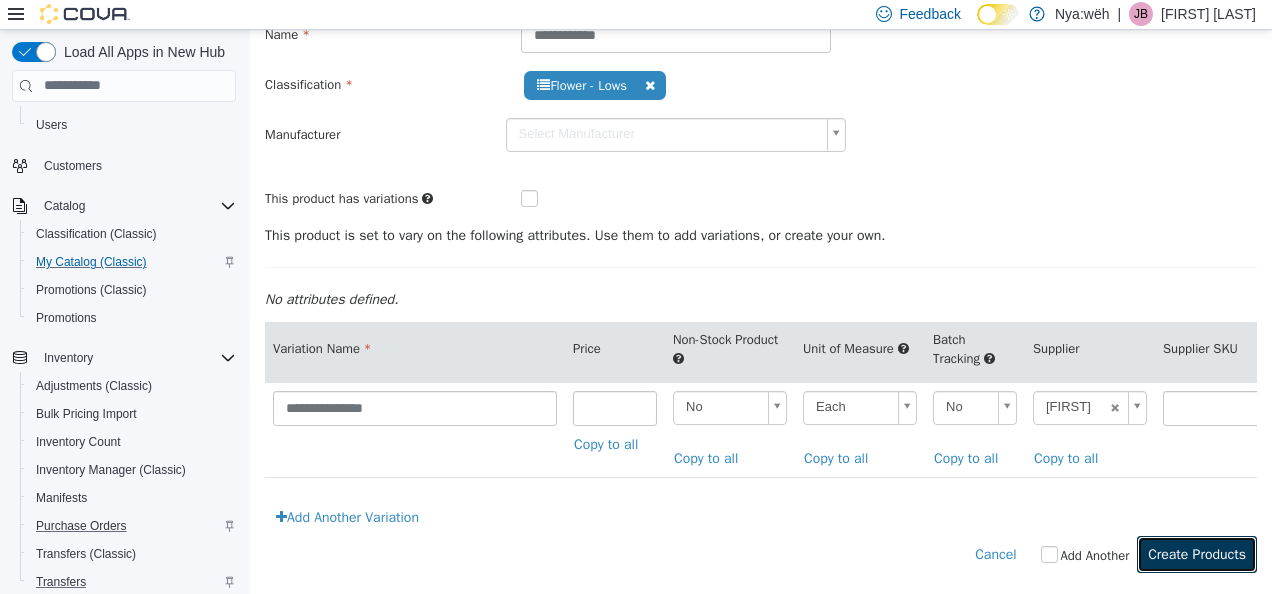 click on "Create Products" at bounding box center (1197, 553) 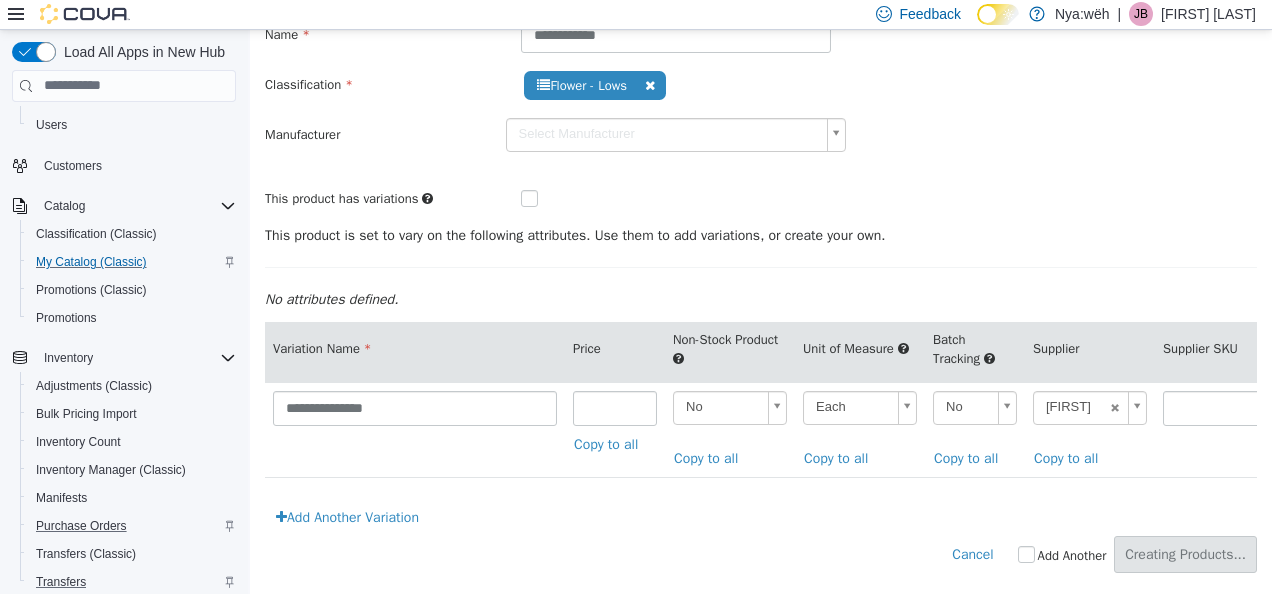 scroll, scrollTop: 0, scrollLeft: 0, axis: both 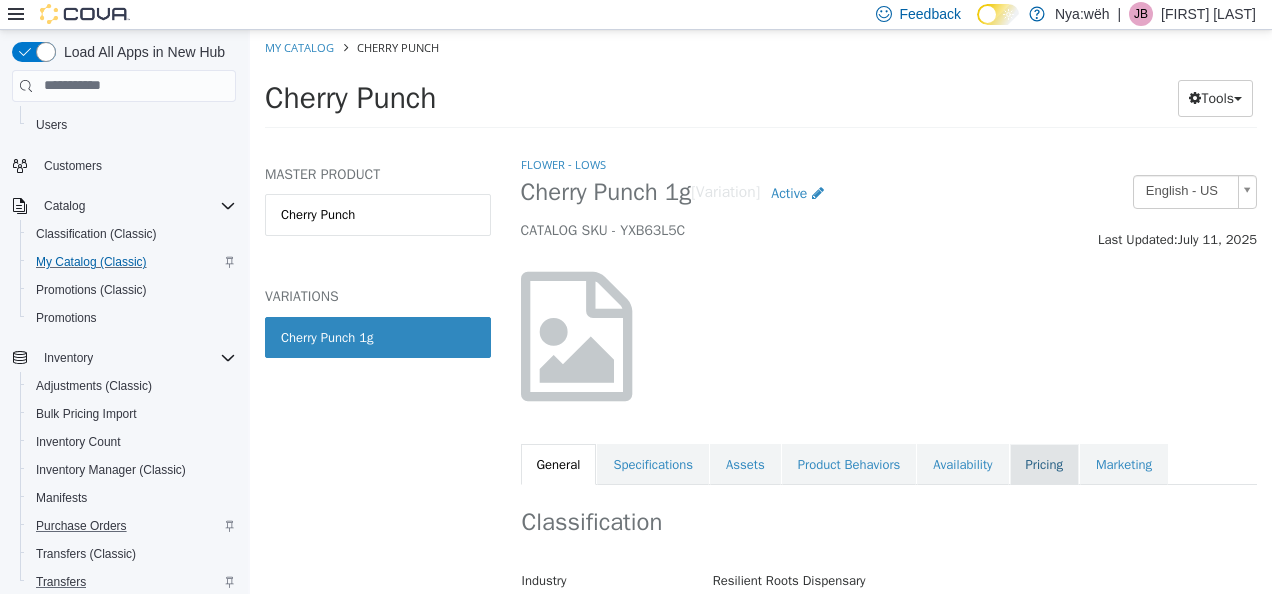 click on "Pricing" at bounding box center (1044, 464) 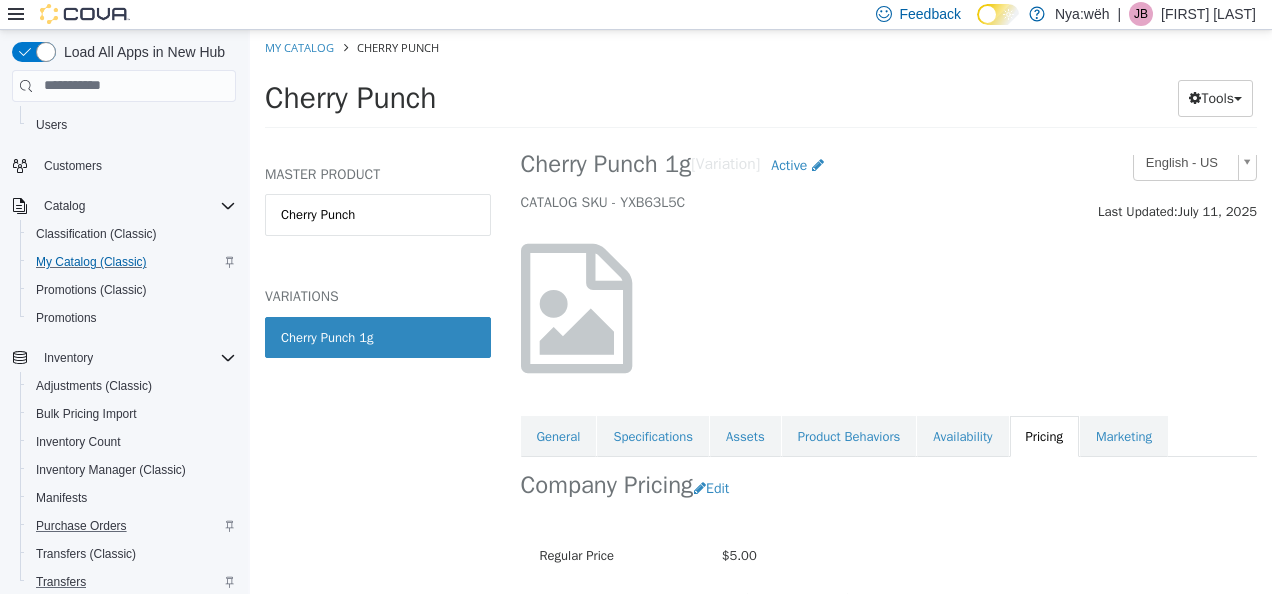 scroll, scrollTop: 100, scrollLeft: 0, axis: vertical 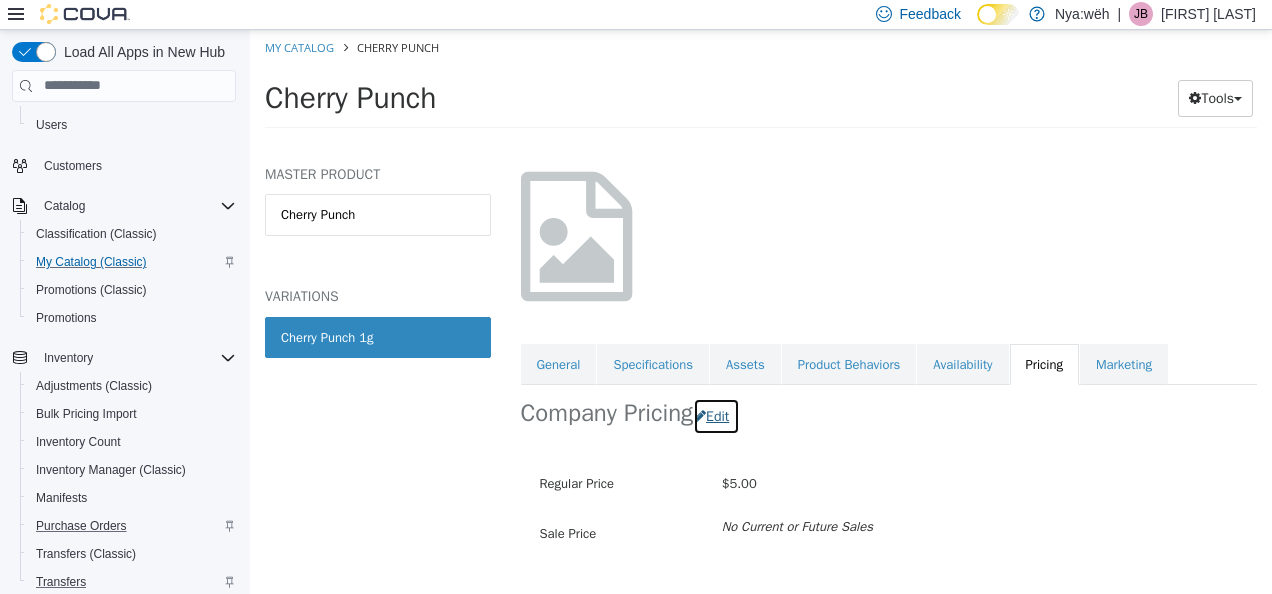 click on "Edit" at bounding box center (716, 415) 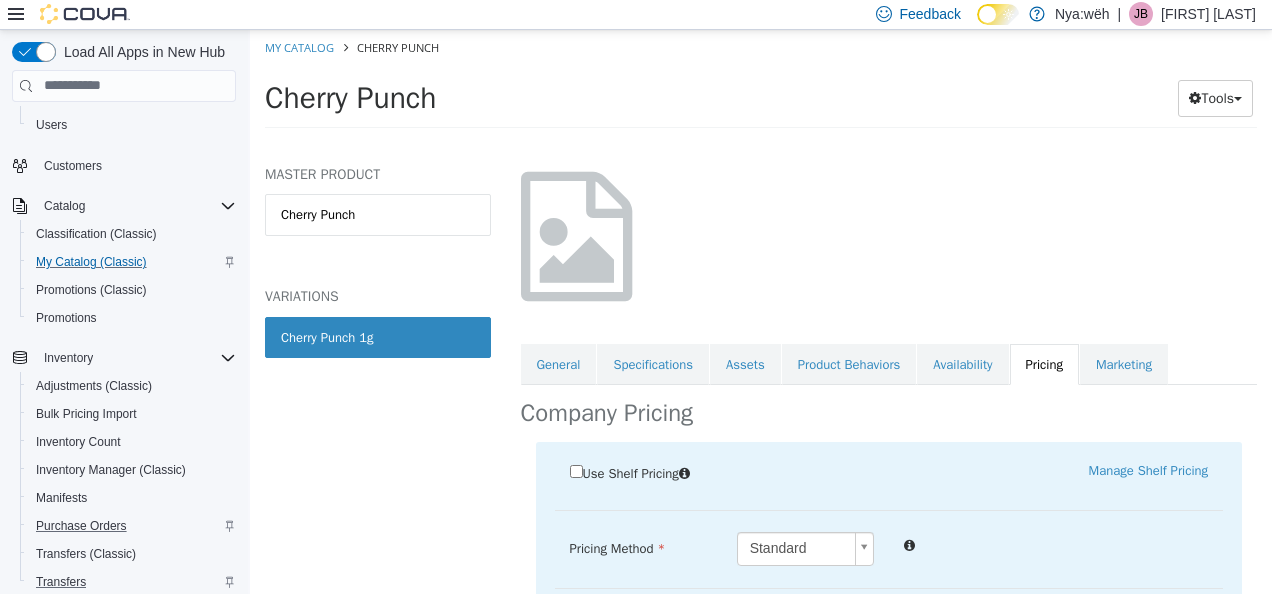 click on "Saving Bulk Changes...
×
The new products has been created successfully.
My Catalog
Cherry Punch
Cherry Punch
Tools  Move Variations
Print Labels
MASTER PRODUCT
Cherry Punch
VARIATIONS
Cherry Punch 1g
Flower - Lows
Cherry Punch 1g
[Variation] Active   CATALOG SKU - YXB63L5C     English - US                             Last Updated:  July 11, 2025
General Specifications Assets Product Behaviors Availability Pricing
Marketing Company Pricing
Use Shelf Pricing    Manage Shelf Pricing Shelf Price     Select a Shelf Price                             Shelf Price is required Pricing Method     Standard                             * Regular Price $ **** Reset Price Sale Price $ Select Date     (UTC-4) New_York                                Add Sale OGs $ Veterans $ Emergency Services $ Seneca Enrolled $ Wholesale $ Out of town $ Cancel Save View Location Level Pricing" at bounding box center (761, 84) 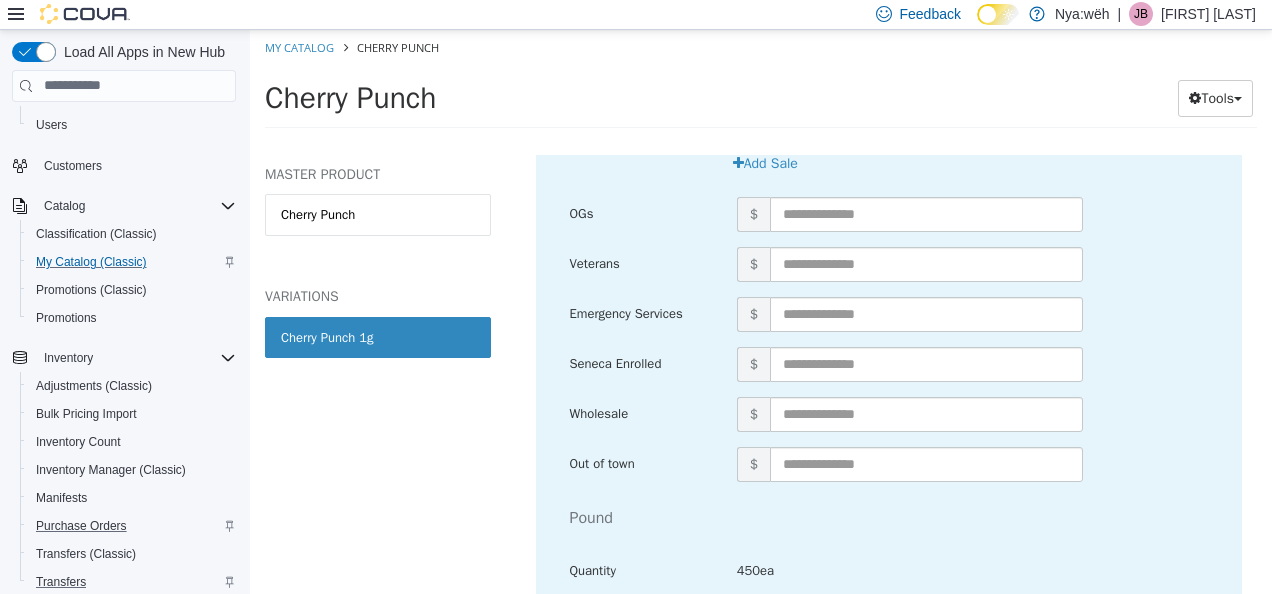 scroll, scrollTop: 4576, scrollLeft: 0, axis: vertical 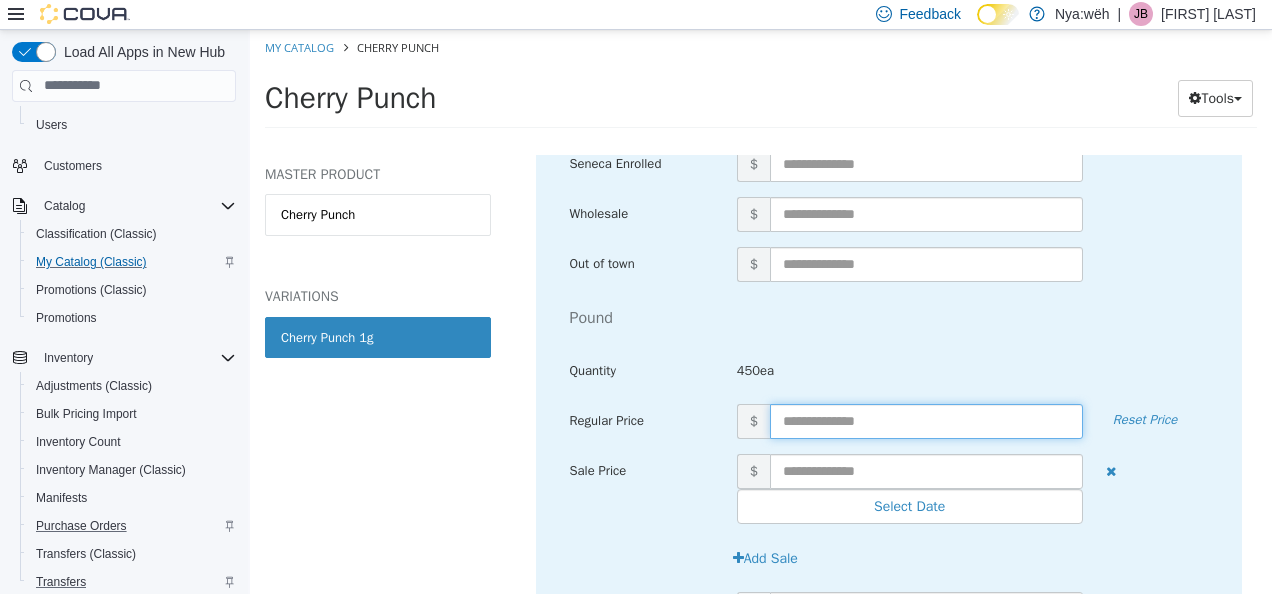 click at bounding box center (926, 420) 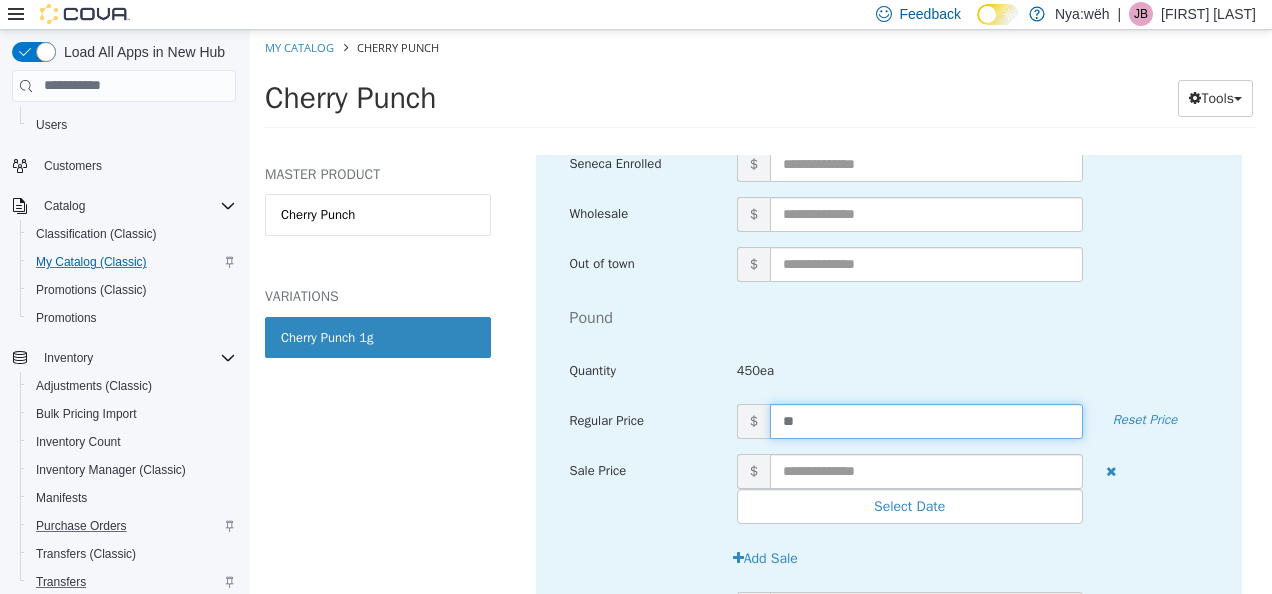 type on "***" 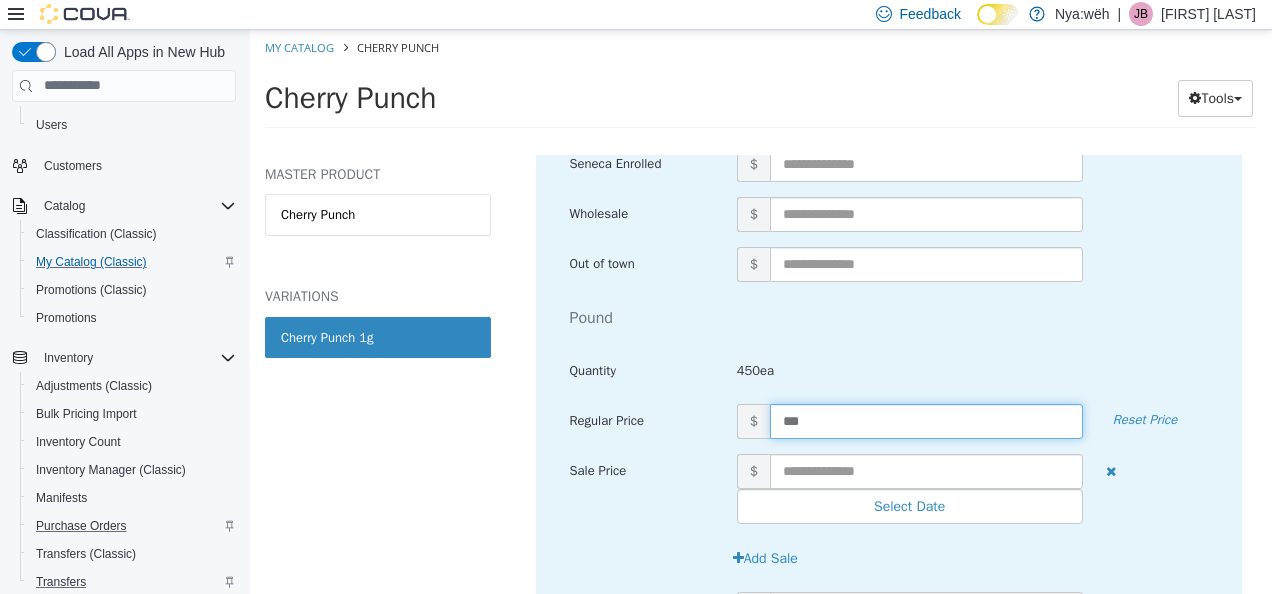 click on "Pound" at bounding box center (889, 317) 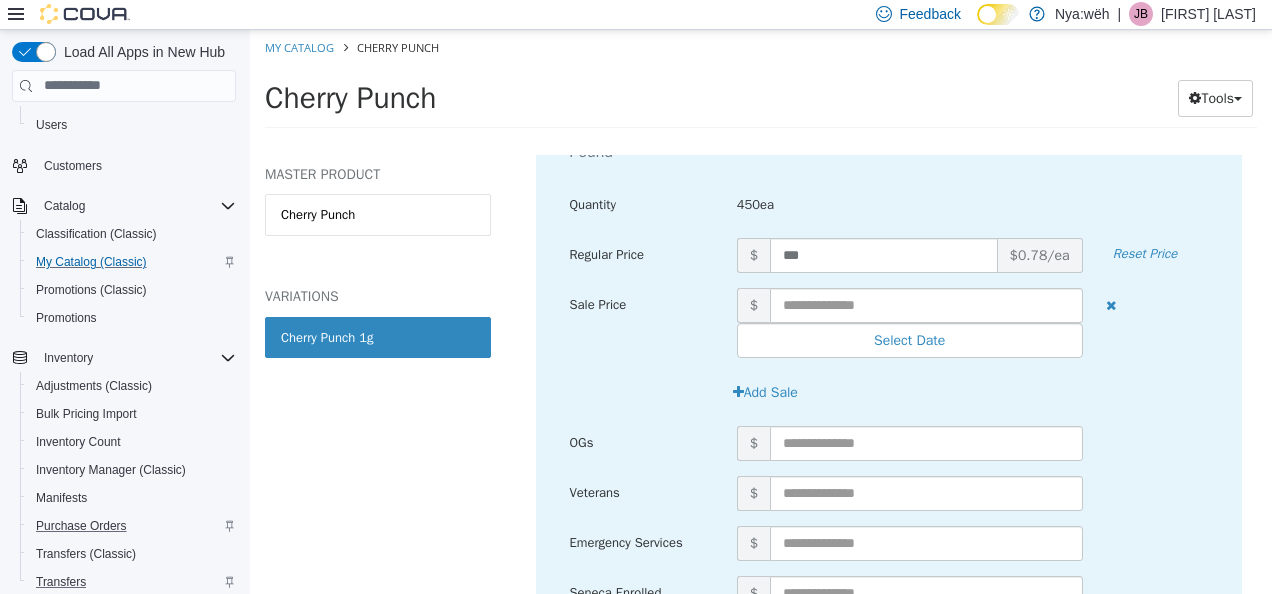 scroll, scrollTop: 4976, scrollLeft: 0, axis: vertical 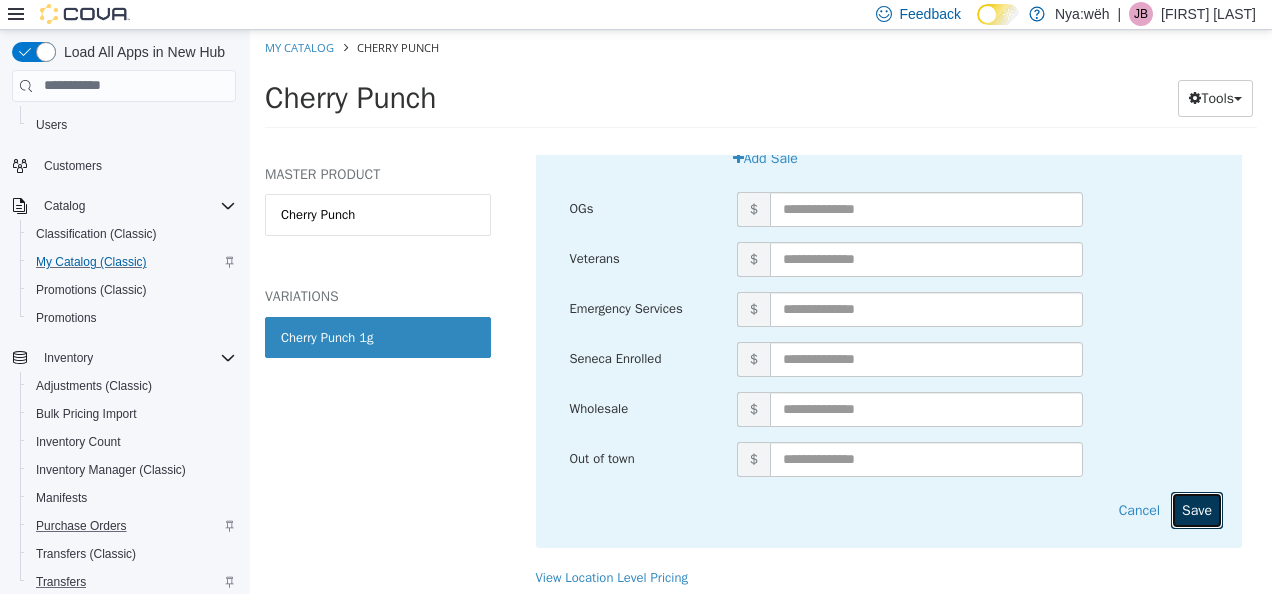 click on "Save" at bounding box center [1197, 509] 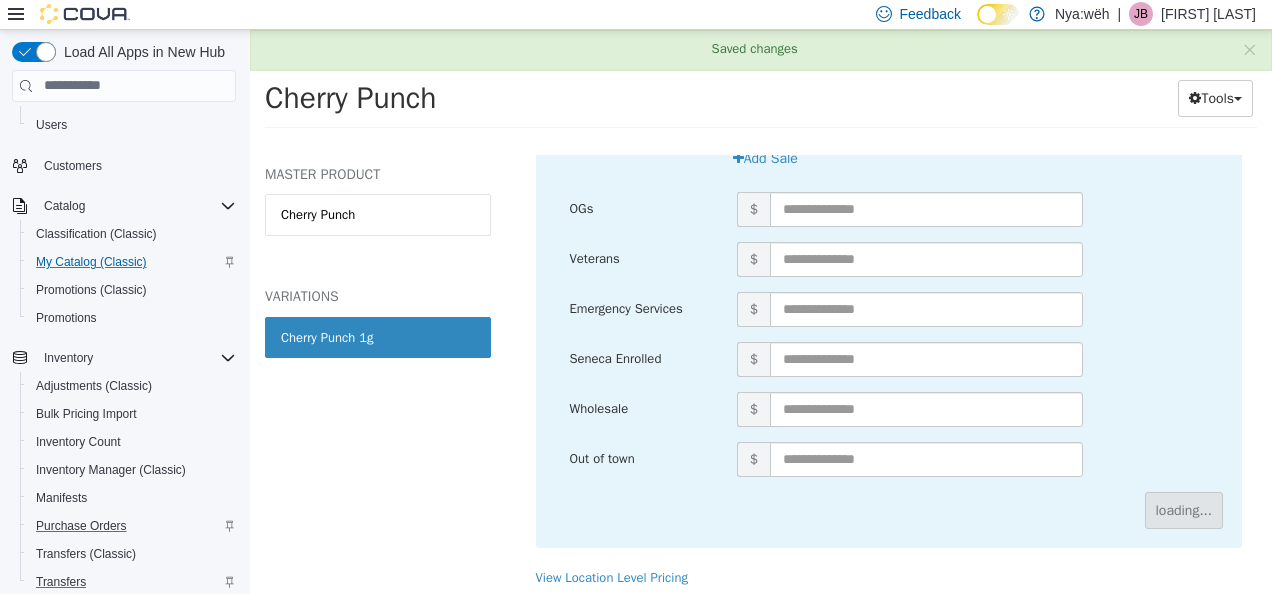 scroll, scrollTop: 512, scrollLeft: 0, axis: vertical 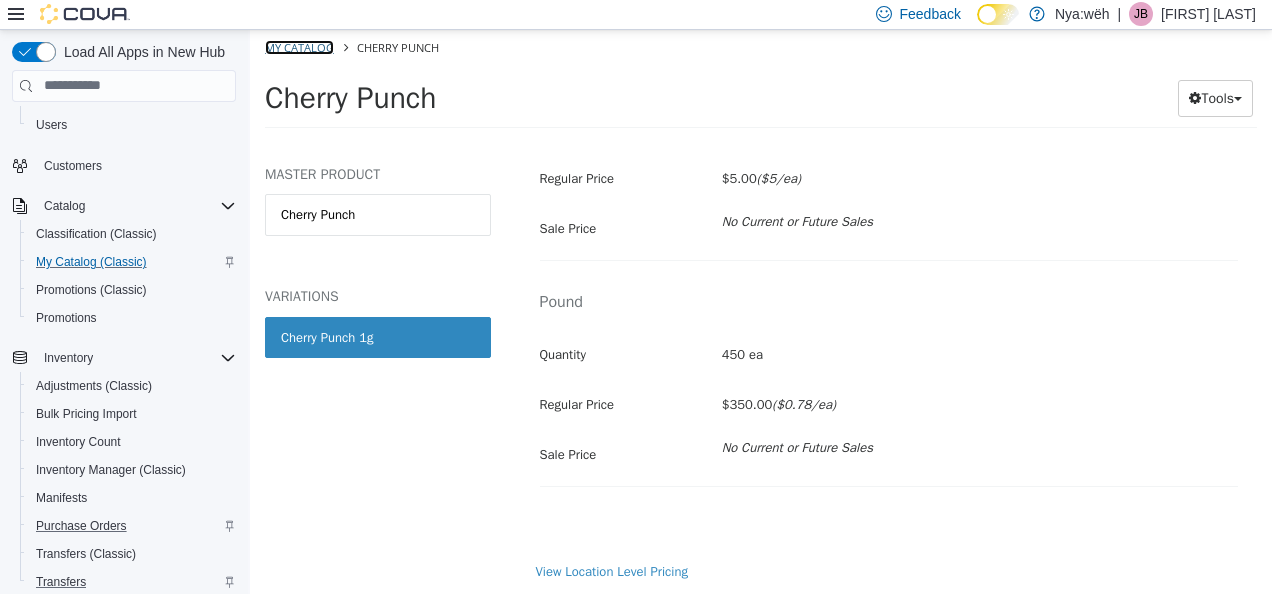 click on "My Catalog" at bounding box center (299, 46) 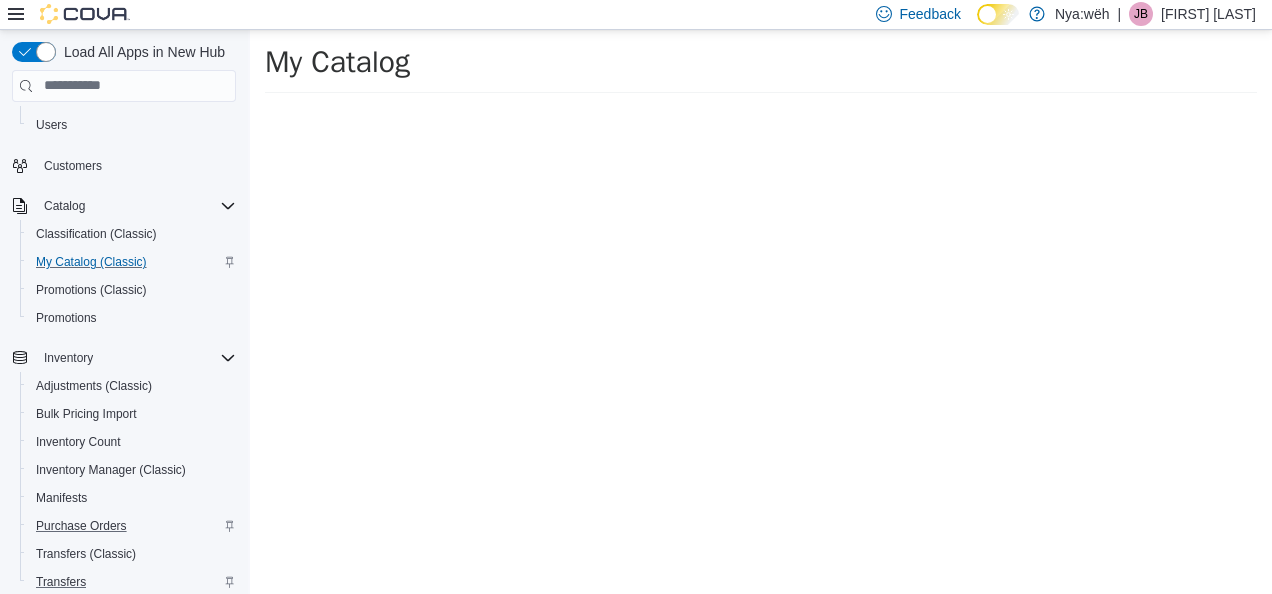 select on "**********" 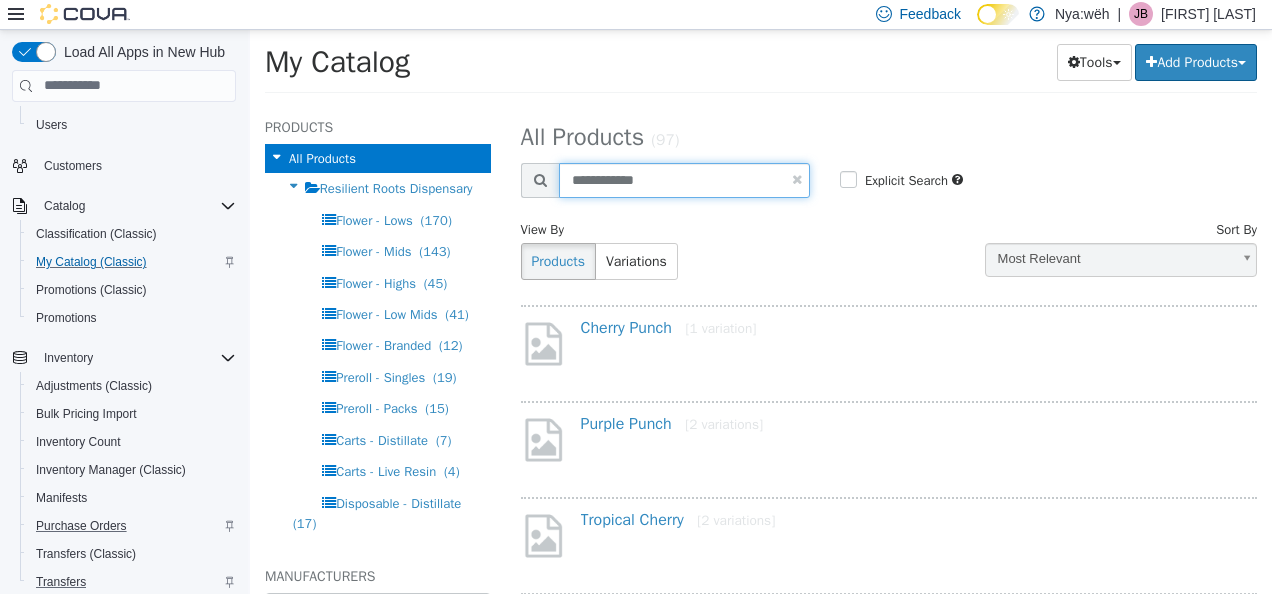 drag, startPoint x: 683, startPoint y: 173, endPoint x: 484, endPoint y: 167, distance: 199.09044 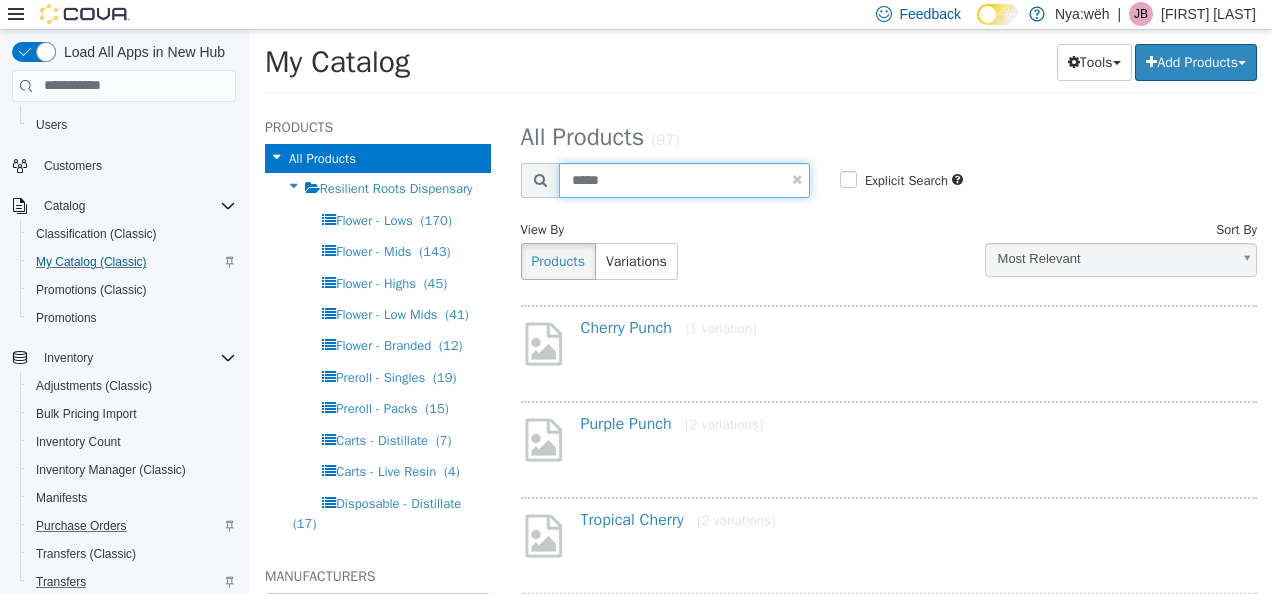 type on "*****" 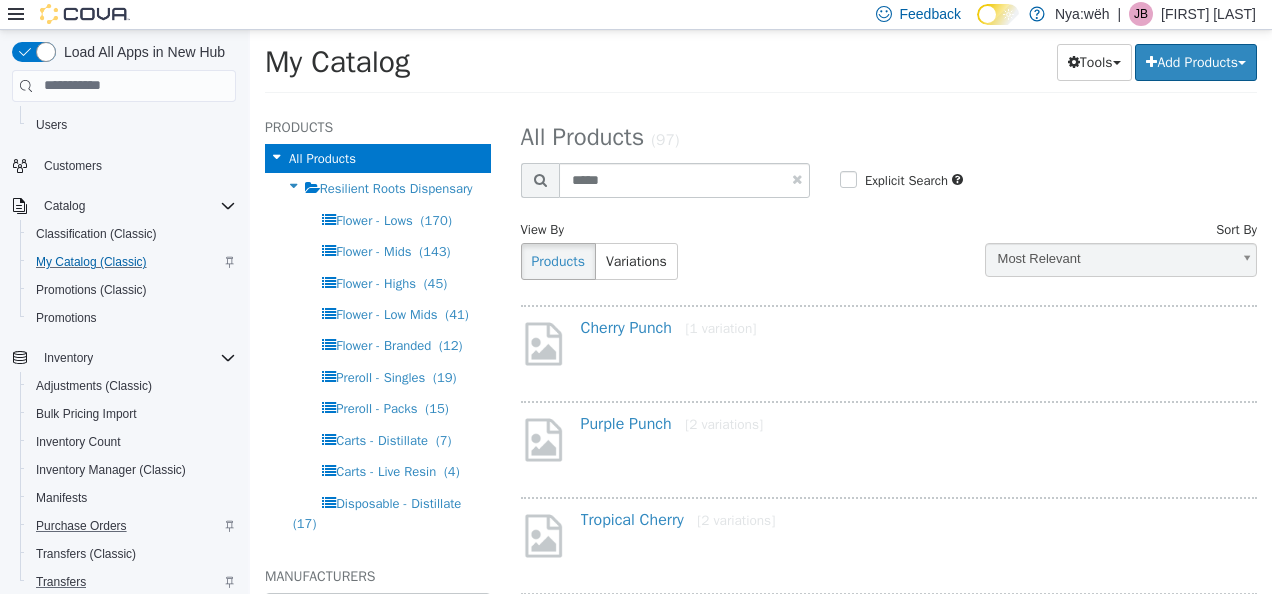 select on "**********" 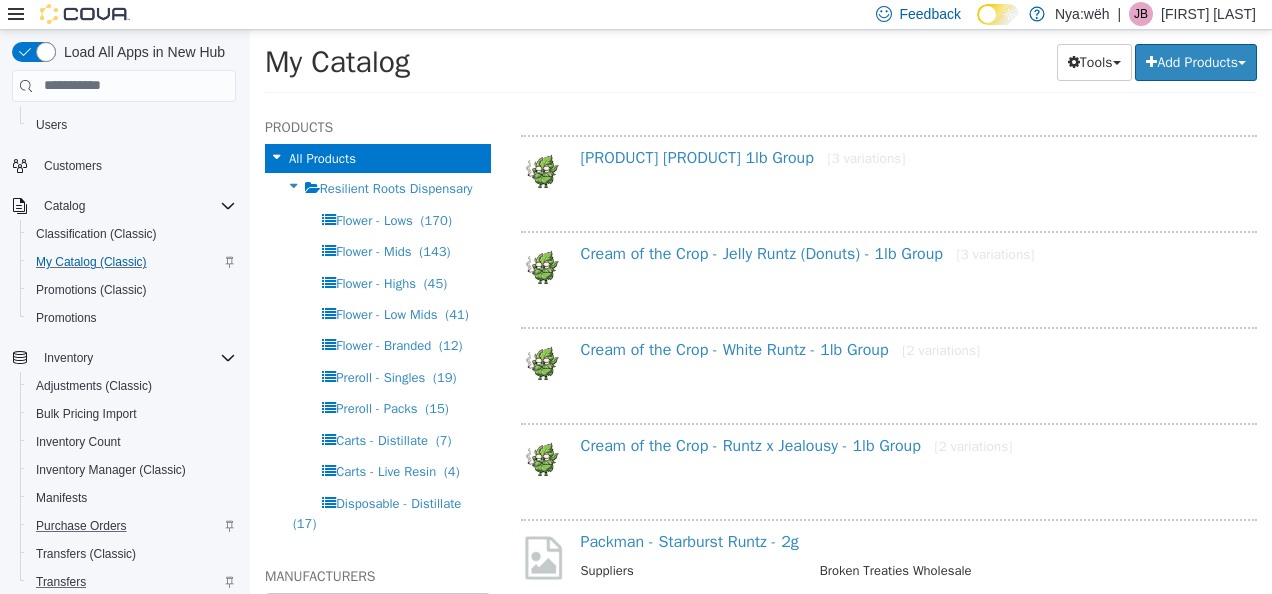 scroll, scrollTop: 1200, scrollLeft: 0, axis: vertical 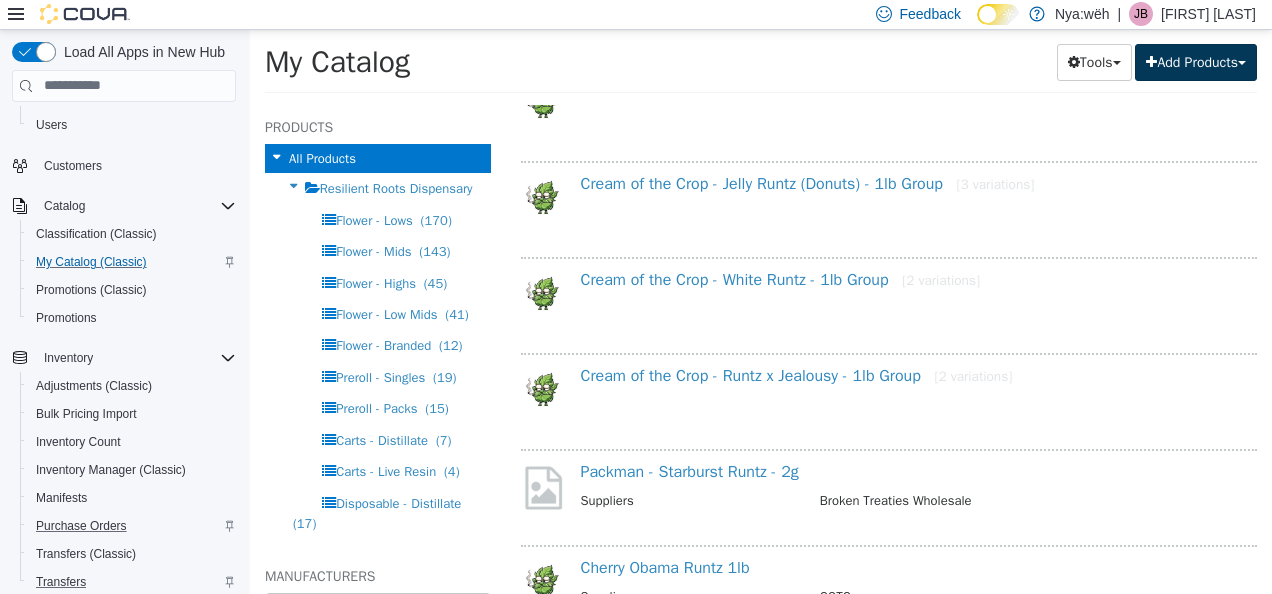 click on "Add Products" at bounding box center [1196, 61] 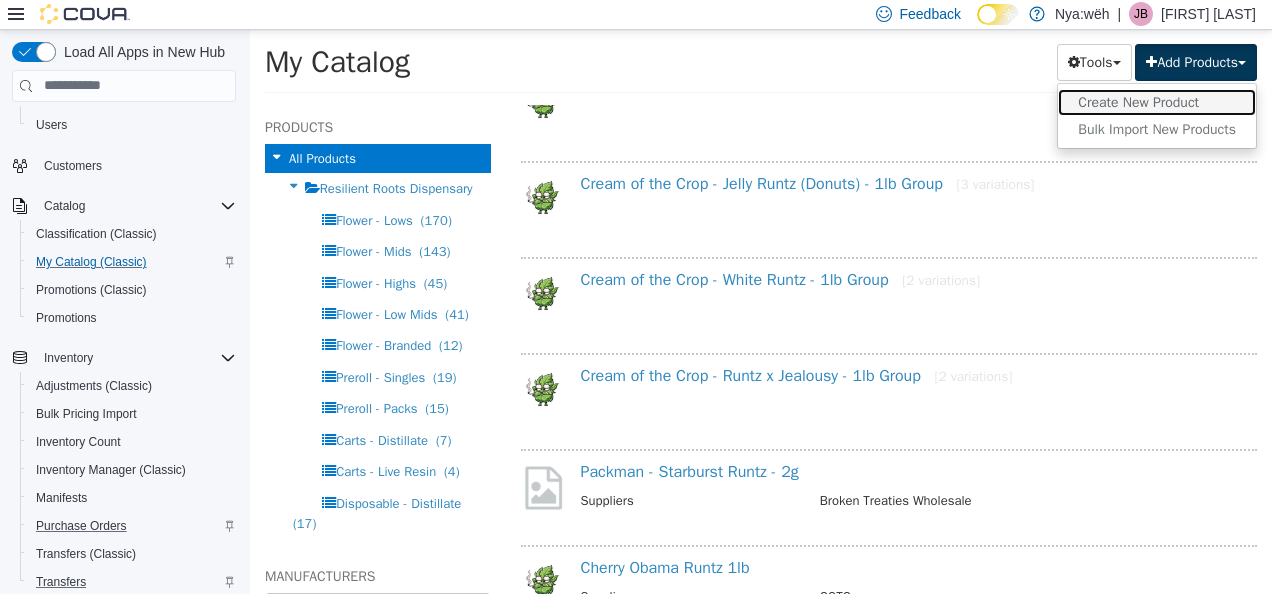 click on "Create New Product" at bounding box center (1157, 101) 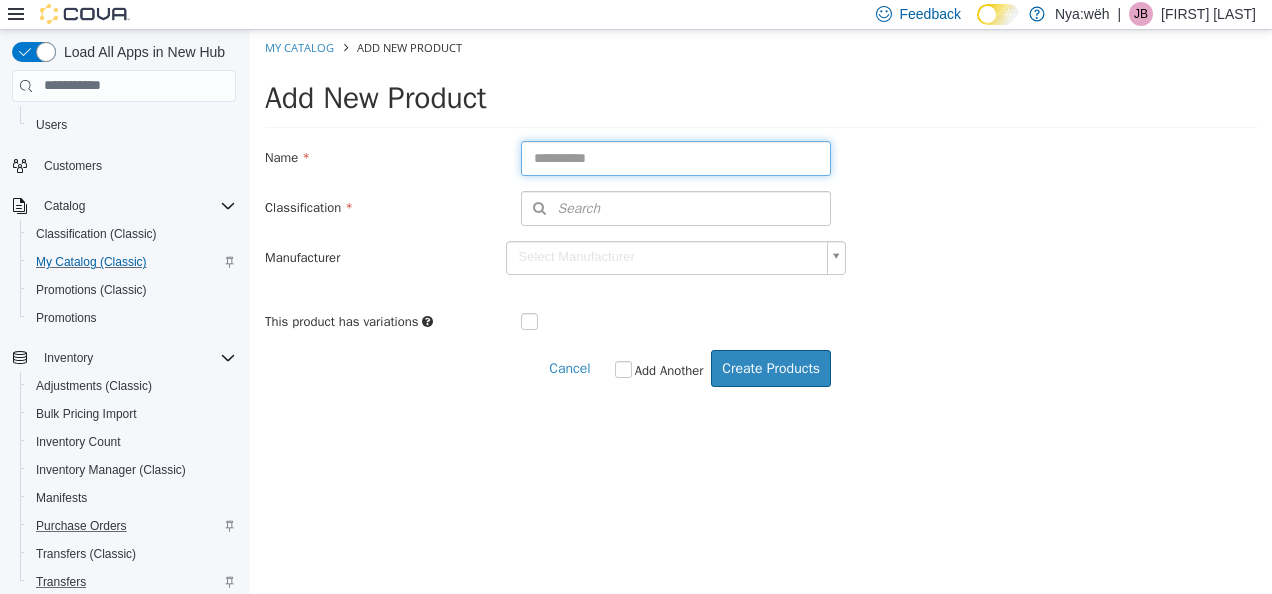 click at bounding box center (676, 157) 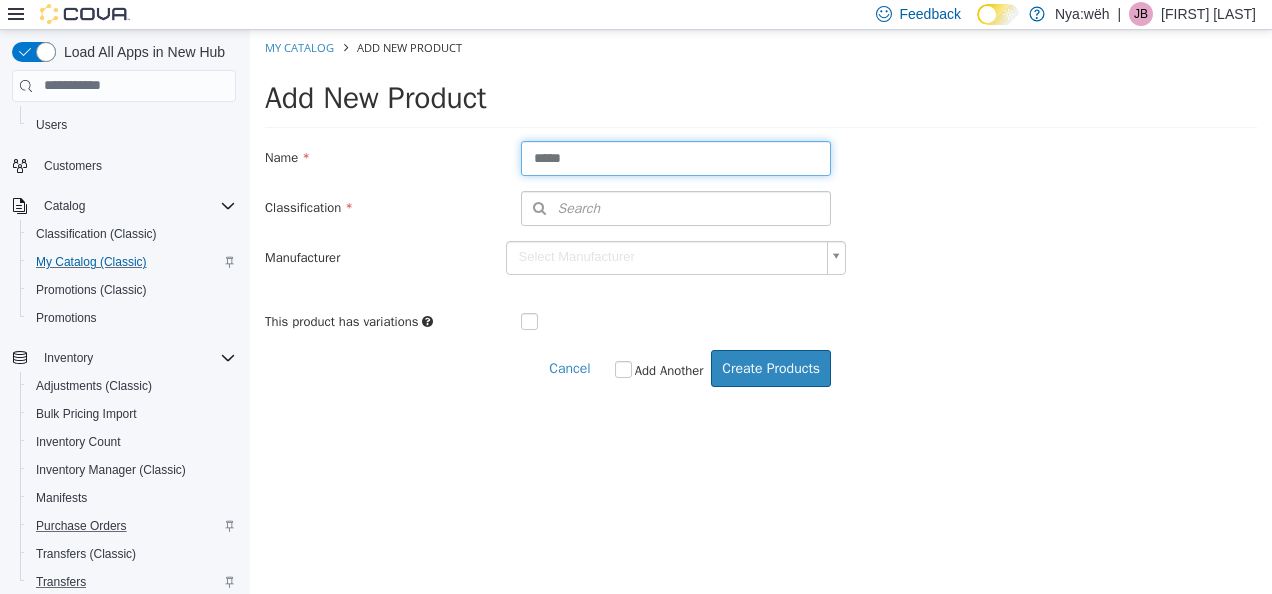 type on "*****" 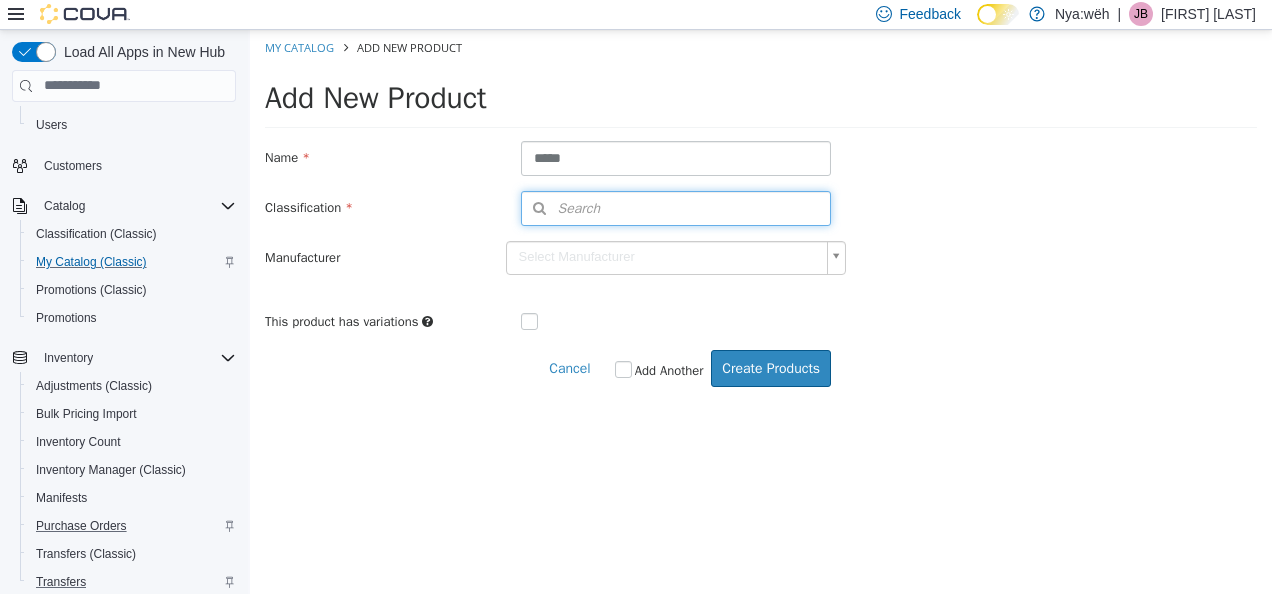click on "Search" at bounding box center [676, 207] 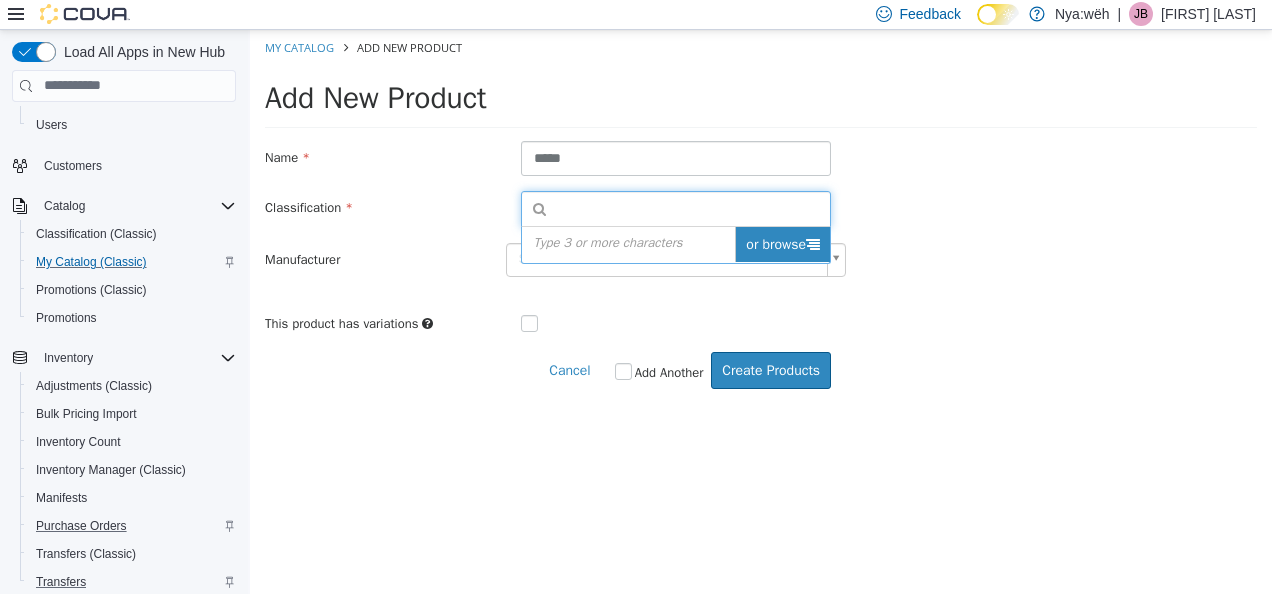 click on "or browse" at bounding box center (782, 243) 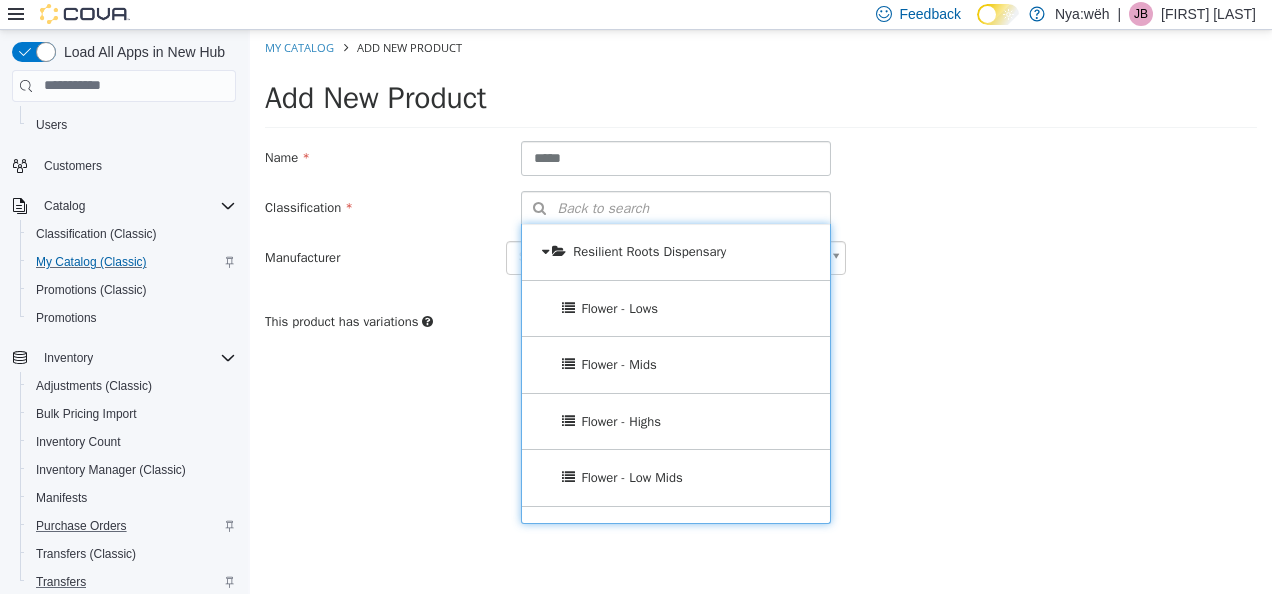 click on "Flower - Lows" at bounding box center [676, 308] 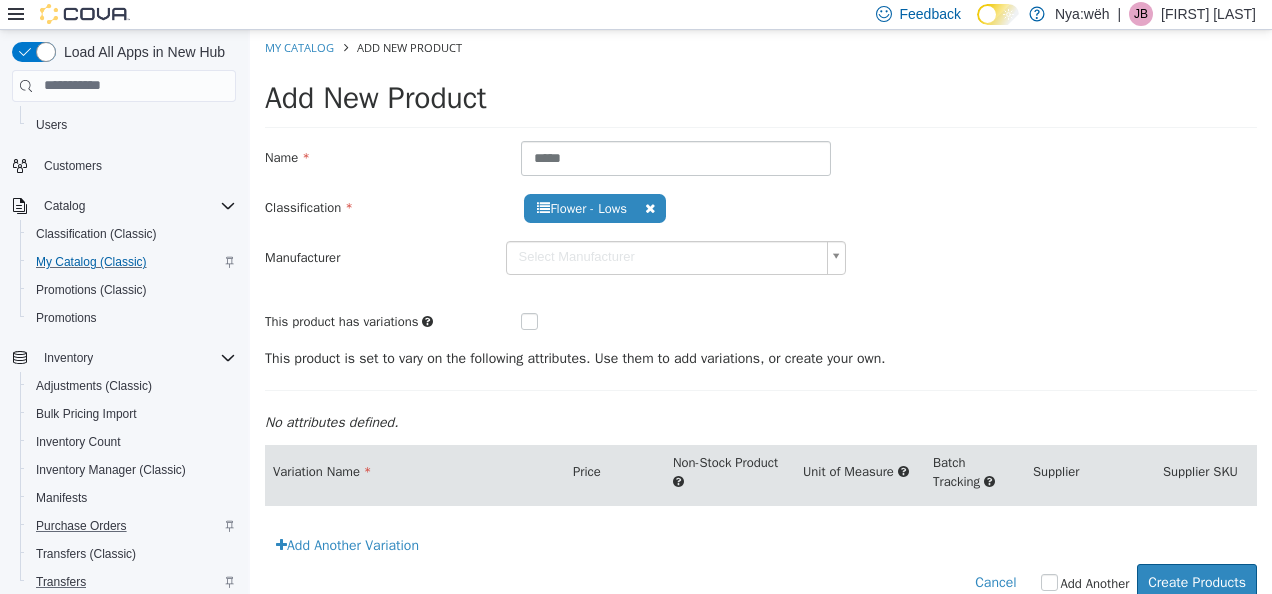 click on "**********" at bounding box center [761, 243] 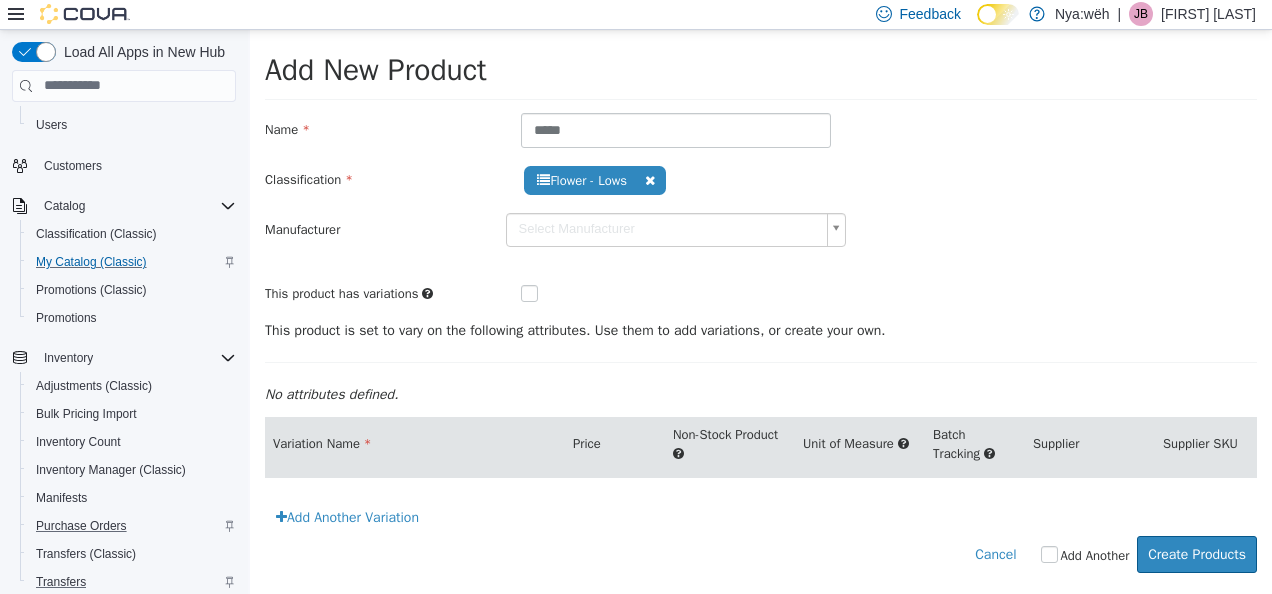 scroll, scrollTop: 41, scrollLeft: 0, axis: vertical 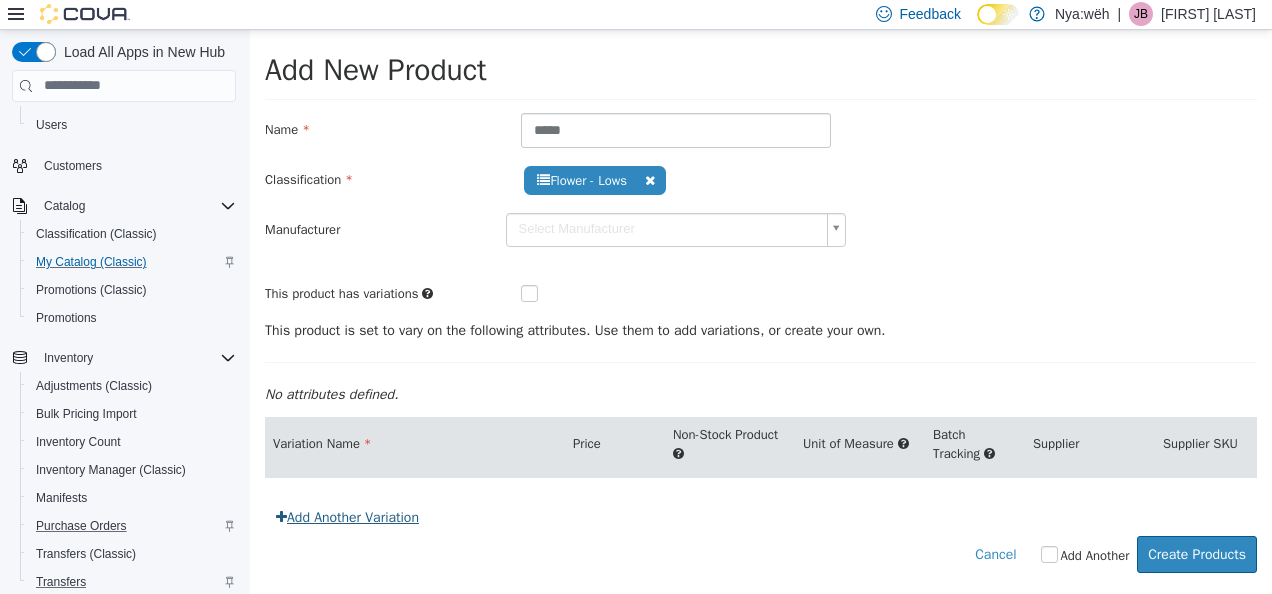 click on "Add Another Variation" at bounding box center (347, 516) 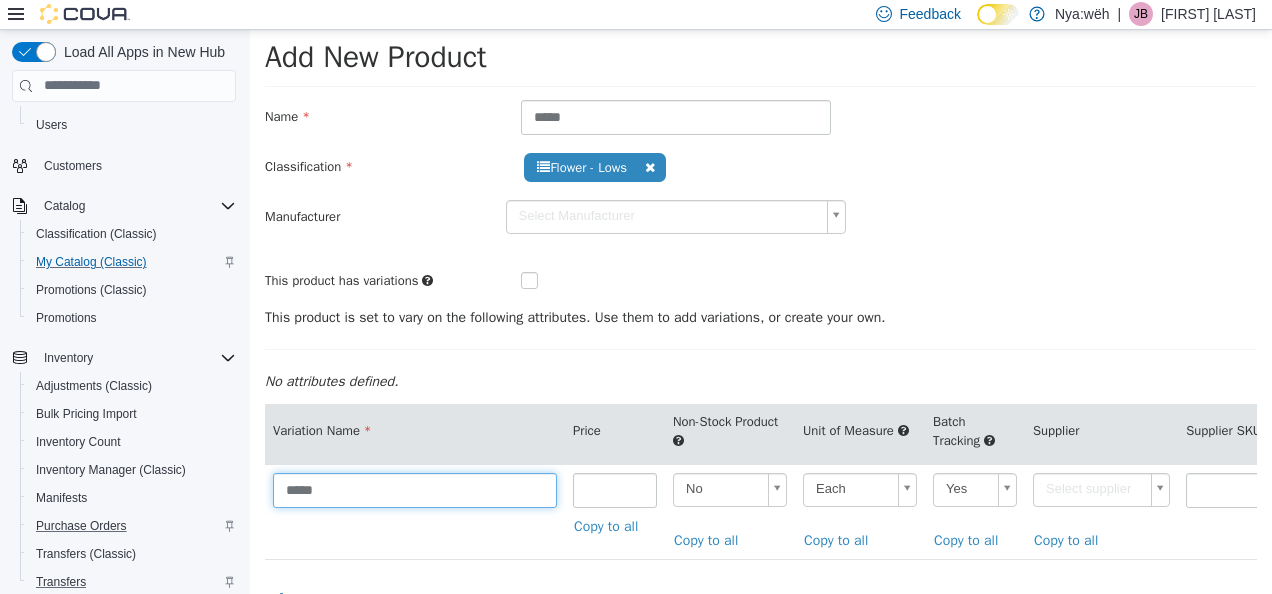 click on "*****" at bounding box center [415, 489] 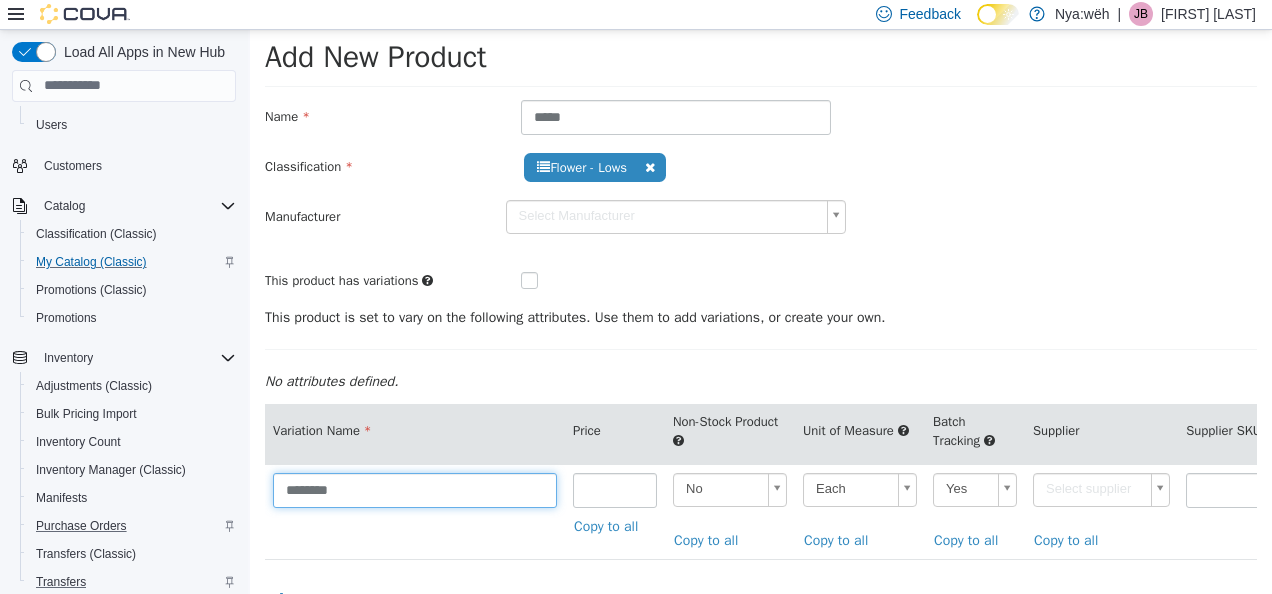 type on "********" 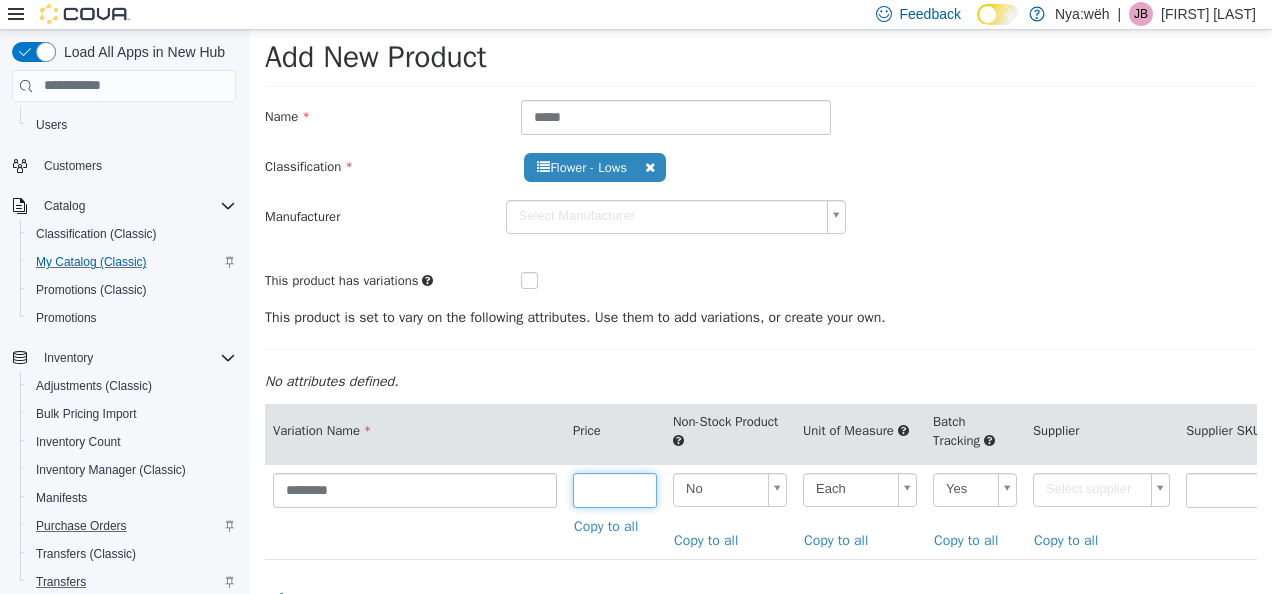 click at bounding box center (615, 489) 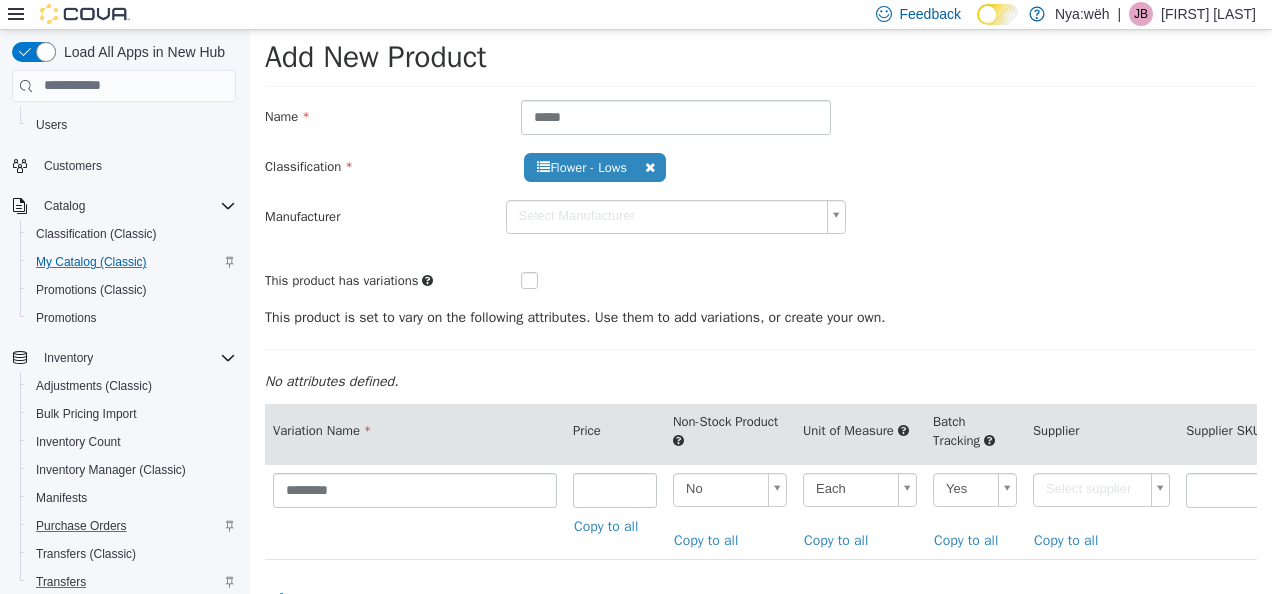 click on "**********" at bounding box center (761, 331) 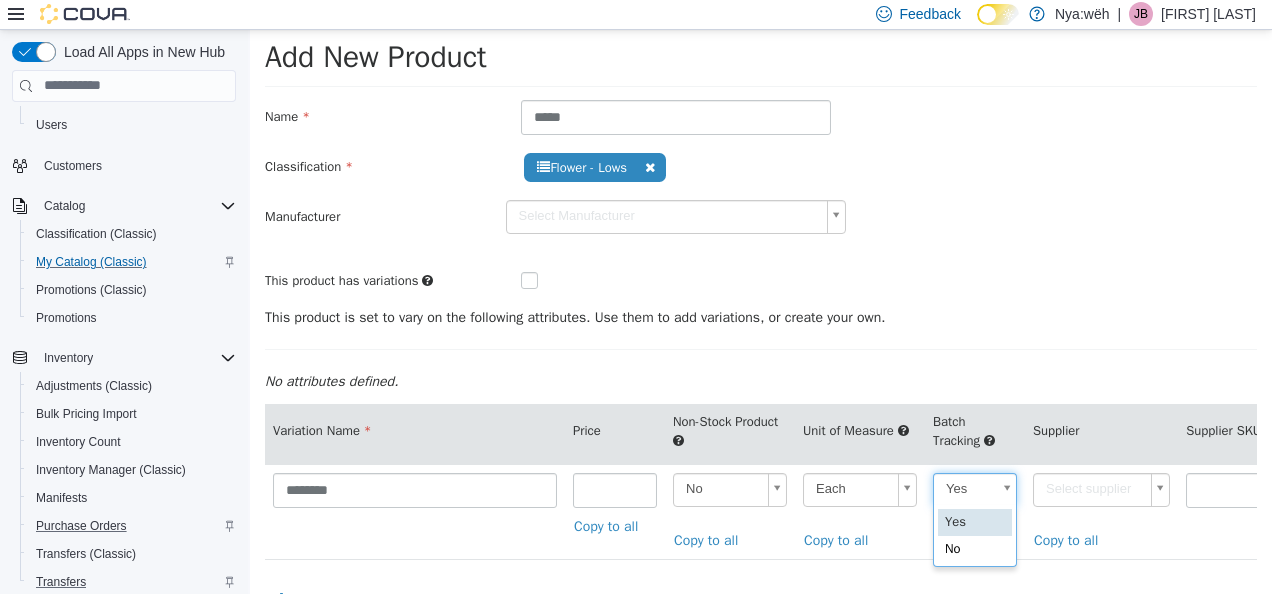 scroll, scrollTop: 0, scrollLeft: 5, axis: horizontal 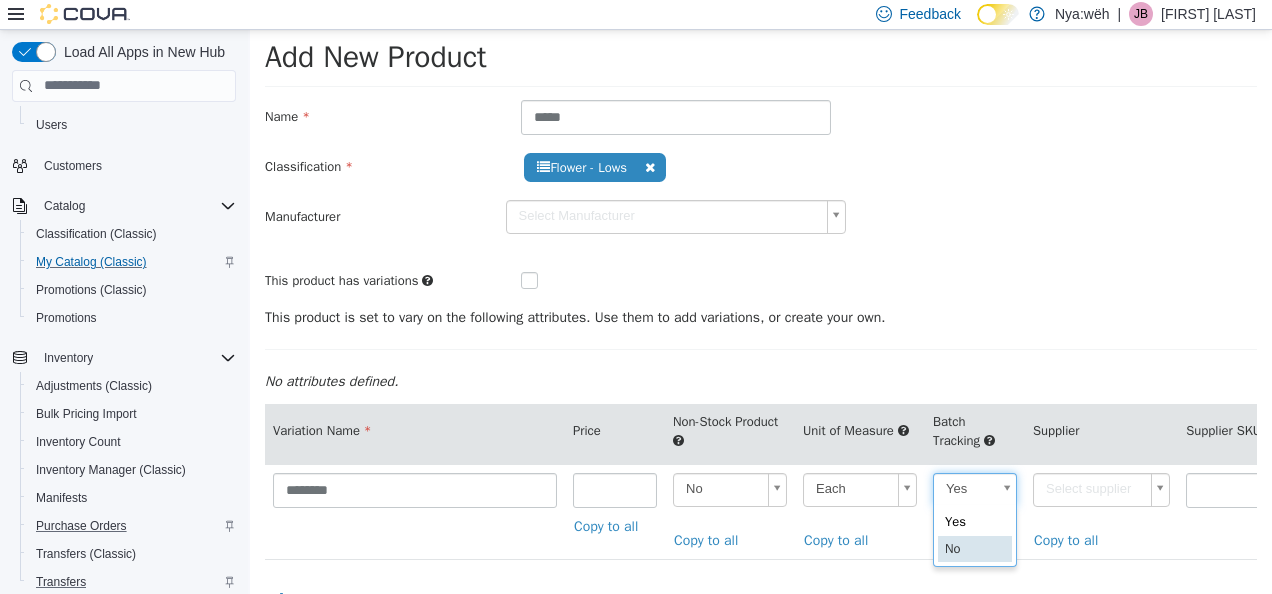 type on "**" 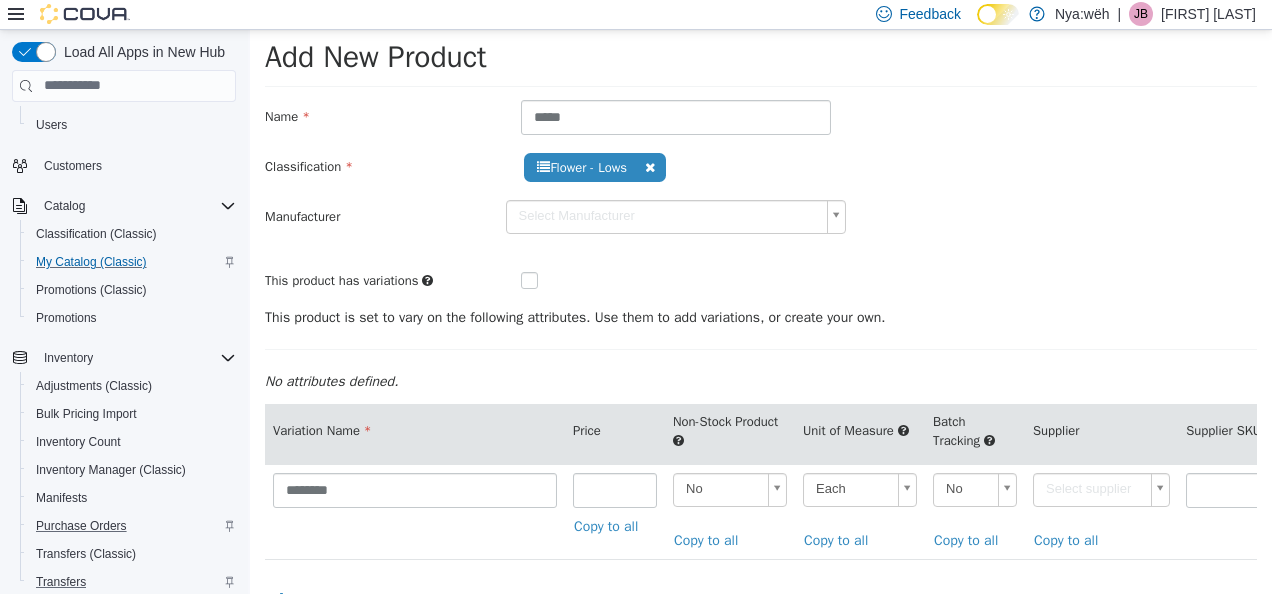 click on "**********" at bounding box center (761, 331) 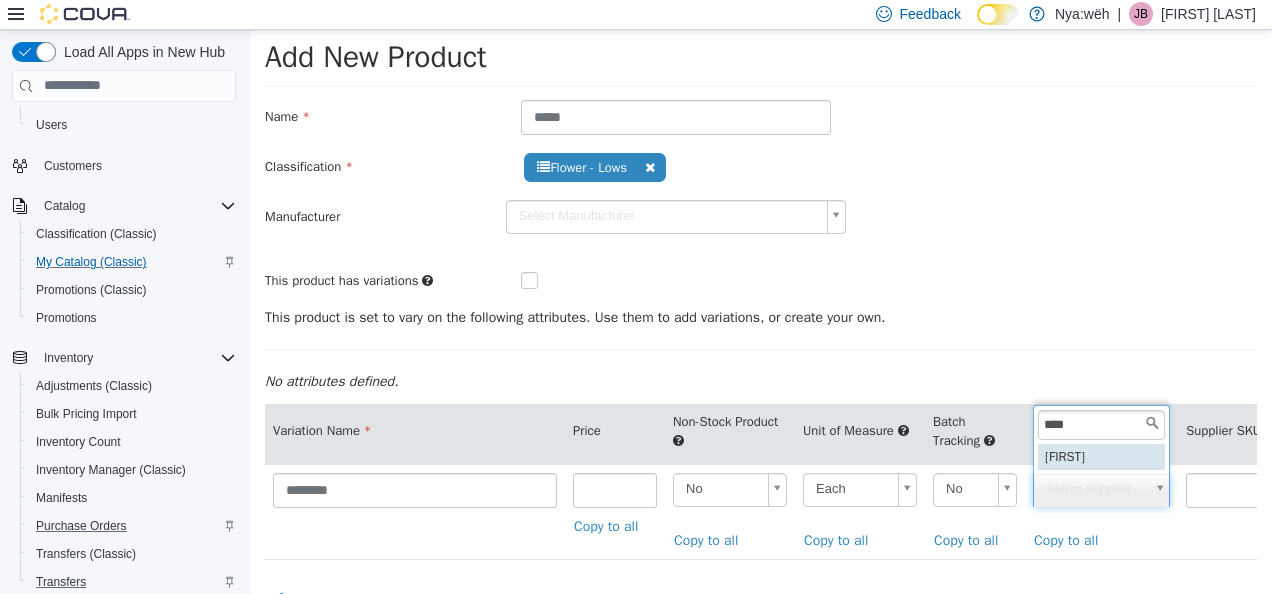 type on "****" 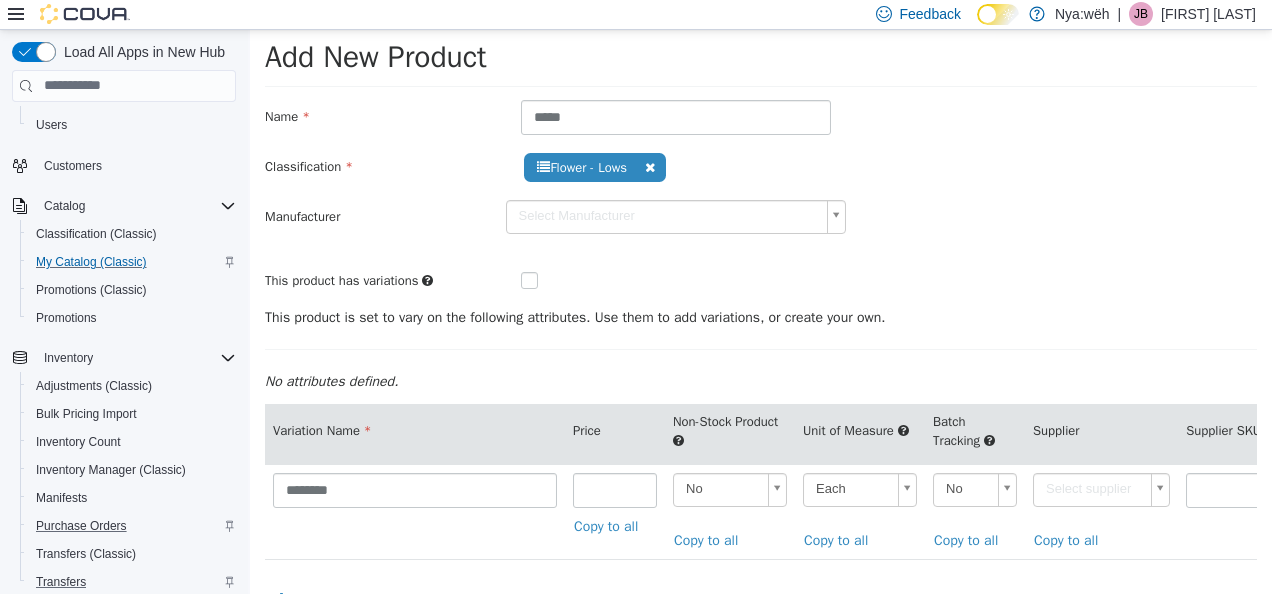 type on "******" 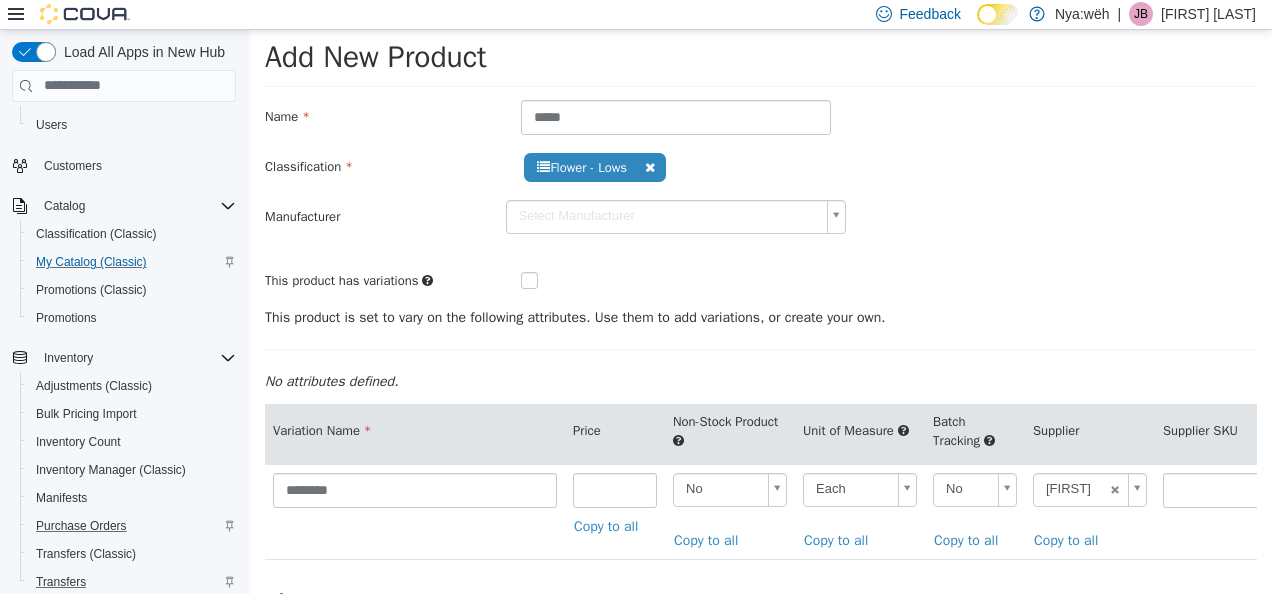 scroll, scrollTop: 135, scrollLeft: 0, axis: vertical 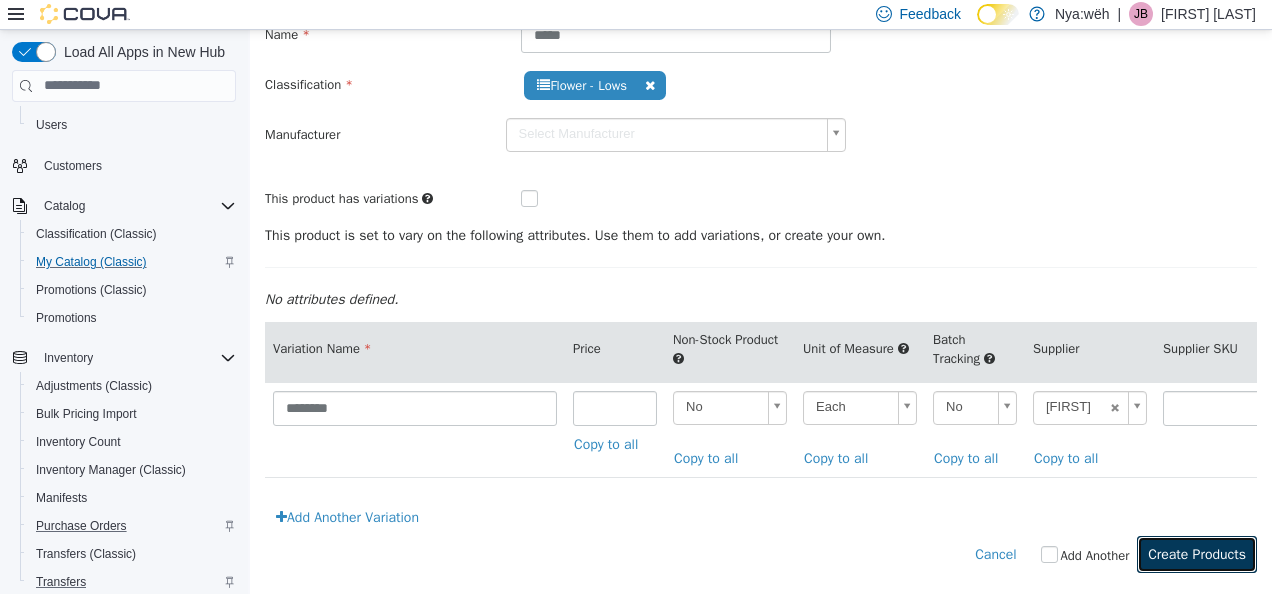 click on "Create Products" at bounding box center [1197, 553] 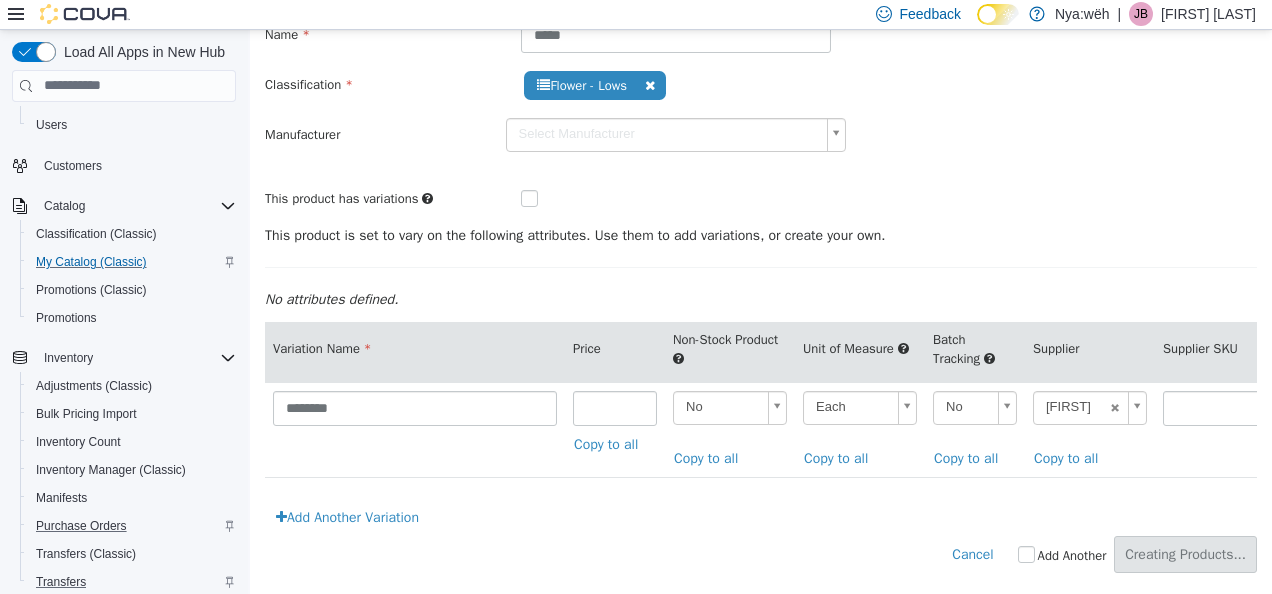 scroll, scrollTop: 0, scrollLeft: 0, axis: both 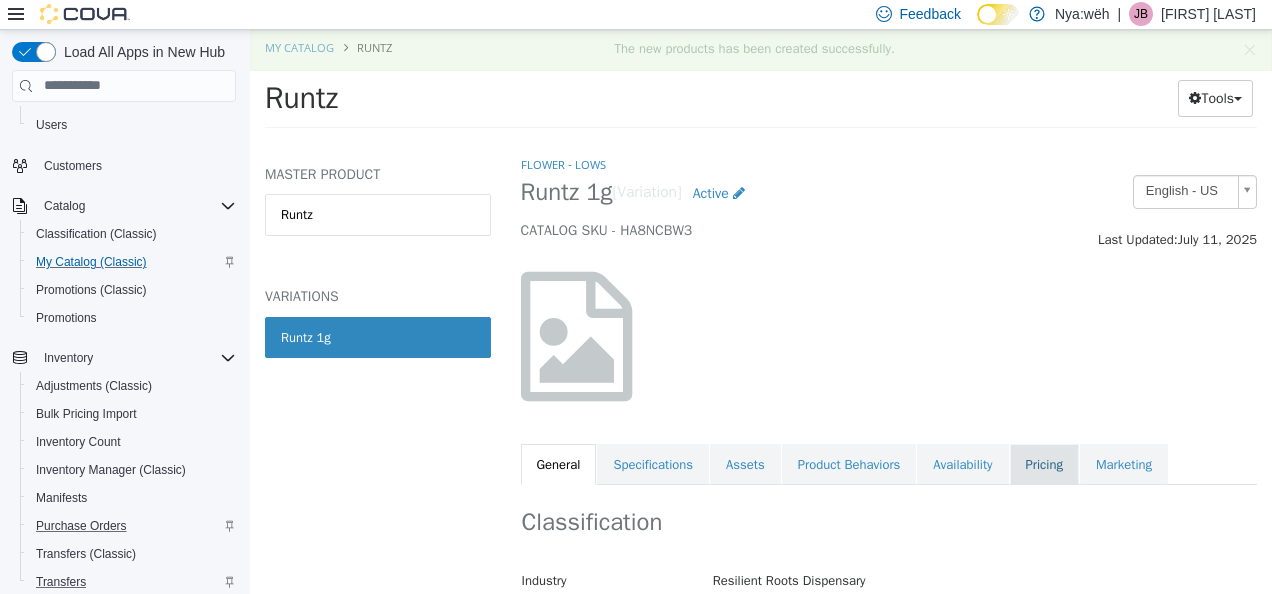 click on "Pricing" at bounding box center (1044, 464) 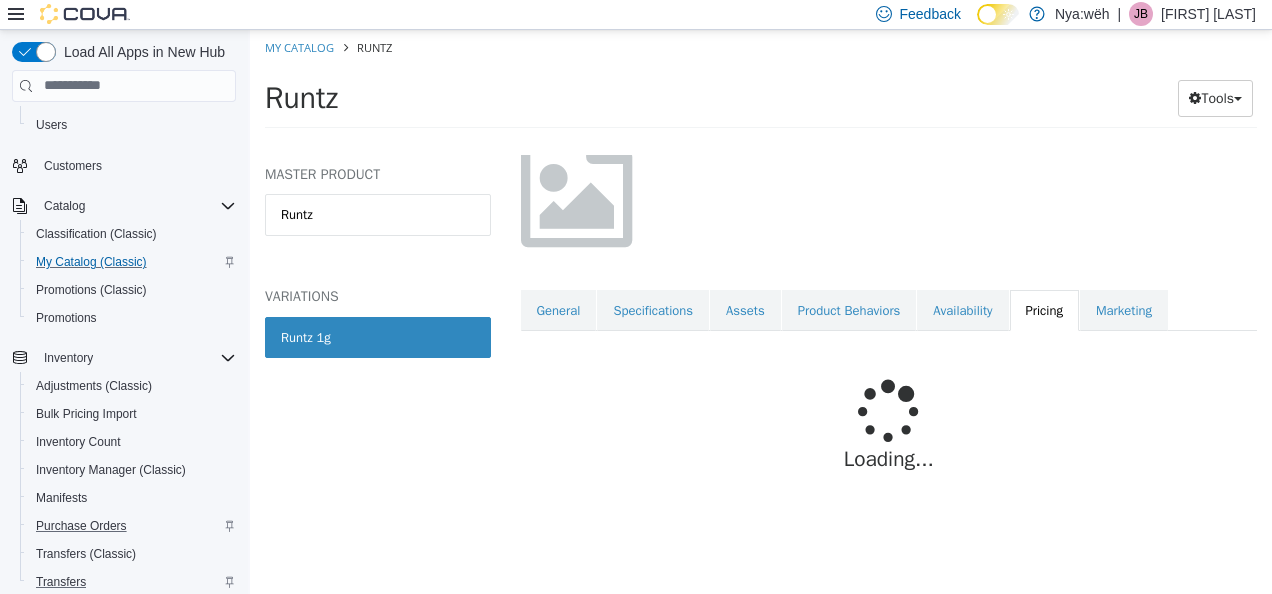 scroll, scrollTop: 152, scrollLeft: 0, axis: vertical 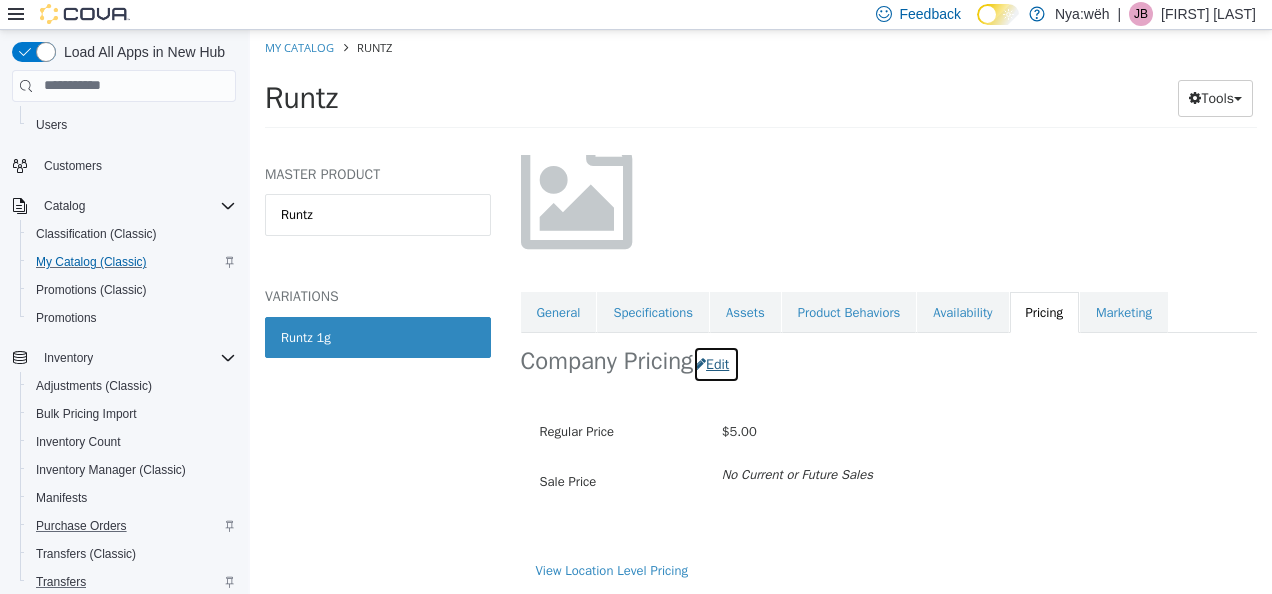 click at bounding box center (700, 363) 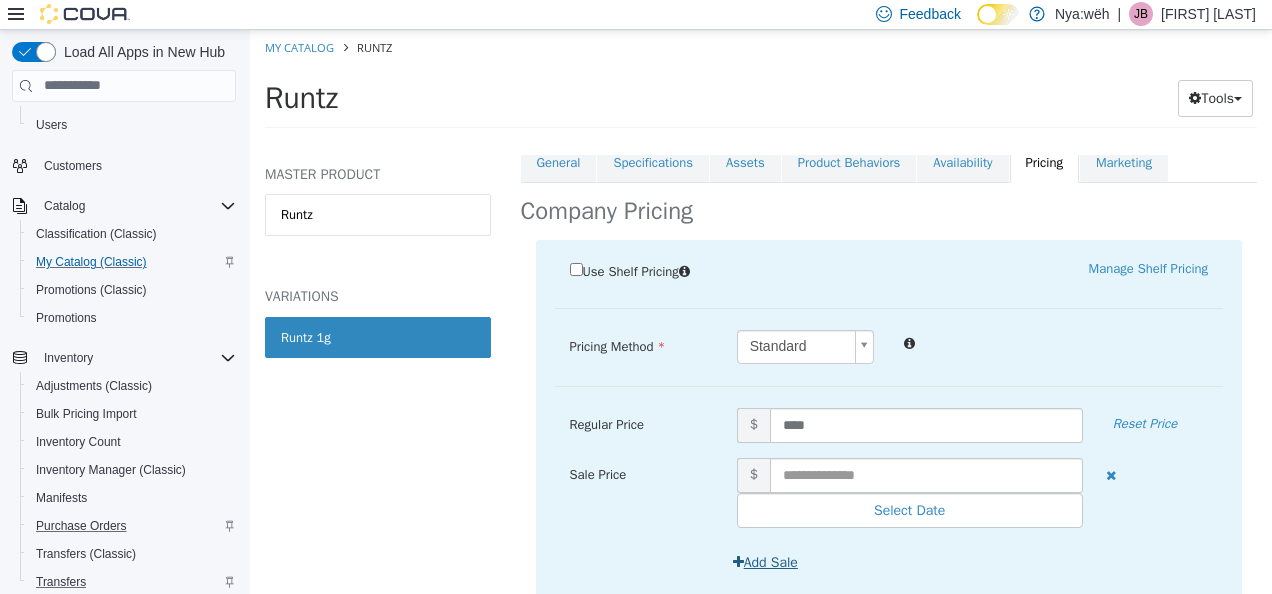 scroll, scrollTop: 452, scrollLeft: 0, axis: vertical 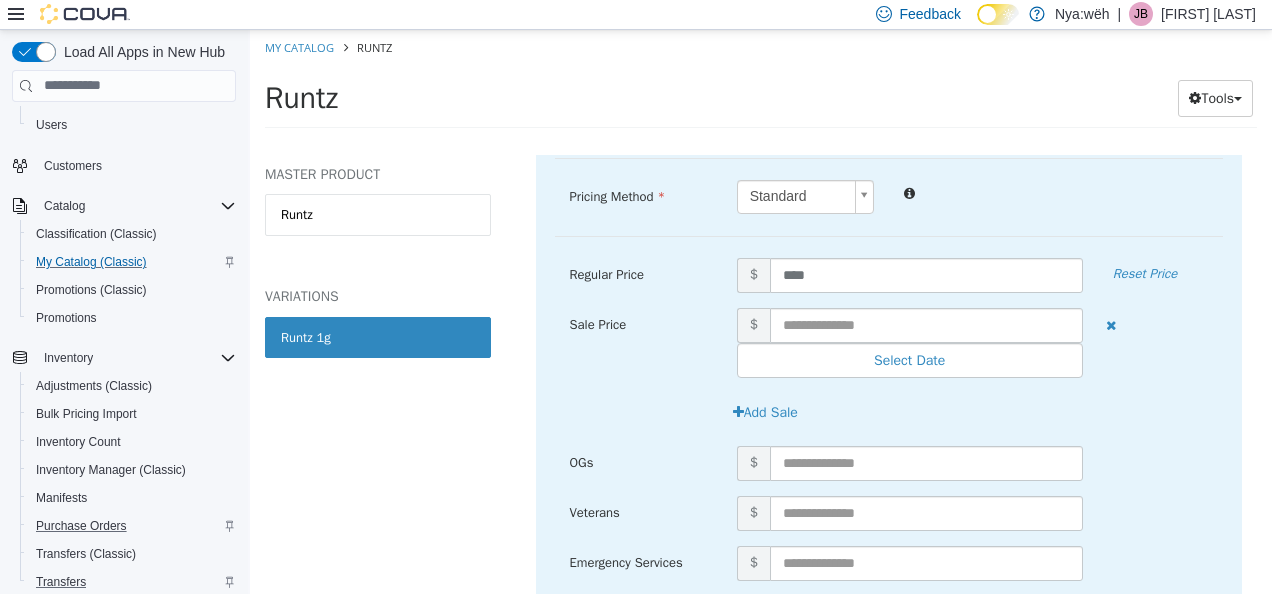 click on "Saving Bulk Changes...
×
The new products has been created successfully.
My Catalog
Runtz
Runtz
Tools  Move Variations
Print Labels
MASTER PRODUCT
Runtz
VARIATIONS
Runtz 1g
Flower - Lows
Runtz 1g
[Variation] Active   CATALOG SKU - HA8NCBW3     English - US                             Last Updated:  July 11, 2025
General Specifications Assets Product Behaviors Availability Pricing
Marketing Company Pricing
Use Shelf Pricing    Manage Shelf Pricing Shelf Price     Select a Shelf Price                             Shelf Price is required Pricing Method     Standard                             * Regular Price $ **** Reset Price Sale Price $ Select Date     (UTC-4) New_York                                Add Sale OGs $ Veterans $ Emergency Services $ Seneca Enrolled $ Wholesale $ Out of town $ Cancel Save View Location Level Pricing" at bounding box center (761, 84) 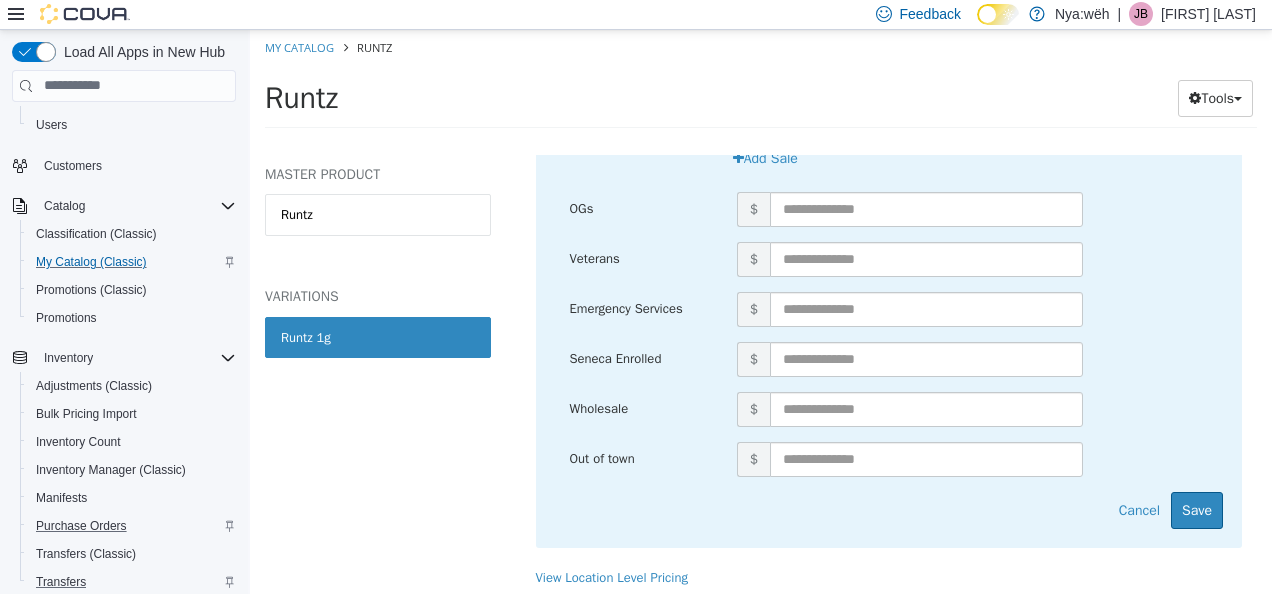 scroll, scrollTop: 4776, scrollLeft: 0, axis: vertical 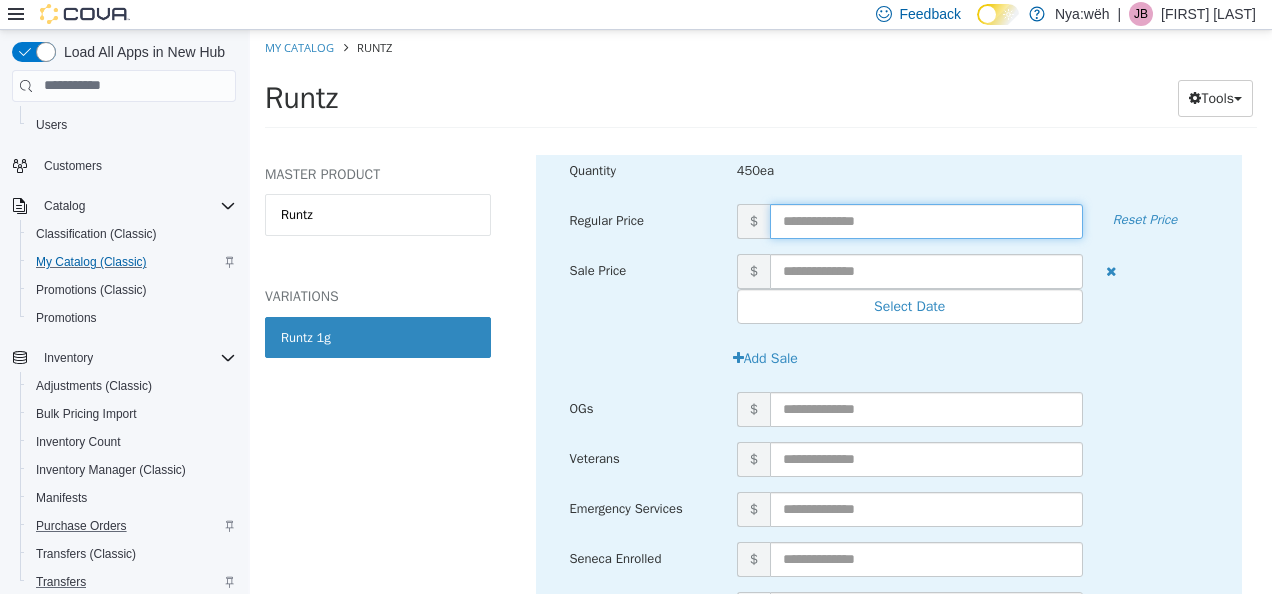 click at bounding box center (926, 220) 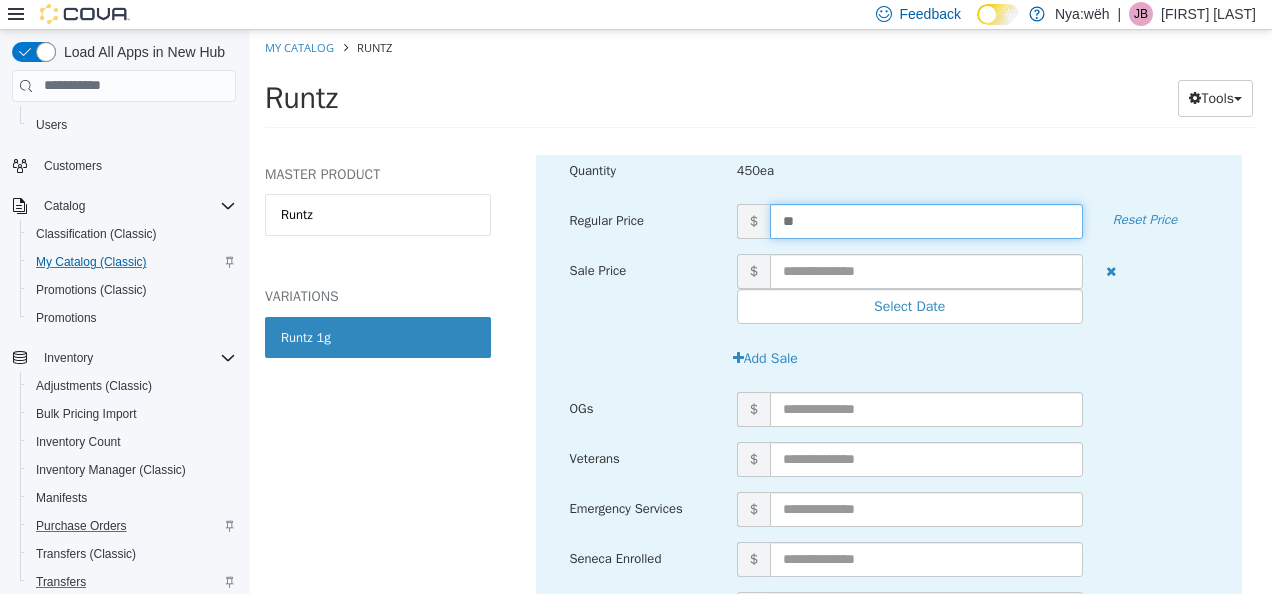 type on "***" 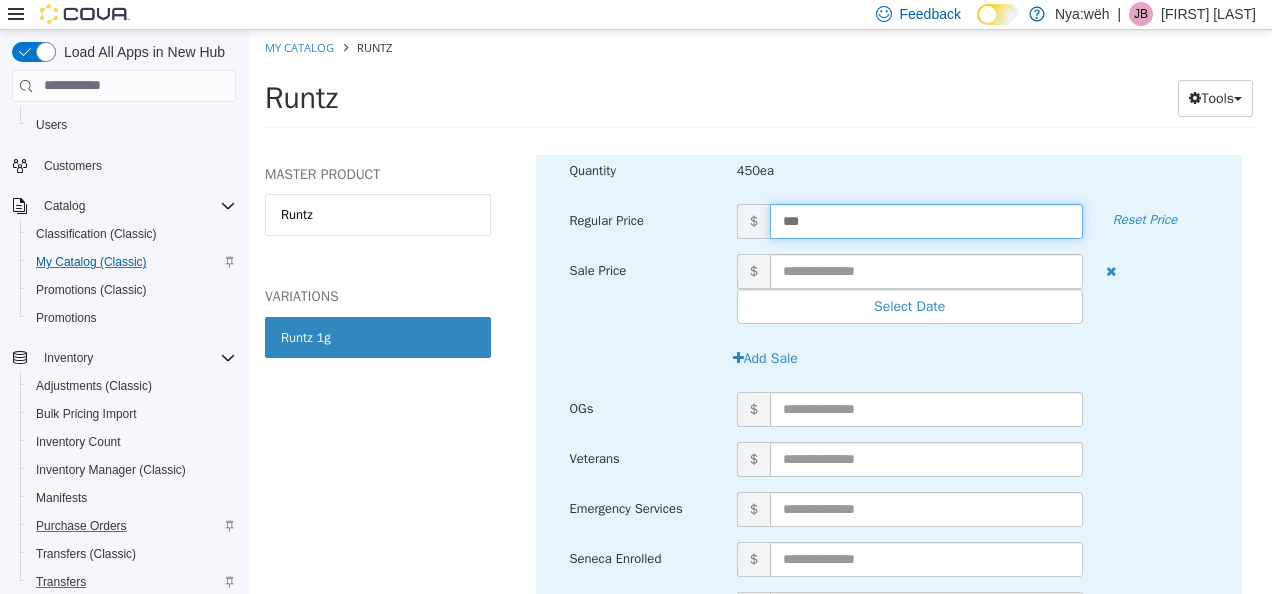 click on "450ea" at bounding box center (972, 170) 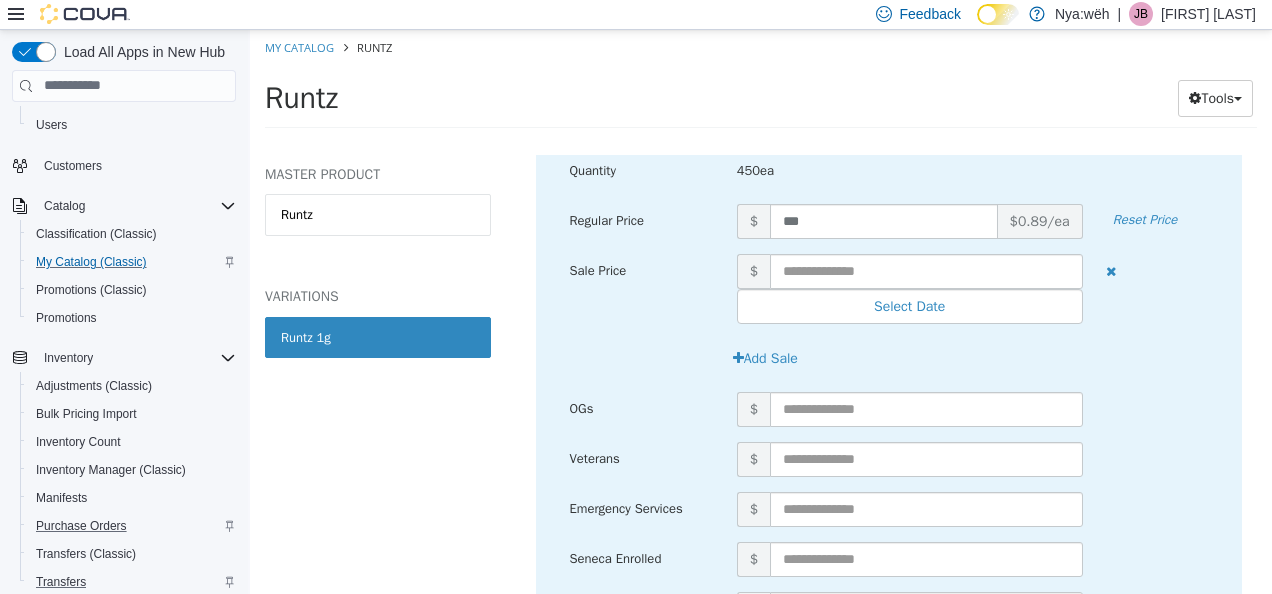 click on "Sale Price $
Select Date     (UTC-4) New_York" at bounding box center [889, 296] 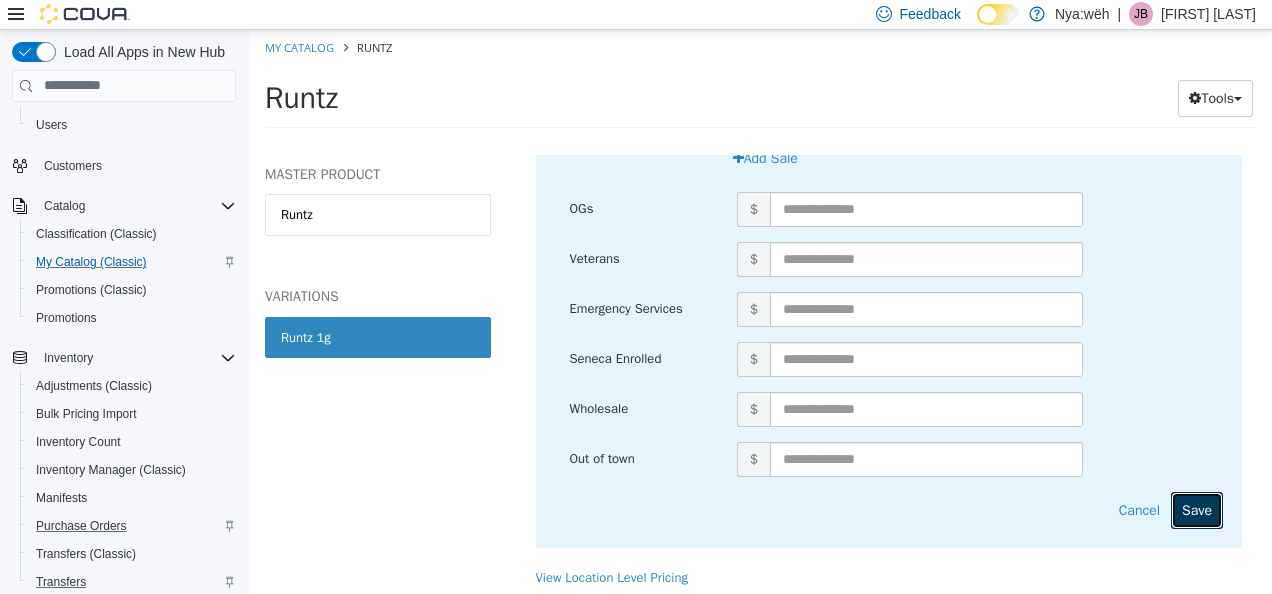 click on "Save" at bounding box center [1197, 509] 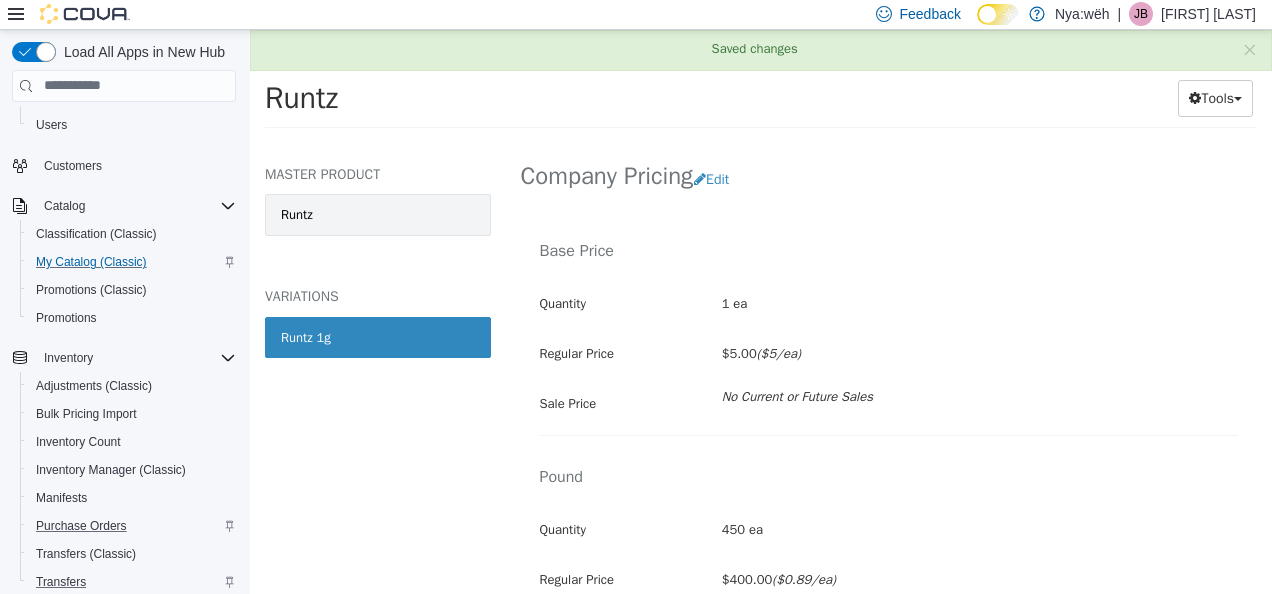 scroll, scrollTop: 212, scrollLeft: 0, axis: vertical 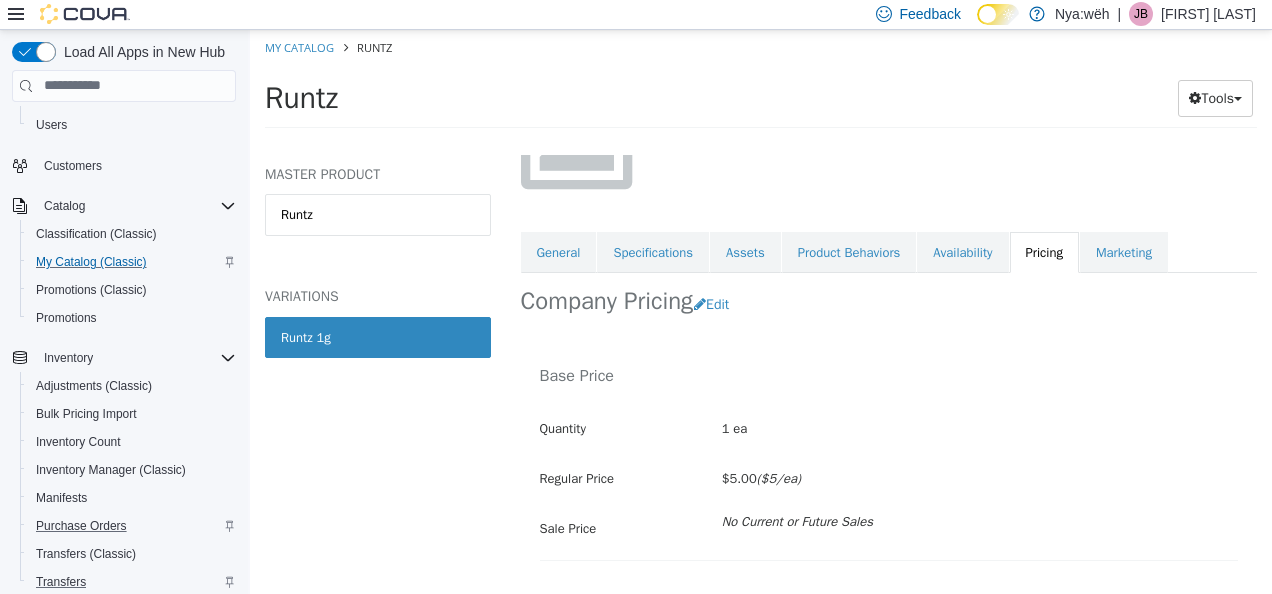 click on "My Catalog" at bounding box center (301, 46) 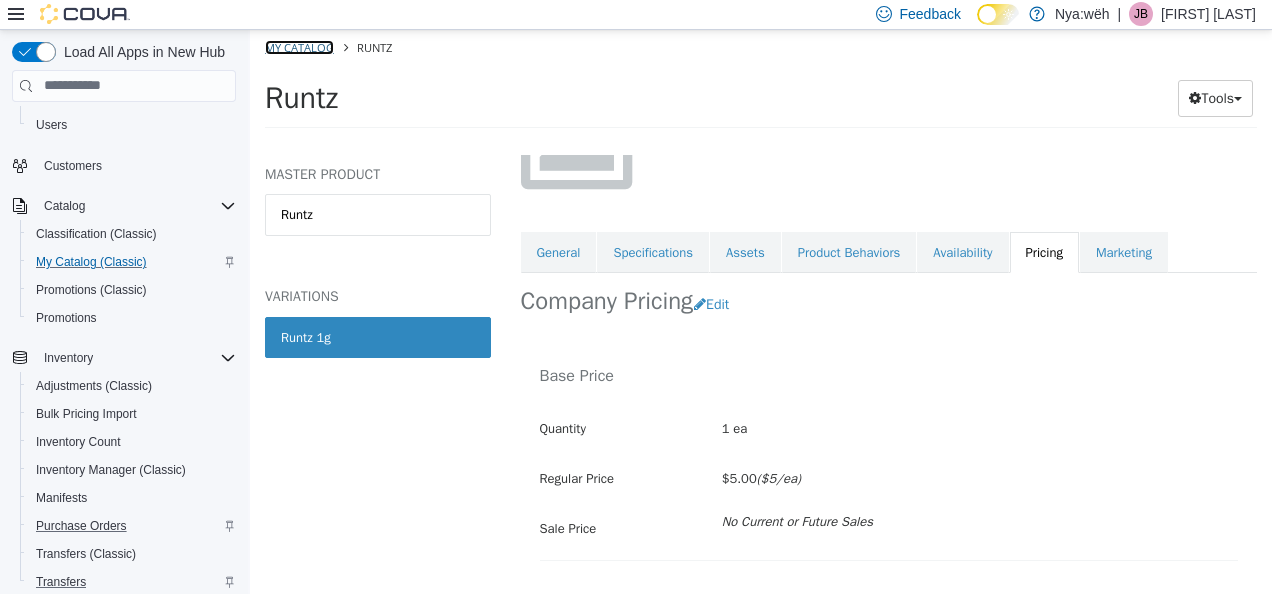 click on "My Catalog" at bounding box center (299, 46) 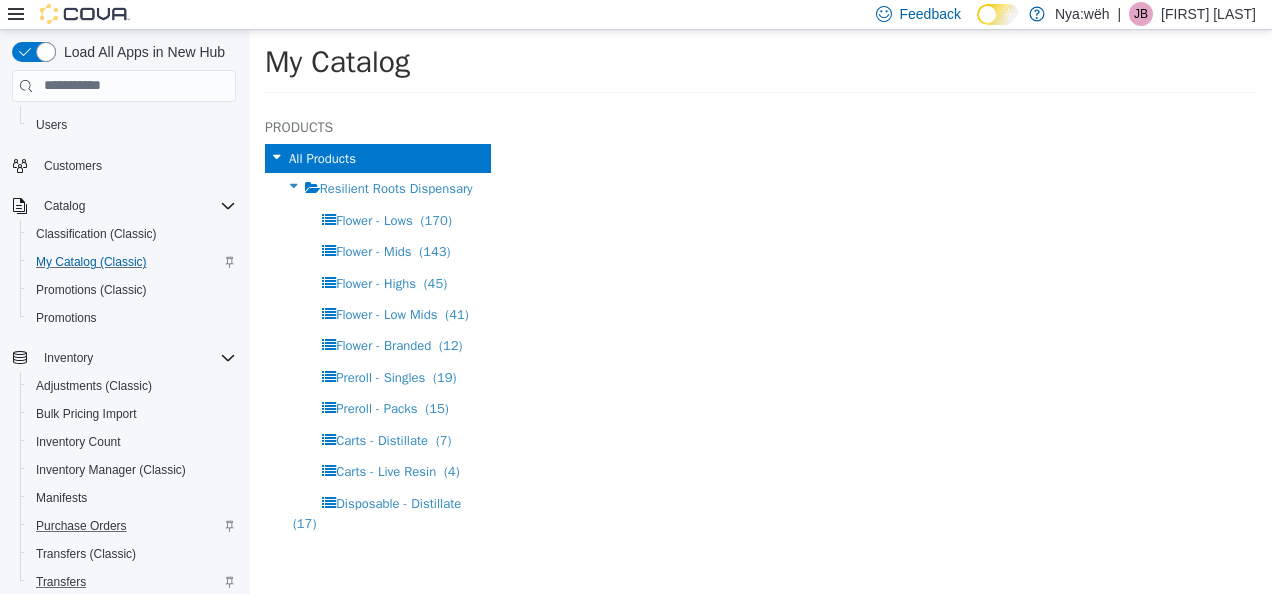 select on "**********" 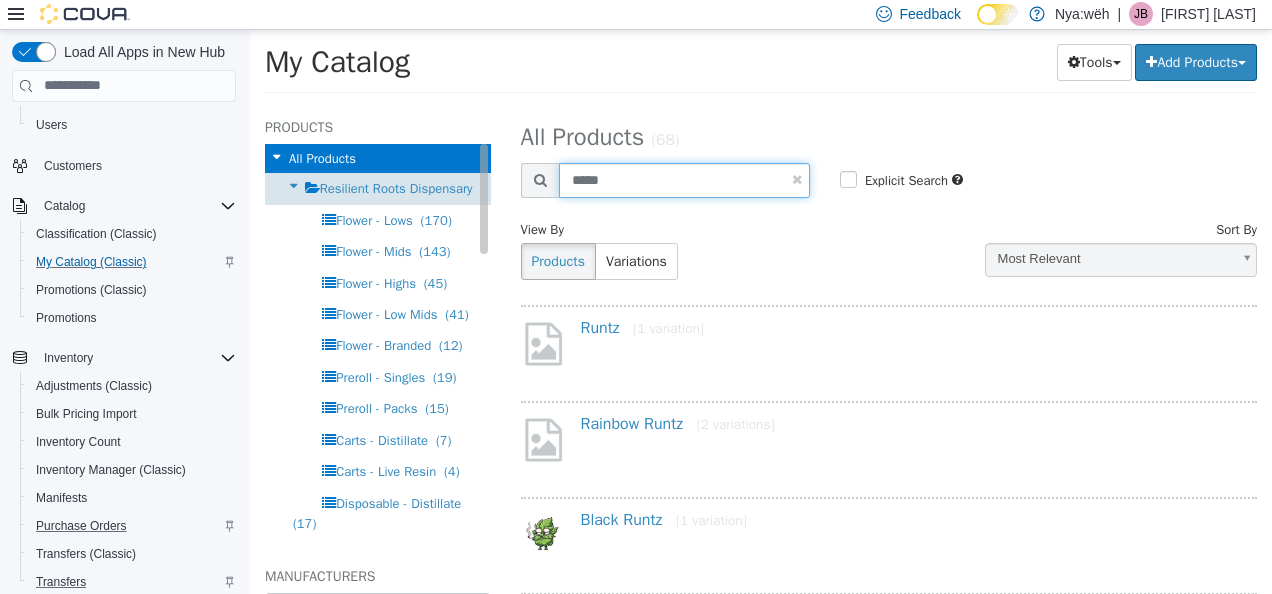 click on "Products All Products  Resilient Roots Dispensary  Flower - Lows
(170)  Flower - Mids
(143)  Flower - Highs
(45)  Flower - Low Mids
(41)  Flower - Branded
(12)  Preroll - Singles
(19)  Preroll - Packs
(15)  Carts - Distillate
(7)  Carts - Live Resin
(4)  Disposable - Distillate
(17)  Disposable - Diamonds
(22)  Disposable - Hash Rosin
(1)  Disposable - Live Resin
(67)  Edibles
(37)  Snacks & Chocolate
(9)  Drinks
(2)  Concentrates - Crumble
(8)  Concentrates - Diamonds
(7)  Concentrates - Distillate
(5)  Concentrates - Badder
(28)  Concentrates - Hash
(12)  Concentrates - Live Resin
(5)  Concentrates - Mixed
(1)  Concentrates - Moon Rocks
(2)  Concentrates - Rosin
(5)  Concentrates - RSO
(3)  Concentrates - Shatter
(4)  Concentrates - Sugar
(30)  Concentrates - Terp Sauce
(1)  Concentrates - THCA
(3)  Cream & Tinctures
(5)  Seeds
(15)
(3)" at bounding box center [761, 105] 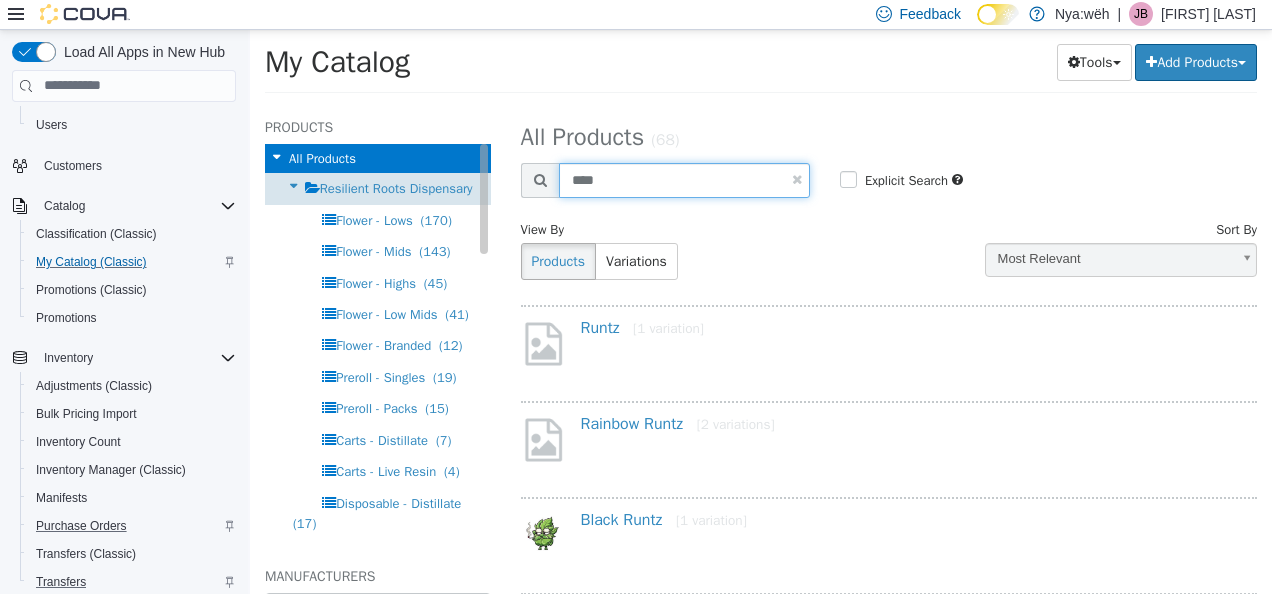 type on "****" 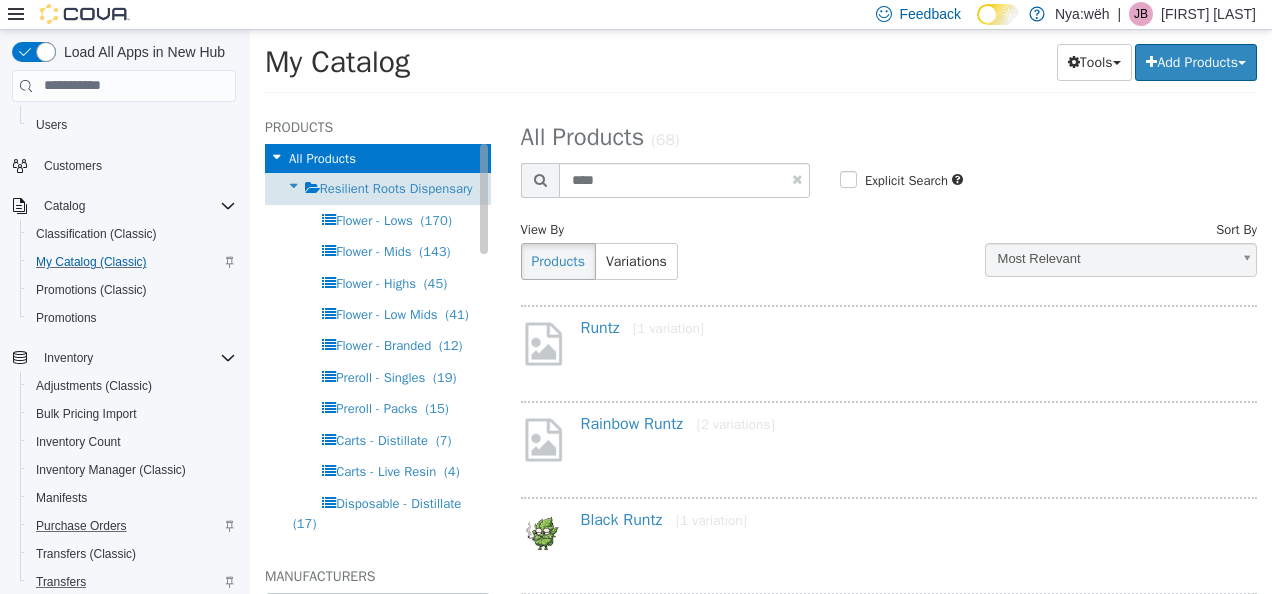 select on "**********" 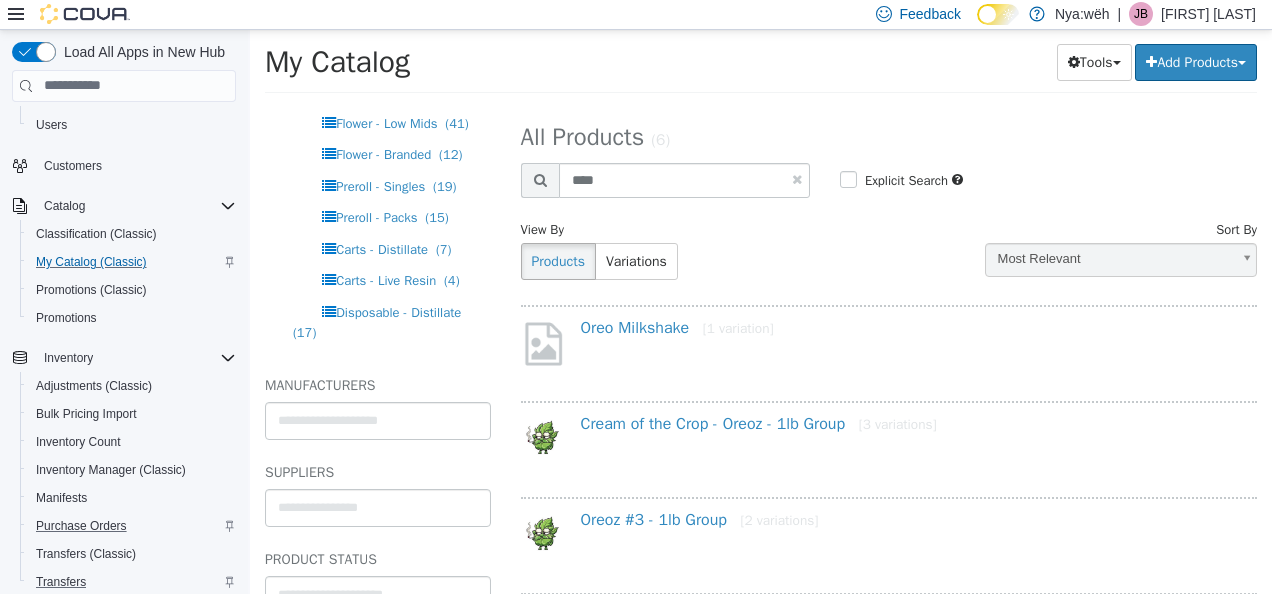 scroll, scrollTop: 200, scrollLeft: 0, axis: vertical 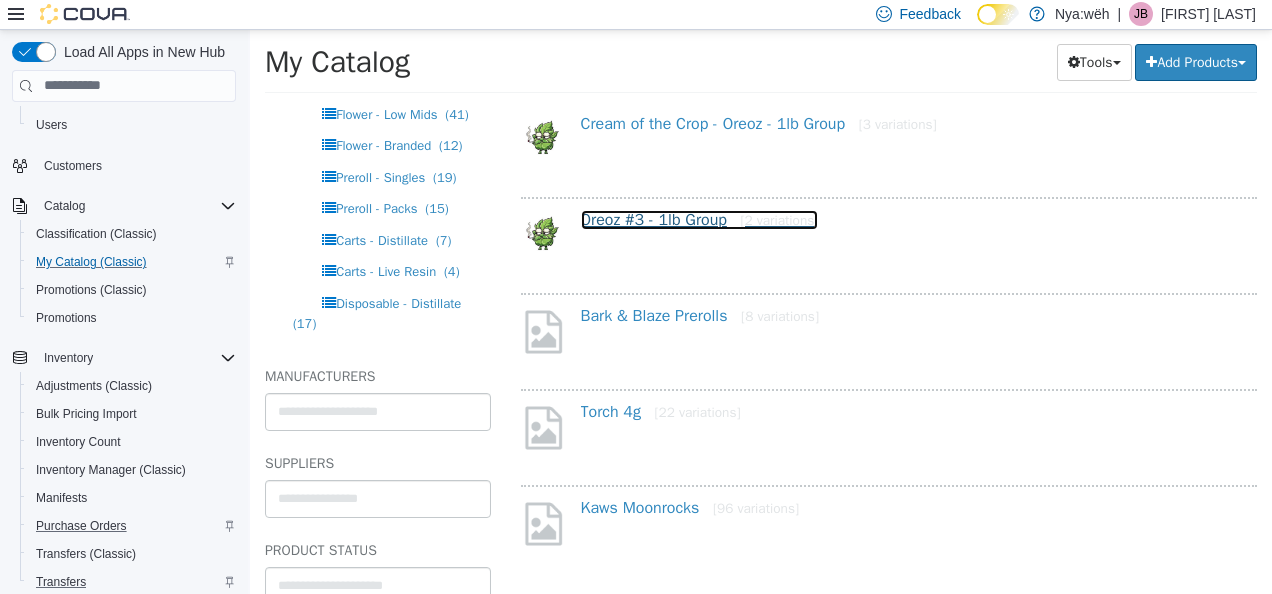 click on "Oreoz #3 - 1lb Group
[2 variations]" at bounding box center (700, 219) 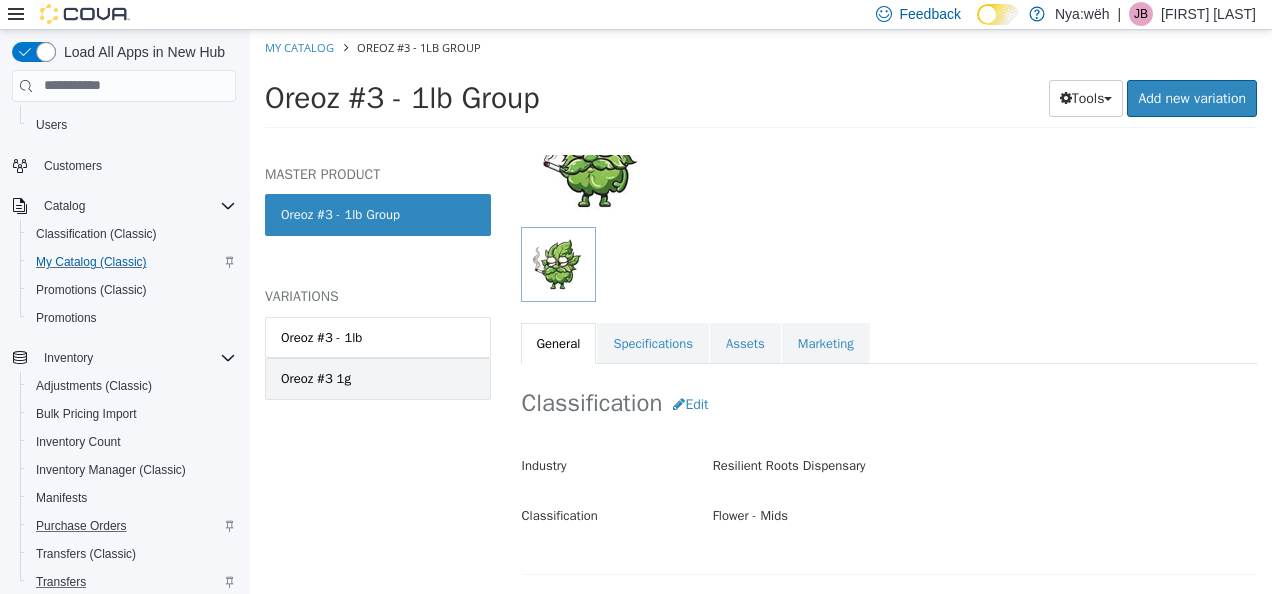 scroll, scrollTop: 200, scrollLeft: 0, axis: vertical 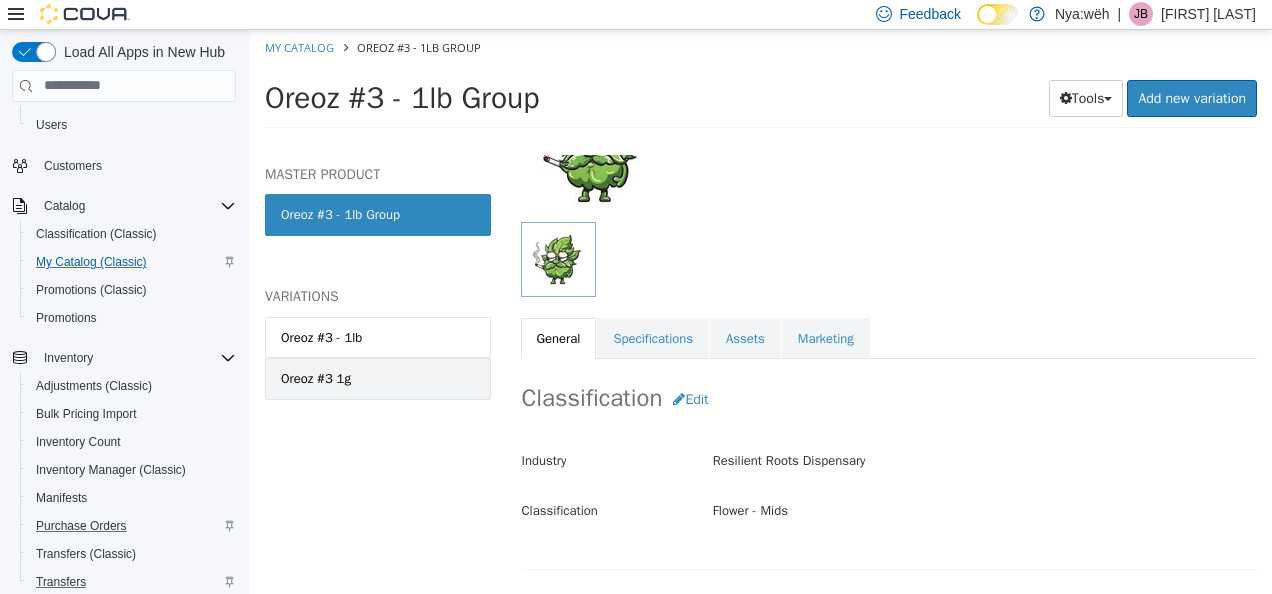 click on "Oreoz #3 1g" at bounding box center (316, 378) 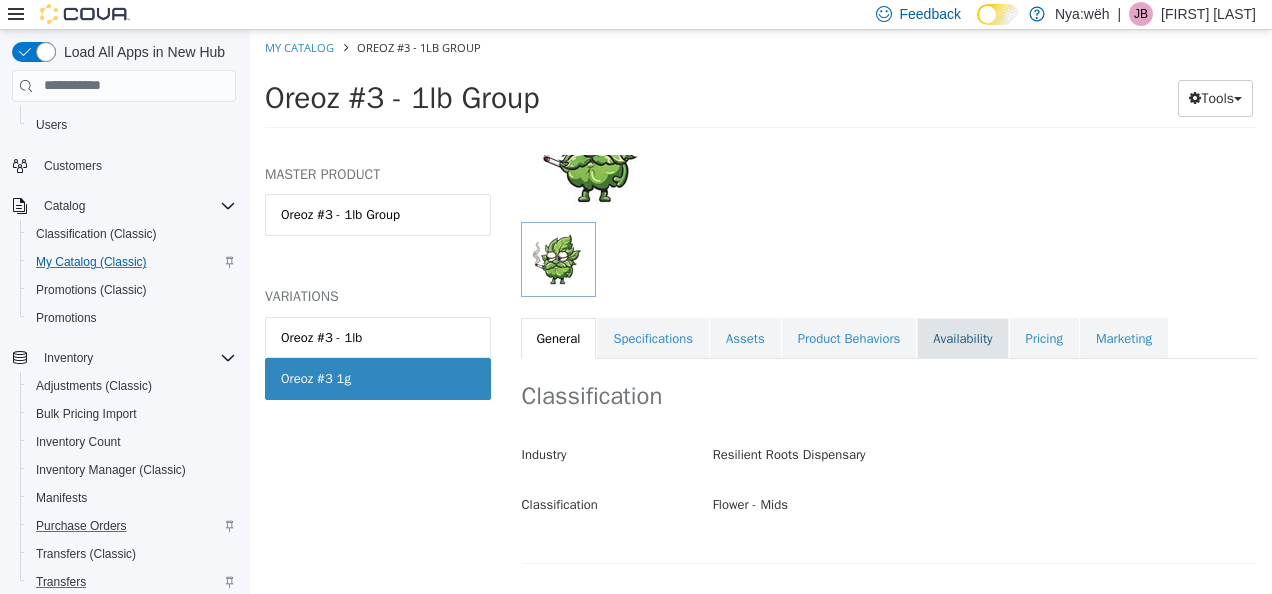 click on "Availability" at bounding box center [962, 338] 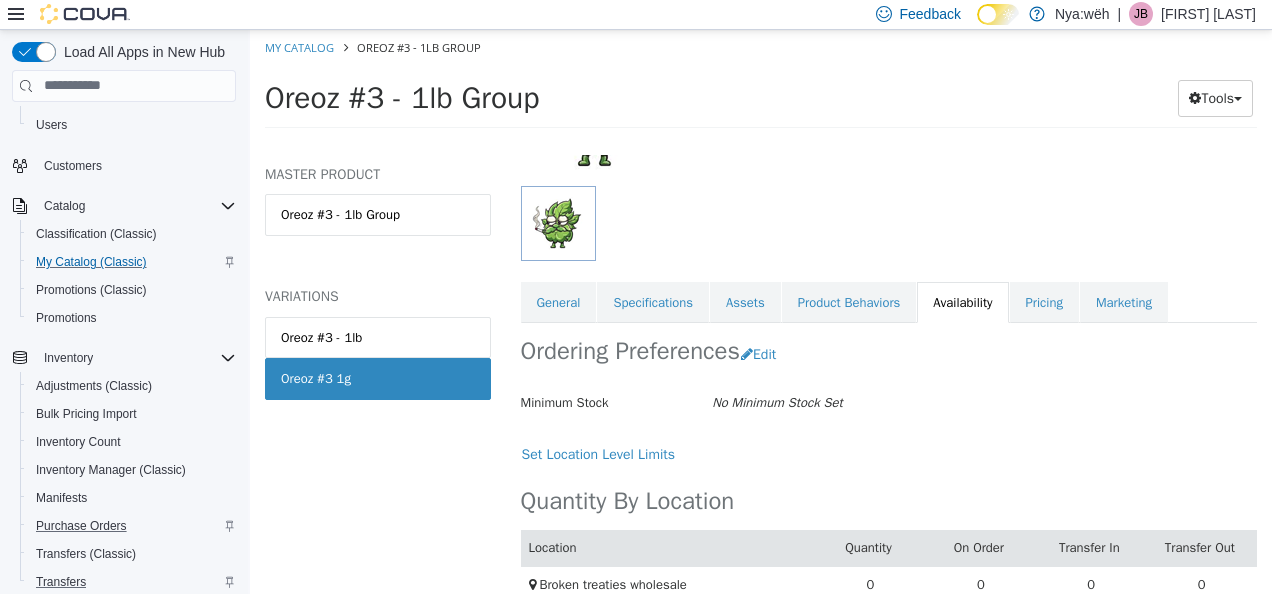scroll, scrollTop: 0, scrollLeft: 0, axis: both 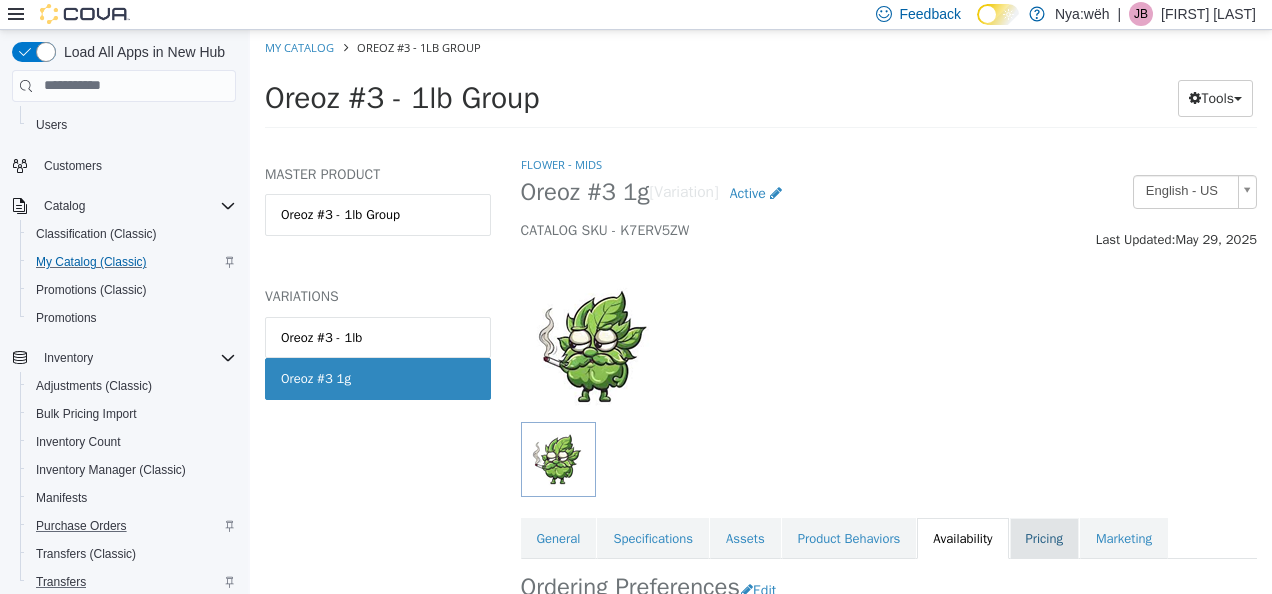 click on "Pricing" at bounding box center [1044, 538] 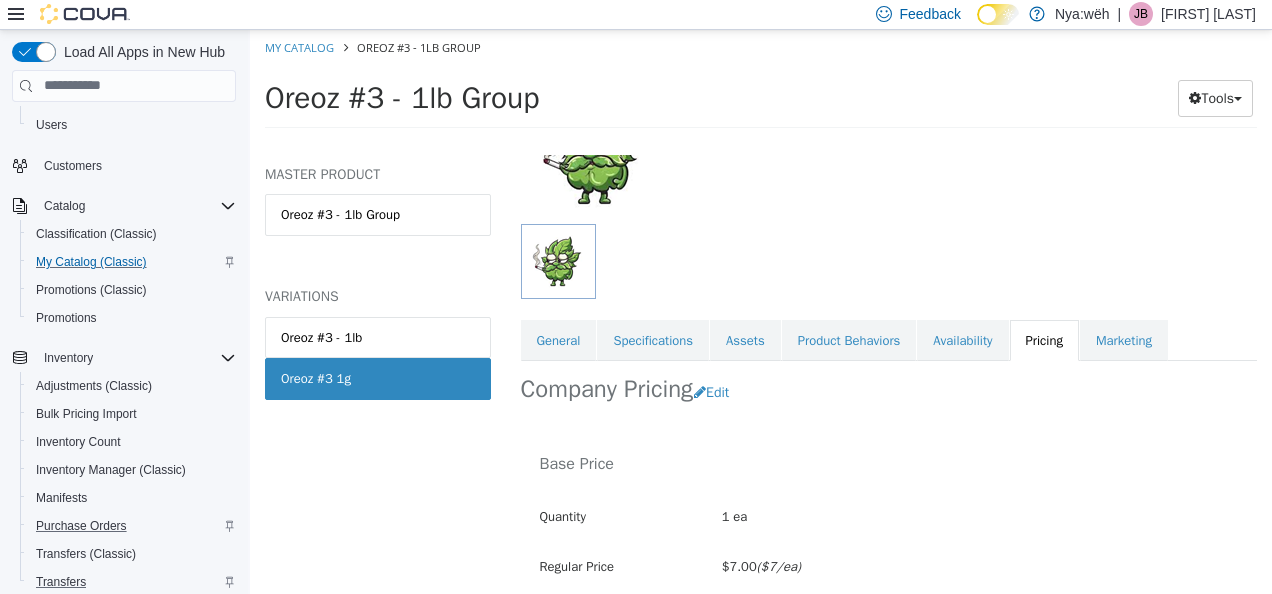 scroll, scrollTop: 200, scrollLeft: 0, axis: vertical 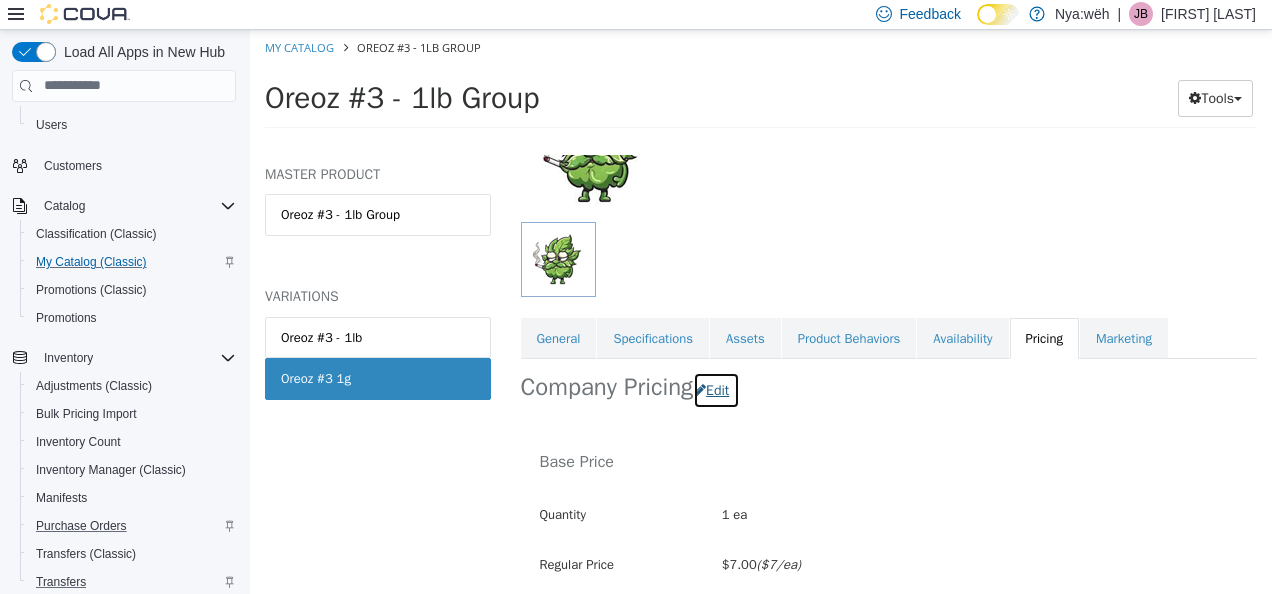 click on "Edit" at bounding box center [716, 389] 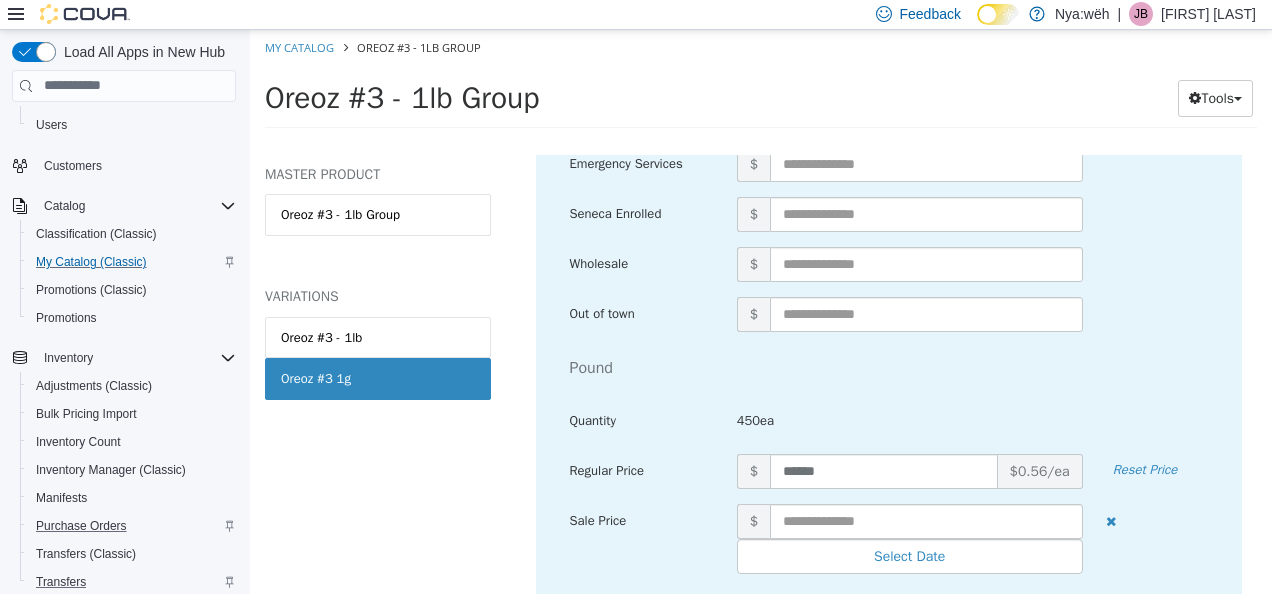 scroll, scrollTop: 4800, scrollLeft: 0, axis: vertical 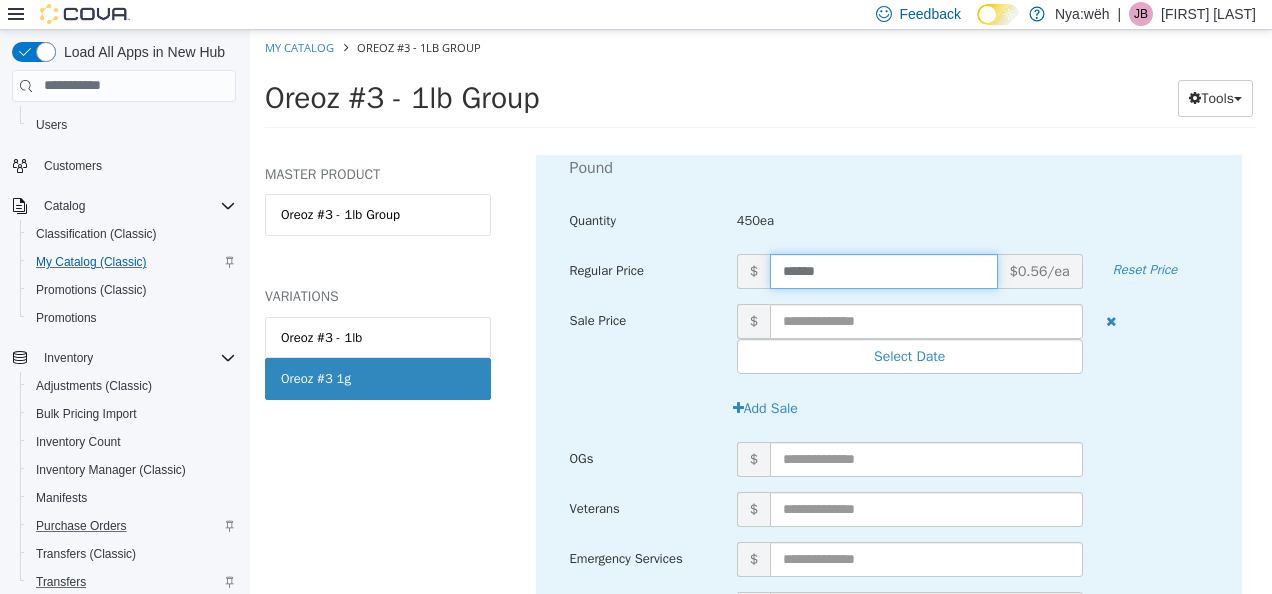 drag, startPoint x: 864, startPoint y: 271, endPoint x: 718, endPoint y: 291, distance: 147.3635 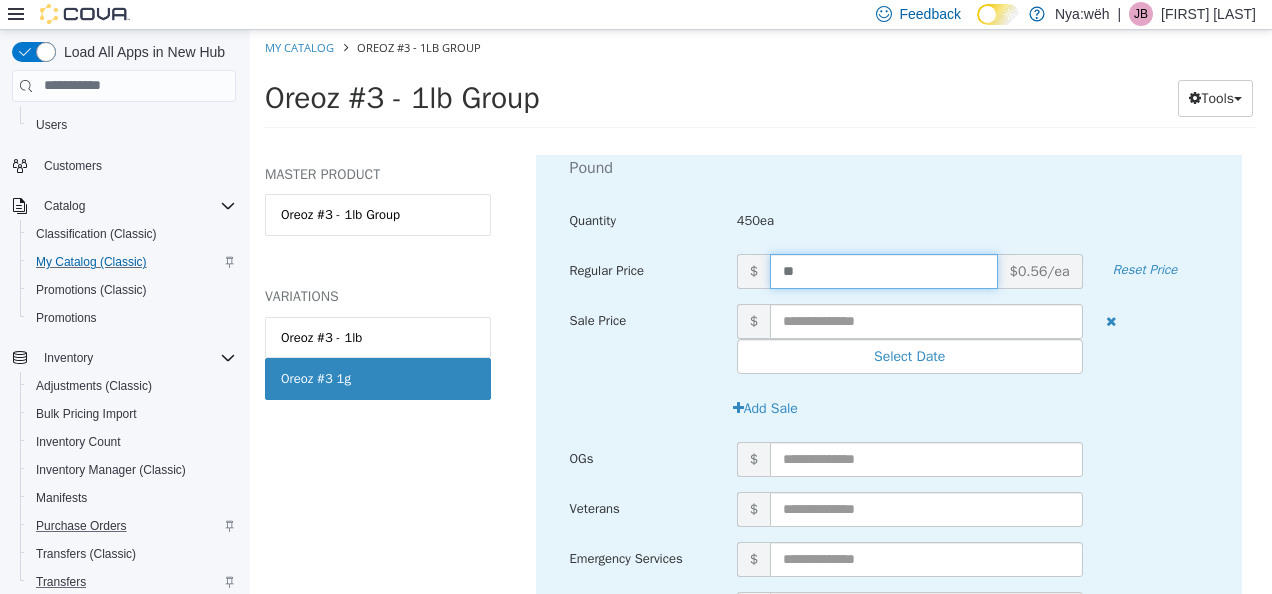 type on "***" 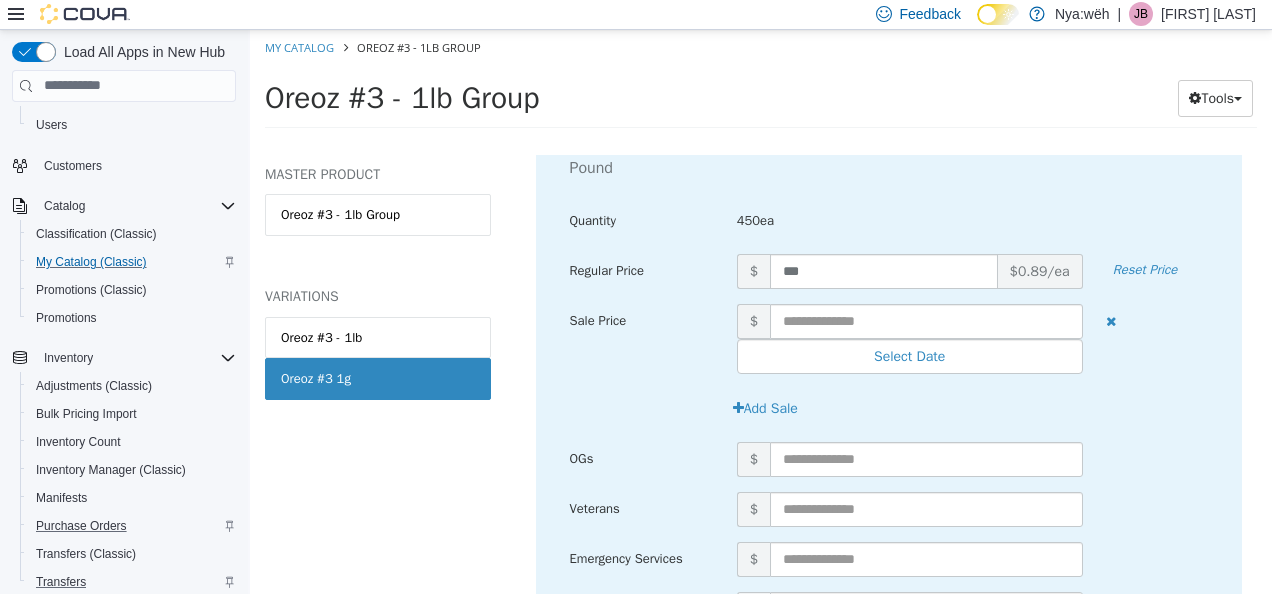 click on "Pound Quantity 450ea" at bounding box center [889, 199] 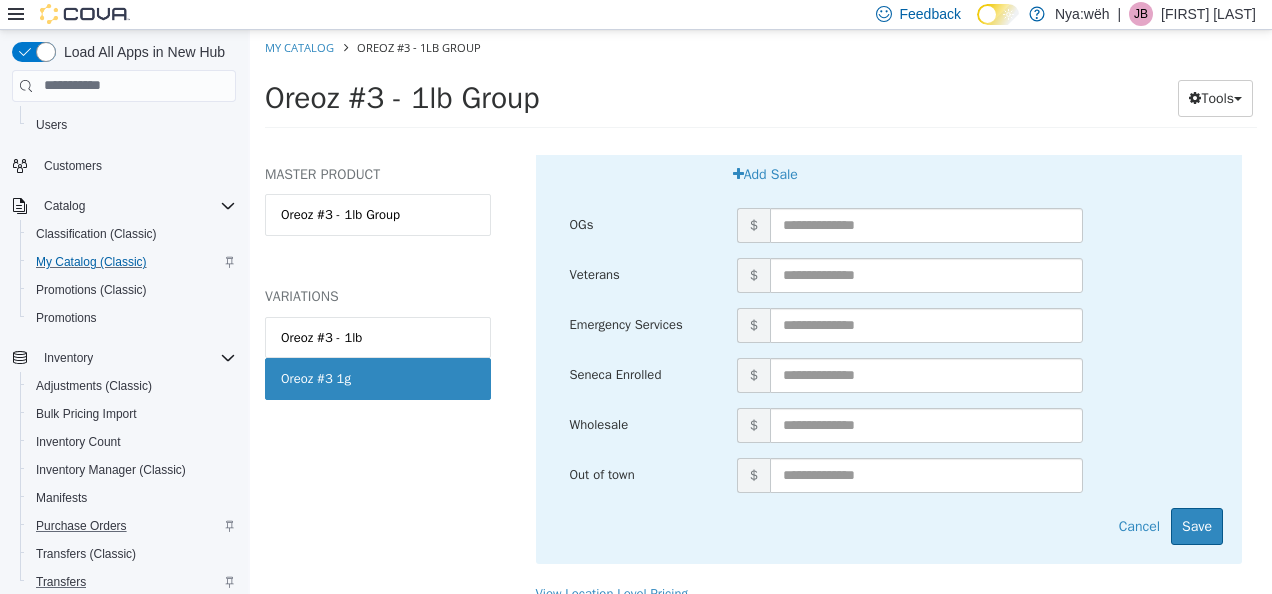 scroll, scrollTop: 5050, scrollLeft: 0, axis: vertical 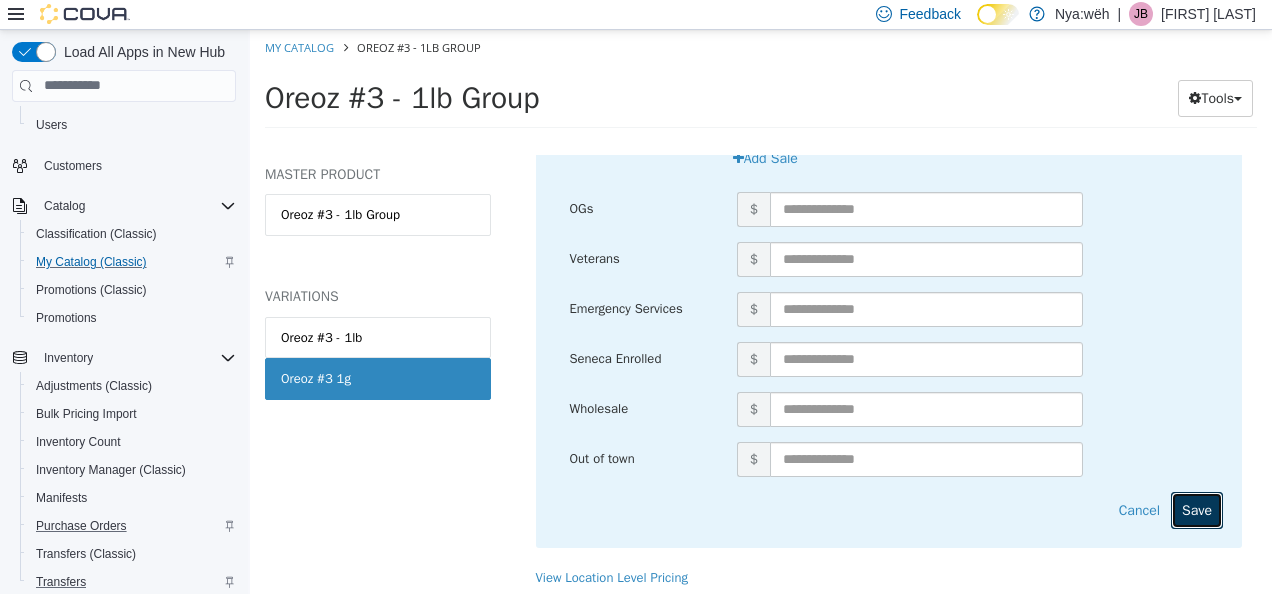 click on "Save" at bounding box center (1197, 509) 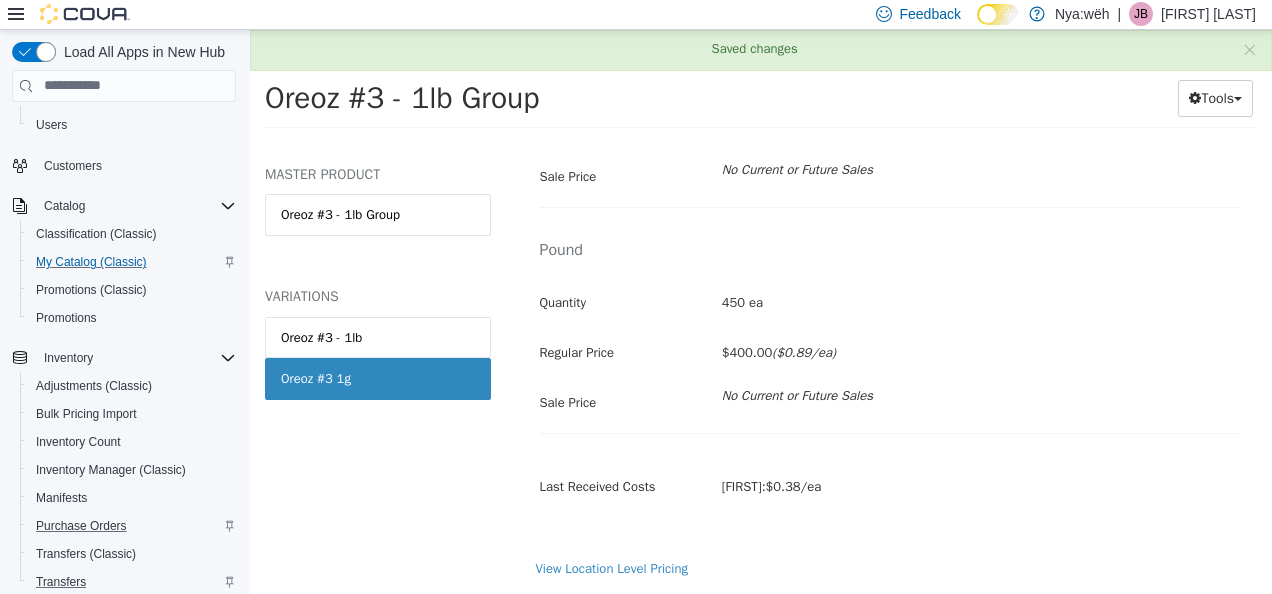 scroll, scrollTop: 1088, scrollLeft: 0, axis: vertical 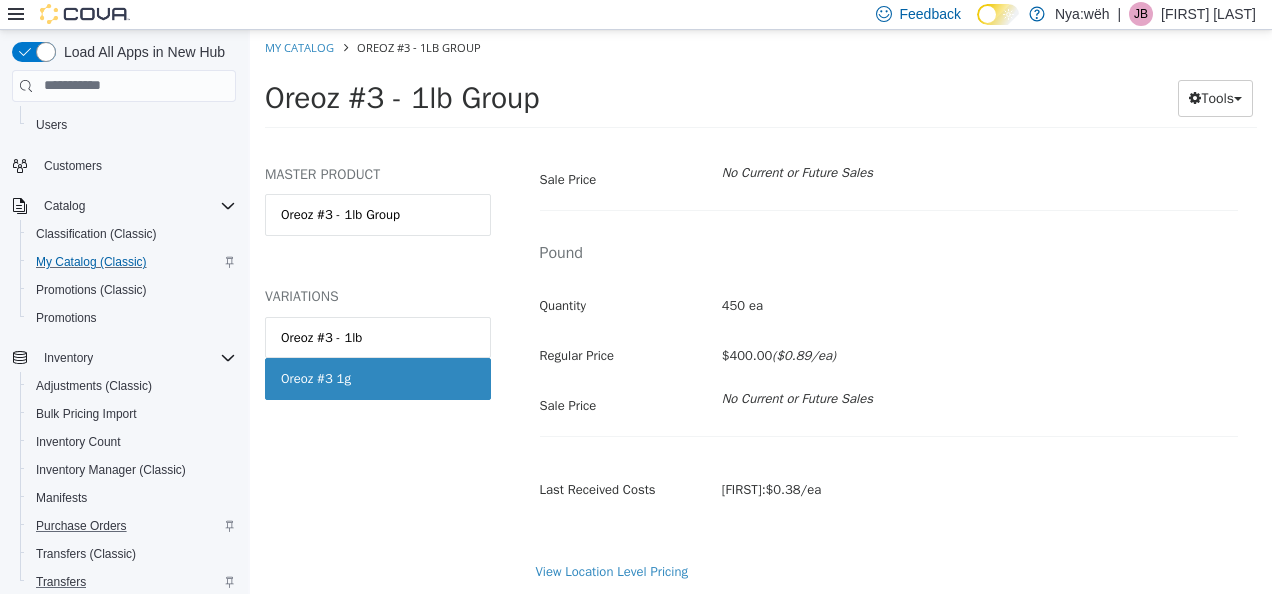 click on "Base Price Quantity 1 ea Regular Price $7.00  ($7/ea)
Sale Price No Current or Future Sales Quarter Quantity 112 ea Regular Price $350.00  ($3.13/ea)
Sale Price No Current or Future Sales Half Quantity 225 ea Regular Price $650.00  ($2.89/ea)
Sale Price No Current or Future Sales Pound Quantity 450 ea Regular Price $400.00  ($0.89/ea)
Sale Price No Current or Future Sales" at bounding box center (889, 4) 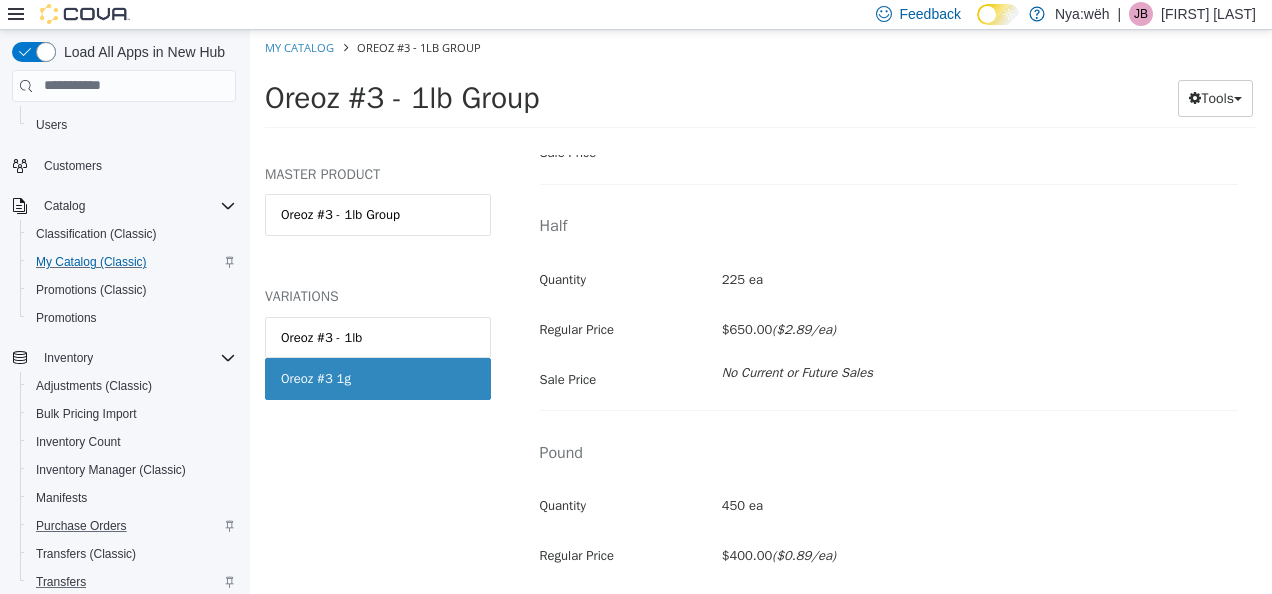 scroll, scrollTop: 388, scrollLeft: 0, axis: vertical 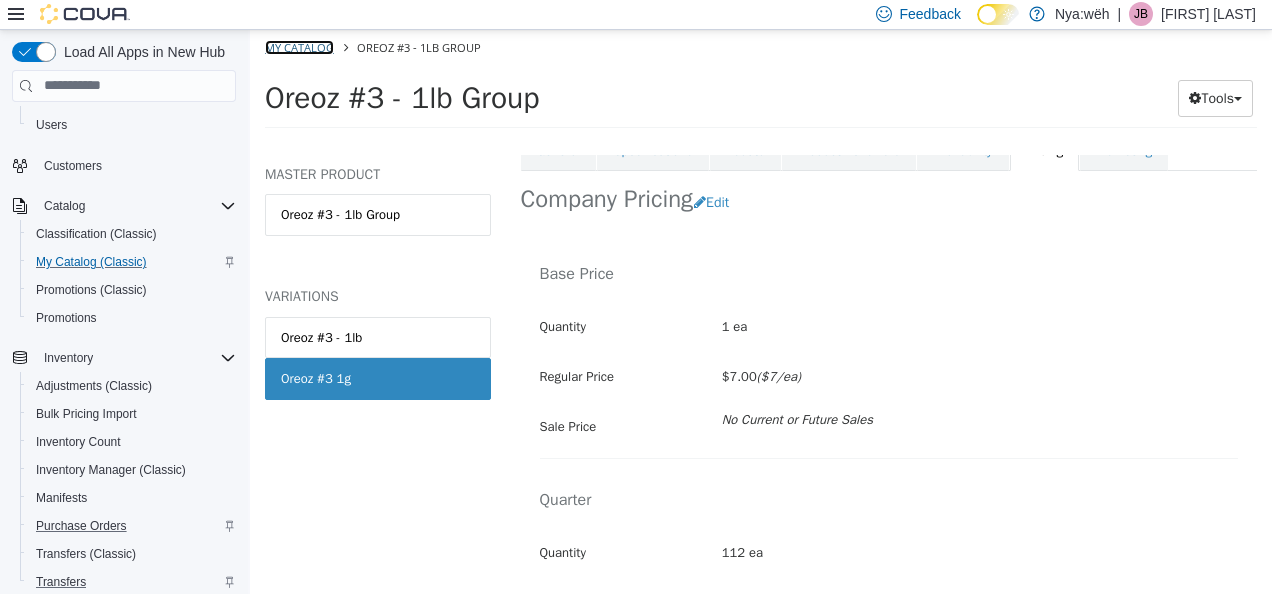 click on "My Catalog" at bounding box center (299, 46) 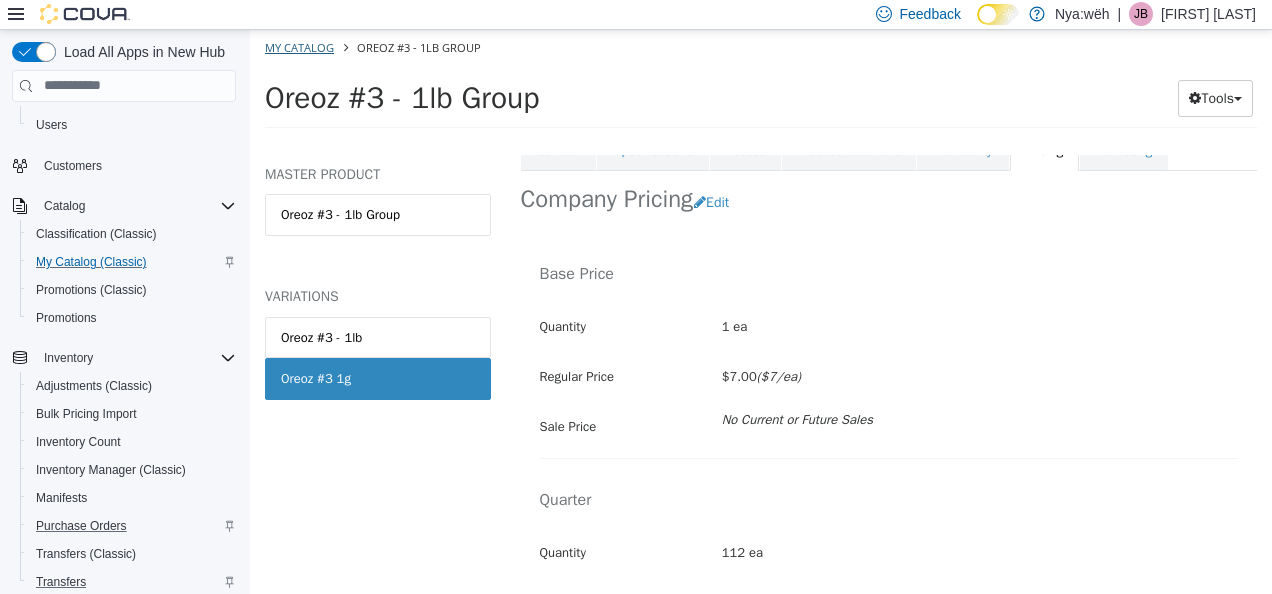 select on "**********" 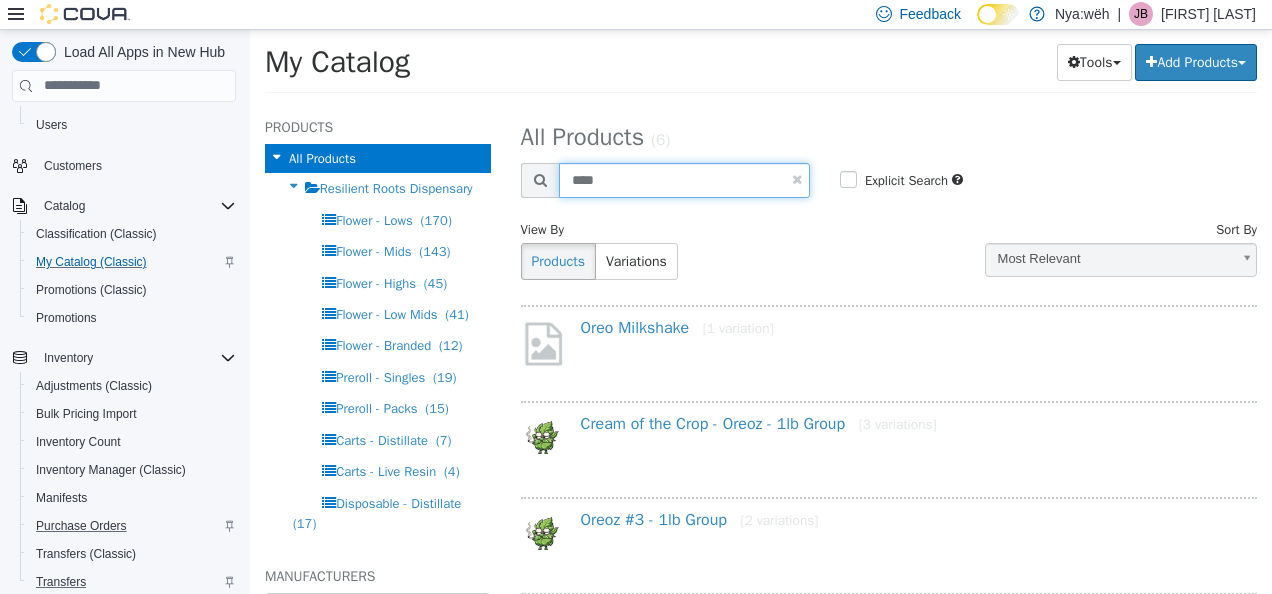 drag, startPoint x: 595, startPoint y: 187, endPoint x: 526, endPoint y: 168, distance: 71.568146 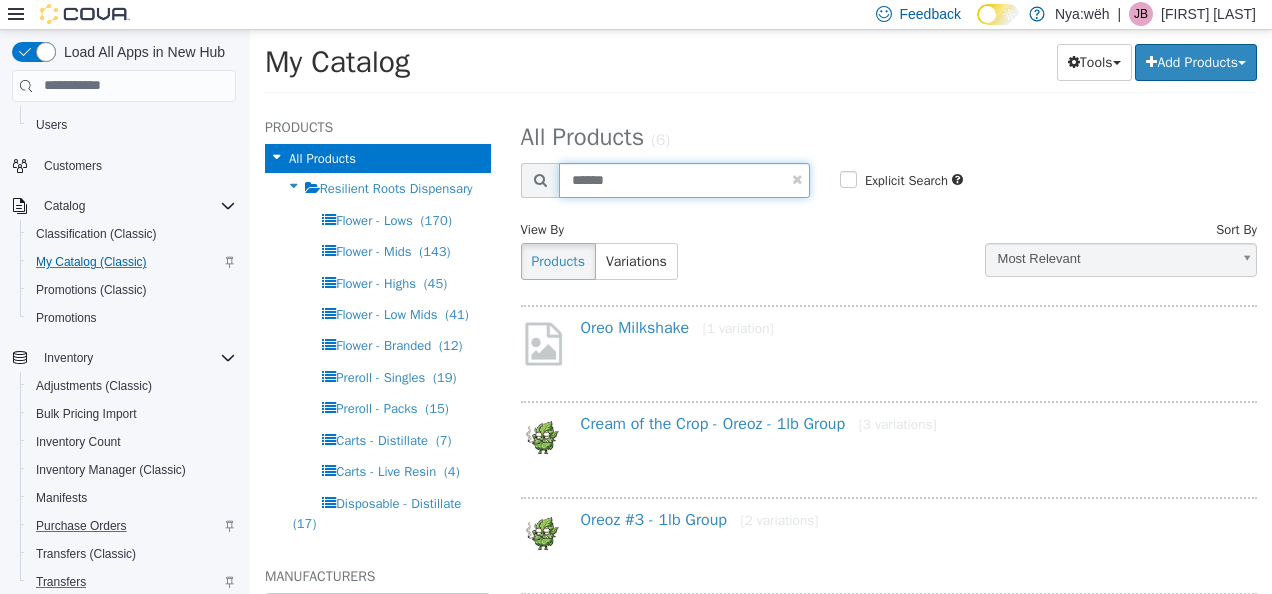 type on "******" 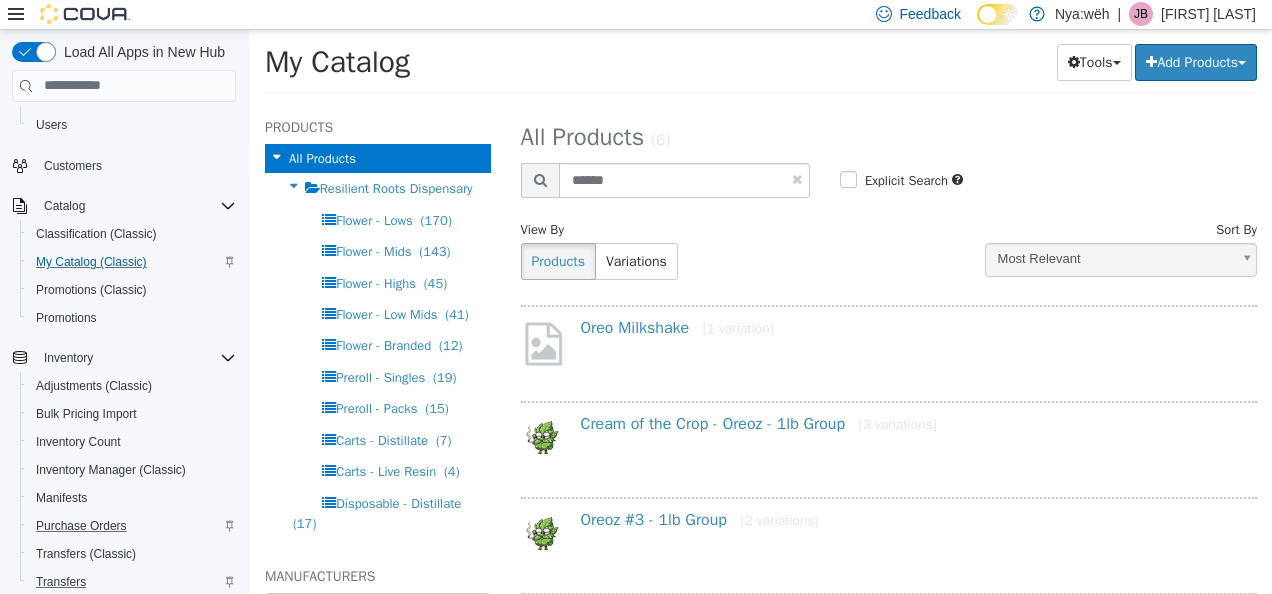 select on "**********" 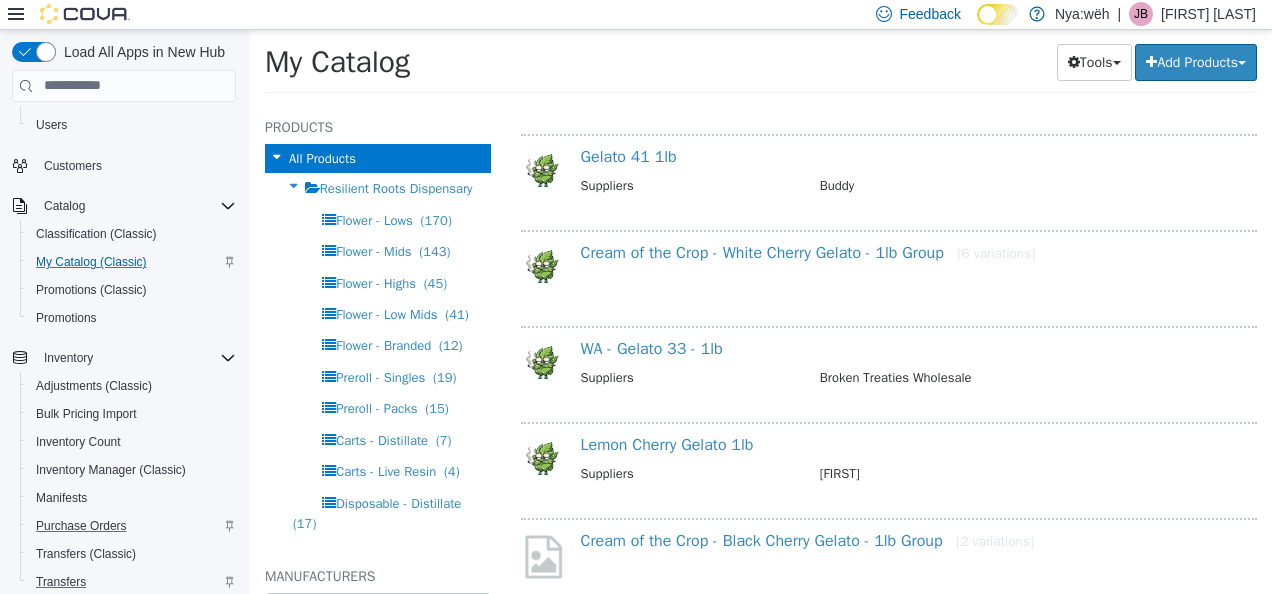 scroll, scrollTop: 1300, scrollLeft: 0, axis: vertical 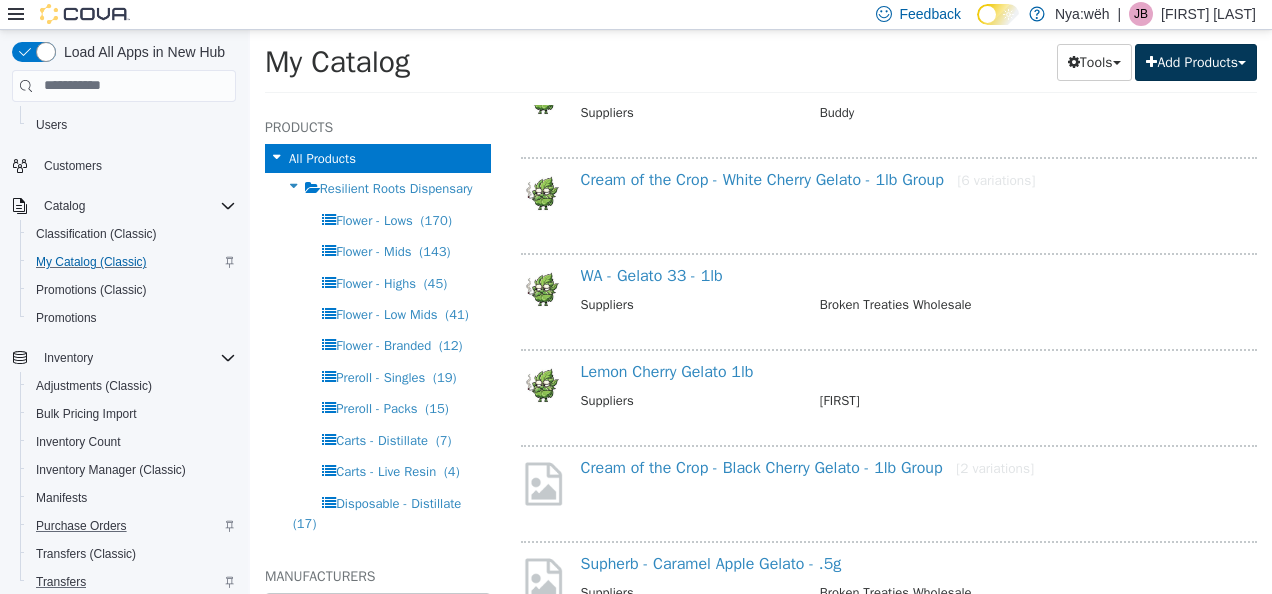 click on "Add Products" at bounding box center (1196, 61) 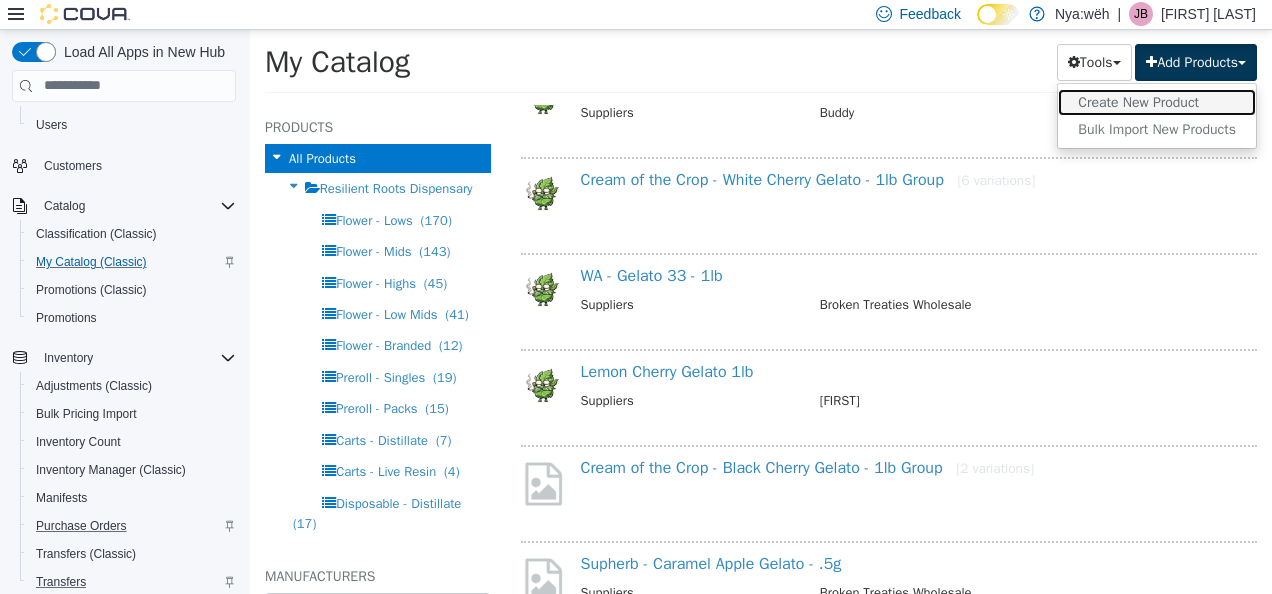 click on "Create New Product" at bounding box center (1157, 101) 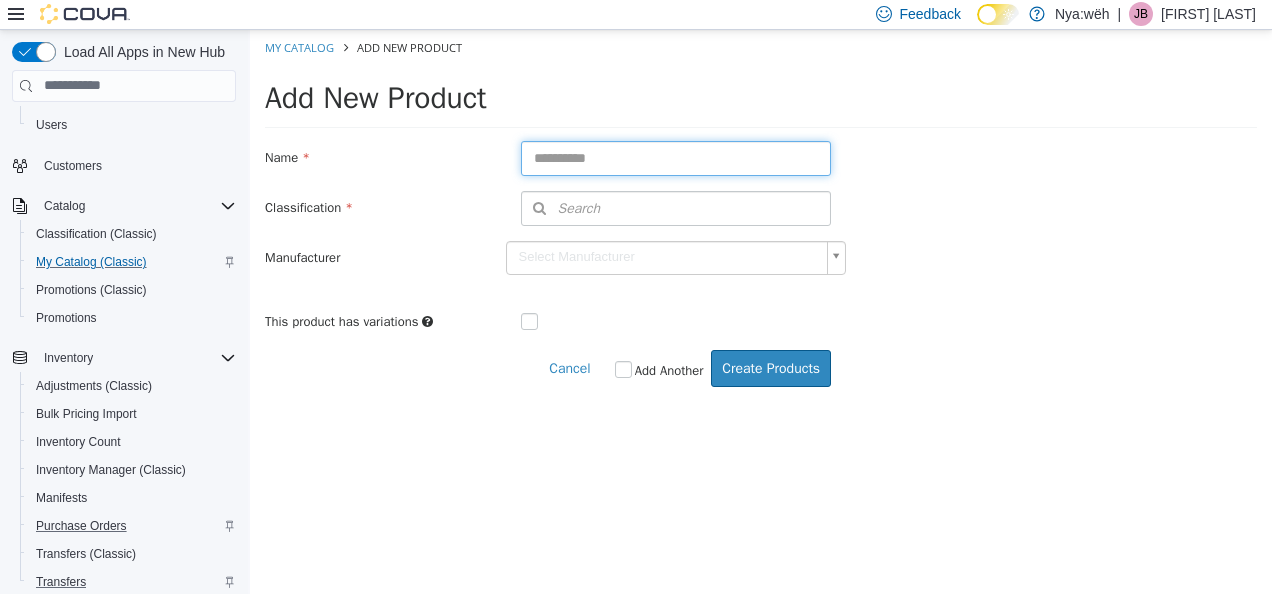 click at bounding box center [676, 157] 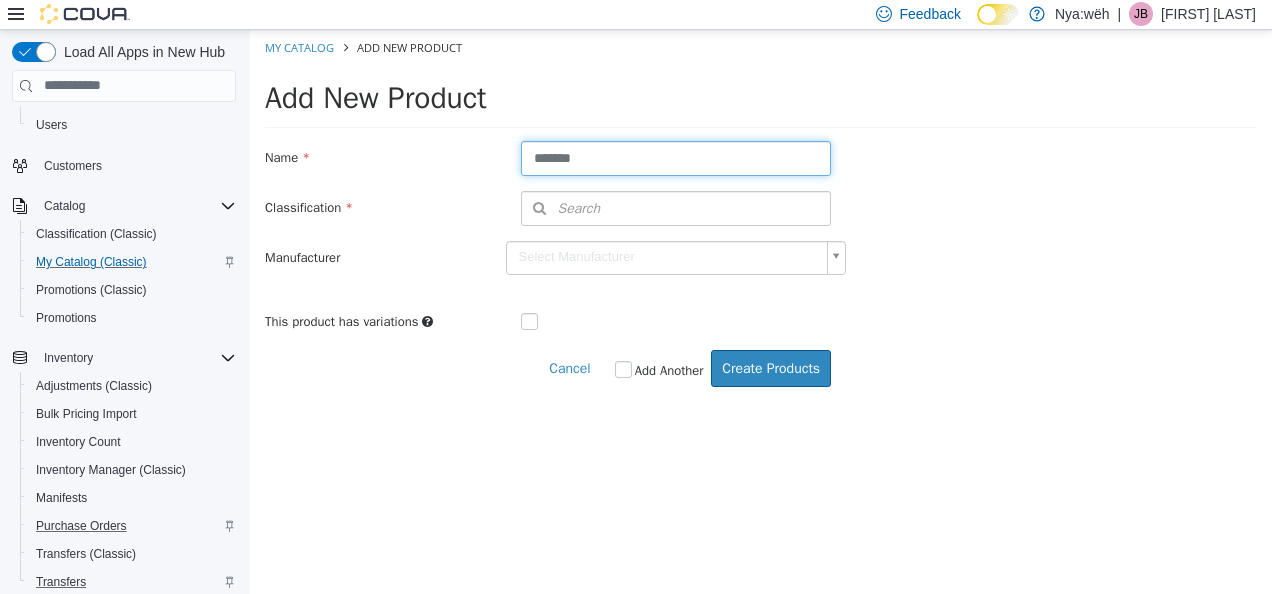 type on "******" 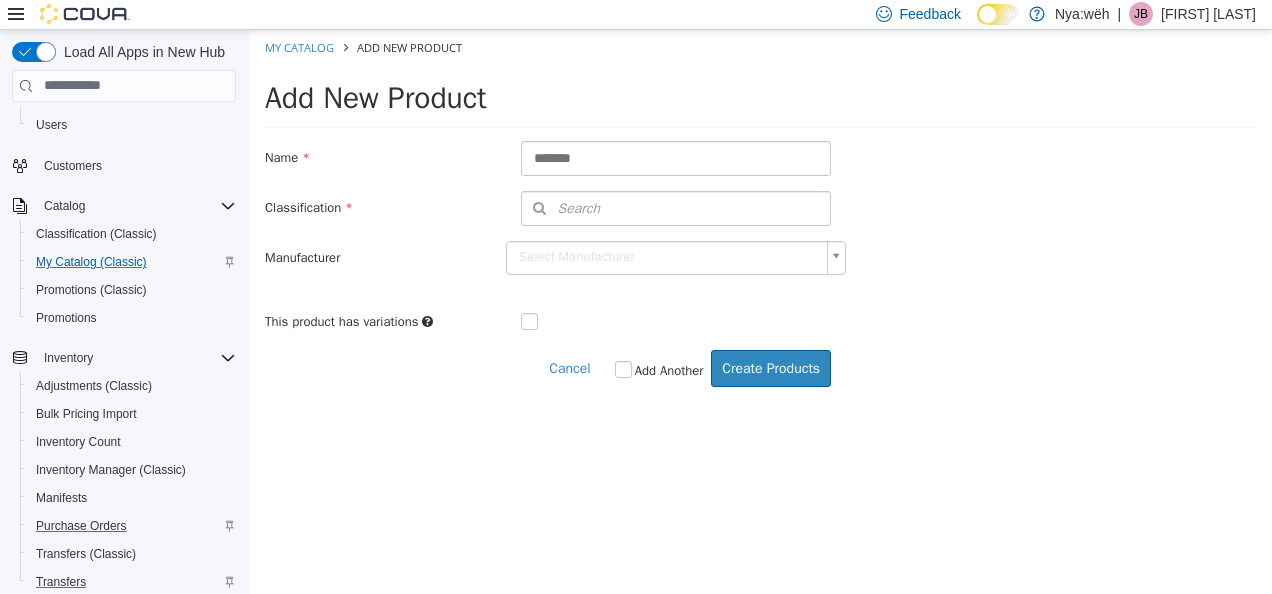 click on "Classification Search Type 3 or more characters or browse                   Resilient Roots Dispensary             Flower - Lows             Flower - Mids             Flower - Highs             Flower - Low Mids             Flower - Branded             Preroll - Singles             Preroll - Packs             Carts - Diamonds             Carts - Distillate             Carts - Live Resin             Disposable - Distillate             Disposable - Diamonds             Disposable - Hash Rosin             Disposable - Live Resin             Disposable - Rosin             Edibles             Snacks & Chocolate             Drinks             Concentrates - Crumble             Concentrates - Diamonds             Concentrates - Distillate             Concentrates - Badder             Concentrates - Hash             Concentrates - Live Resin             Concentrates - Mixed             Concentrates - Moon Rocks             Concentrates - Rosin             Concentrates - RSO             Concentrates - Shatter" at bounding box center [761, 207] 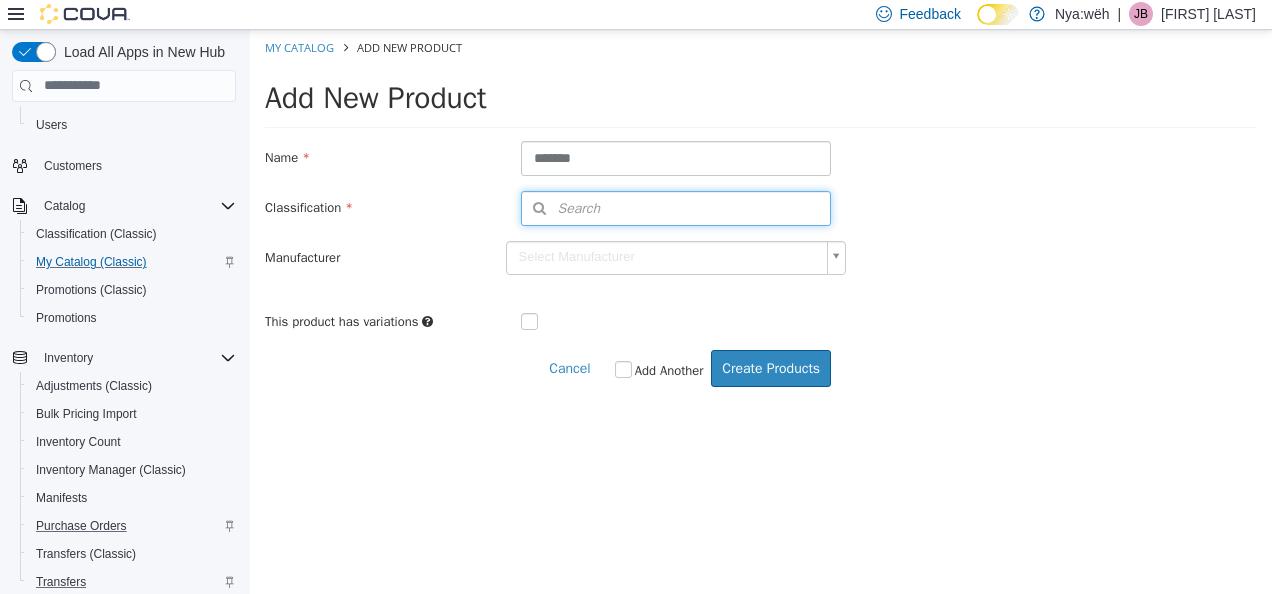 click on "Search" at bounding box center [676, 207] 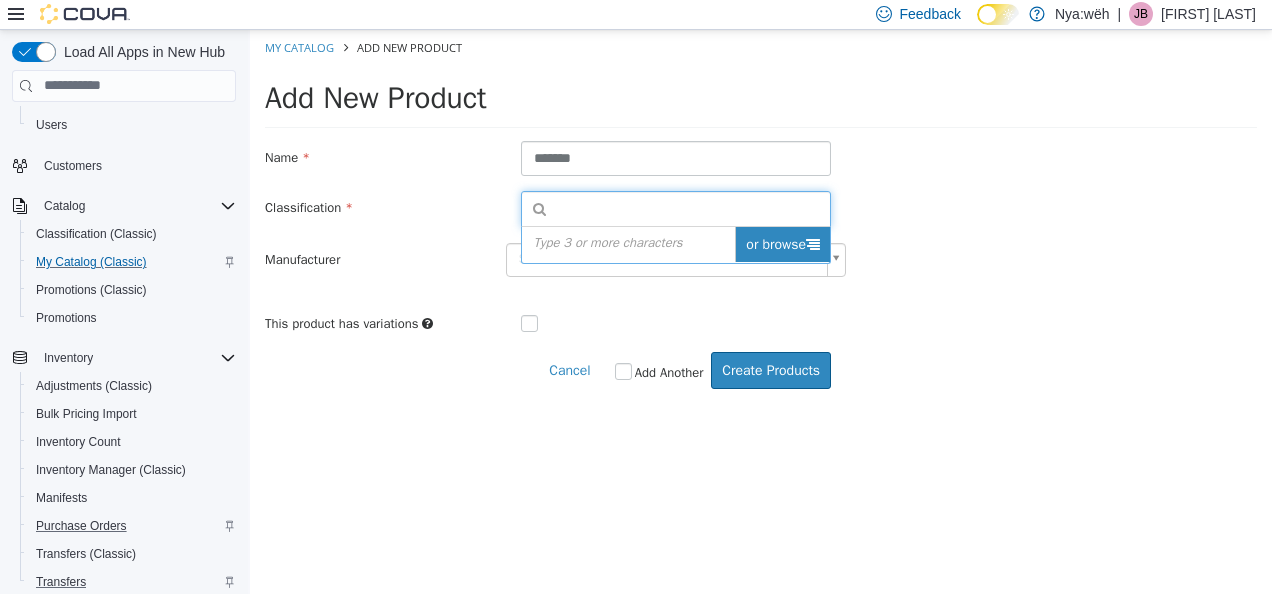 click on "or browse" at bounding box center (782, 243) 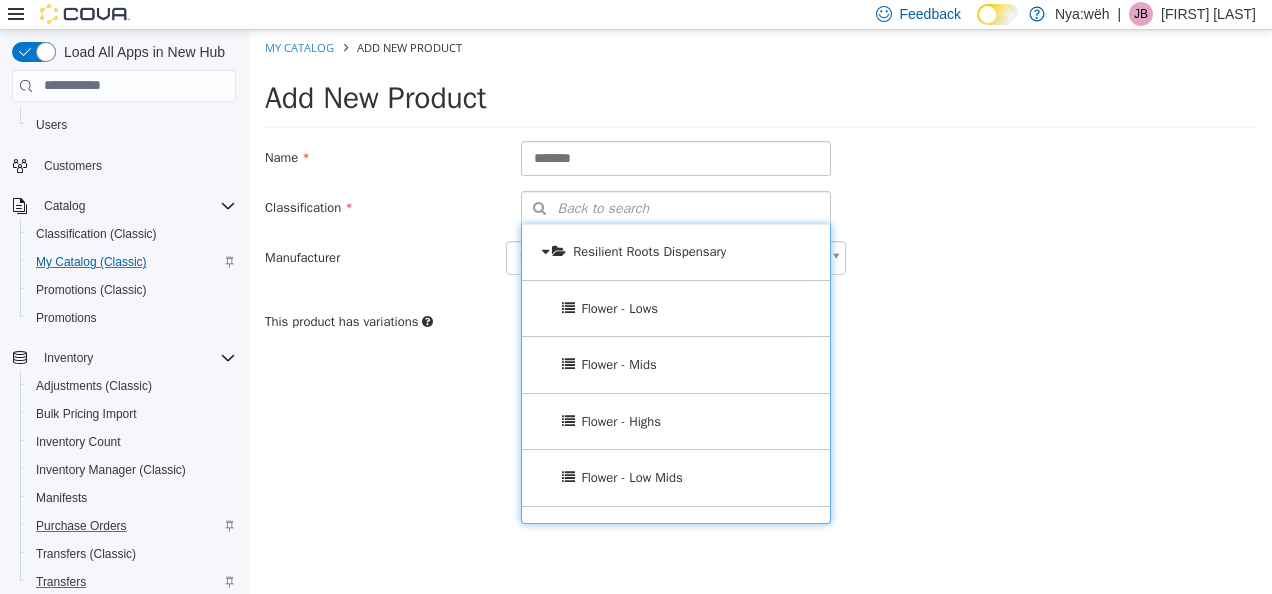 click on "Flower - Lows" at bounding box center [619, 307] 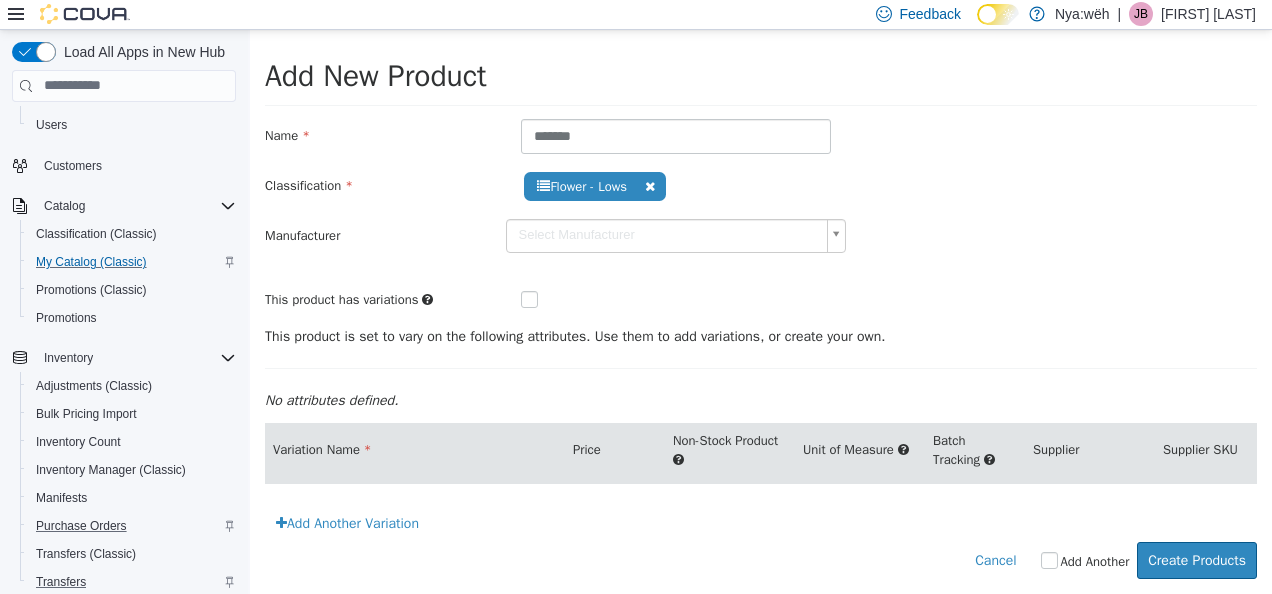 scroll, scrollTop: 41, scrollLeft: 0, axis: vertical 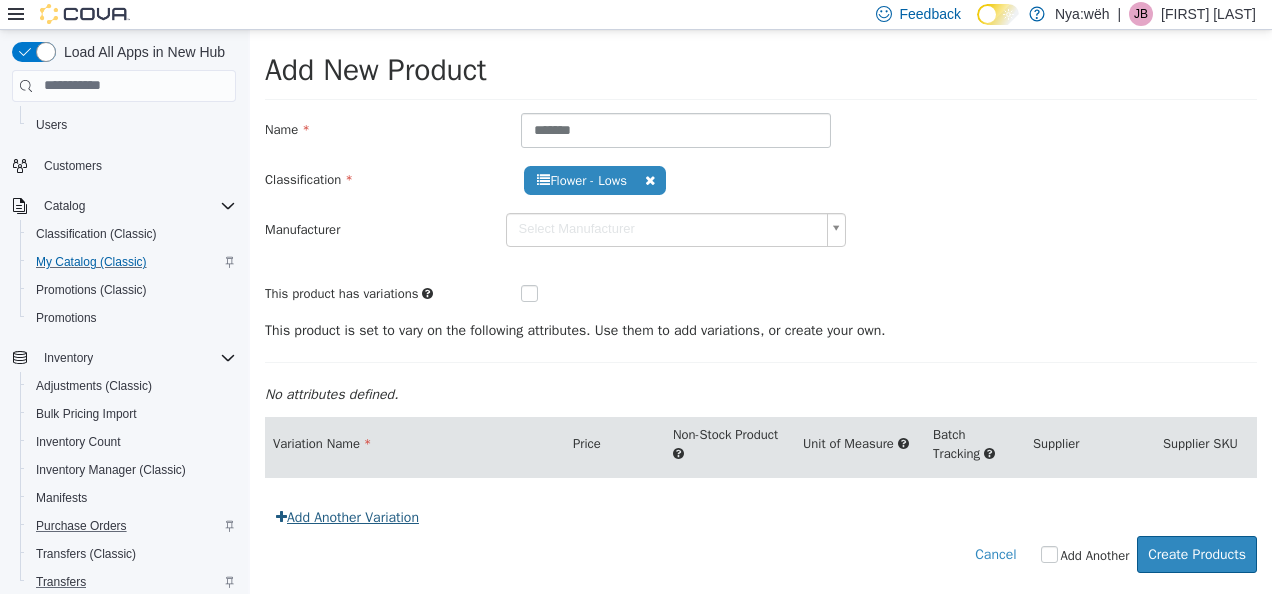 click on "Add Another Variation" at bounding box center (347, 516) 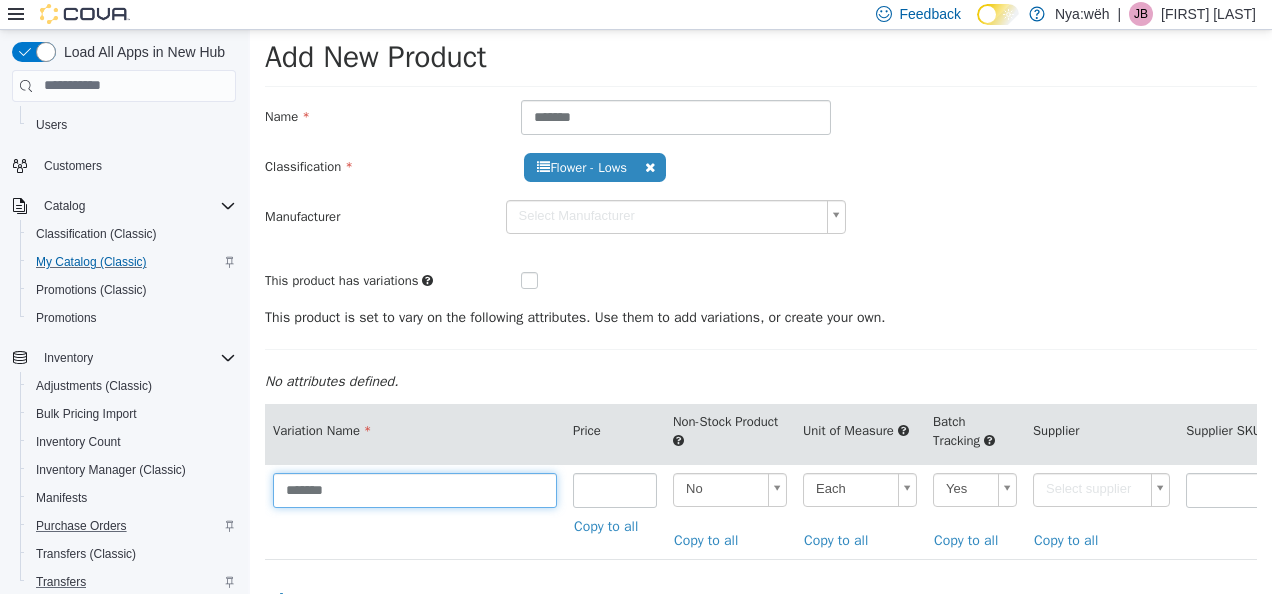click on "******" at bounding box center (415, 489) 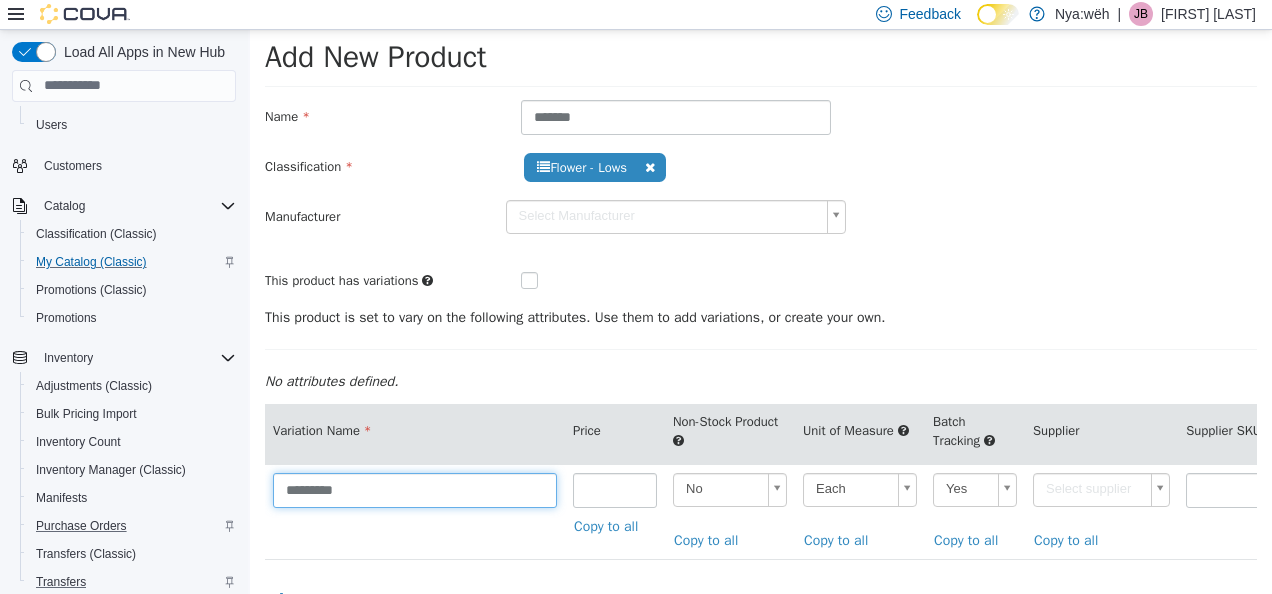 type on "*********" 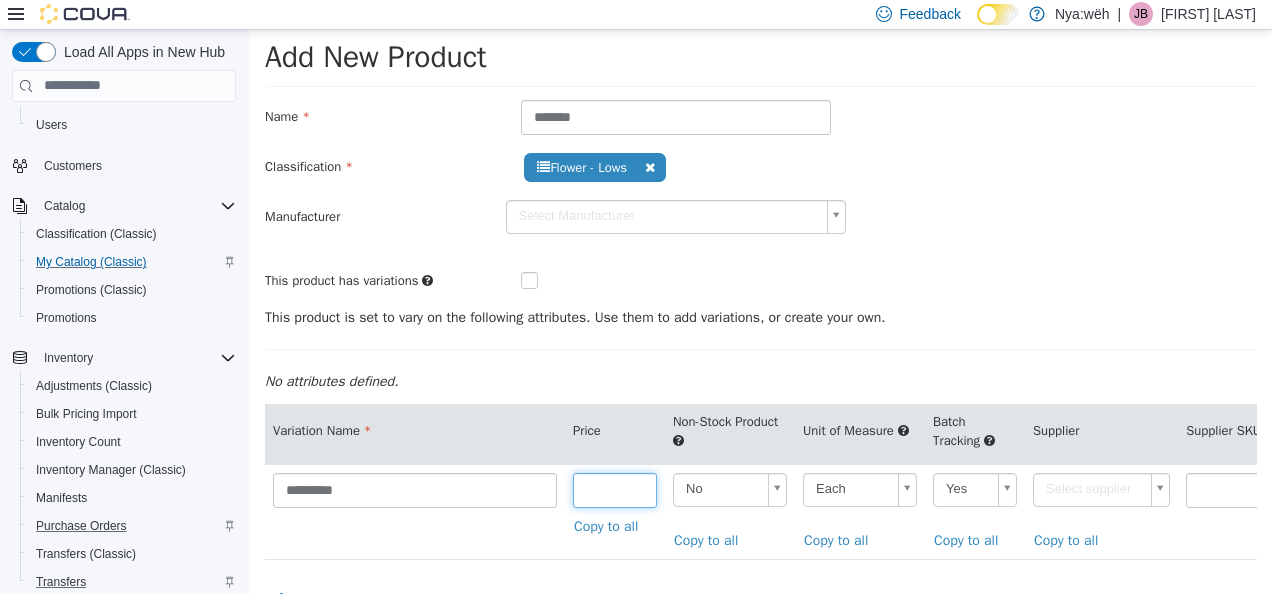click at bounding box center [615, 489] 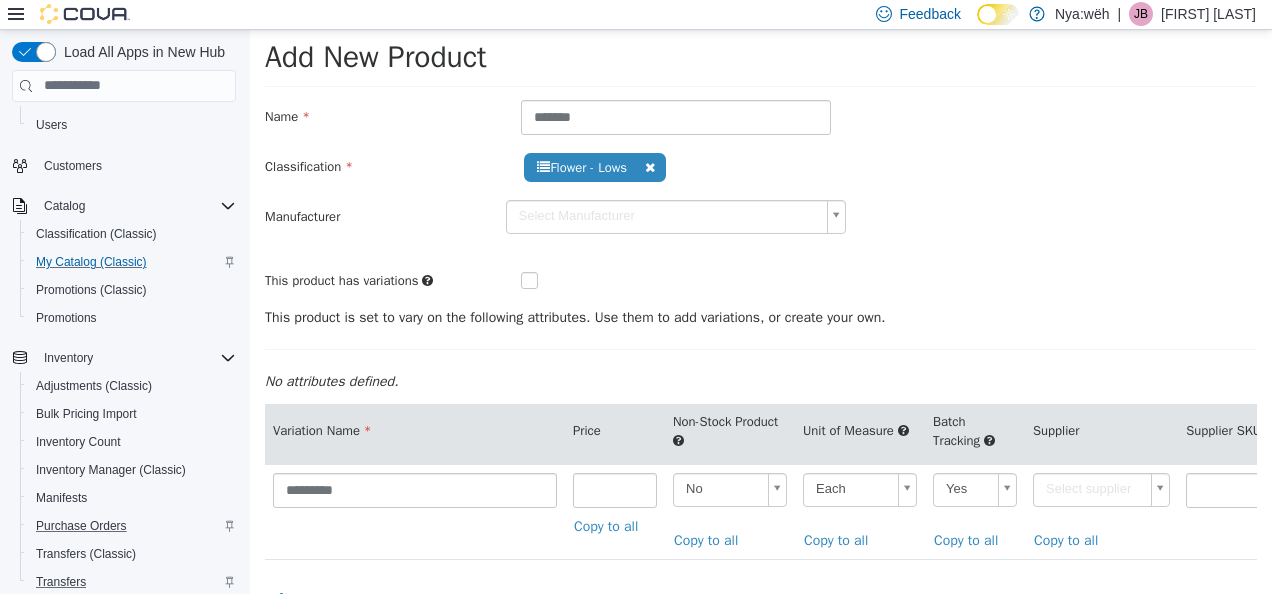 scroll, scrollTop: 0, scrollLeft: 5, axis: horizontal 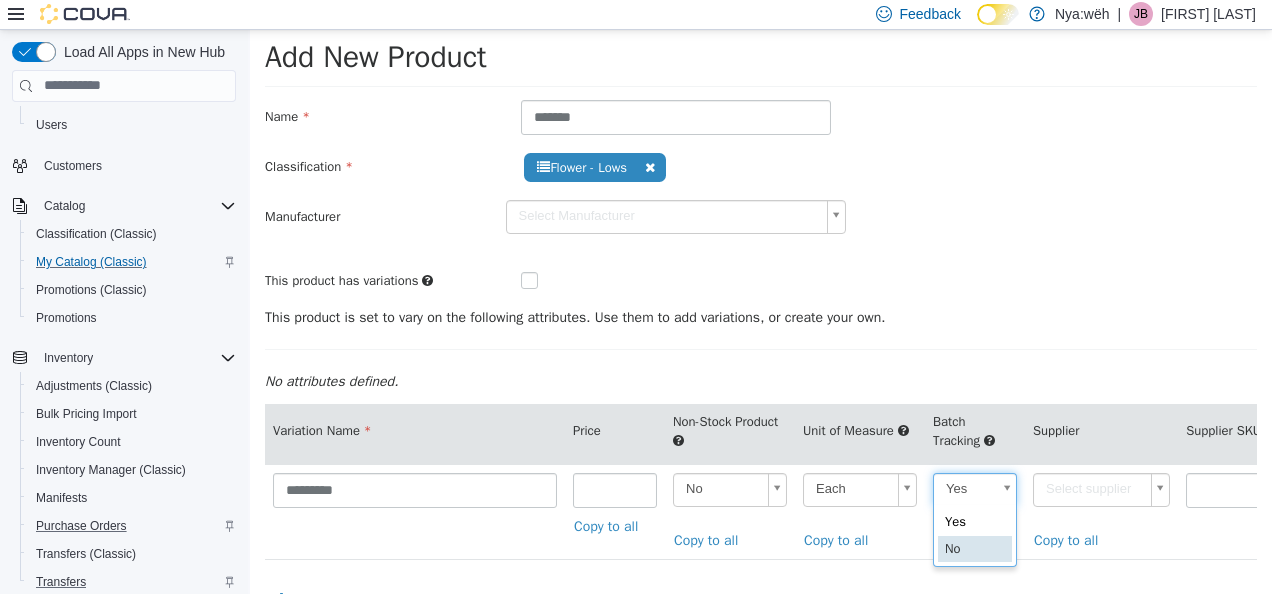 type on "**" 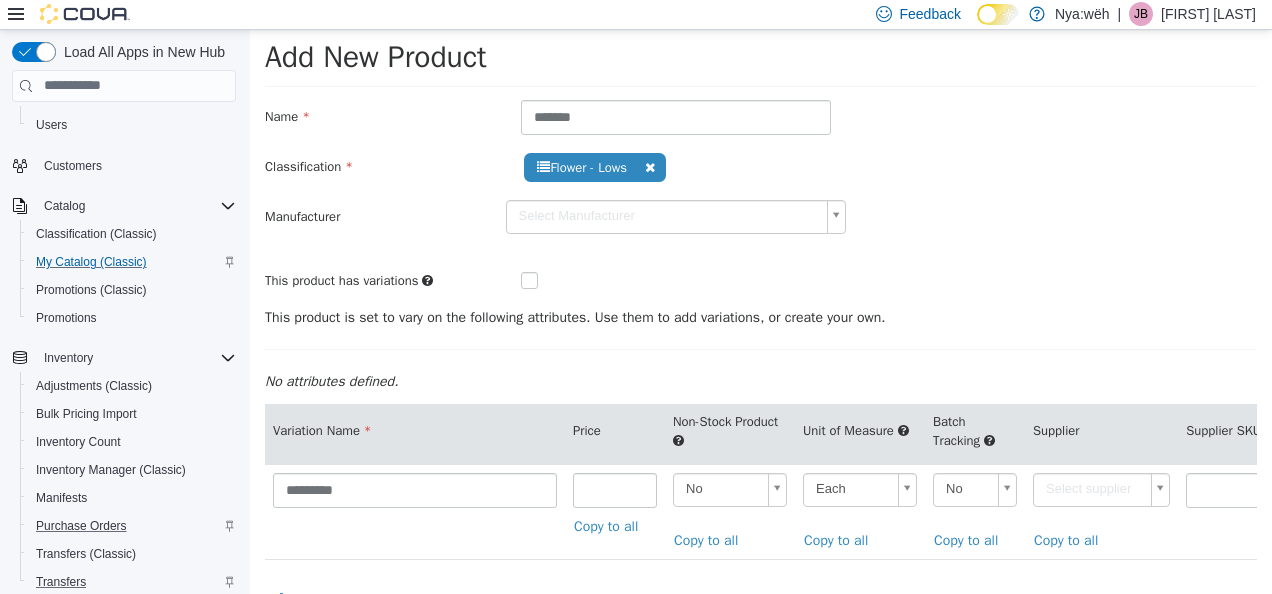 click on "**********" at bounding box center [761, 331] 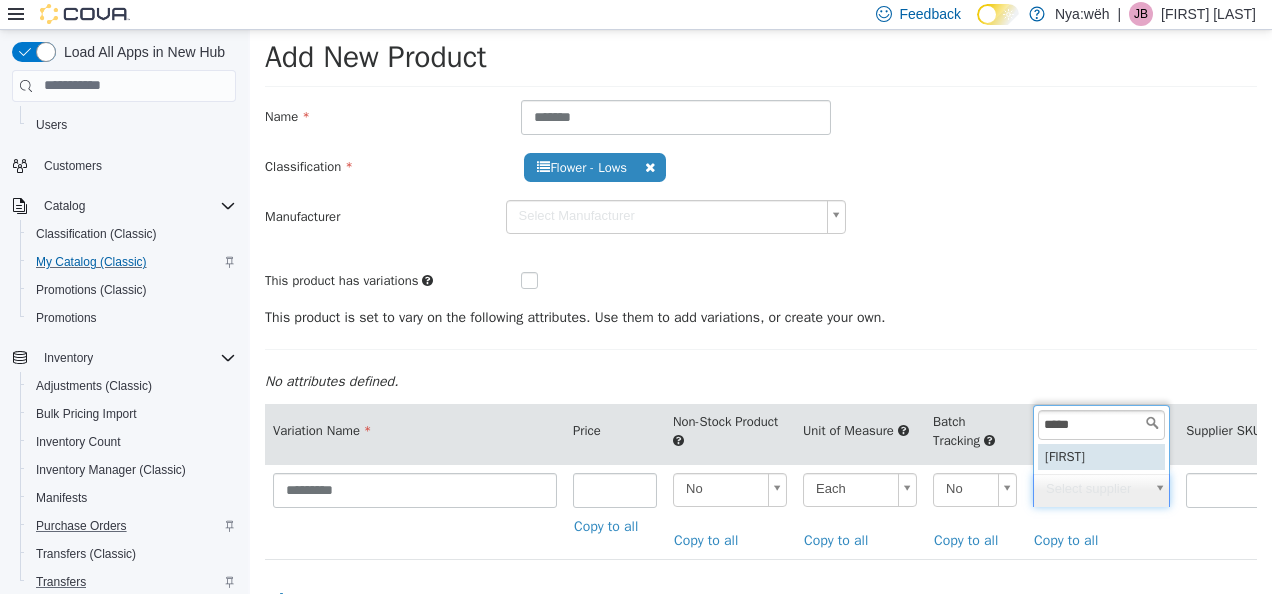 type on "****" 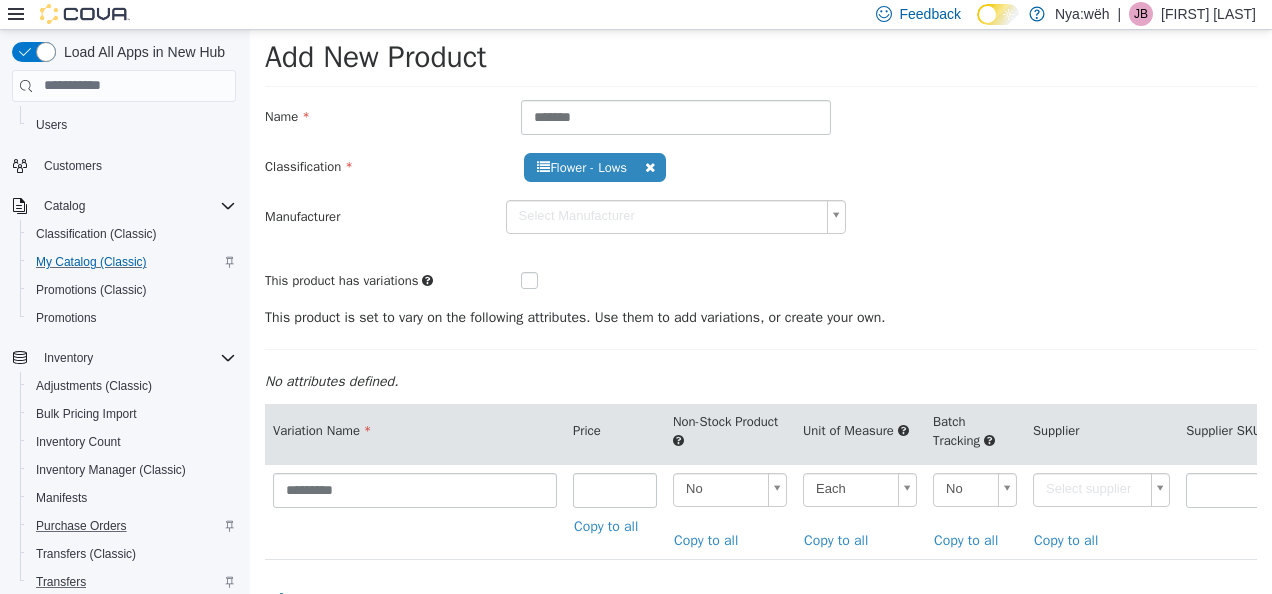 click at bounding box center [1243, 510] 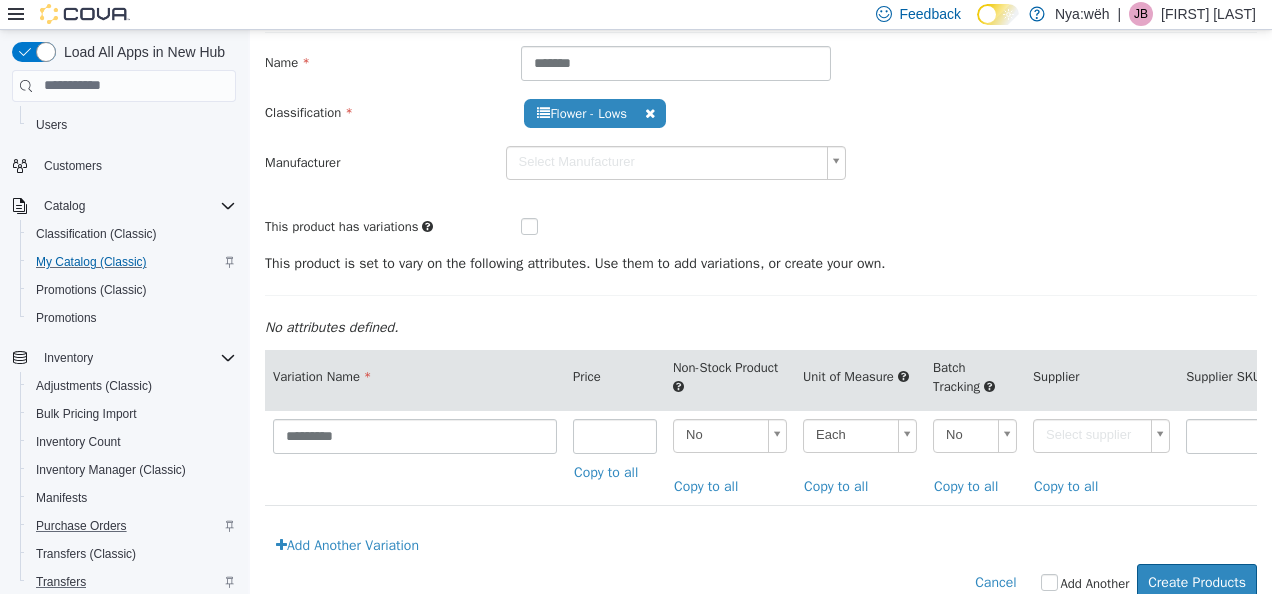 scroll, scrollTop: 135, scrollLeft: 0, axis: vertical 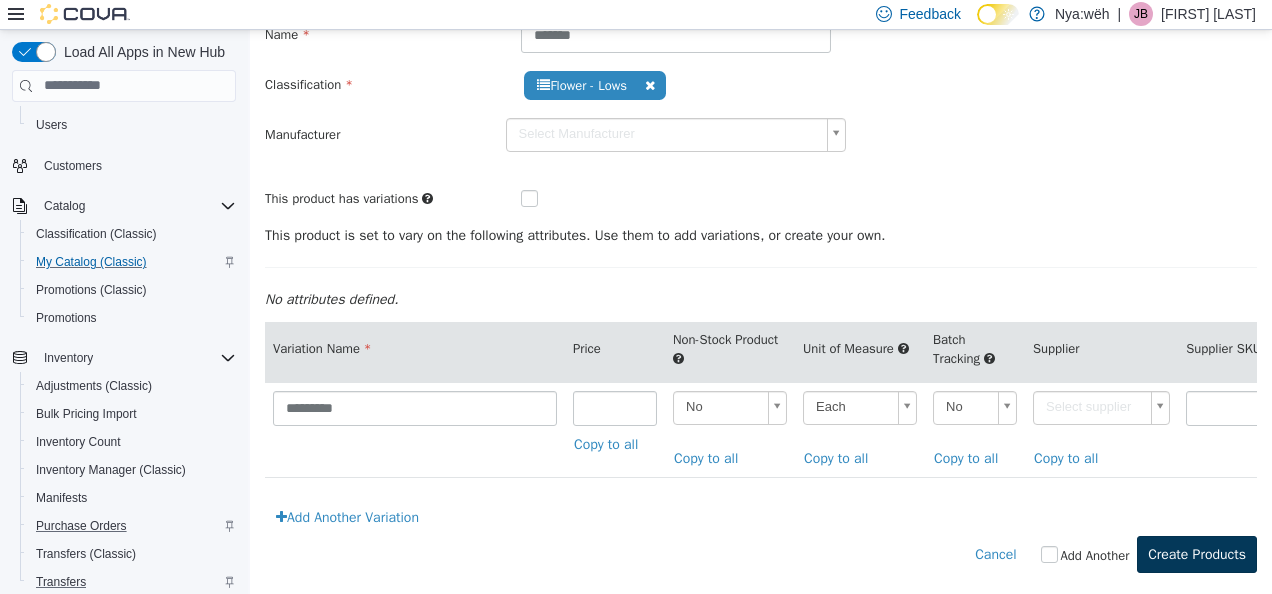 type on "******" 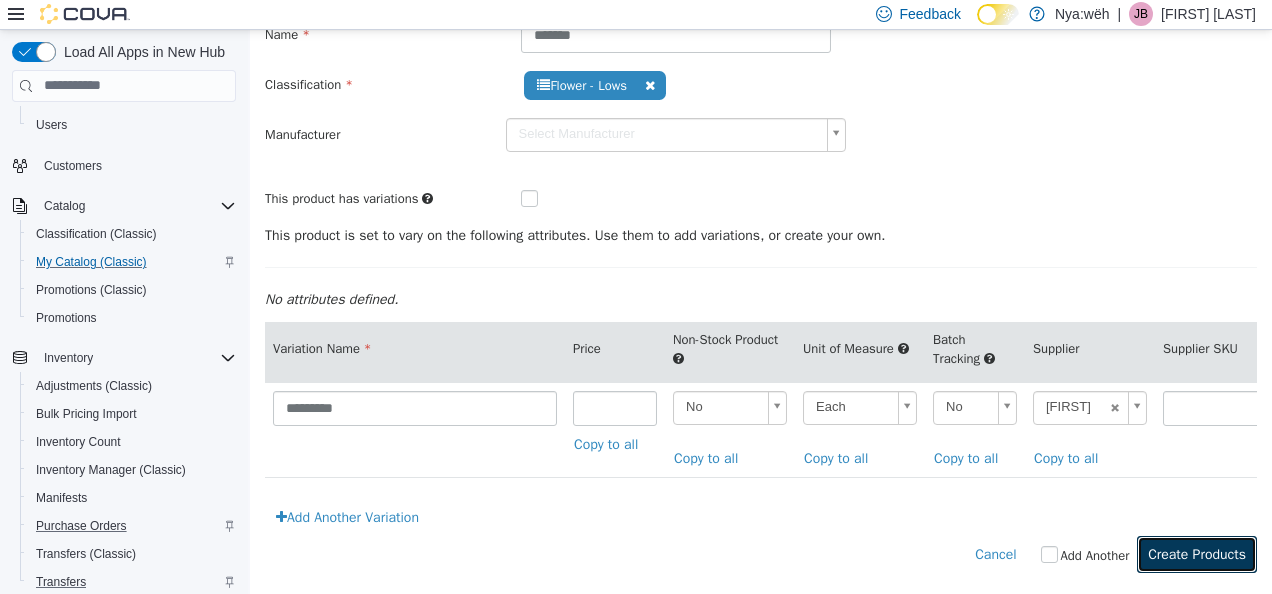 click on "Create Products" at bounding box center (1197, 553) 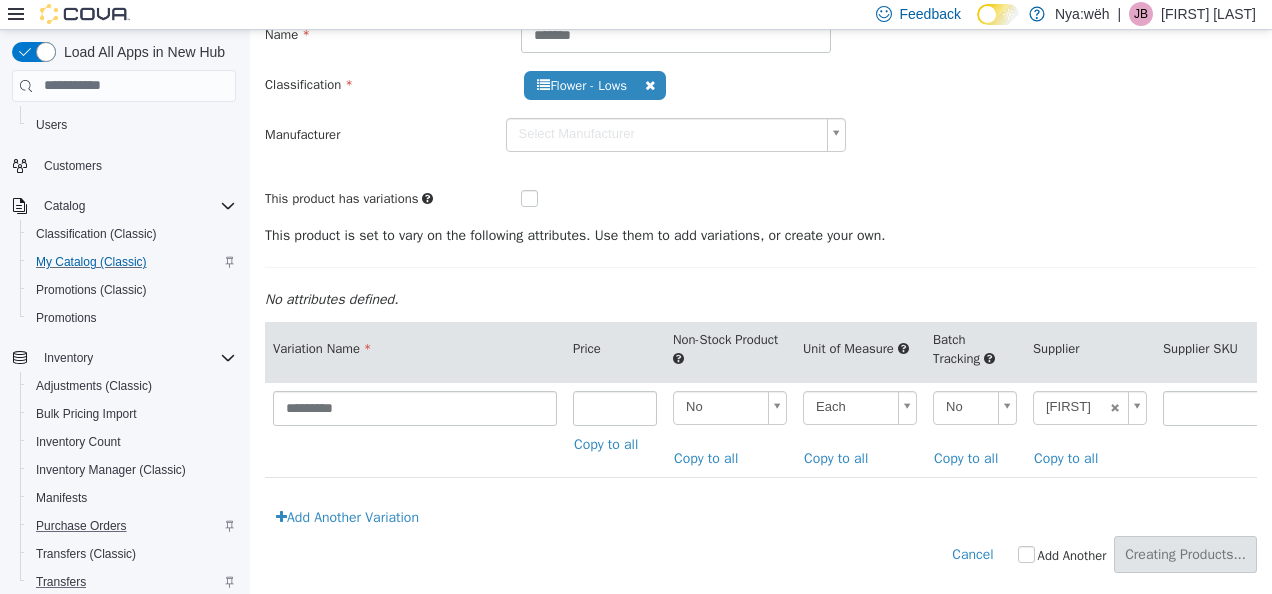 scroll, scrollTop: 0, scrollLeft: 0, axis: both 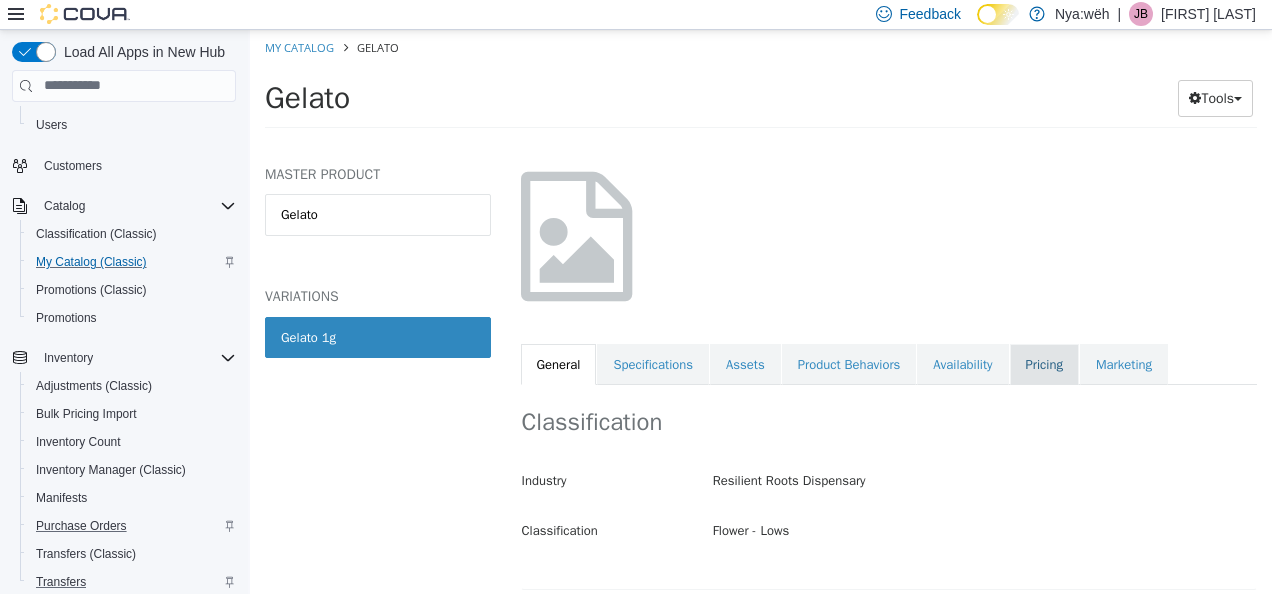 click on "Pricing" at bounding box center [1044, 364] 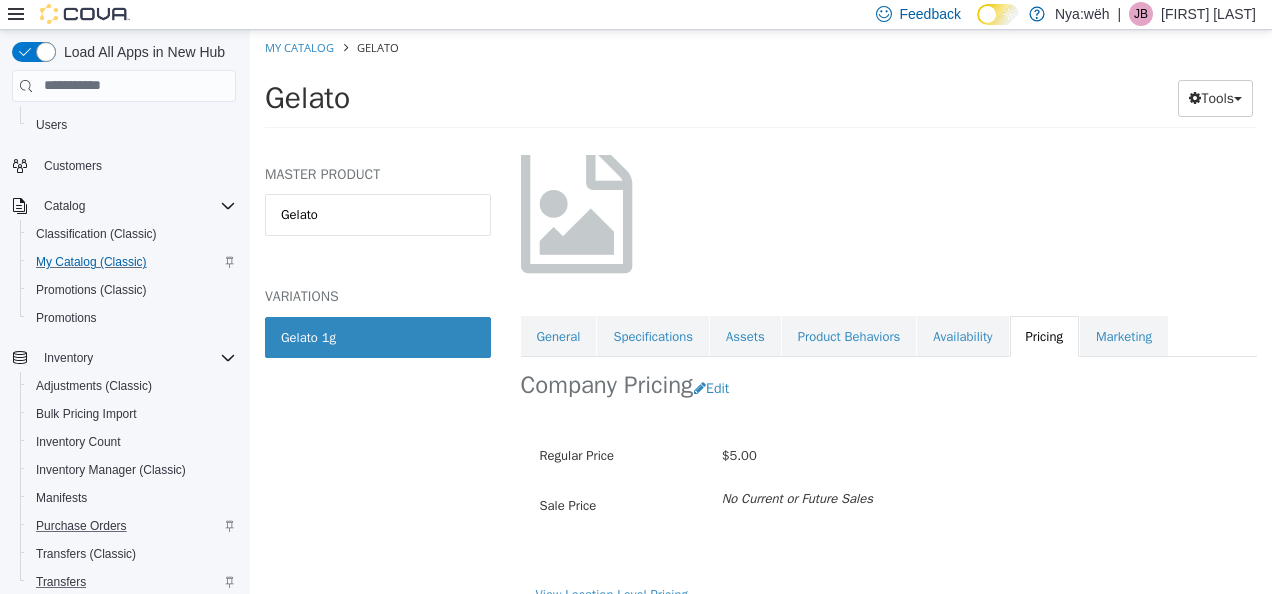 scroll, scrollTop: 152, scrollLeft: 0, axis: vertical 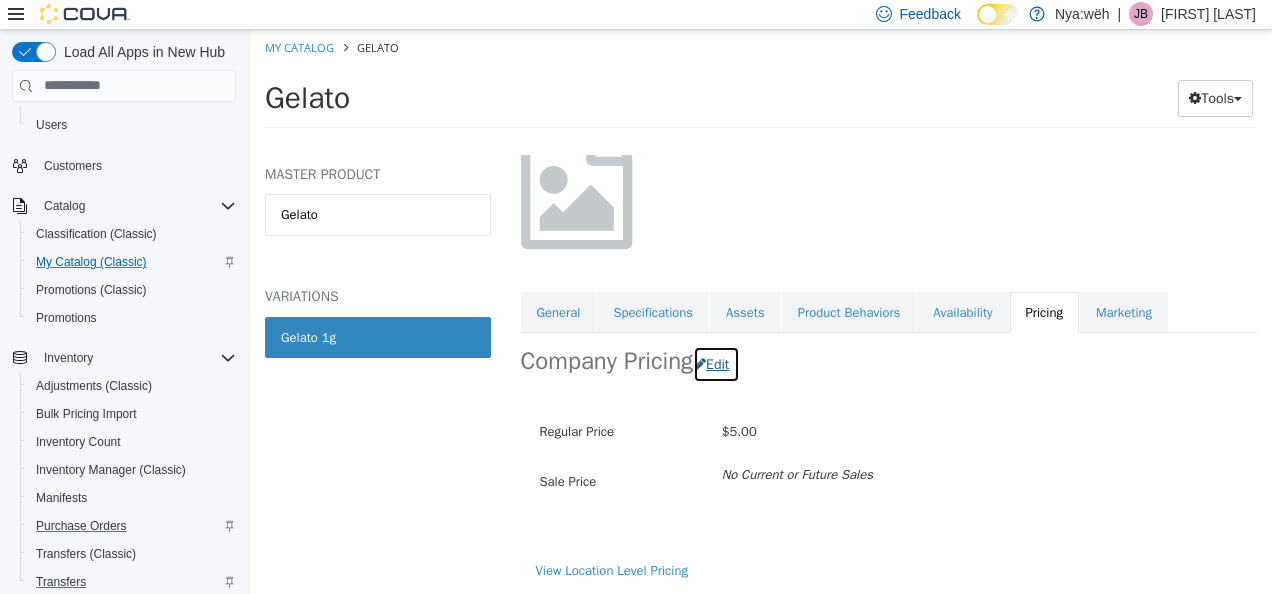 click on "Edit" at bounding box center (716, 363) 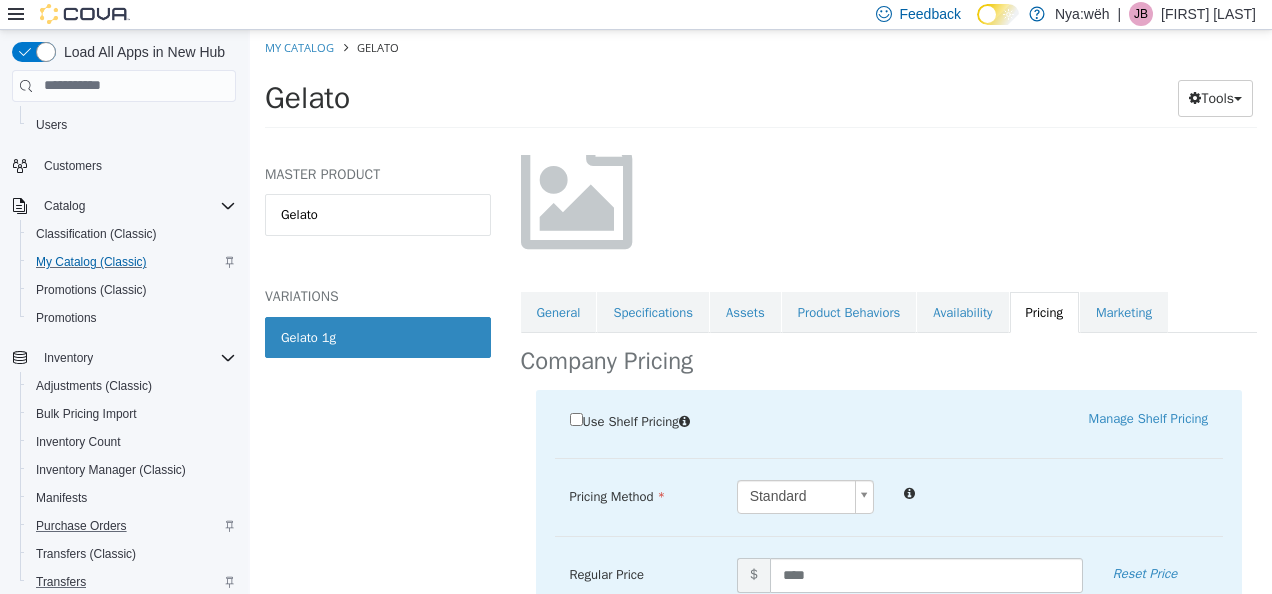 click on "Saving Bulk Changes...
×
The new products has been created successfully.
My Catalog
Gelato
Gelato
Tools  Move Variations
Print Labels
MASTER PRODUCT
Gelato
VARIATIONS
Gelato 1g
Flower - Lows
Gelato 1g
[Variation] Active   CATALOG SKU - GQYUAUMP     English - US                             Last Updated:  July 11, 2025
General Specifications Assets Product Behaviors Availability Pricing
Marketing Company Pricing
Use Shelf Pricing    Manage Shelf Pricing Shelf Price     Select a Shelf Price                             Shelf Price is required Pricing Method     Standard                             * Regular Price $ **** Reset Price Sale Price $ Select Date     (UTC-4) New_York                                Add Sale OGs $ Veterans $ Emergency Services $ Seneca Enrolled $ Wholesale $ Out of town $ Cancel Save View Location Level Pricing" at bounding box center (761, 84) 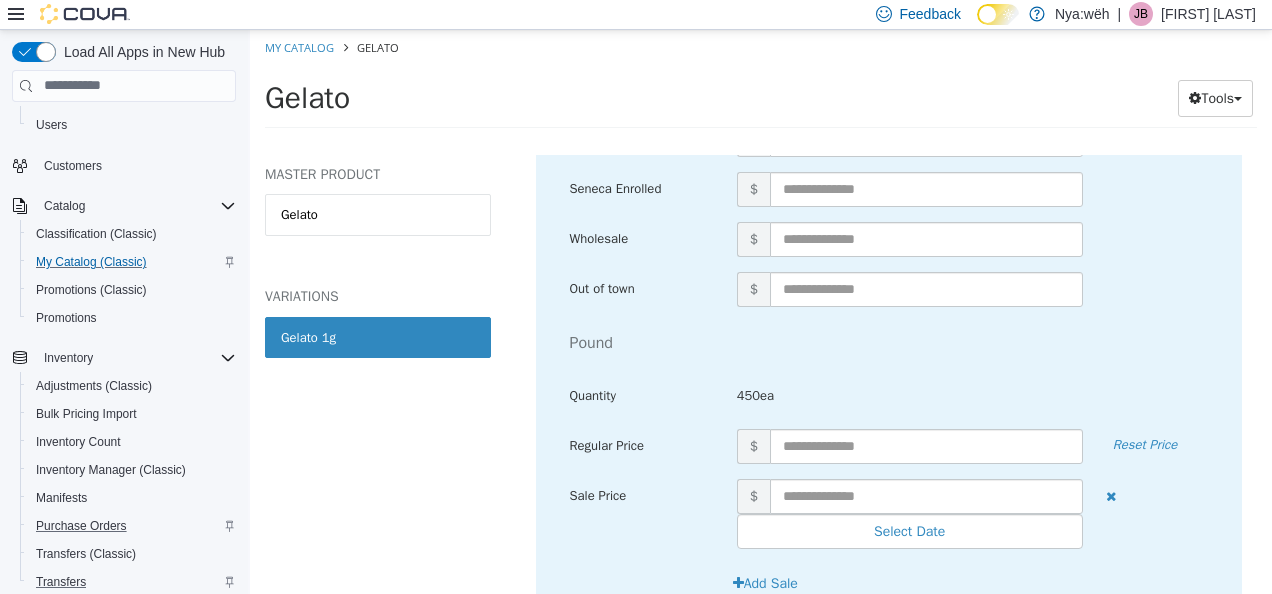 scroll, scrollTop: 4552, scrollLeft: 0, axis: vertical 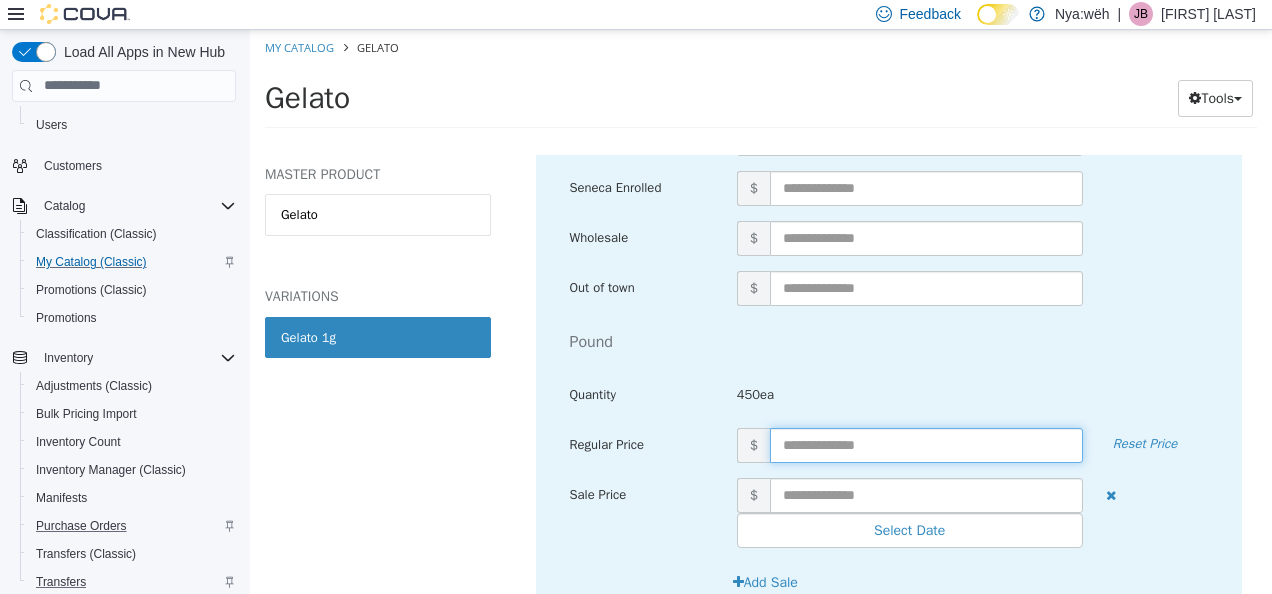 click at bounding box center (926, 444) 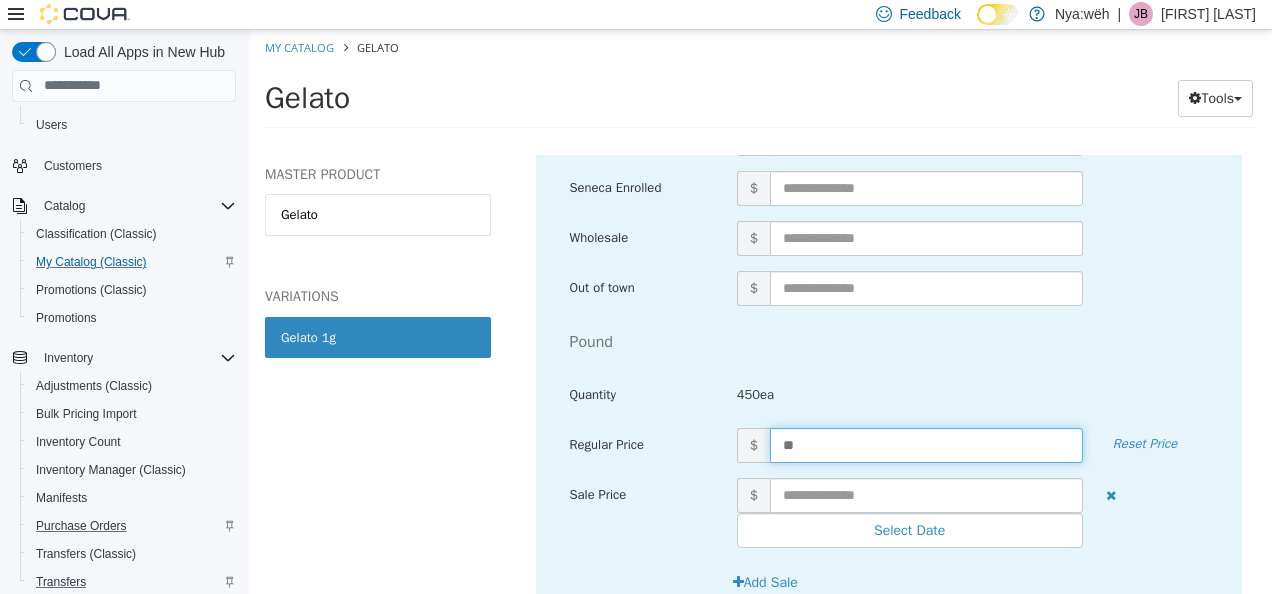 type on "***" 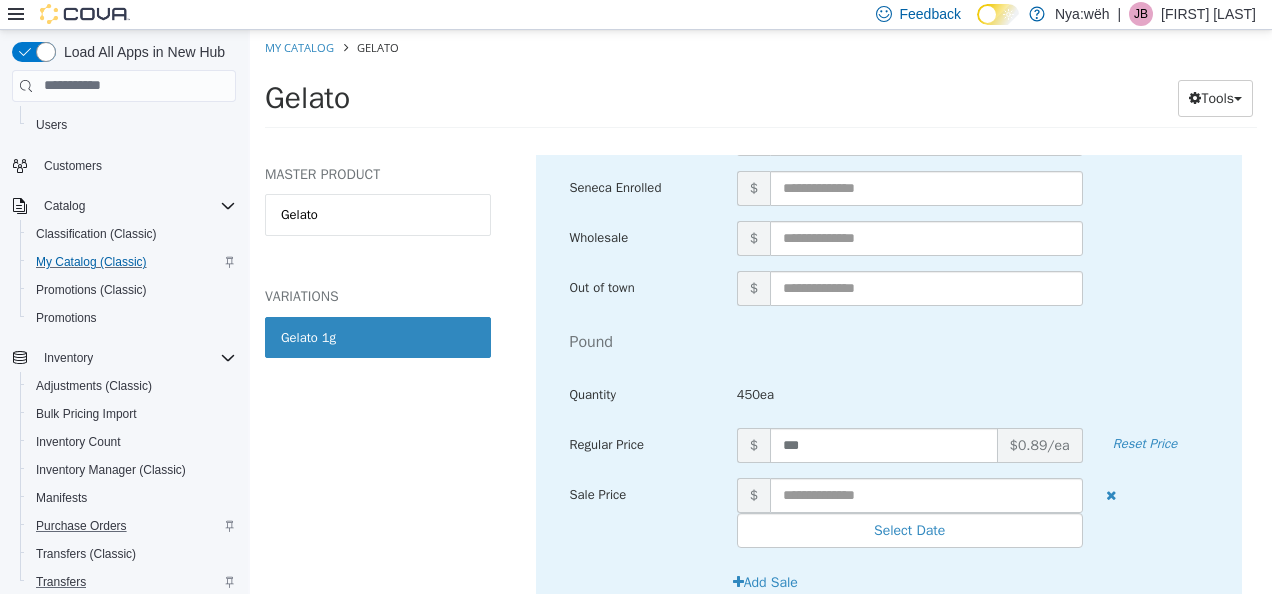 click on "450ea" at bounding box center (910, 394) 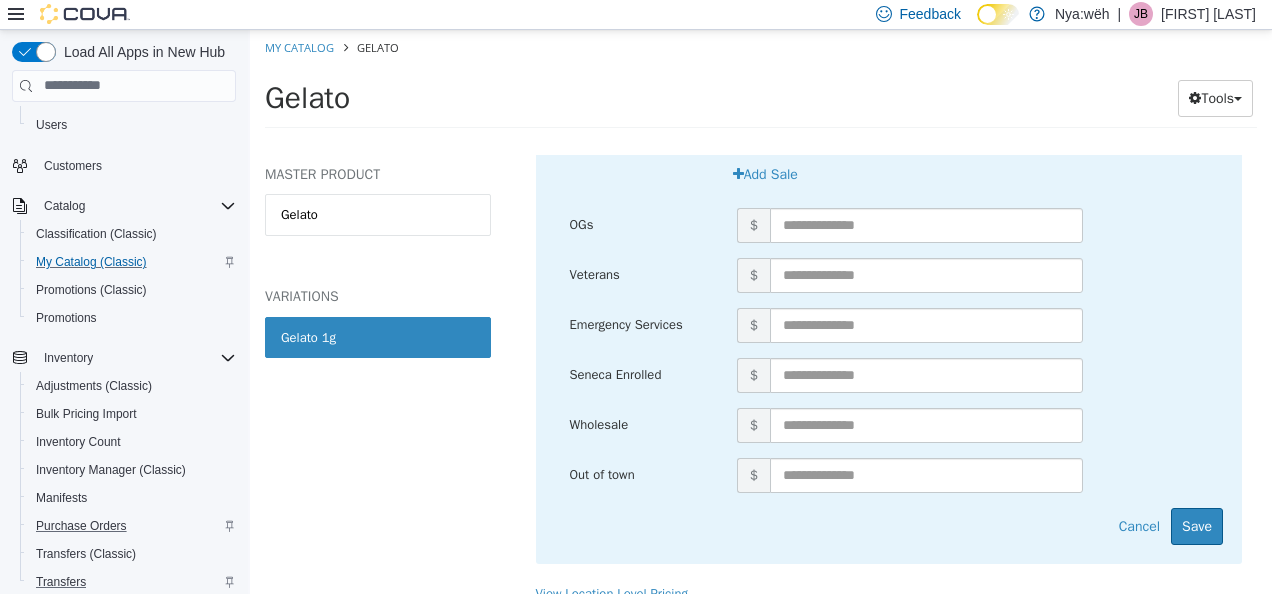 scroll, scrollTop: 4976, scrollLeft: 0, axis: vertical 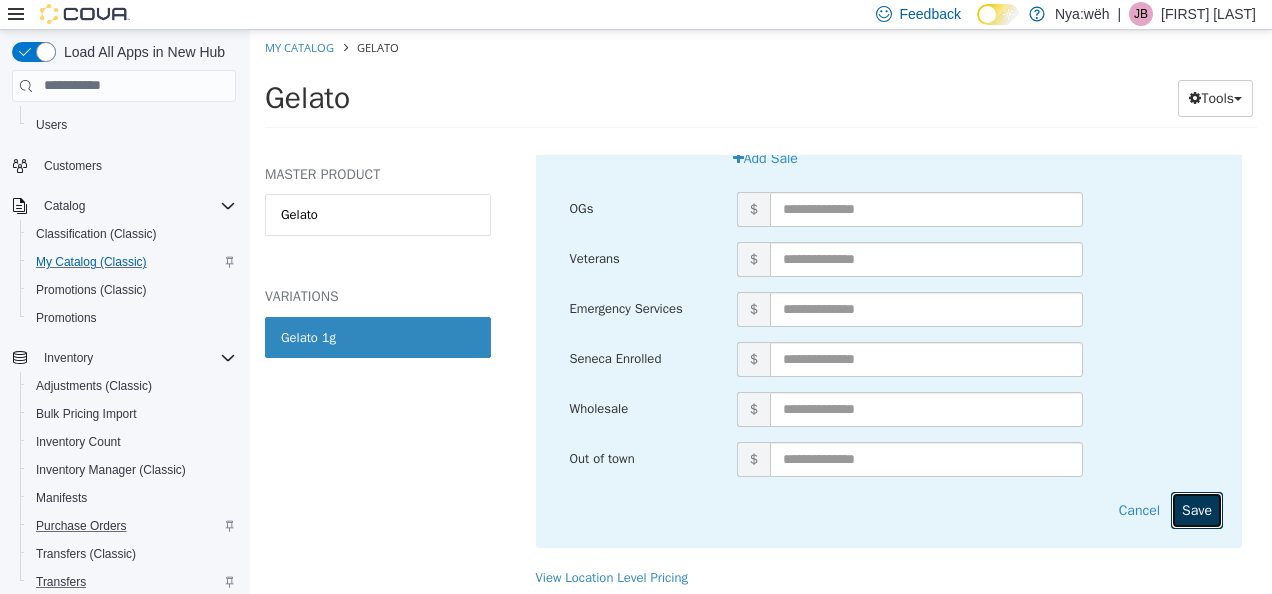 click on "Save" at bounding box center [1197, 509] 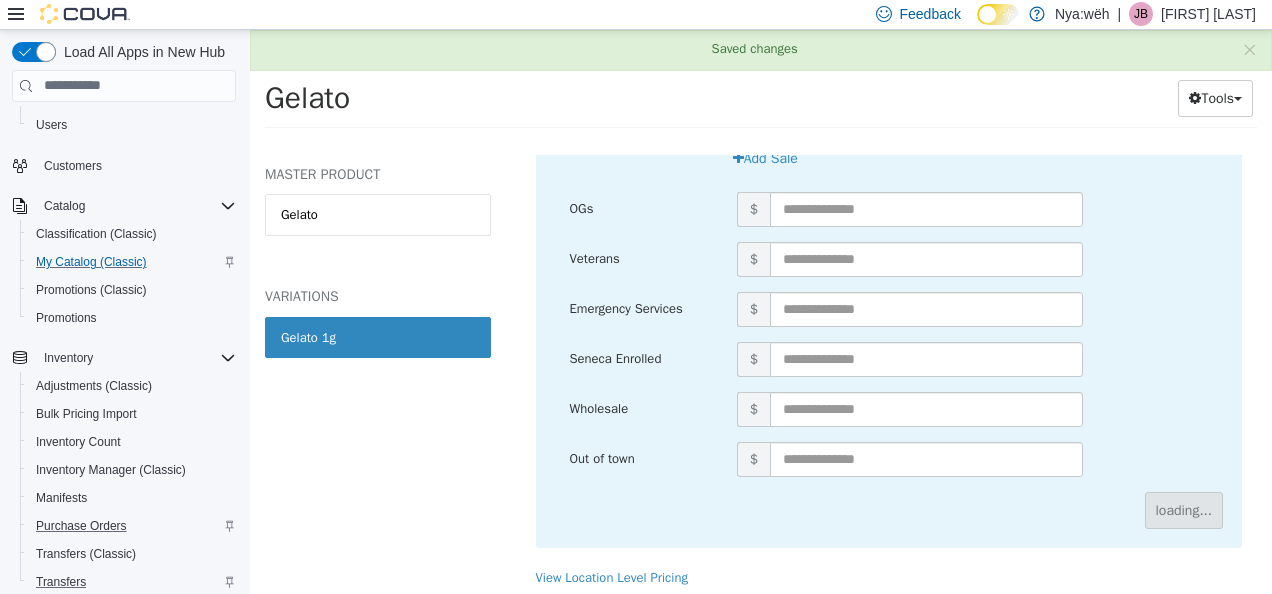 scroll, scrollTop: 512, scrollLeft: 0, axis: vertical 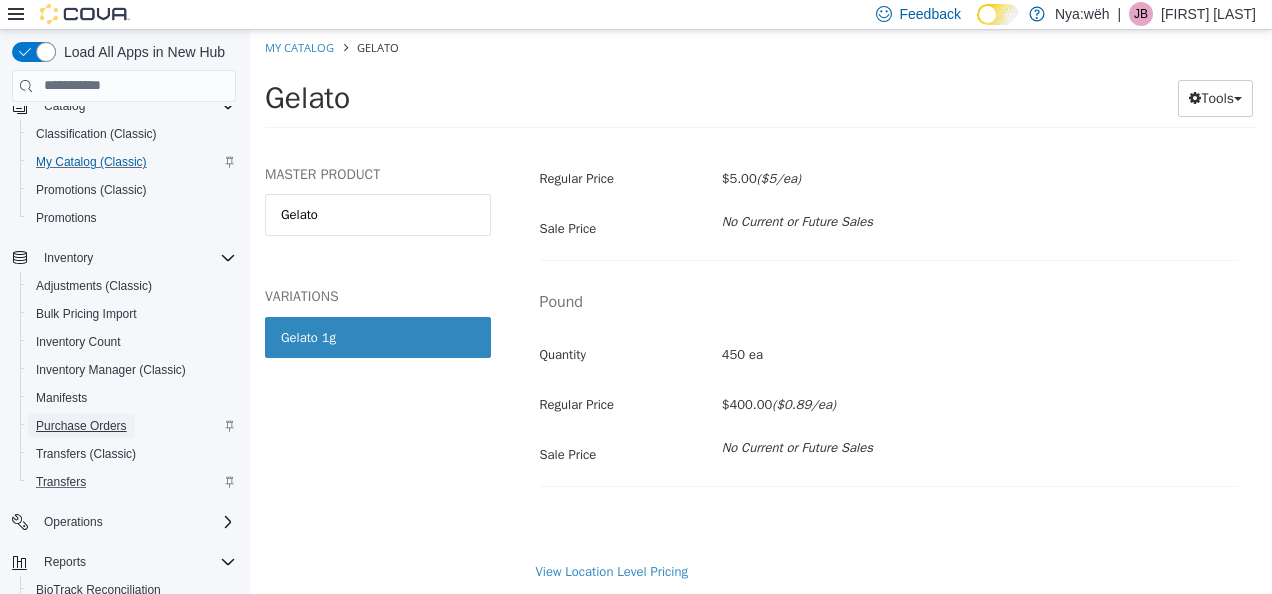 click on "Purchase Orders" at bounding box center [81, 426] 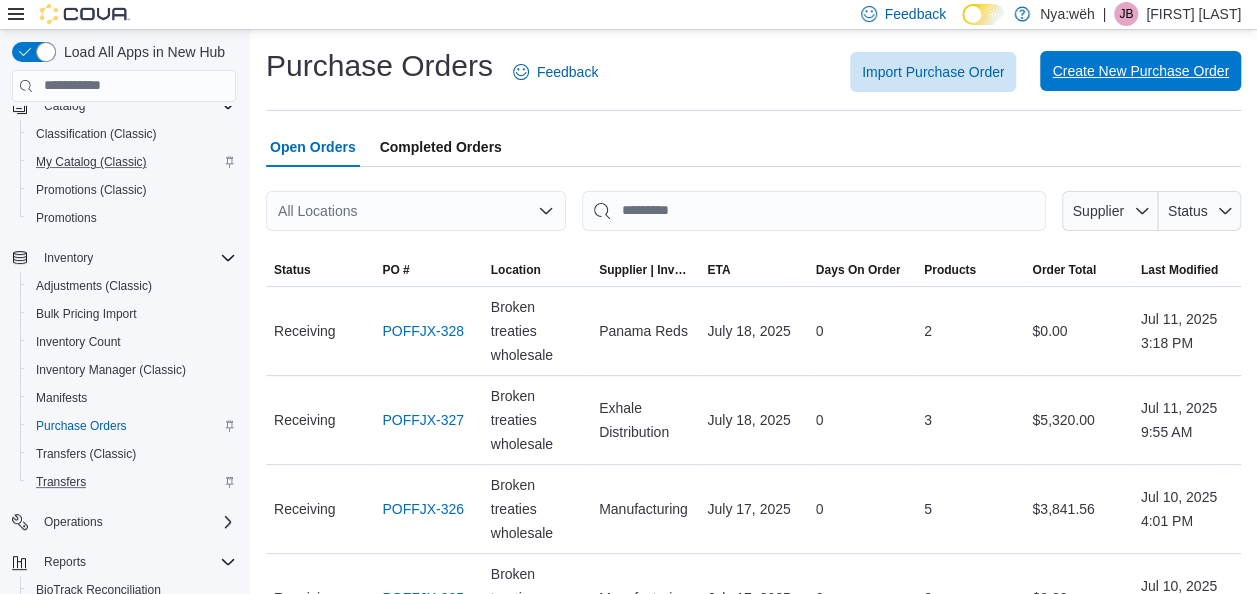 click on "Create New Purchase Order" at bounding box center [1140, 71] 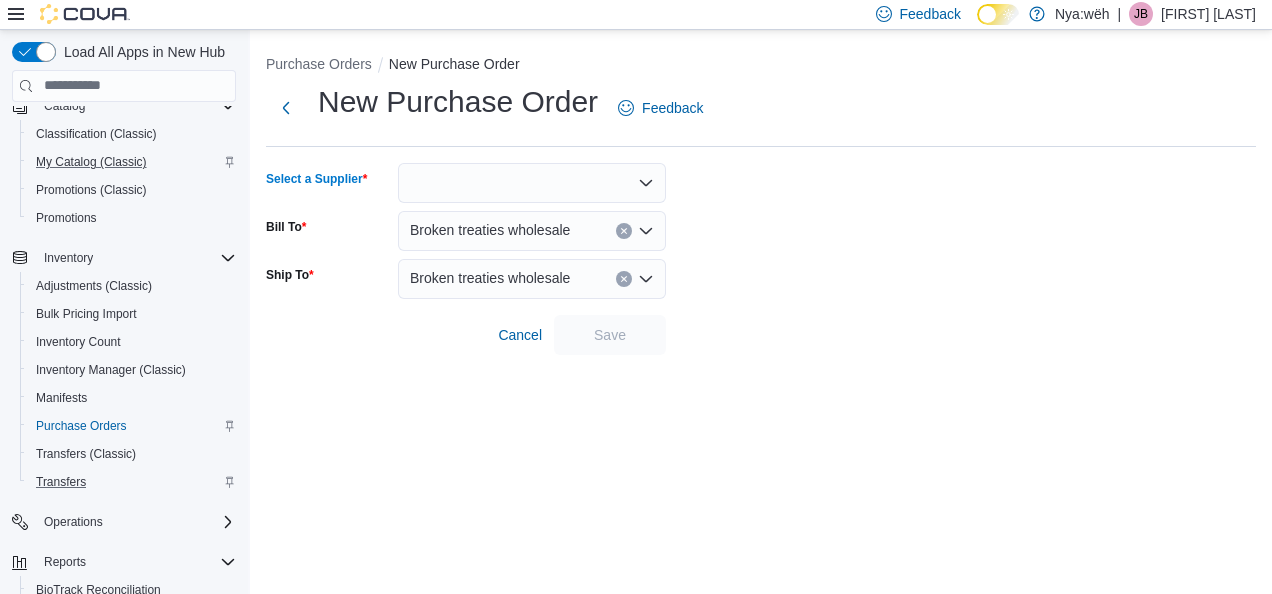 click at bounding box center (532, 183) 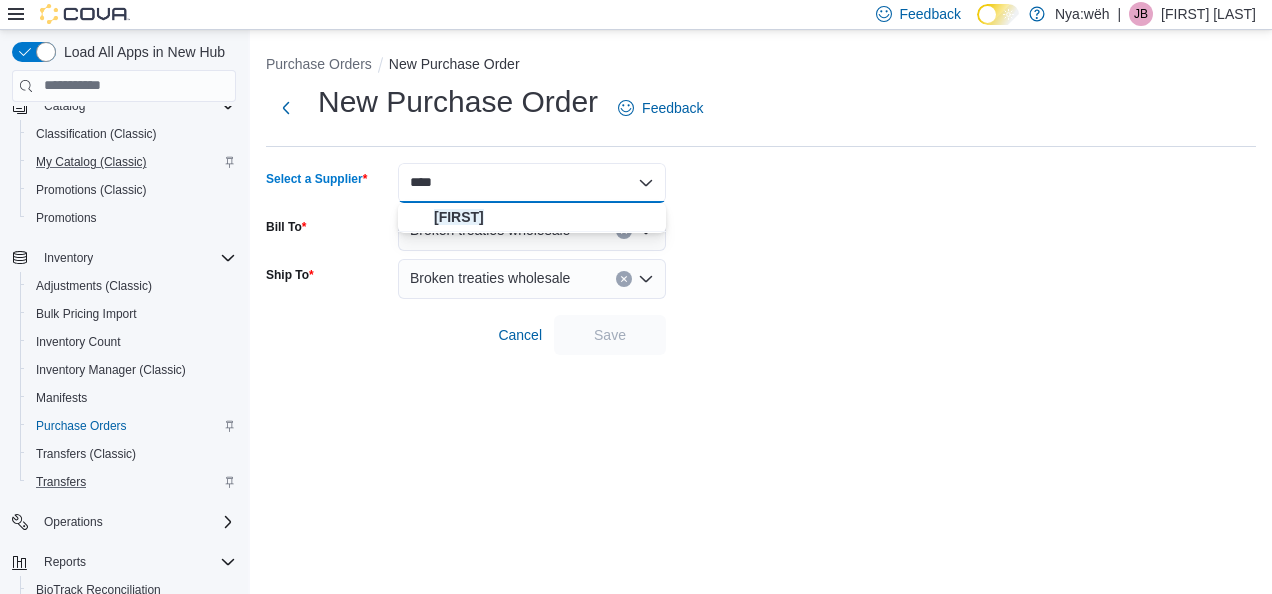type on "****" 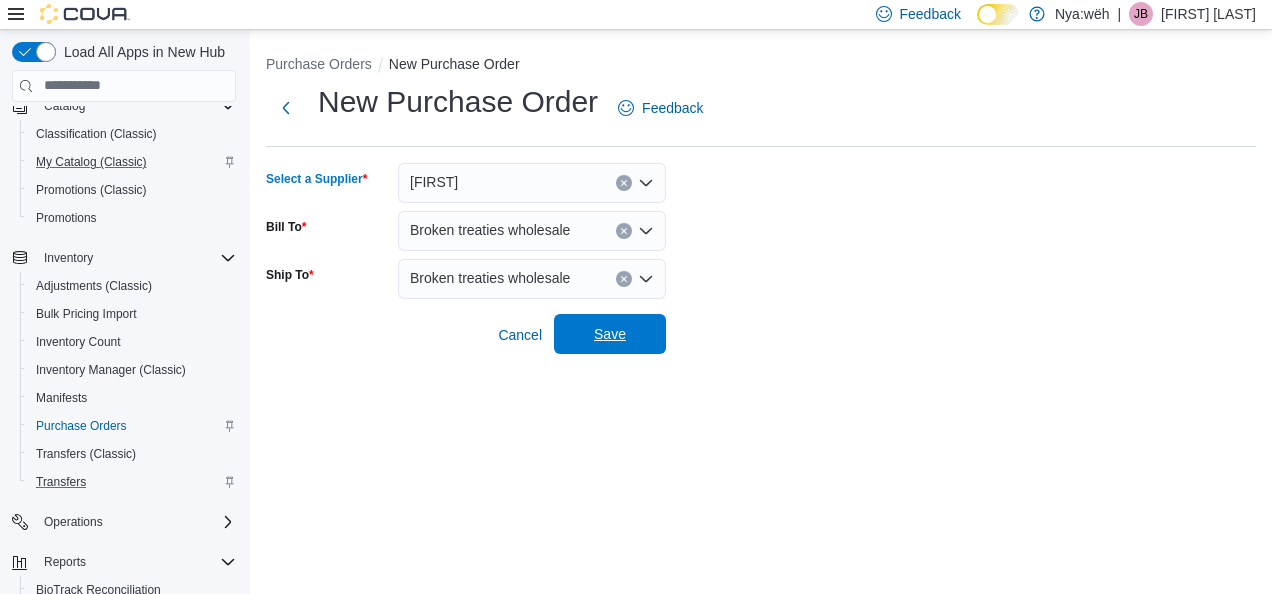 click on "Save" at bounding box center [610, 334] 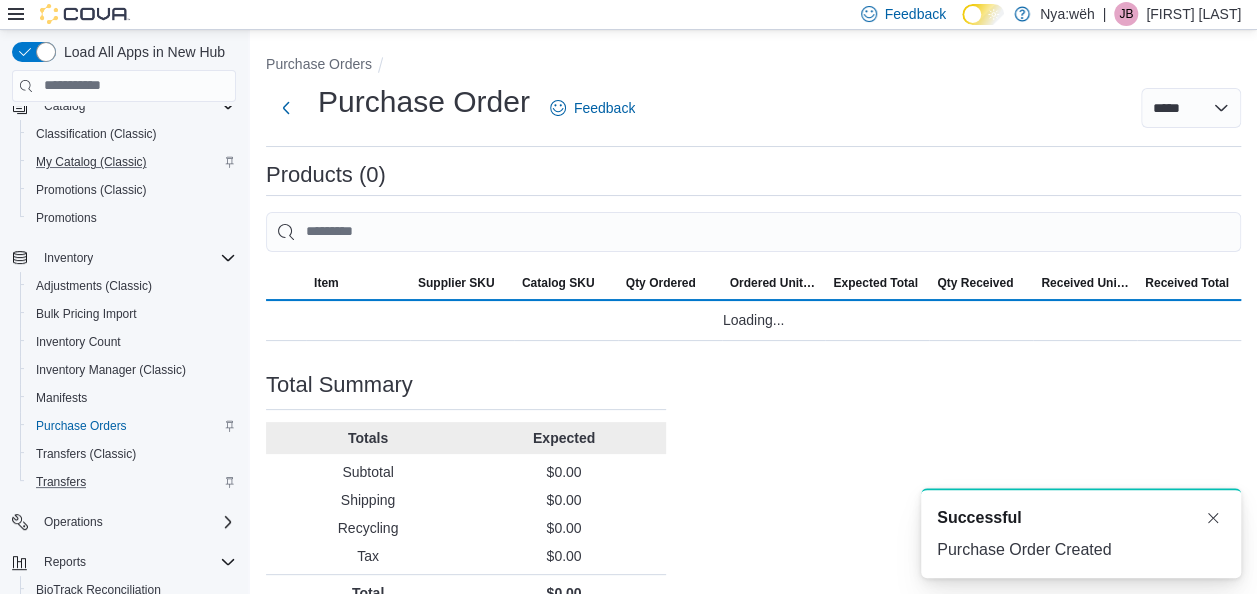 scroll, scrollTop: 0, scrollLeft: 0, axis: both 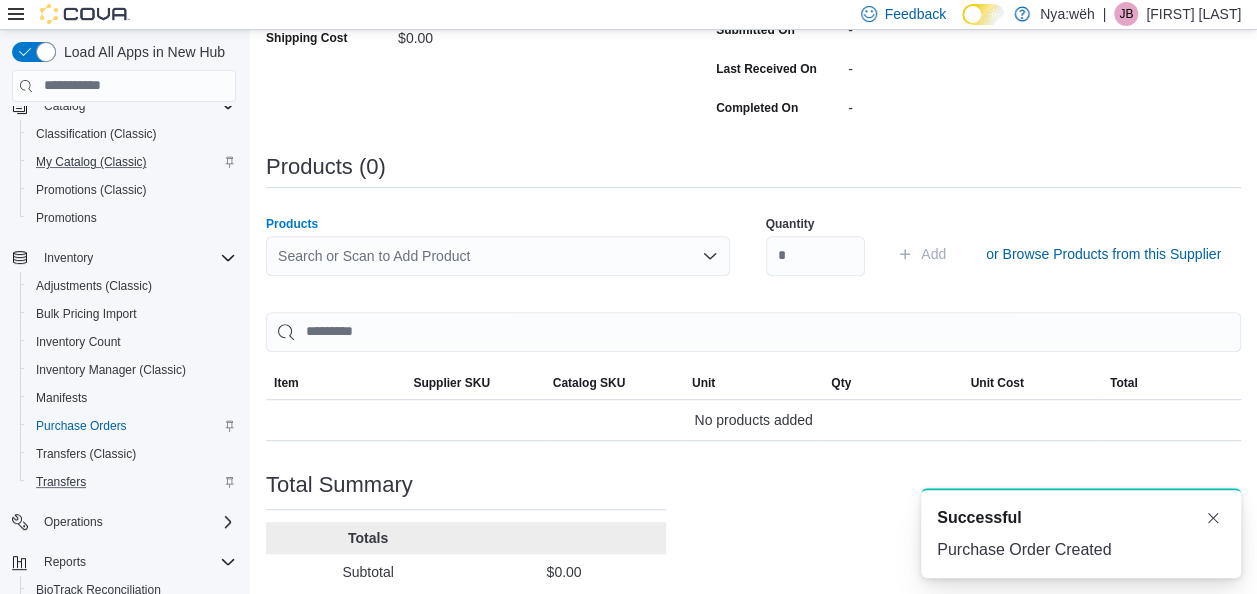 click on "Search or Scan to Add Product" at bounding box center (498, 256) 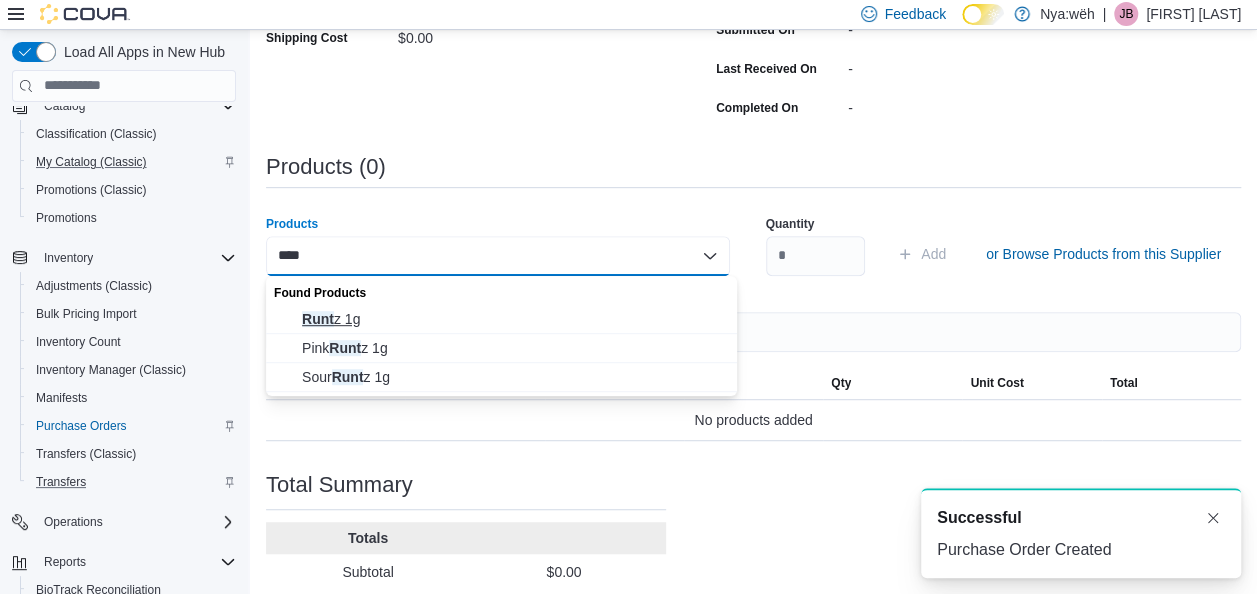 type on "****" 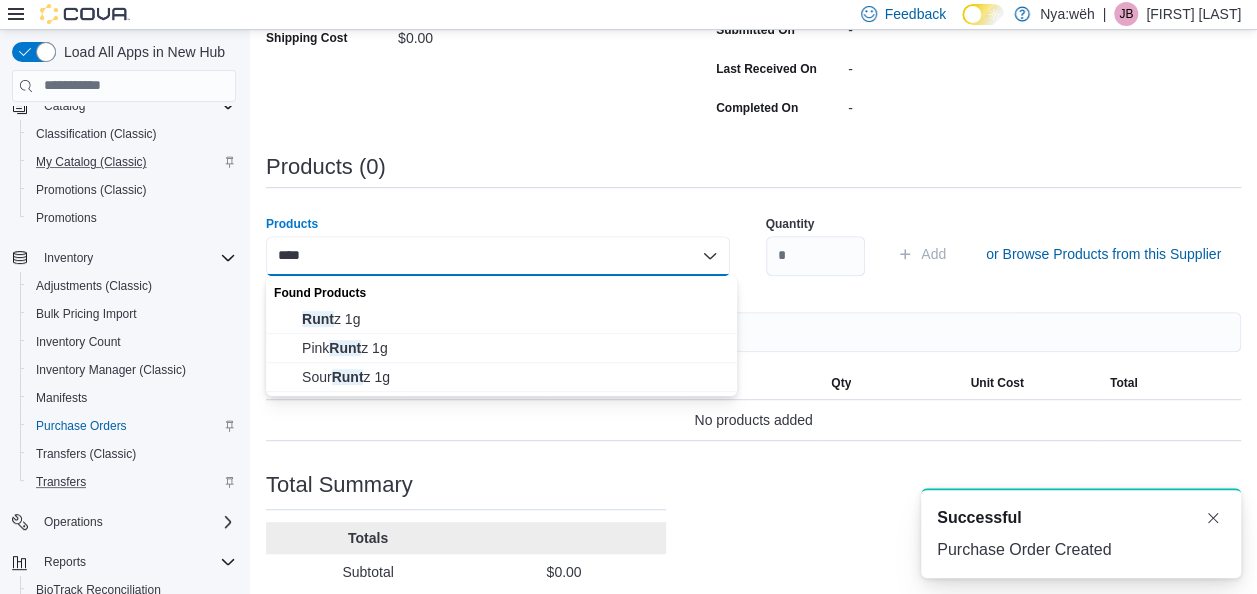 type 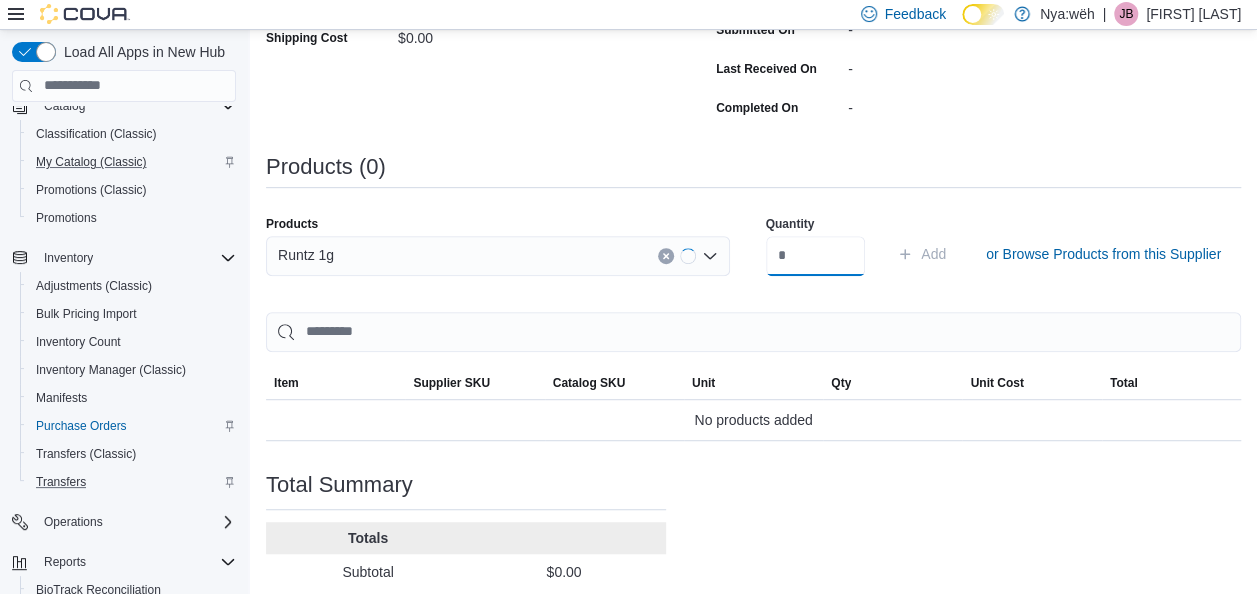 click at bounding box center (816, 256) 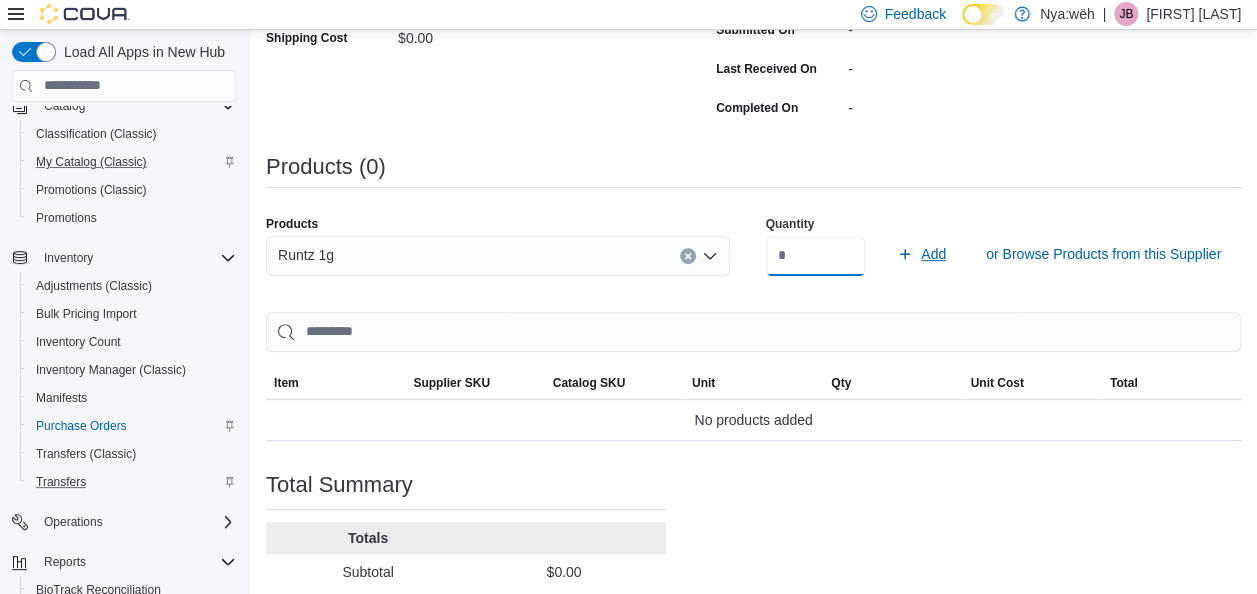 type on "***" 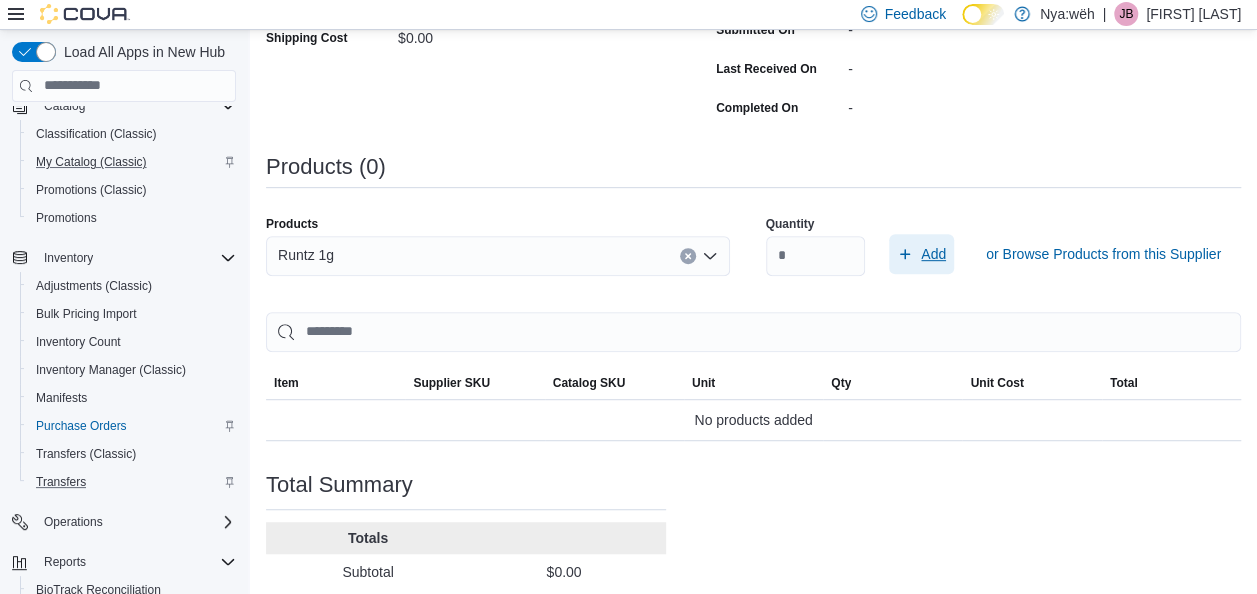 click on "Add" at bounding box center (933, 254) 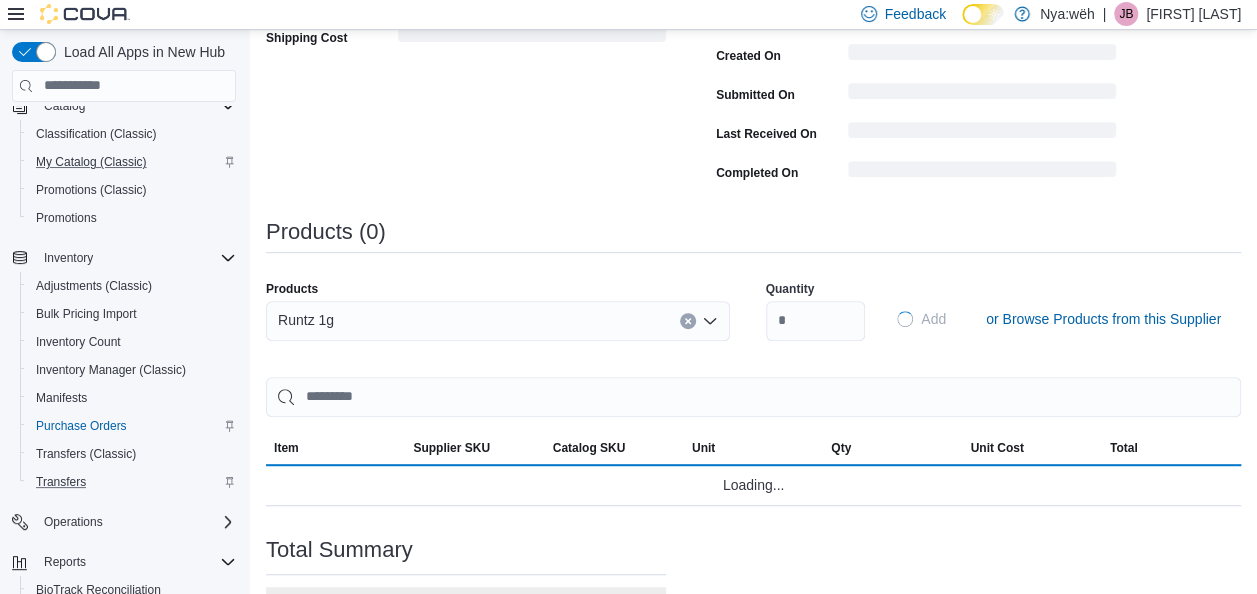 type 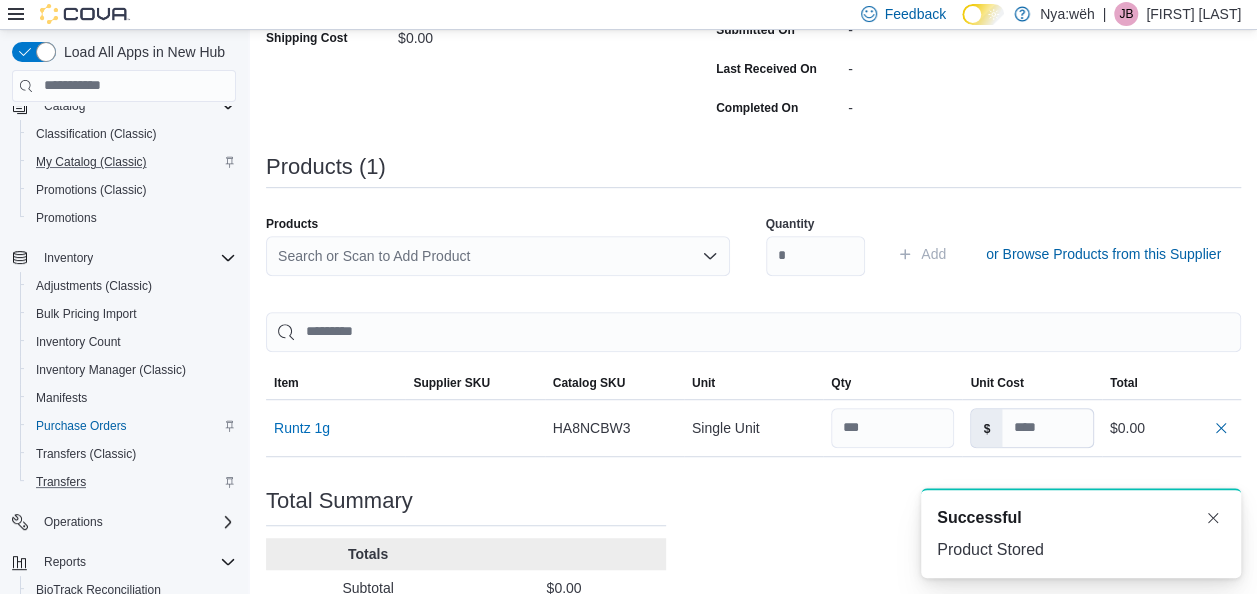 scroll, scrollTop: 0, scrollLeft: 0, axis: both 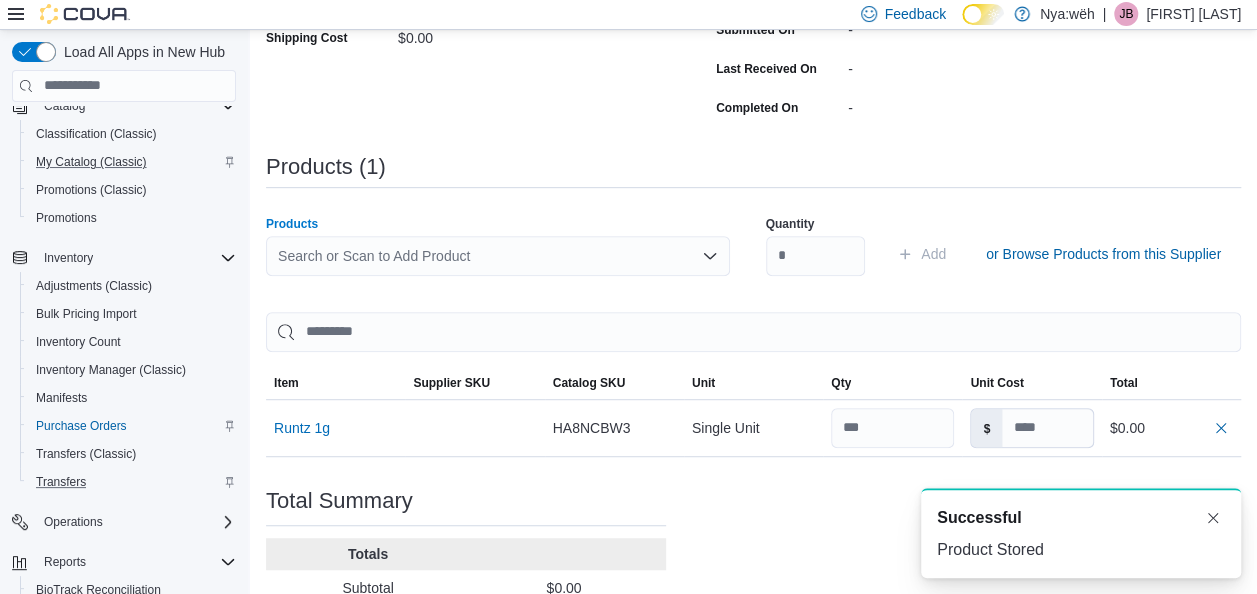 click on "Search or Scan to Add Product" at bounding box center [498, 256] 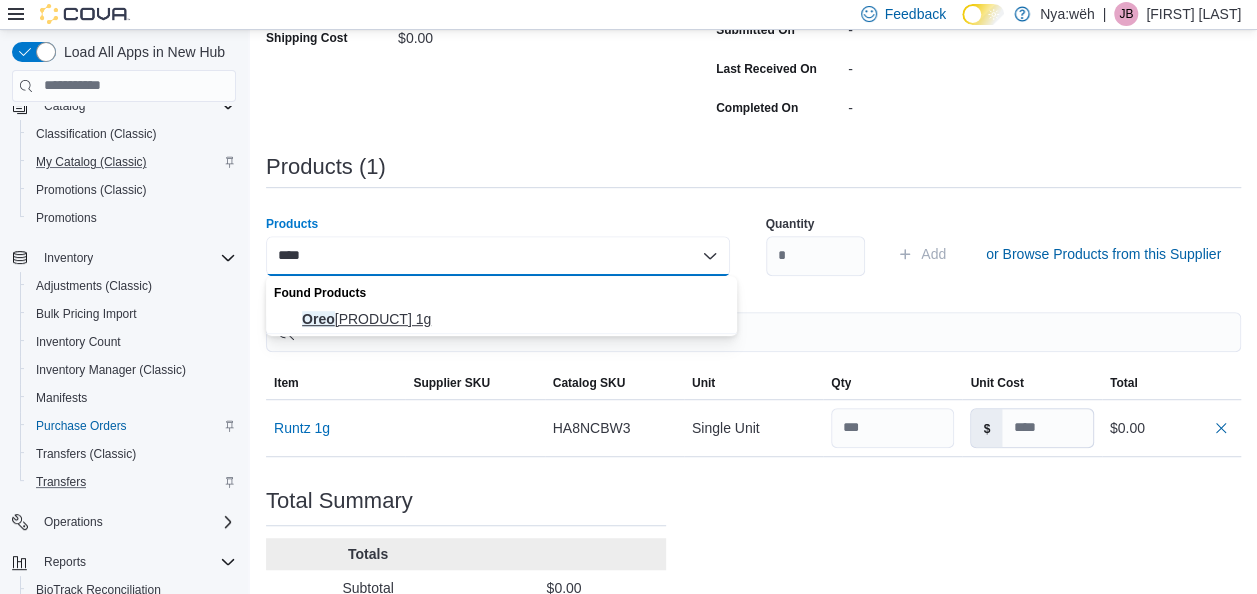 type on "****" 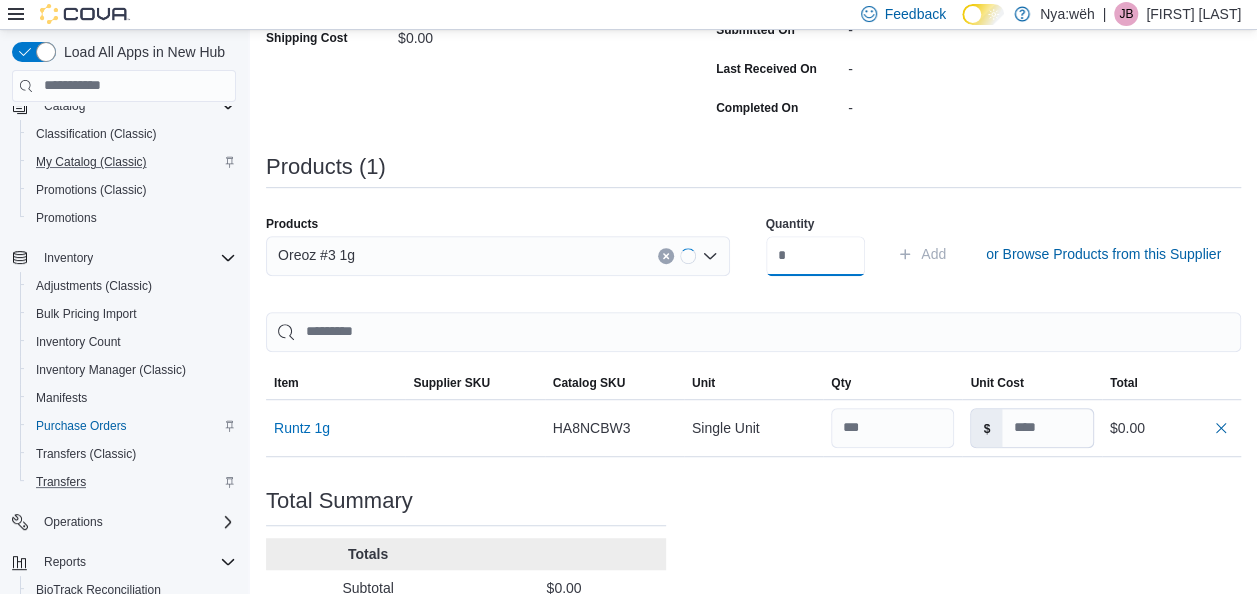 click at bounding box center (816, 256) 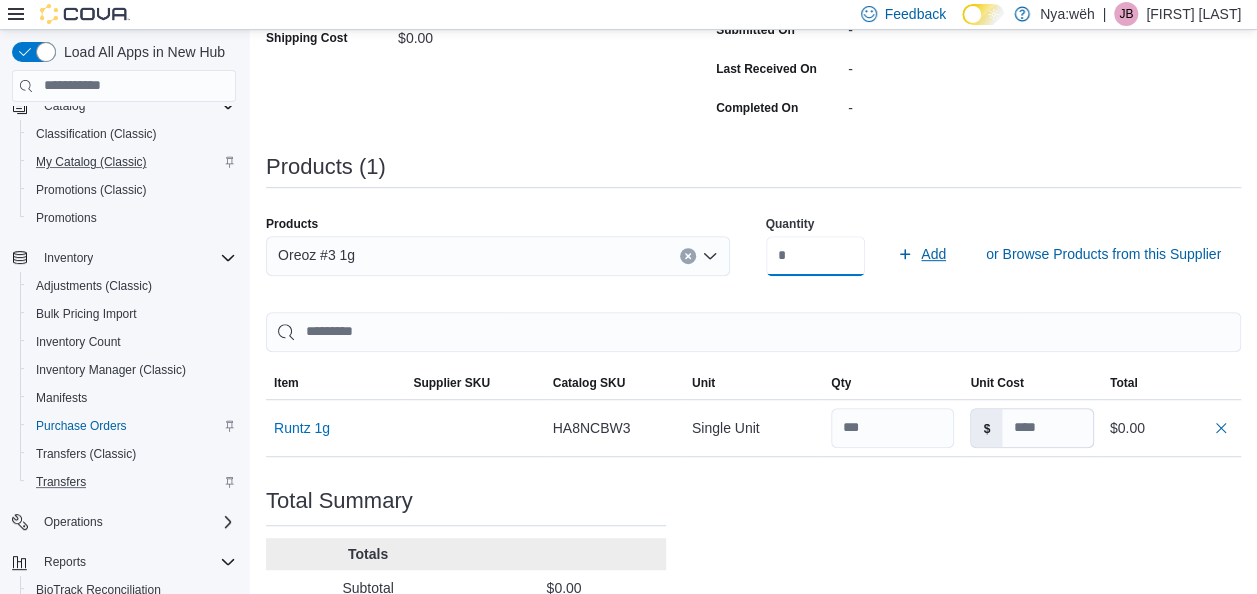 type on "***" 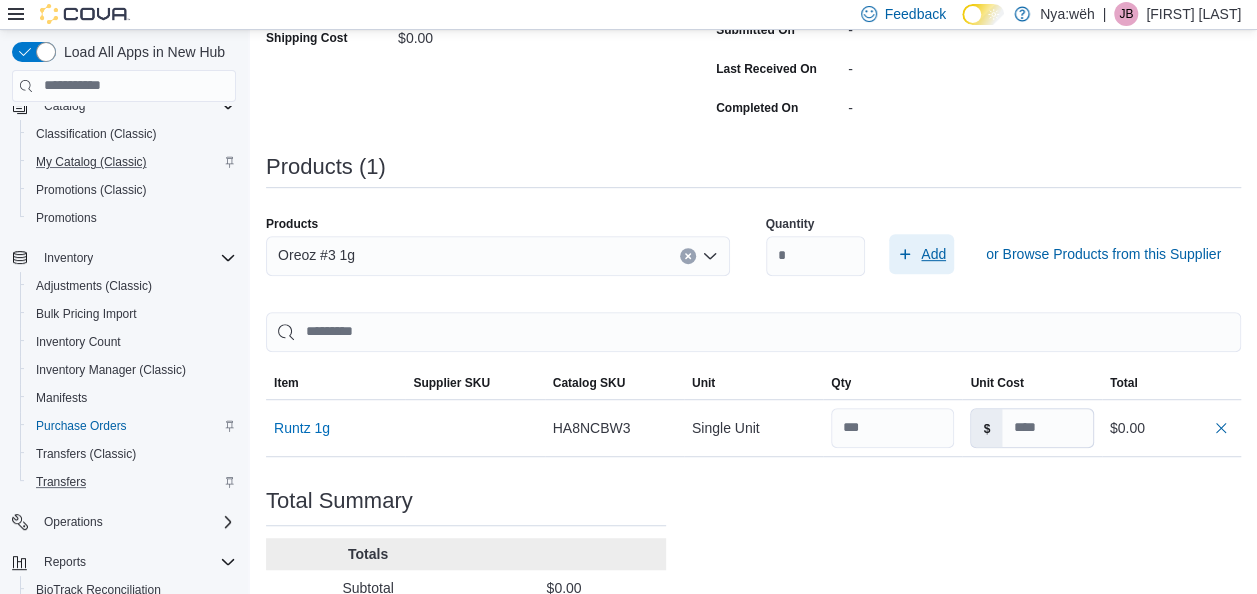 click on "Add" at bounding box center [921, 254] 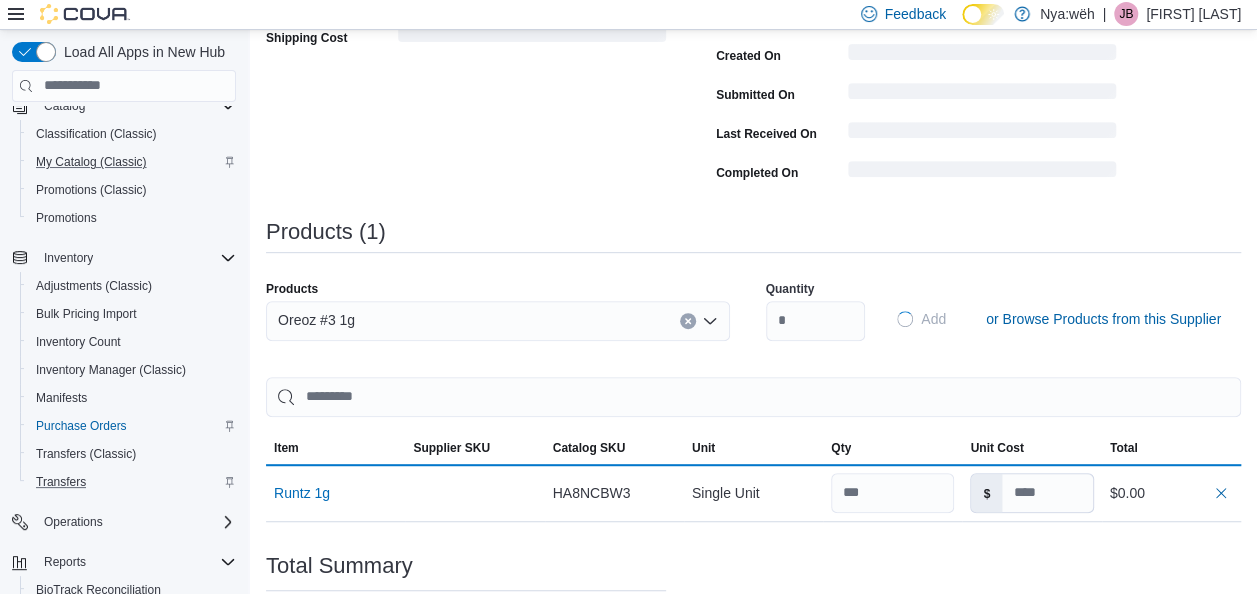 type 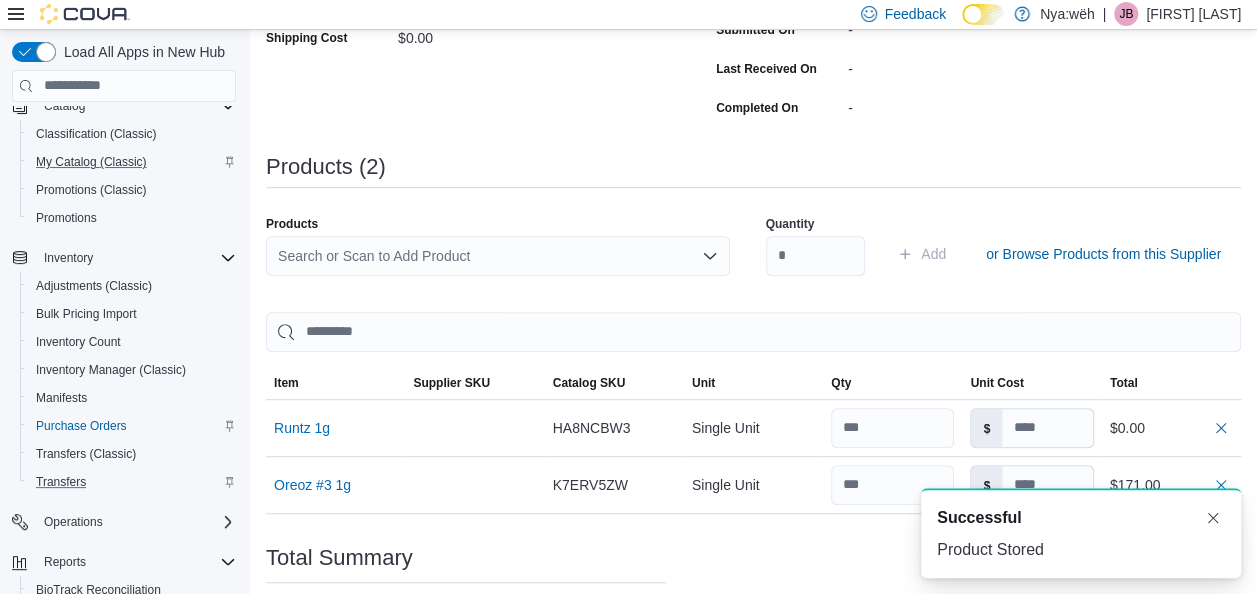 scroll, scrollTop: 0, scrollLeft: 0, axis: both 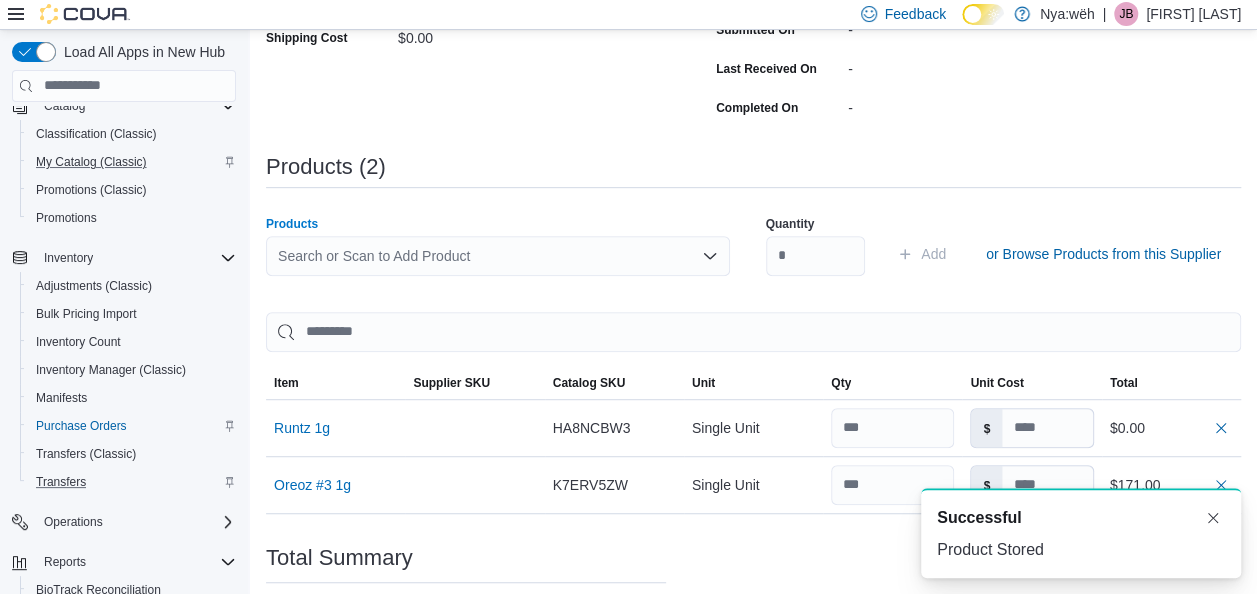 click on "Search or Scan to Add Product" at bounding box center [498, 256] 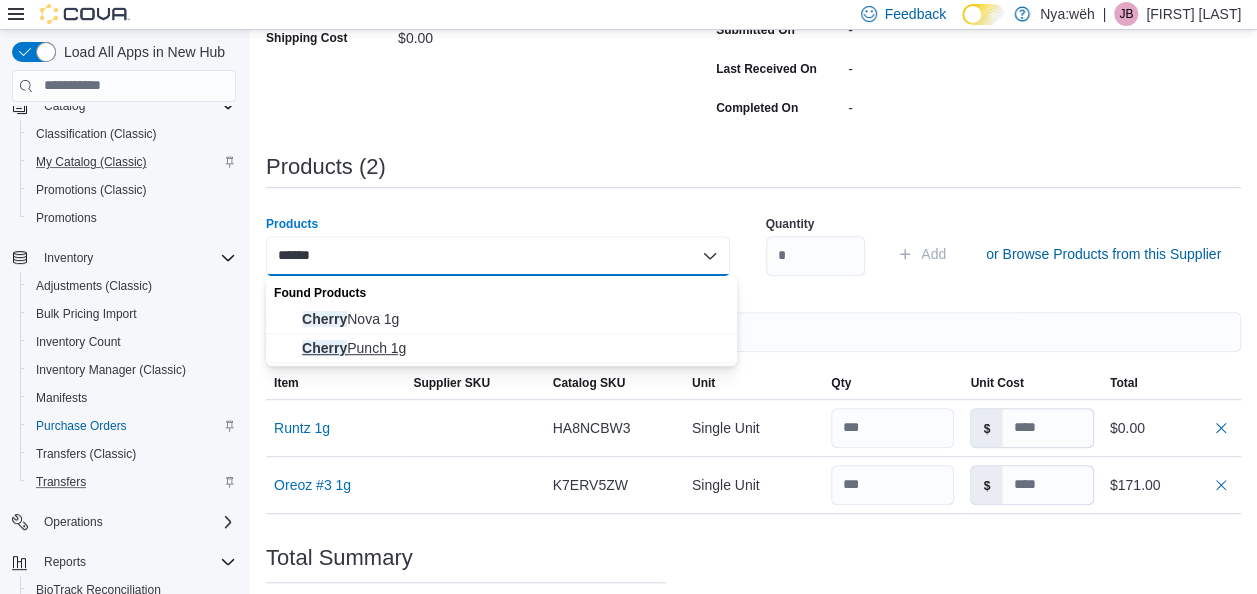 type on "******" 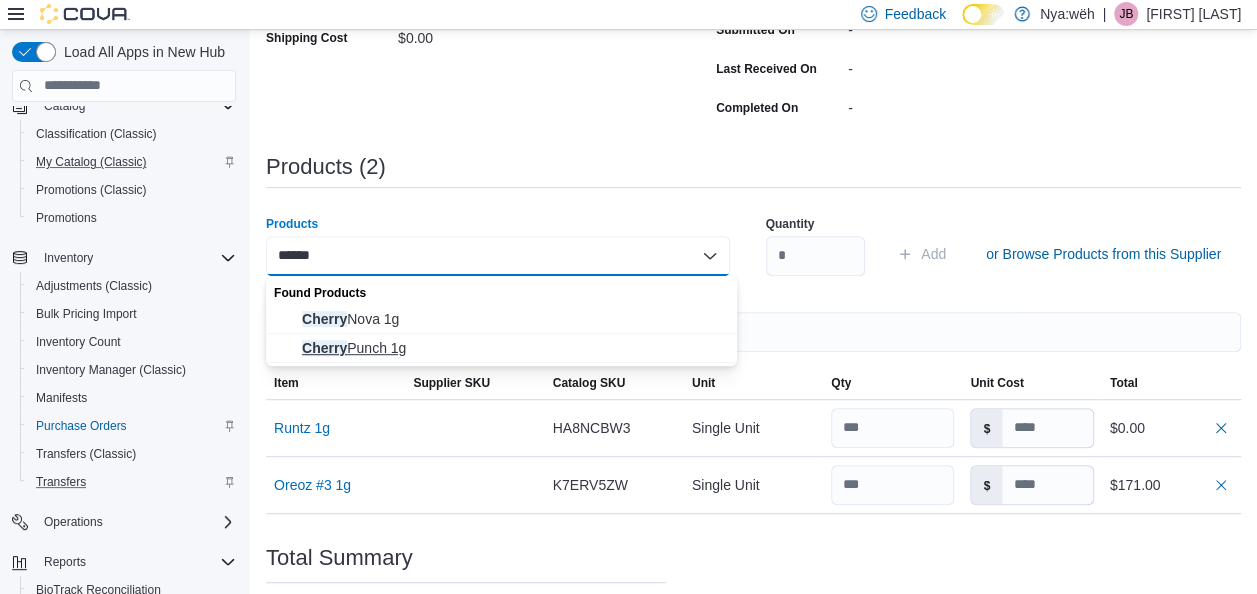click on "Cherry  Punch 1g" at bounding box center [513, 348] 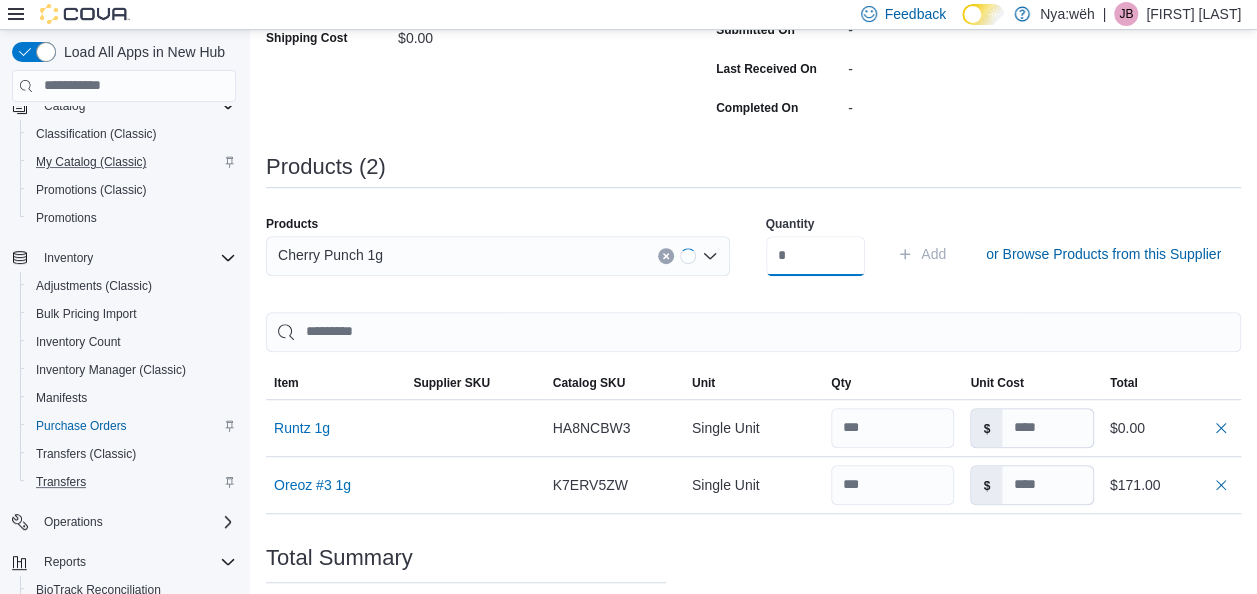 click at bounding box center [816, 256] 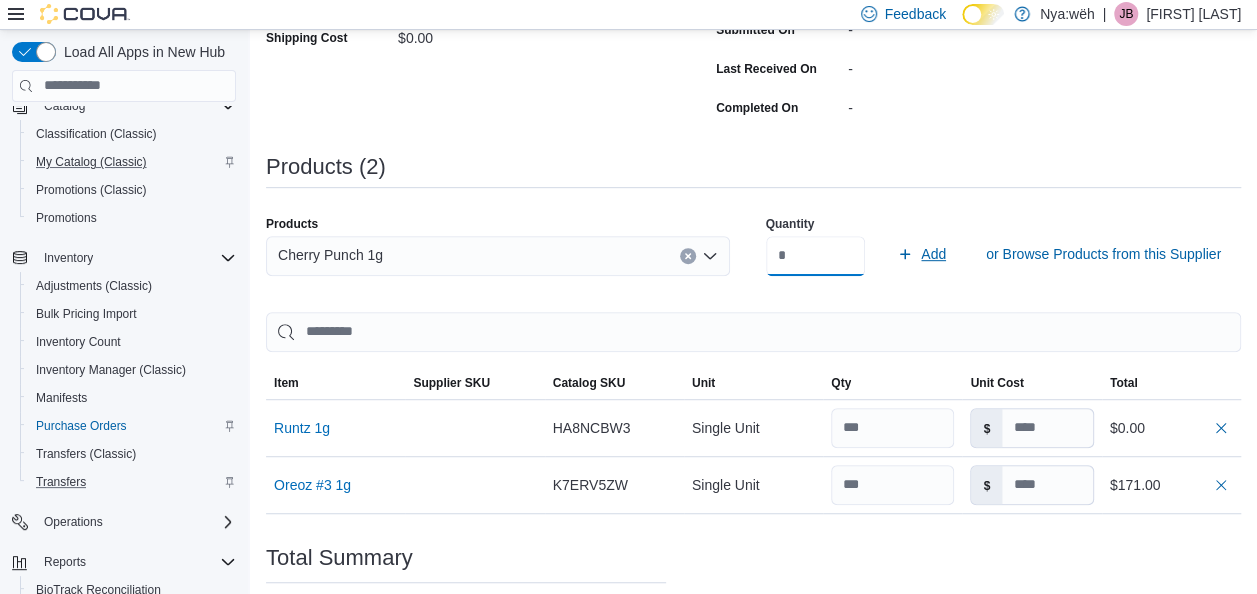 type on "***" 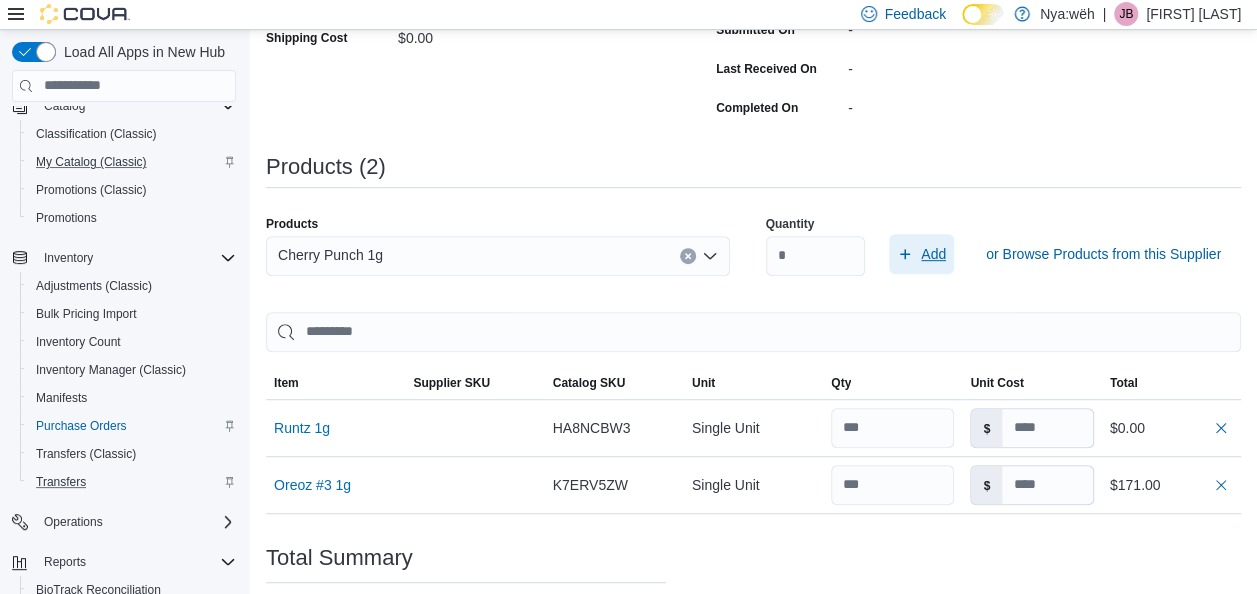 click on "Add" at bounding box center [933, 254] 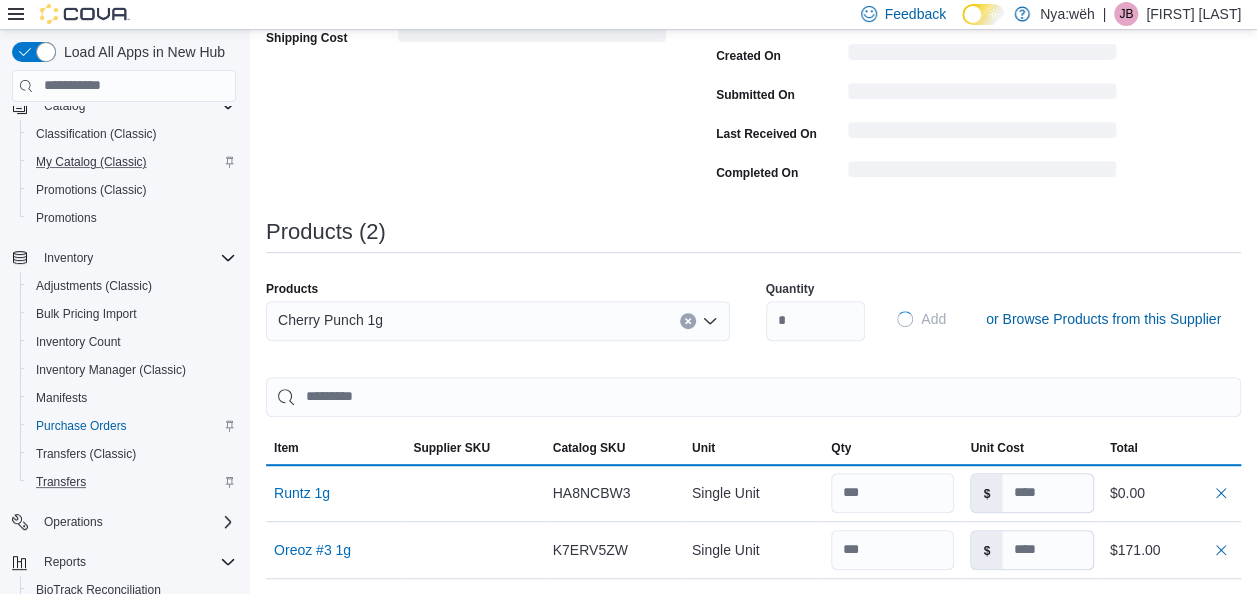 type 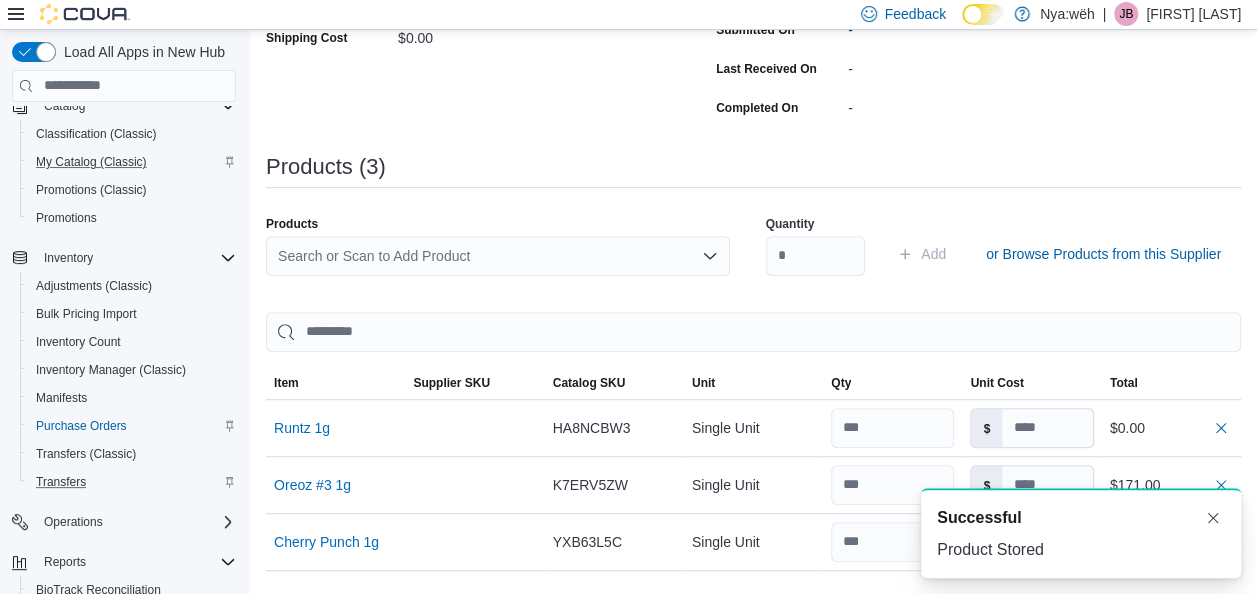 scroll, scrollTop: 0, scrollLeft: 0, axis: both 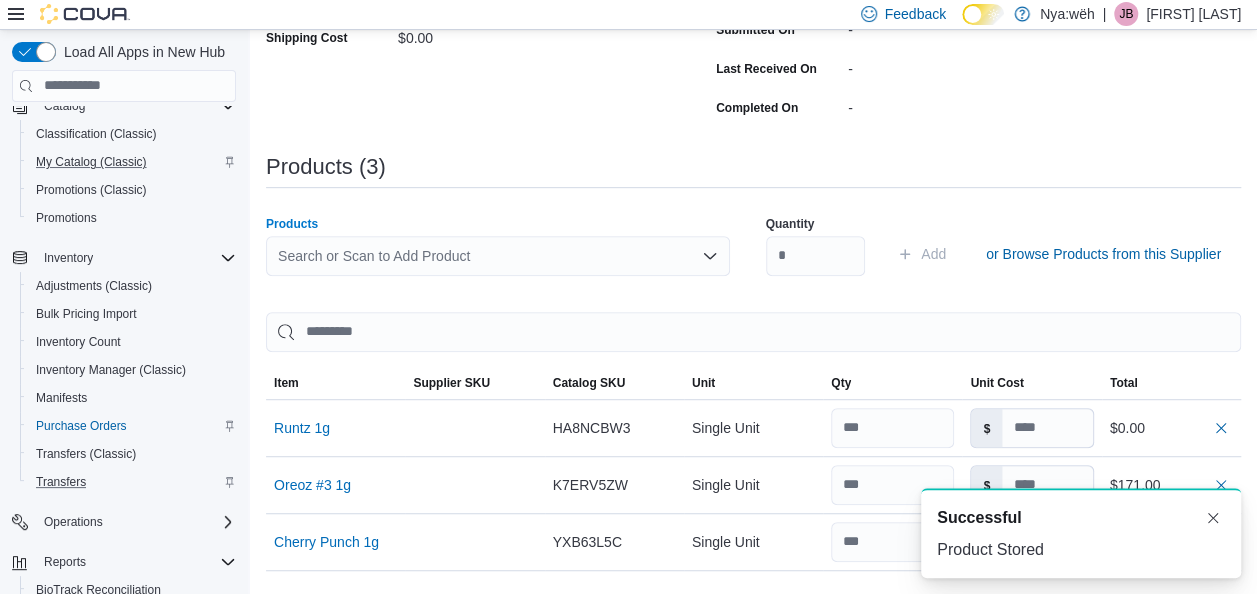 click on "Search or Scan to Add Product" at bounding box center [498, 256] 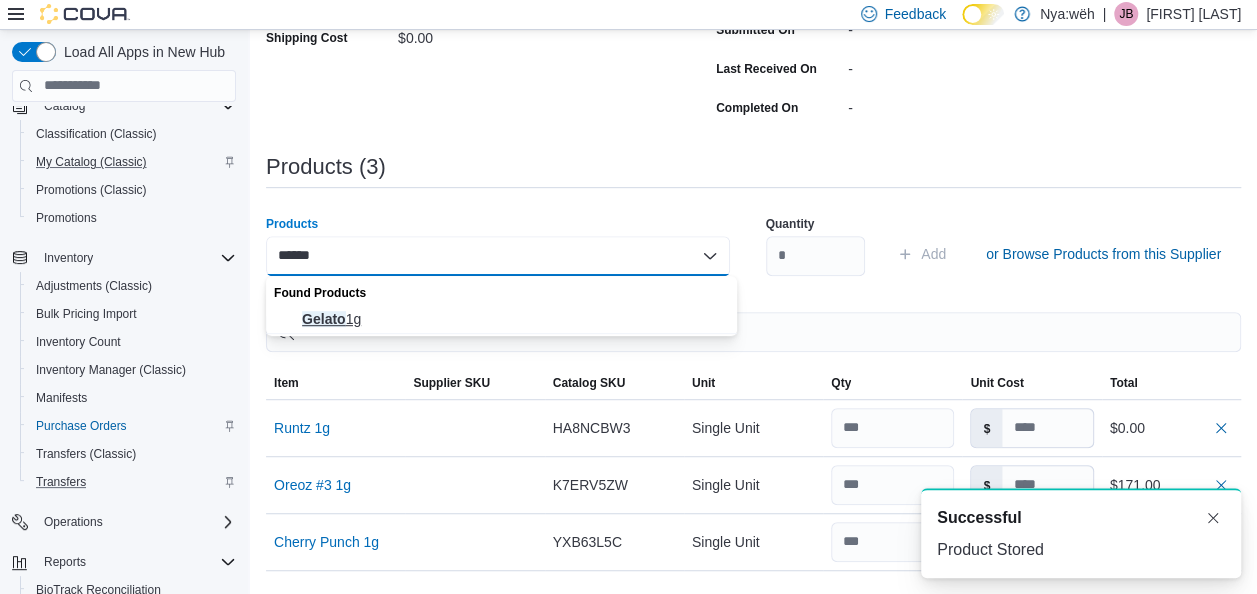 type on "******" 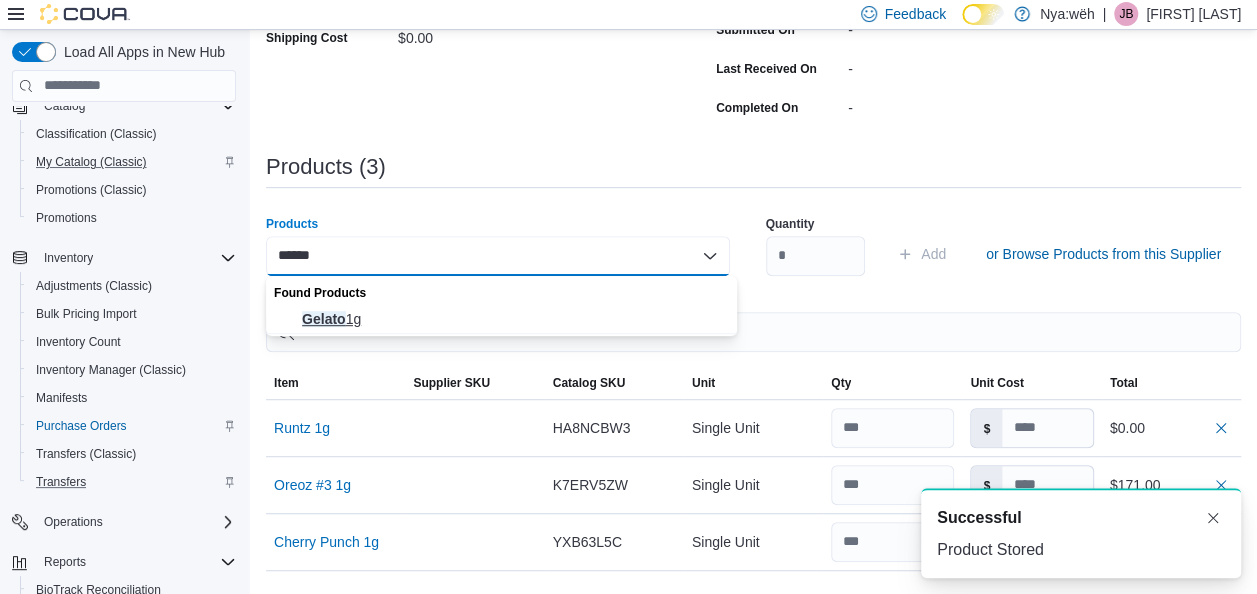 click on "Gelato  1g" at bounding box center [513, 319] 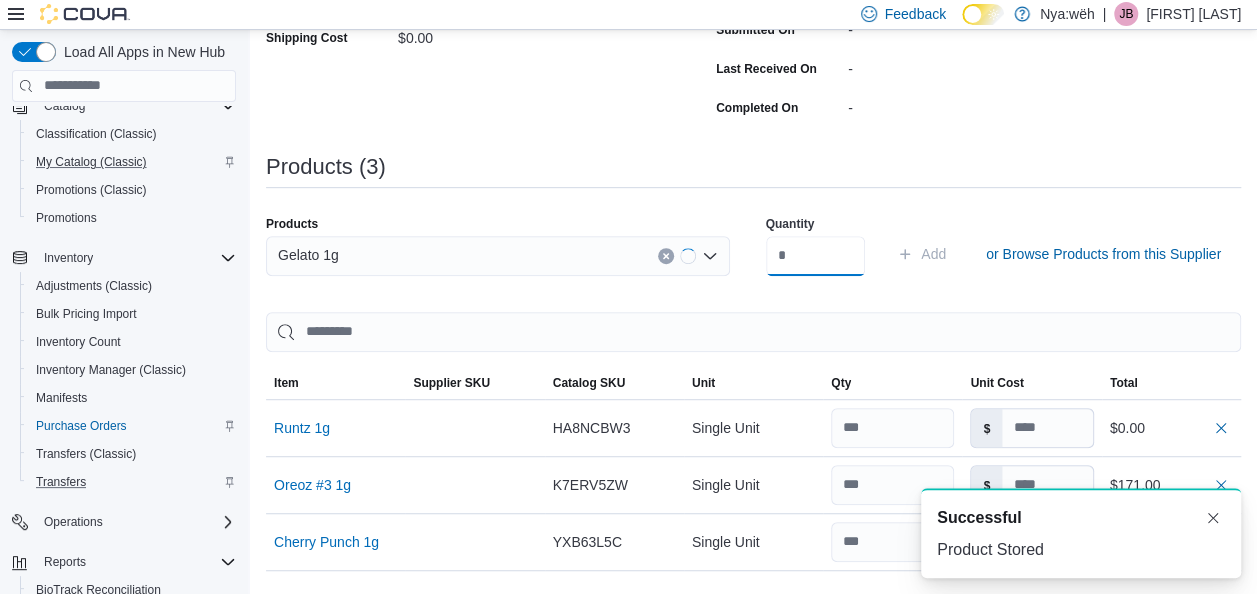 click at bounding box center [816, 256] 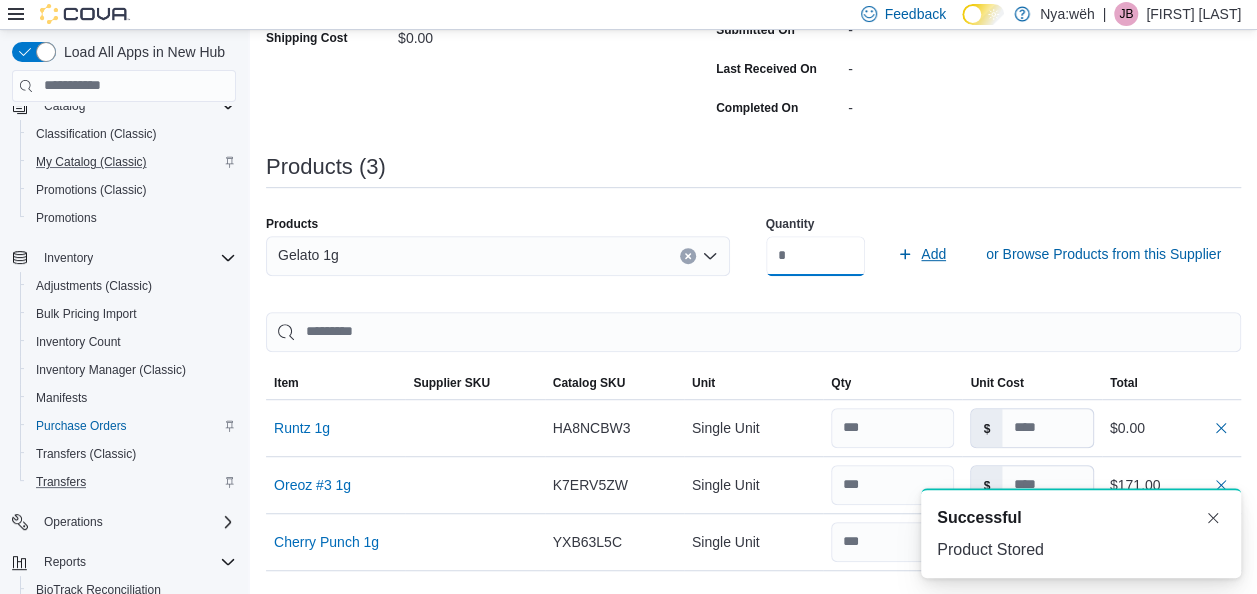 type on "***" 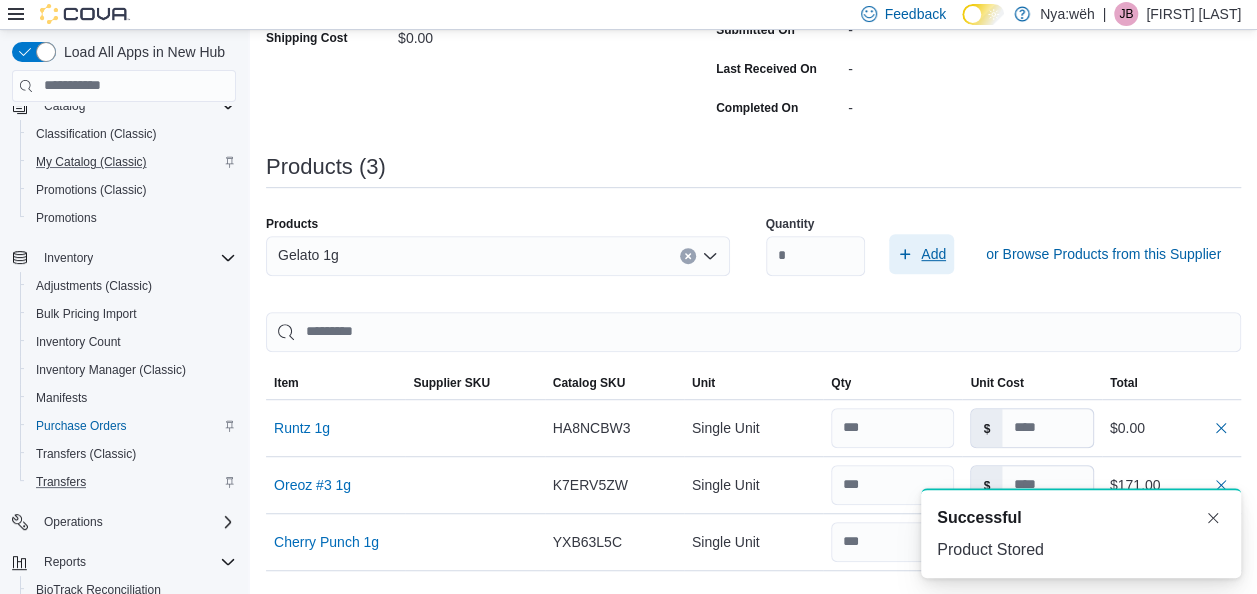 click 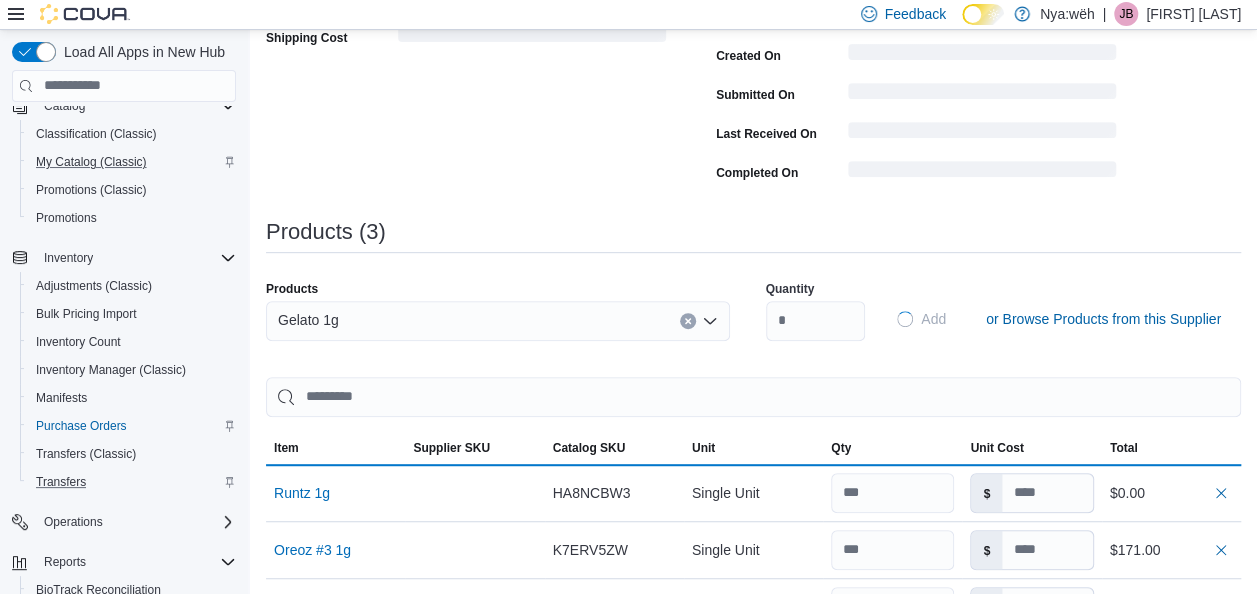 type 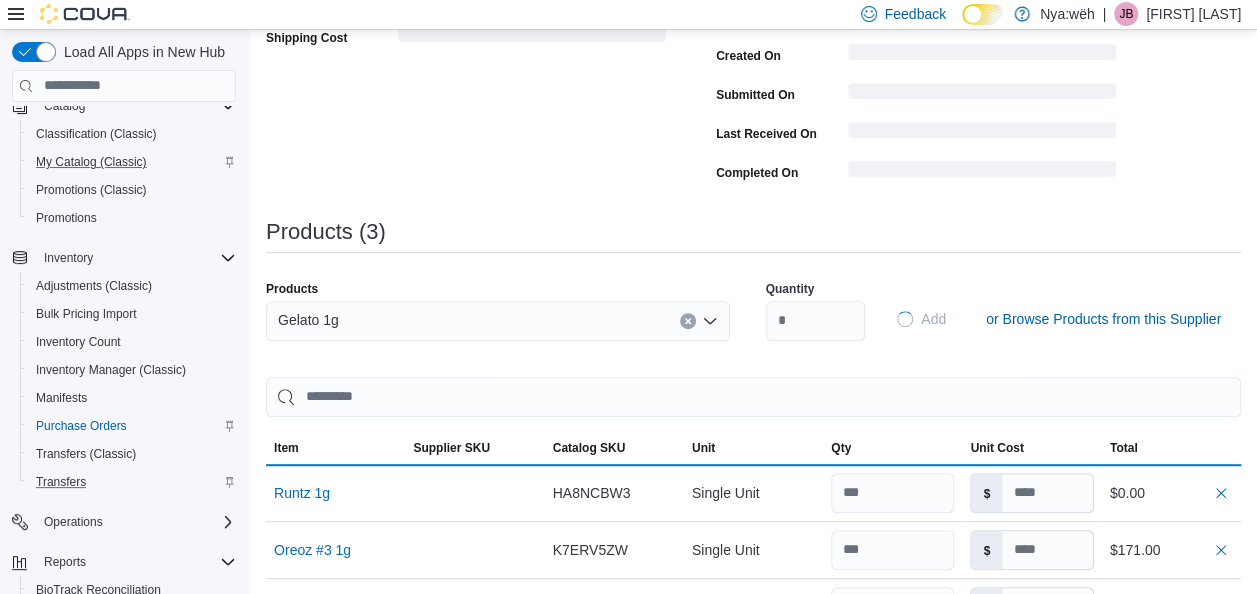 scroll, scrollTop: 0, scrollLeft: 0, axis: both 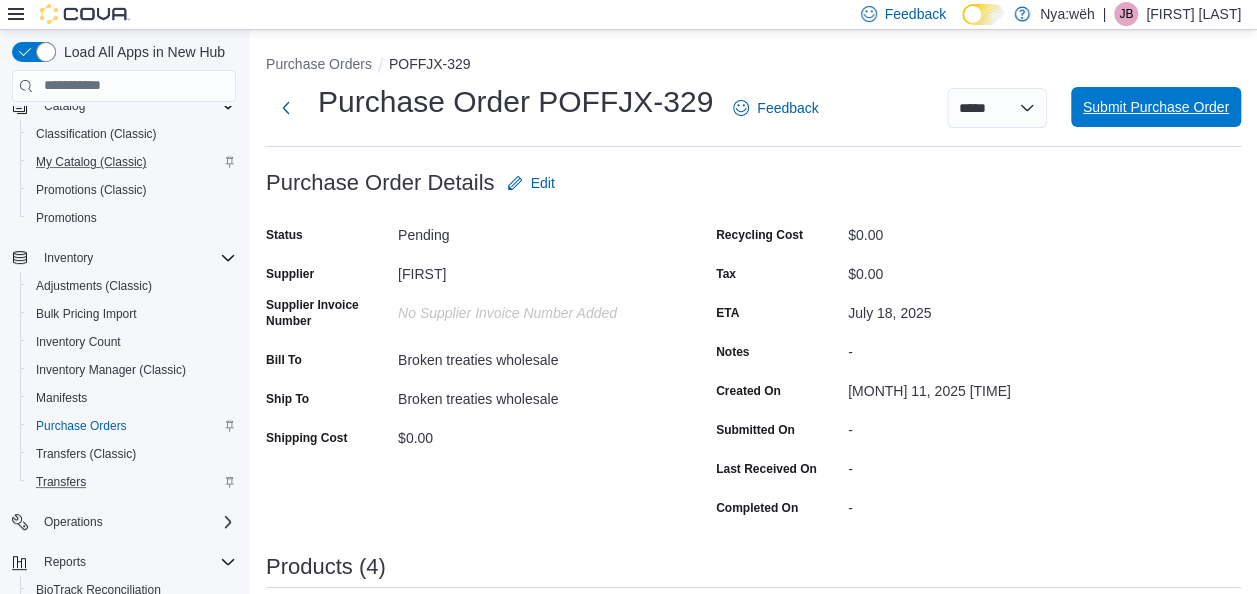 click on "Submit Purchase Order" at bounding box center [1156, 107] 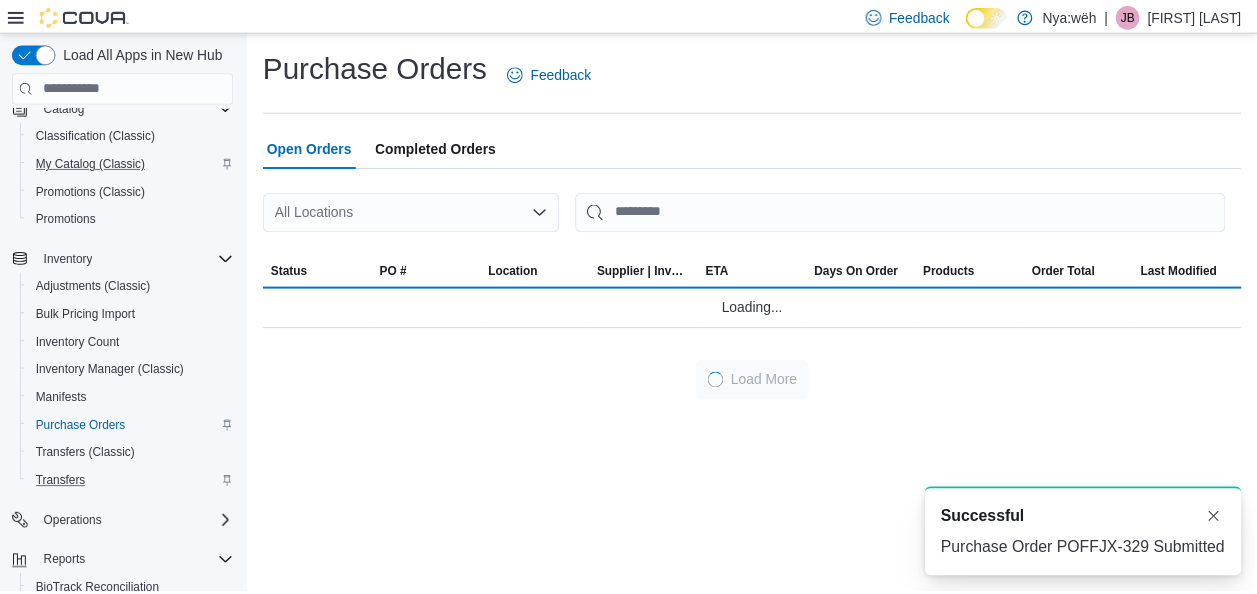 scroll, scrollTop: 0, scrollLeft: 0, axis: both 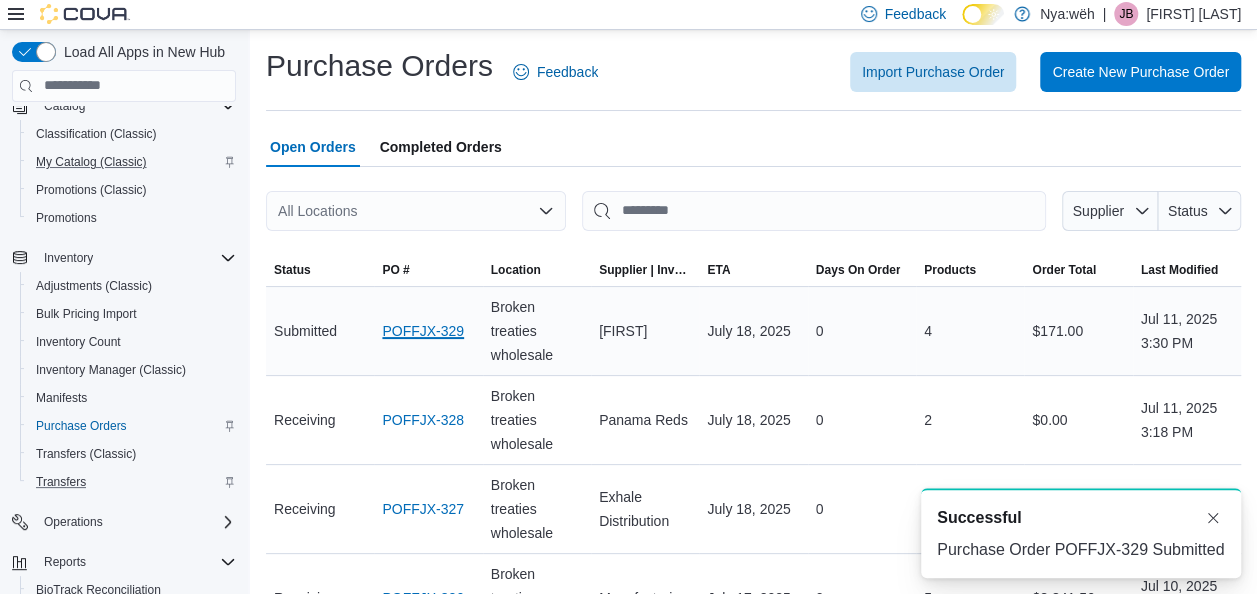 click on "POFFJX-329" at bounding box center [423, 331] 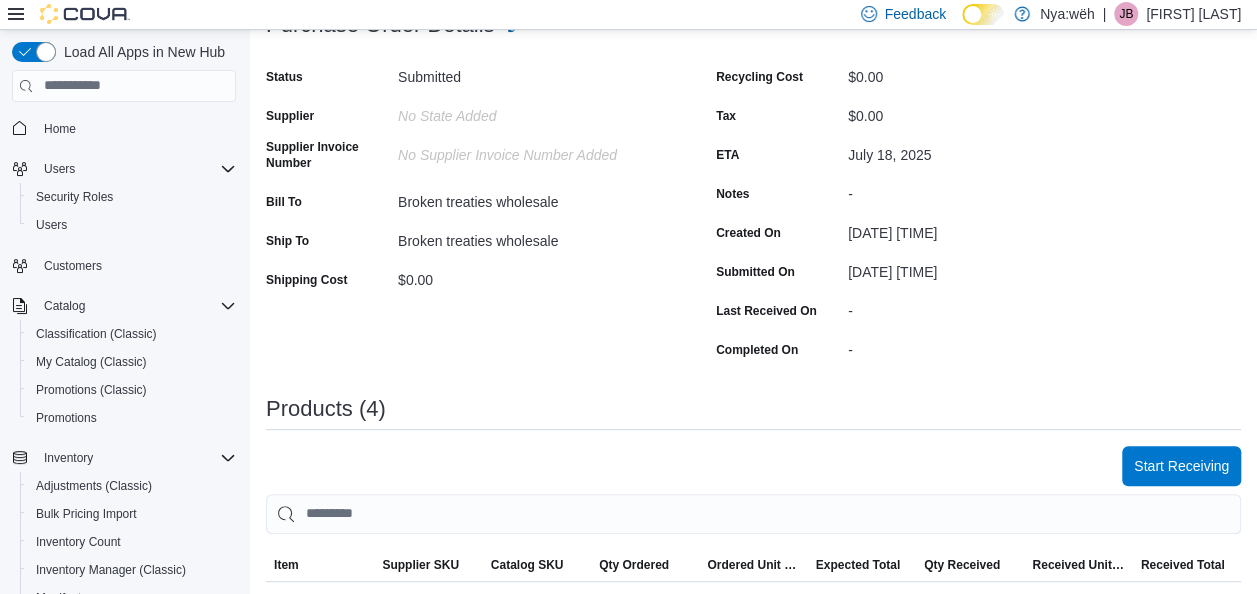 scroll, scrollTop: 300, scrollLeft: 0, axis: vertical 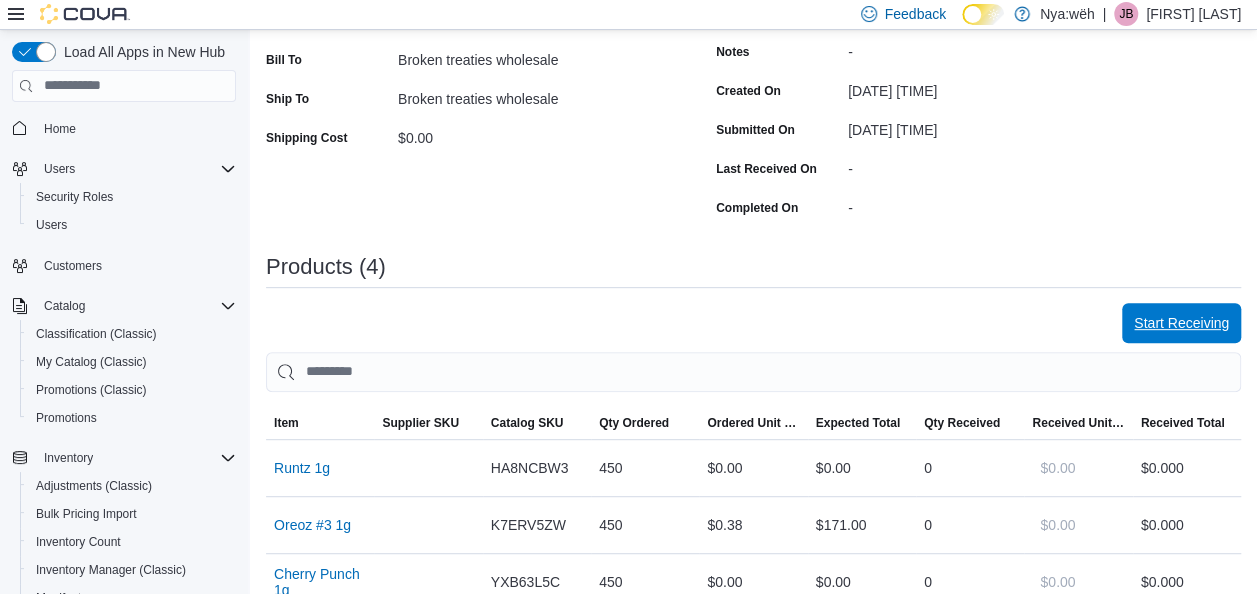 click on "Start Receiving" at bounding box center (1181, 323) 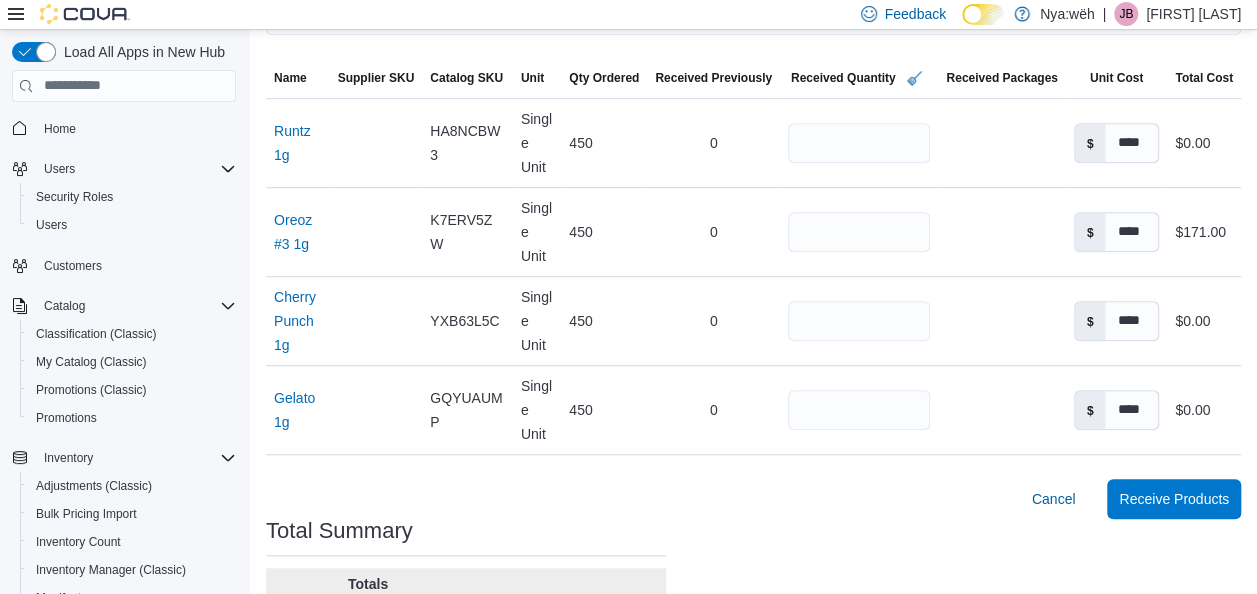 scroll, scrollTop: 500, scrollLeft: 0, axis: vertical 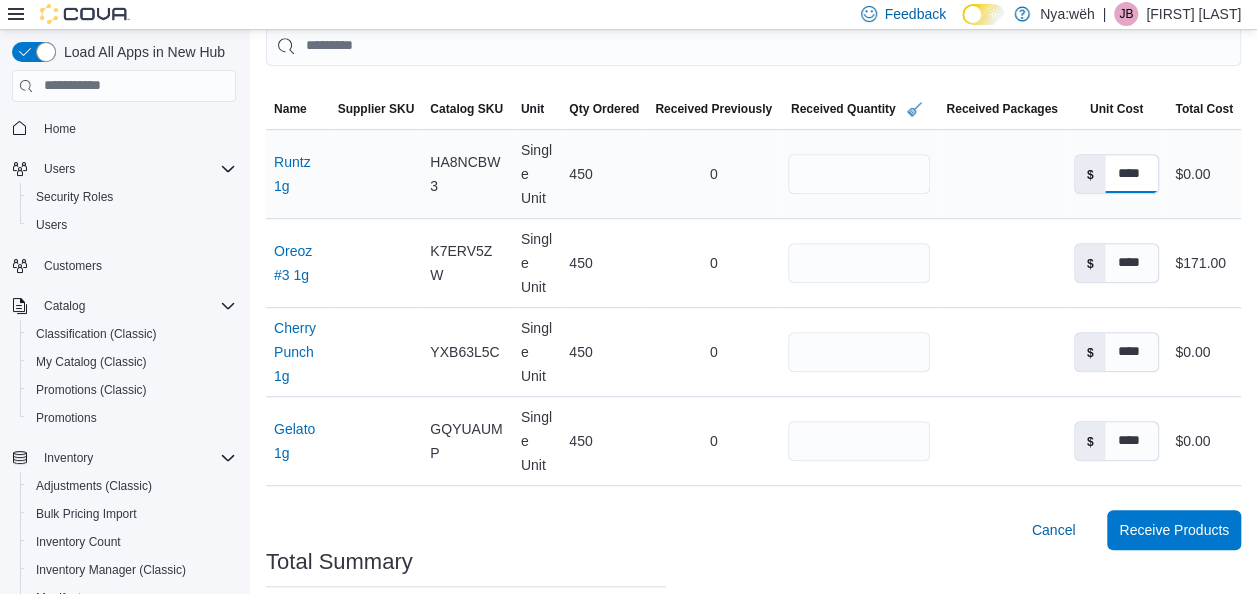 click on "****" at bounding box center (1131, 174) 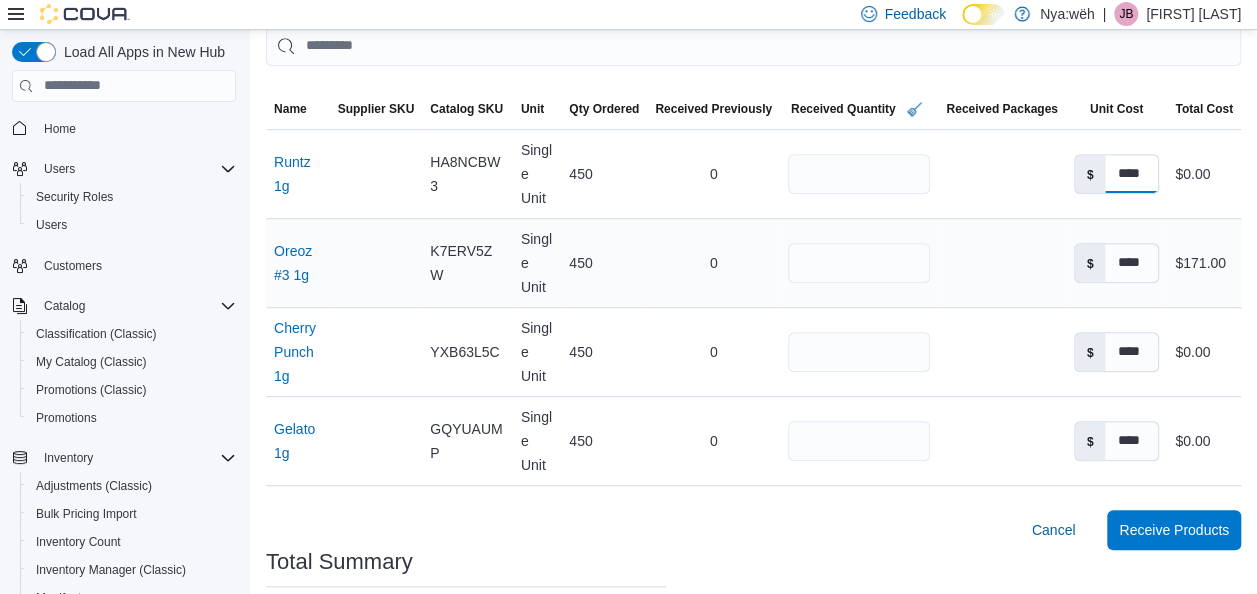 type on "****" 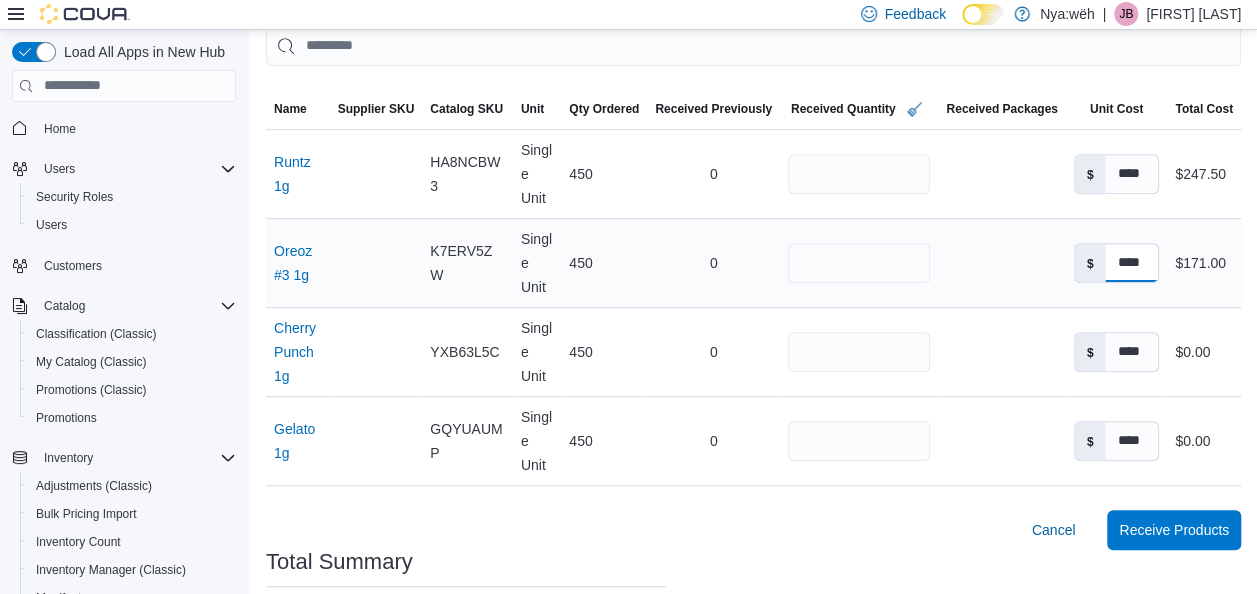 drag, startPoint x: 1150, startPoint y: 275, endPoint x: 1082, endPoint y: 262, distance: 69.2315 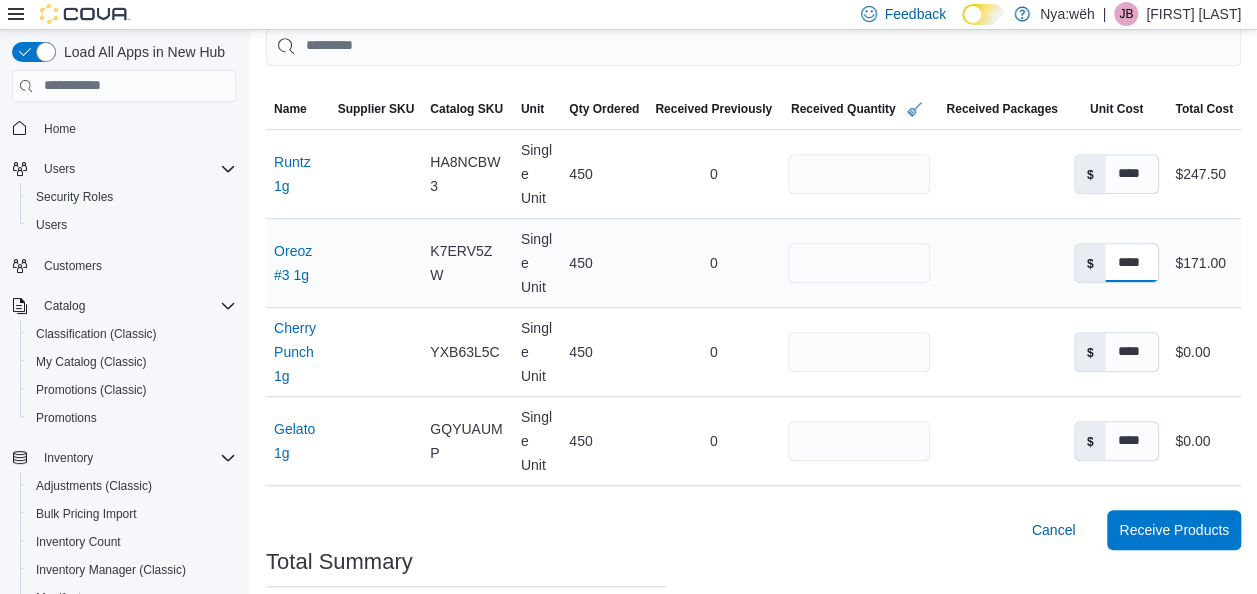 click on "$ ****" at bounding box center [1116, 263] 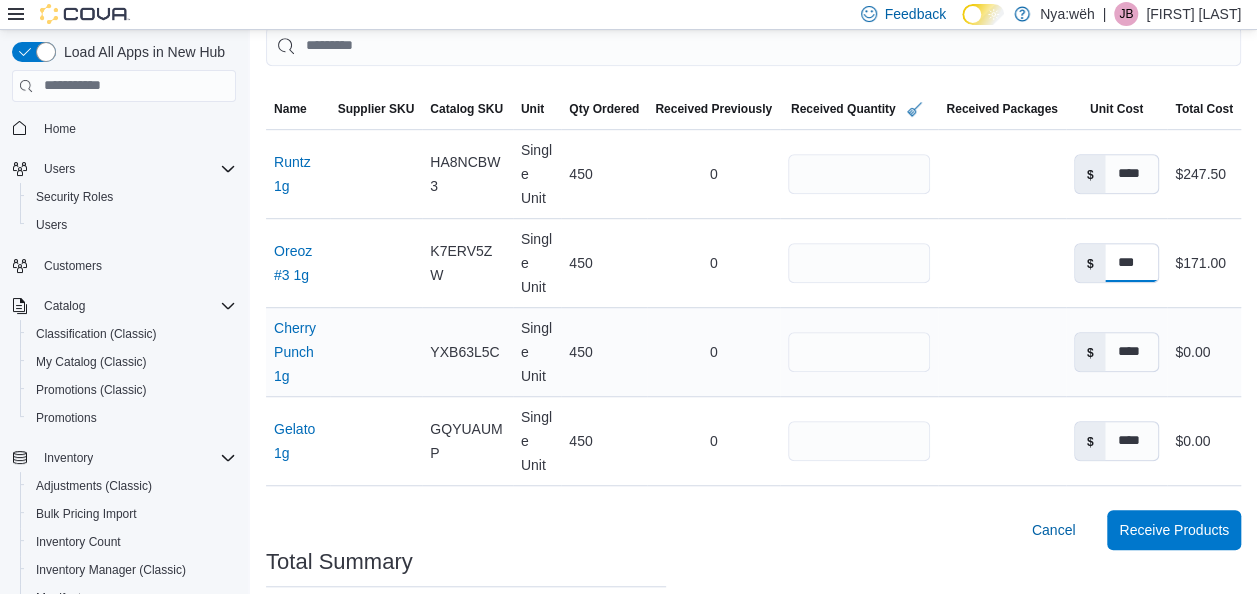 type on "***" 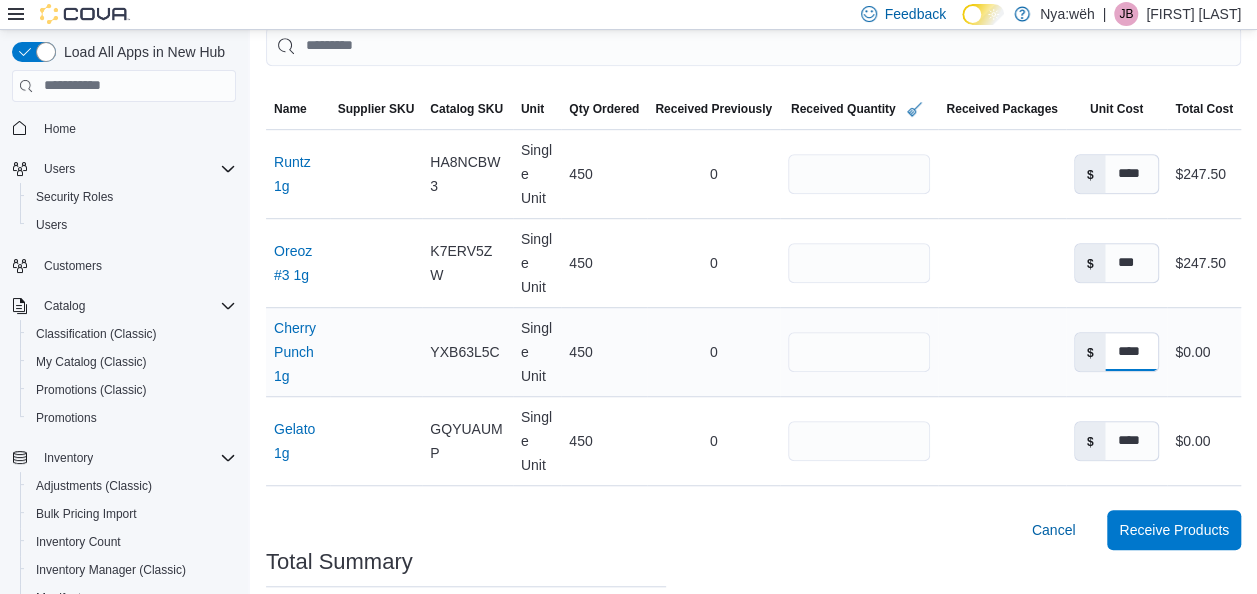 drag, startPoint x: 1160, startPoint y: 350, endPoint x: 1058, endPoint y: 342, distance: 102.31325 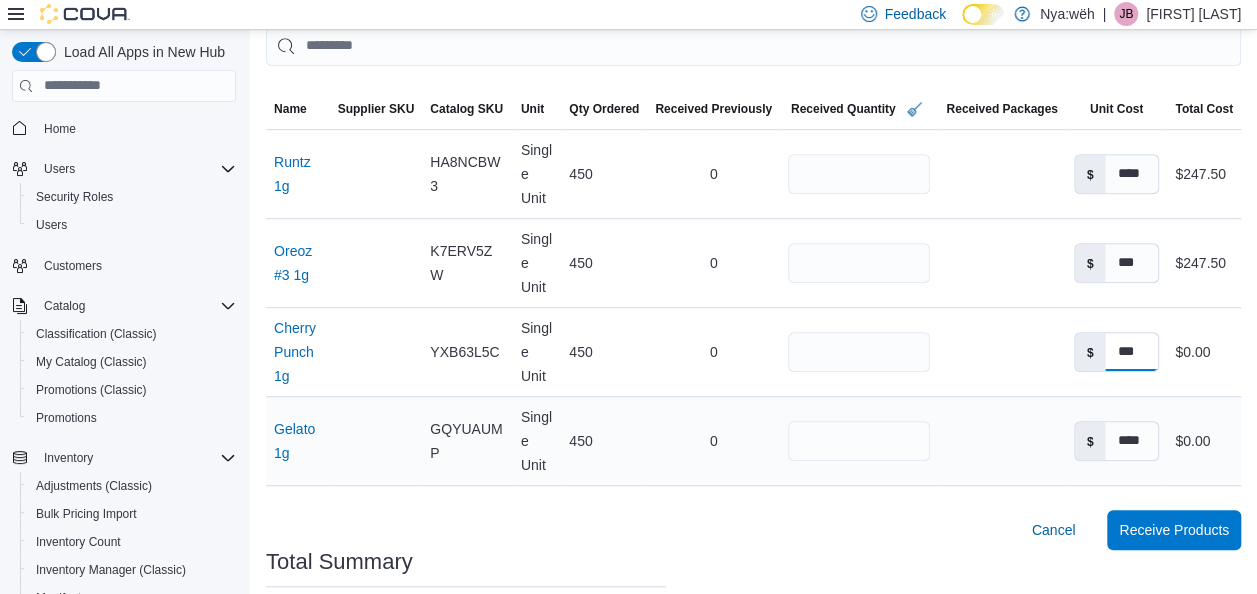 type on "***" 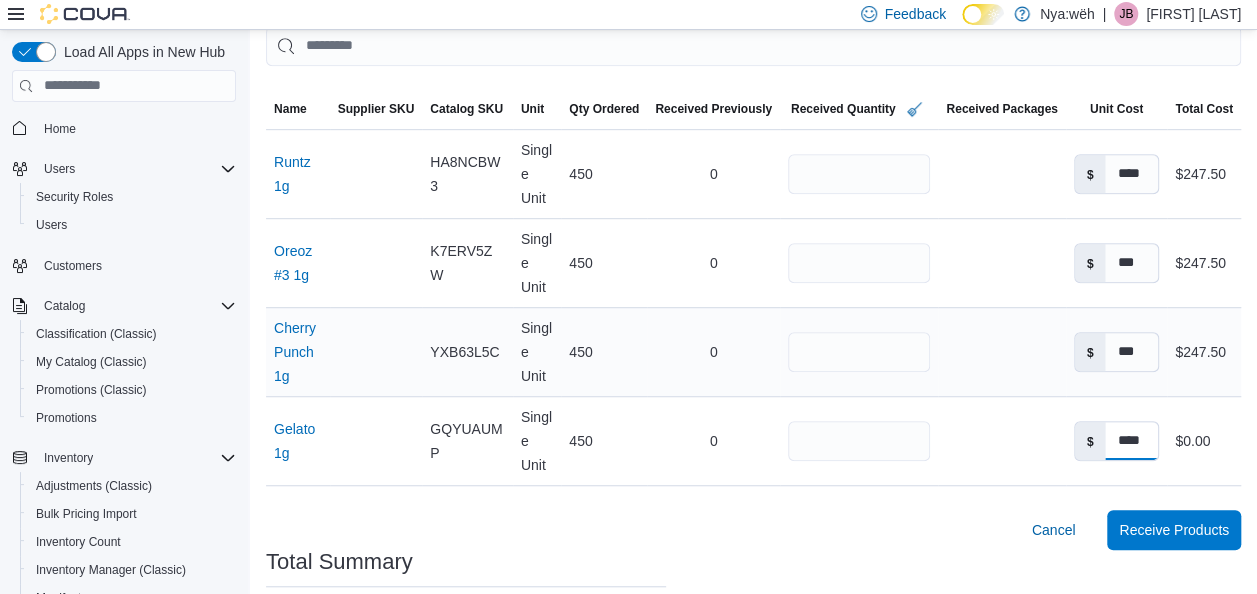 drag, startPoint x: 1167, startPoint y: 436, endPoint x: 929, endPoint y: 344, distance: 255.16269 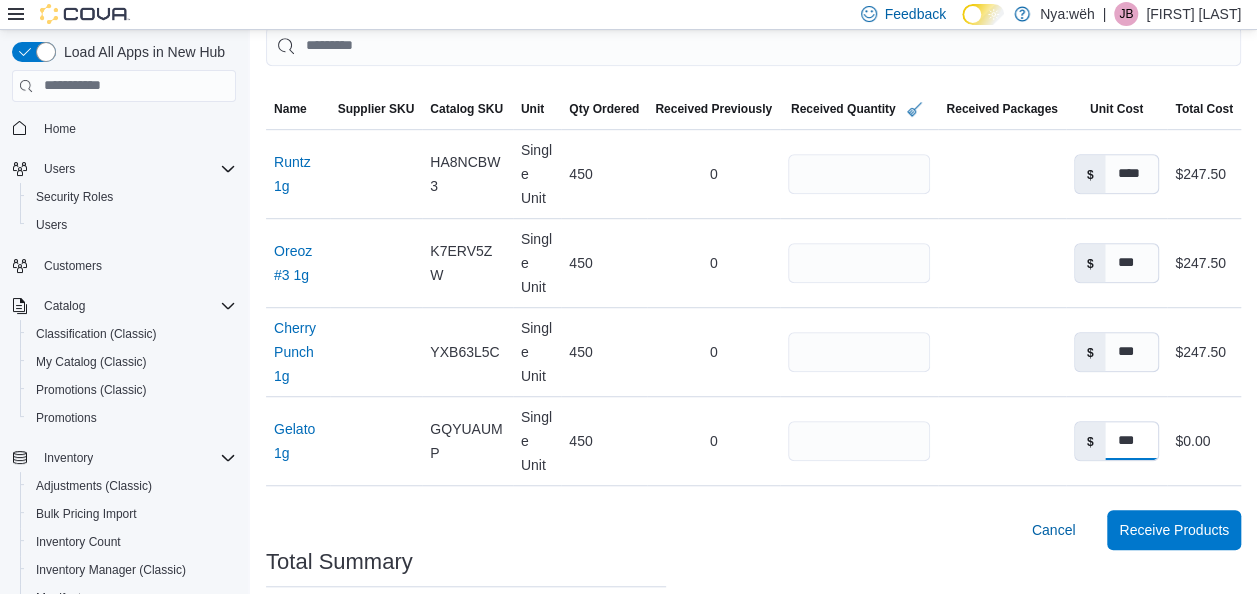 type on "***" 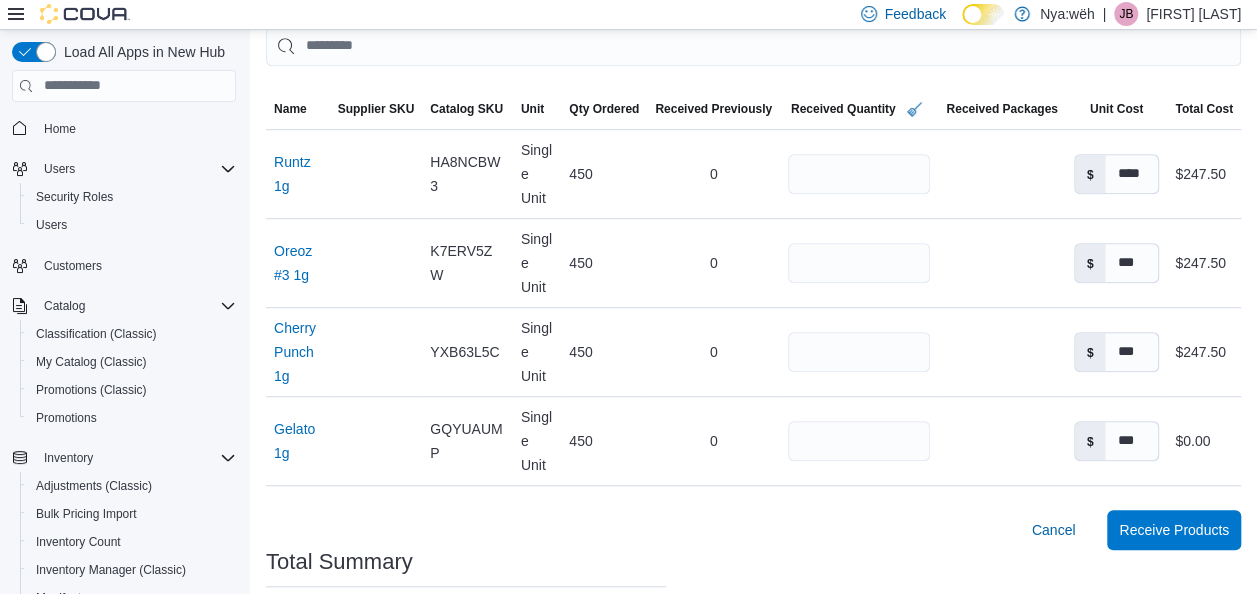 click on "Purchase Orders POFFJX-329 Receiving Order POFFJX-329 Feedback Supplier   Edit Supplier Mike Supplier Invoice # No Supplier Invoice Number added Tax $0.00 Shipping Cost $0.00 Recycling Cost $0.00 Ship To Broken treaties wholesale Products (4)   Sorting This table contains 4 rows. Name Supplier SKU Catalog SKU Unit Qty Ordered Received Previously Received Quantity Received Packages Unit Cost Total Cost Name Runtz 1g (opens in a new tab or window) Supplier SKU Catalog SKU HA8NCBW3 Unit Single Unit Qty Ordered 450 Received Previously 0 Received Quantity *** Received Packages Unit Cost $ **** Total Cost $247.50 Name Oreoz #3 1g (opens in a new tab or window) Supplier SKU Catalog SKU K7ERV5ZW Unit Single Unit Qty Ordered 450 Received Previously 0 Received Quantity *** Received Packages Unit Cost $ *** Total Cost $247.50 Name Cherry Punch 1g (opens in a new tab or window) Supplier SKU Catalog SKU YXB63L5C Unit Single Unit Qty Ordered 450 Received Previously 0 Received Quantity *** Received Packages Unit Cost $ ***" at bounding box center [753, 167] 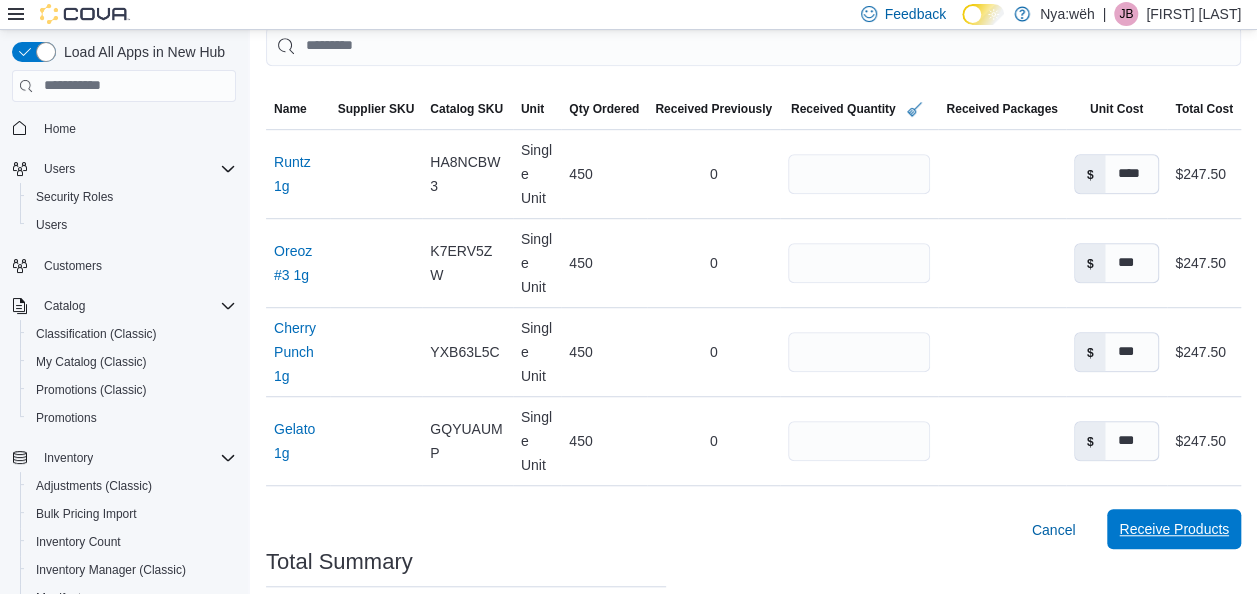 click on "Receive Products" at bounding box center (1174, 529) 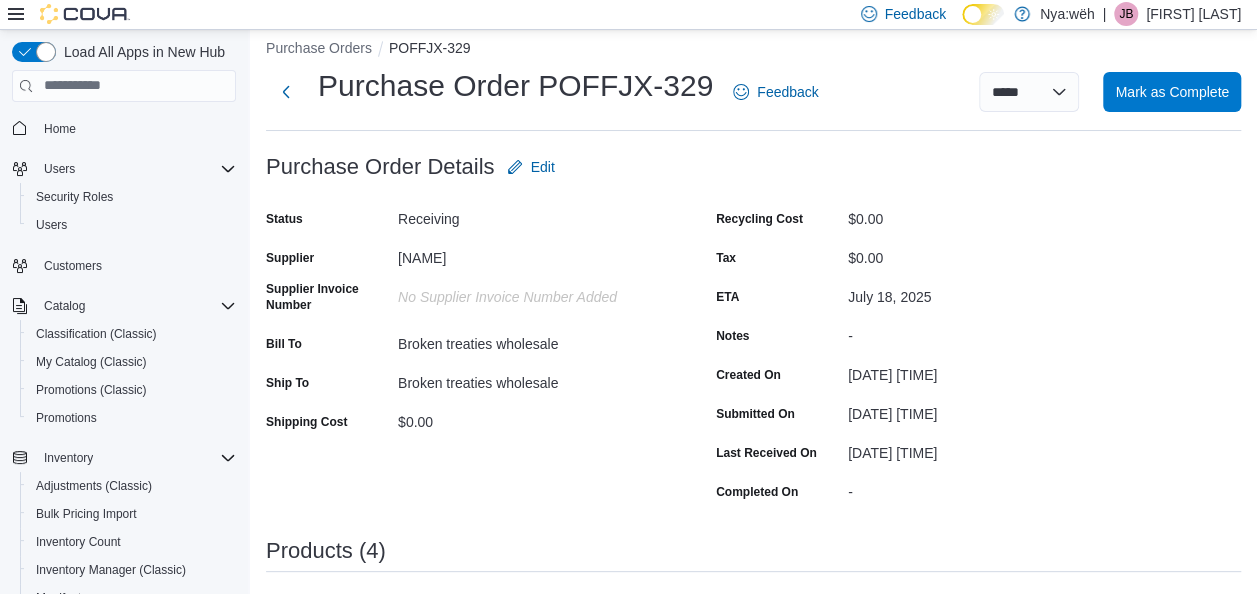 scroll, scrollTop: 0, scrollLeft: 0, axis: both 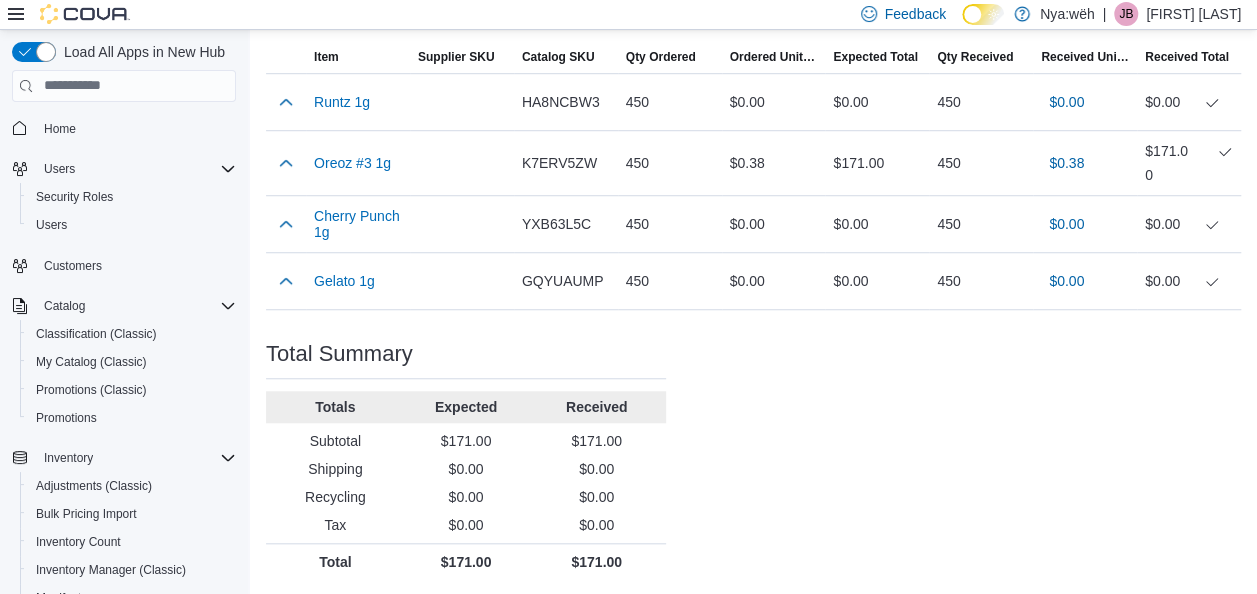 click on "Purchase Order: POFFJX-329 Feedback Purchase Order Details   Edit Status Receiving Supplier Mike Supplier Invoice Number No Supplier Invoice Number added Bill To Broken treaties wholesale Ship To Broken treaties wholesale Shipping Cost $0.00 Recycling Cost $0.00 Tax $0.00 ETA July 18, 2025 Notes - Created On July 11, 2025 3:30 PM Submitted On July 11, 2025 3:31 PM Last Received On July 11, 2025 3:32 PM Completed On - Products (4)   This PO has already been received. Receive More? Sorting EuiBasicTable with search callback Item Supplier SKU Catalog SKU Qty Ordered Ordered Unit Cost Expected Total Qty Received Received Unit Cost Received Total Runtz 1g Supplier SKU Catalog SKU HA8NCBW3 Qty Ordered 450 Ordered Unit Cost $0.00 Expected Total $0.00 Qty Received 450 Received Unit Cost $0.00 Received Total $0.00 Oreoz #3 1g Supplier SKU Catalog SKU K7ERV5ZW Qty Ordered 450 Ordered Unit Cost $0.38 Expected Total $171.00 Qty Received 450 Received Unit Cost $0.38 Received Total $171.00 Cherry Punch 1g Supplier SKU 450" at bounding box center (753, 38) 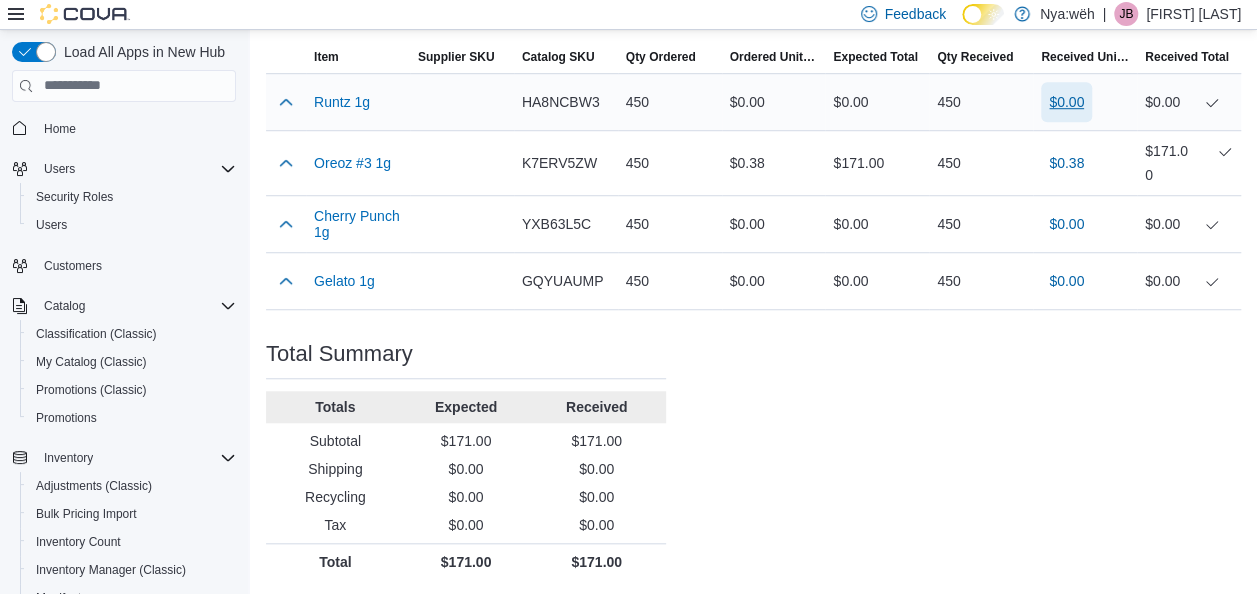 click on "$0.00" at bounding box center (1066, 102) 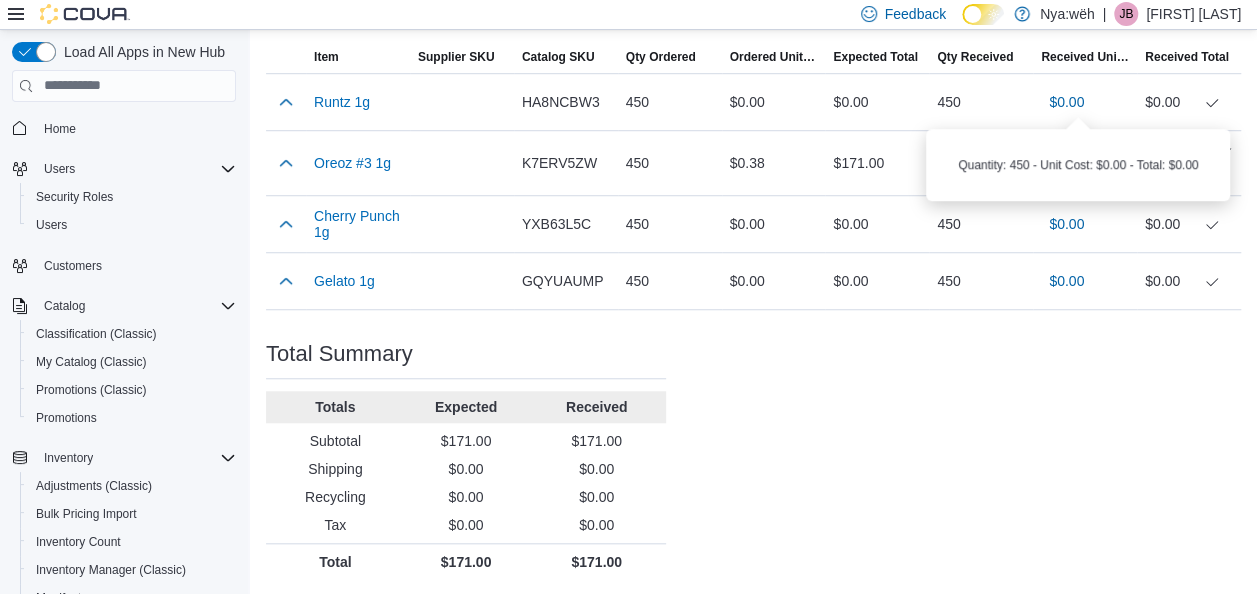 click on "Quantity: 450 - Unit Cost: $0.00 - Total: $0.00" at bounding box center [1078, 165] 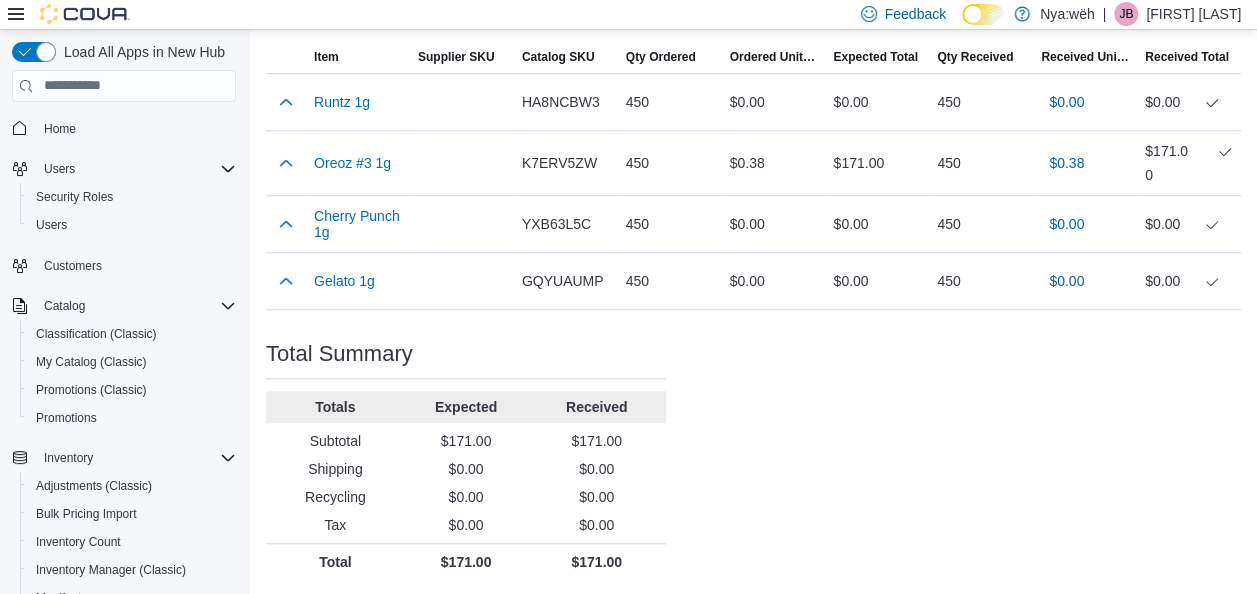 click on "Purchase Order: POFFJX-329 Feedback Purchase Order Details   Edit Status Receiving Supplier Mike Supplier Invoice Number No Supplier Invoice Number added Bill To Broken treaties wholesale Ship To Broken treaties wholesale Shipping Cost $0.00 Recycling Cost $0.00 Tax $0.00 ETA July 18, 2025 Notes - Created On July 11, 2025 3:30 PM Submitted On July 11, 2025 3:31 PM Last Received On July 11, 2025 3:32 PM Completed On - Products (4)   This PO has already been received. Receive More? Sorting EuiBasicTable with search callback Item Supplier SKU Catalog SKU Qty Ordered Ordered Unit Cost Expected Total Qty Received Received Unit Cost Received Total Runtz 1g Supplier SKU Catalog SKU HA8NCBW3 Qty Ordered 450 Ordered Unit Cost $0.00 Expected Total $0.00 Qty Received 450 Received Unit Cost $0.00 Received Total $0.00 Oreoz #3 1g Supplier SKU Catalog SKU K7ERV5ZW Qty Ordered 450 Ordered Unit Cost $0.38 Expected Total $171.00 Qty Received 450 Received Unit Cost $0.38 Received Total $171.00 Cherry Punch 1g Supplier SKU 450" at bounding box center [753, 38] 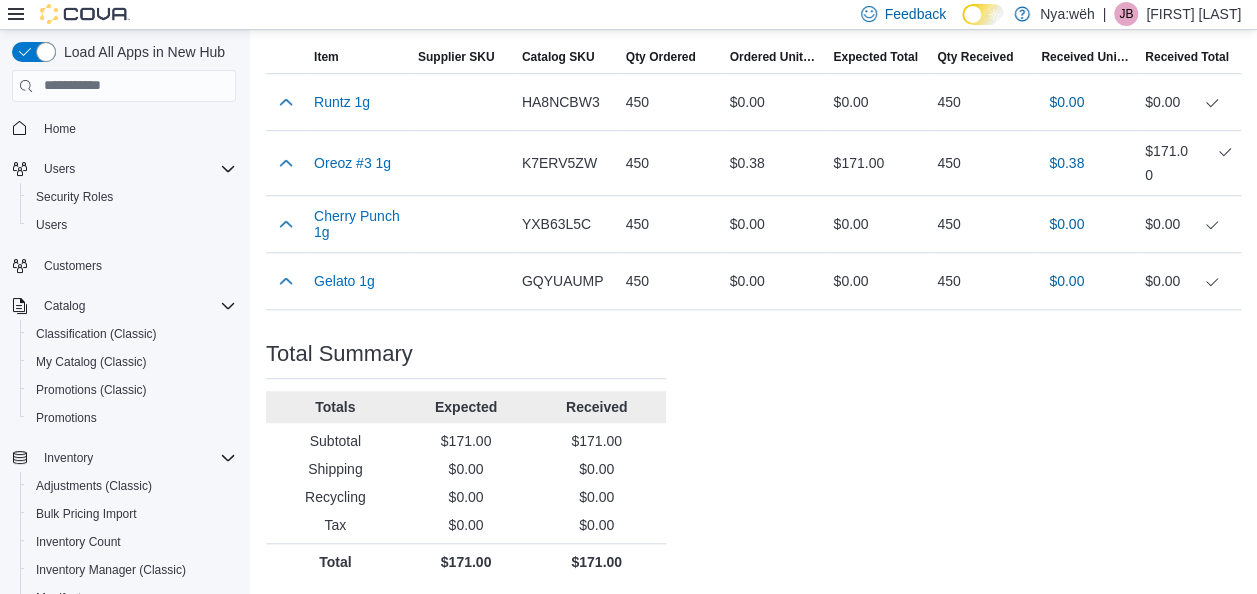 click on "Purchase Order: POFFJX-329 Feedback Purchase Order Details   Edit Status Receiving Supplier Mike Supplier Invoice Number No Supplier Invoice Number added Bill To Broken treaties wholesale Ship To Broken treaties wholesale Shipping Cost $0.00 Recycling Cost $0.00 Tax $0.00 ETA July 18, 2025 Notes - Created On July 11, 2025 3:30 PM Submitted On July 11, 2025 3:31 PM Last Received On July 11, 2025 3:32 PM Completed On - Products (4)   This PO has already been received. Receive More? Sorting EuiBasicTable with search callback Item Supplier SKU Catalog SKU Qty Ordered Ordered Unit Cost Expected Total Qty Received Received Unit Cost Received Total Runtz 1g Supplier SKU Catalog SKU HA8NCBW3 Qty Ordered 450 Ordered Unit Cost $0.00 Expected Total $0.00 Qty Received 450 Received Unit Cost $0.00 Received Total $0.00 Oreoz #3 1g Supplier SKU Catalog SKU K7ERV5ZW Qty Ordered 450 Ordered Unit Cost $0.38 Expected Total $171.00 Qty Received 450 Received Unit Cost $0.38 Received Total $171.00 Cherry Punch 1g Supplier SKU 450" at bounding box center (753, 38) 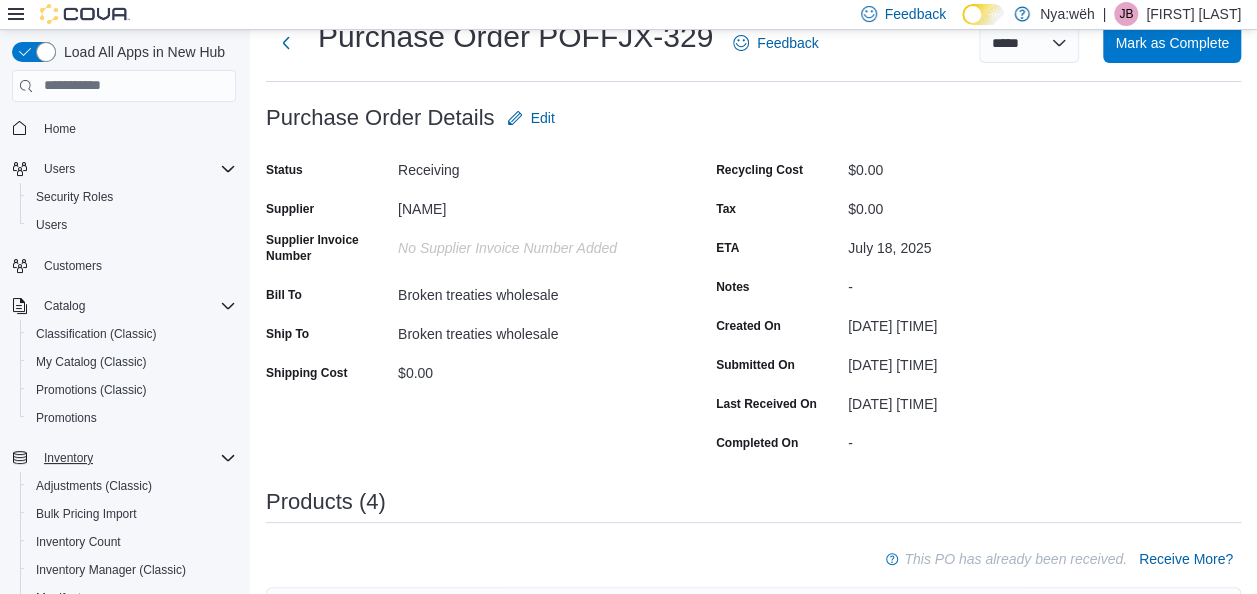 scroll, scrollTop: 0, scrollLeft: 0, axis: both 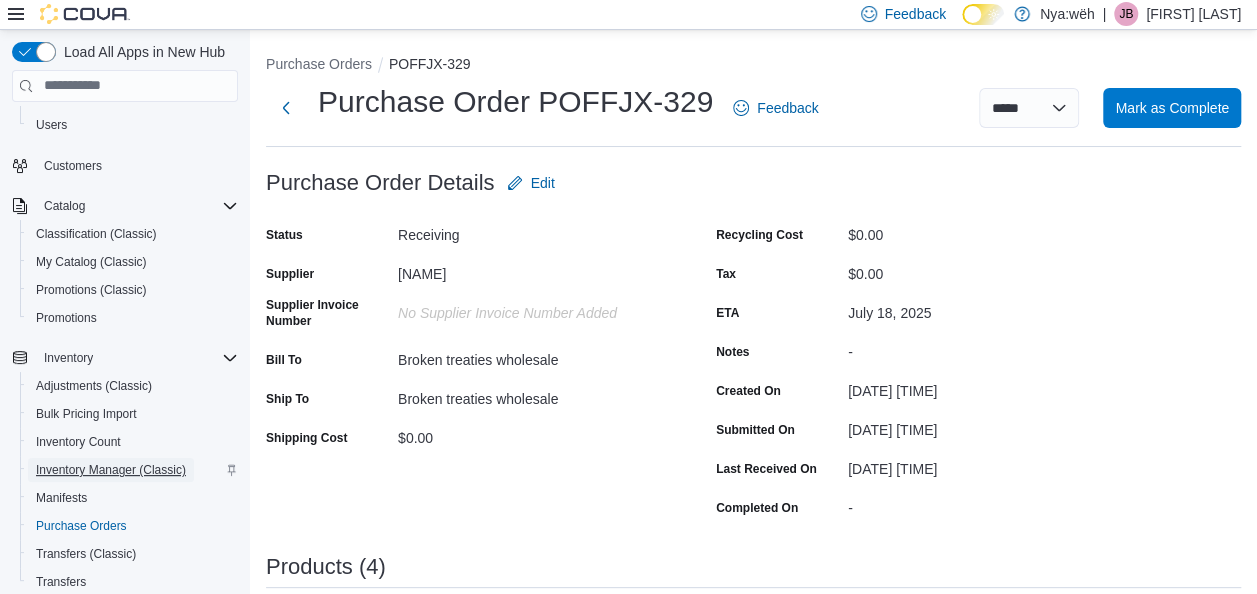 click on "Inventory Manager (Classic)" at bounding box center (111, 470) 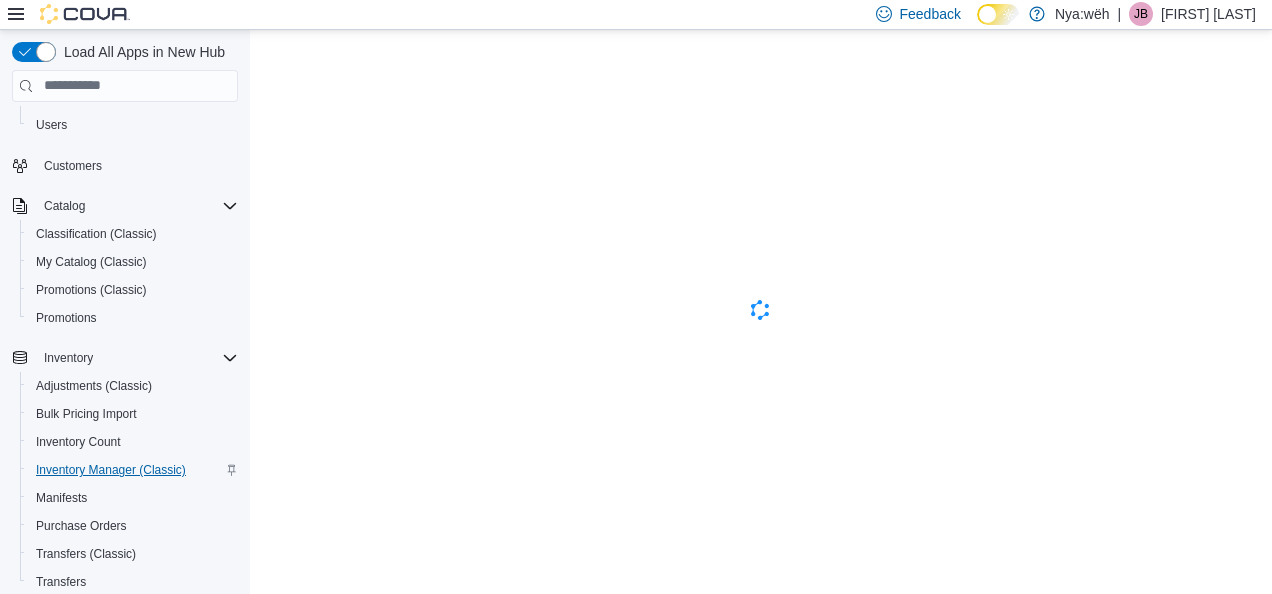 scroll, scrollTop: 0, scrollLeft: 0, axis: both 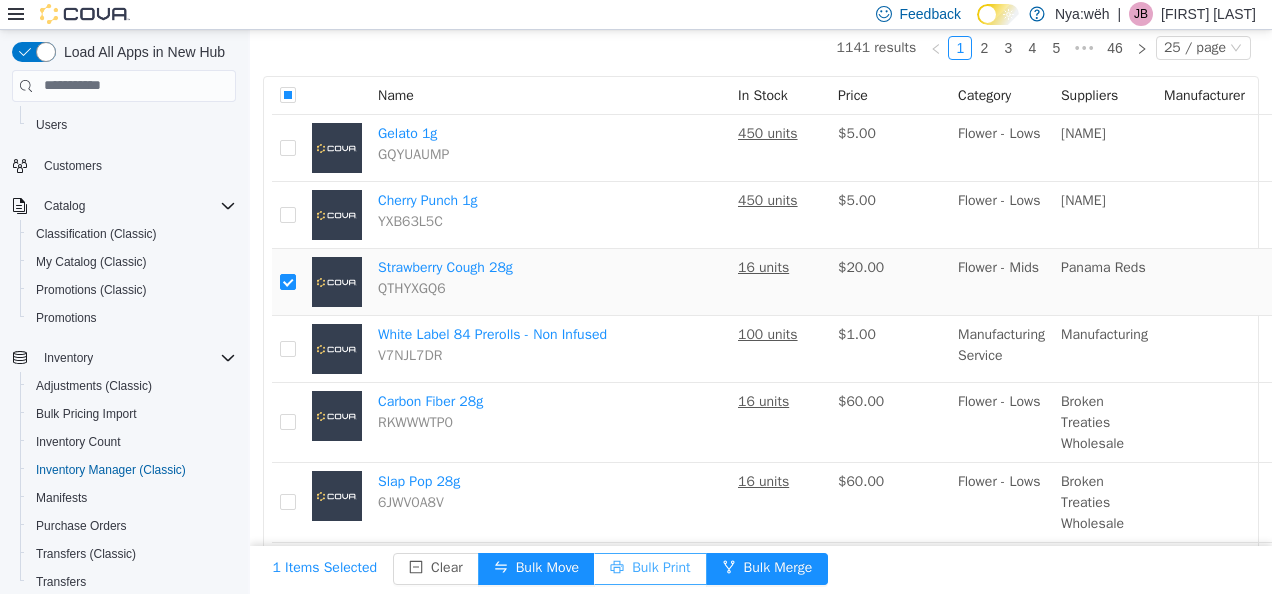 click on "Bulk Print" at bounding box center (650, 568) 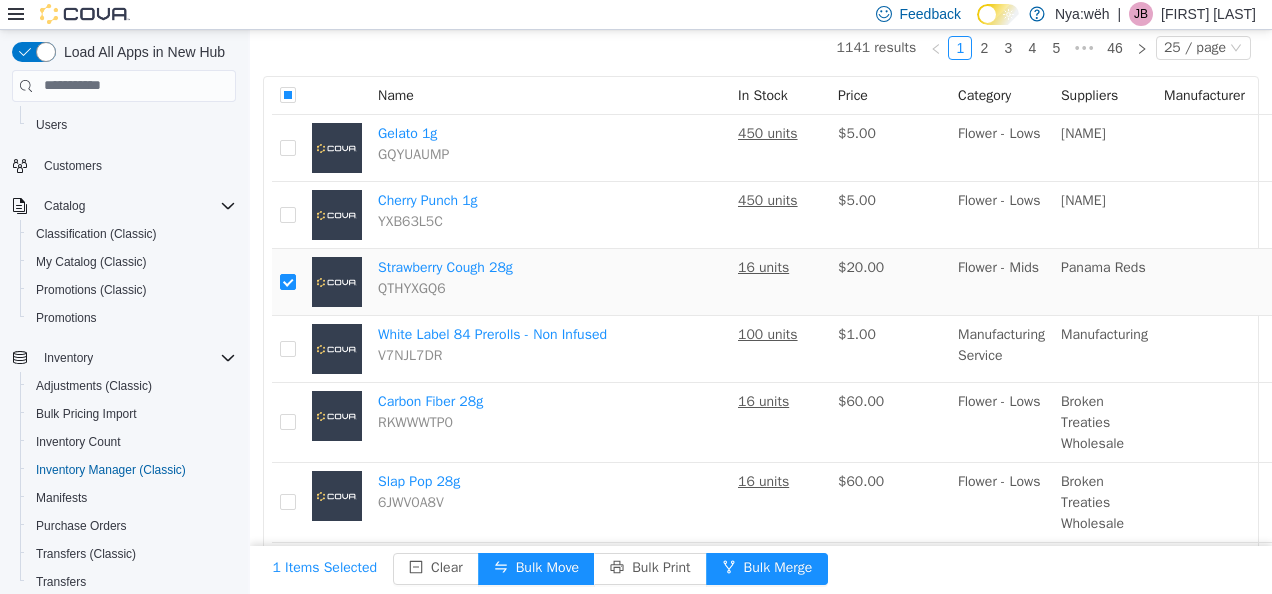 scroll, scrollTop: 0, scrollLeft: 0, axis: both 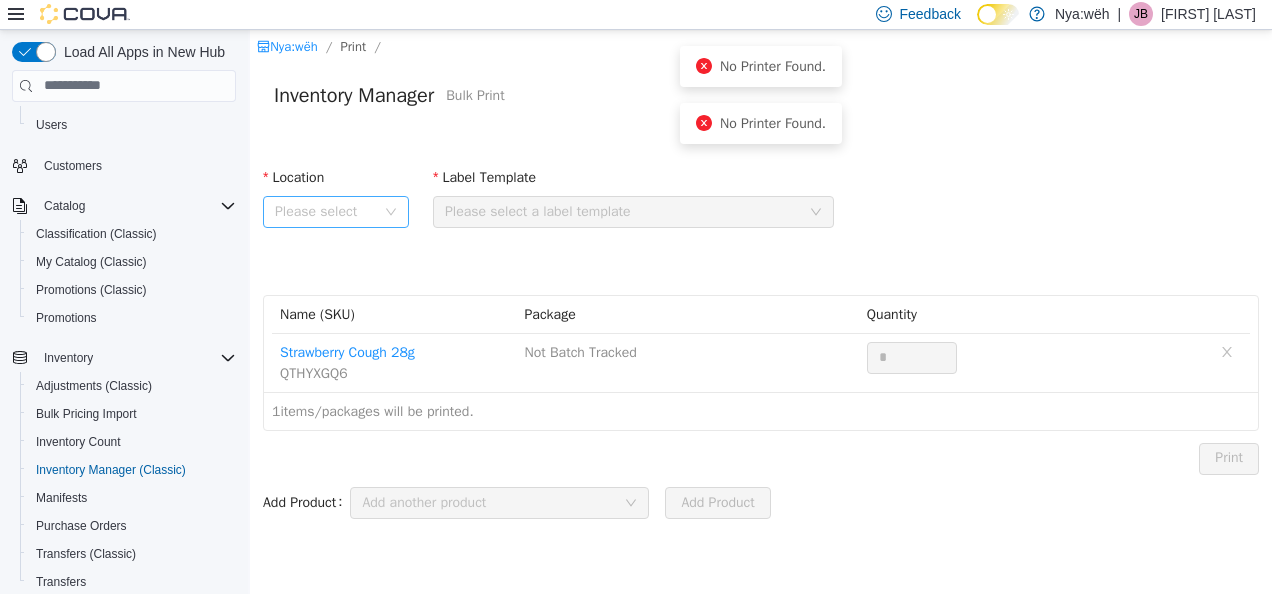 click on "Please select" at bounding box center [336, 211] 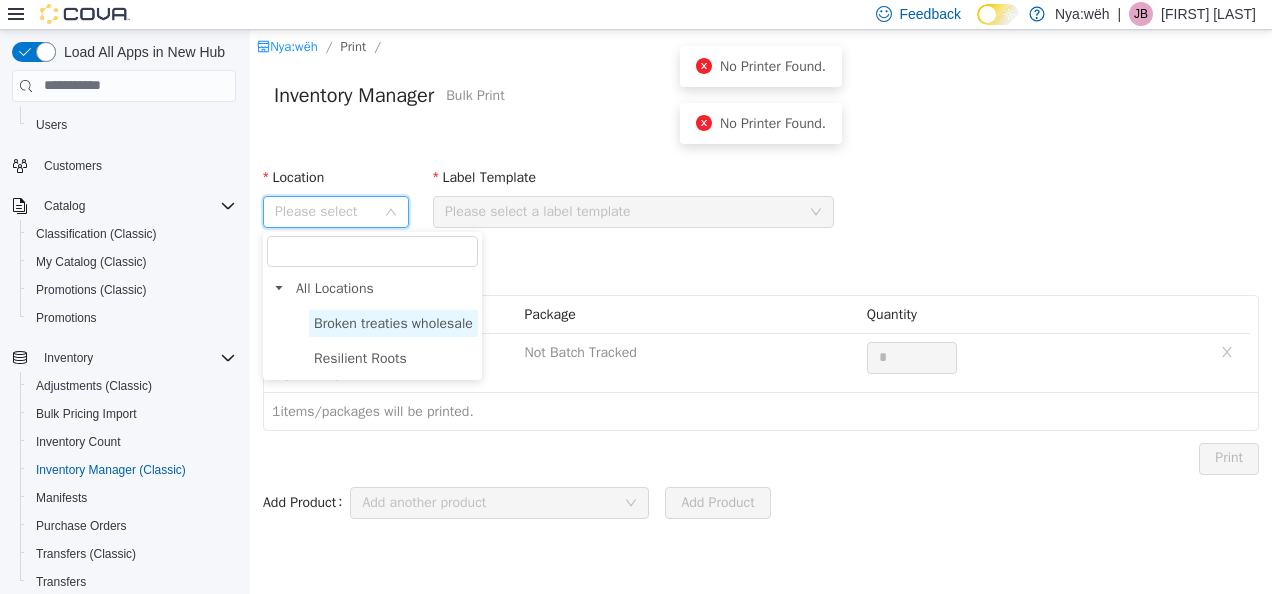 click on "Broken treaties wholesale" at bounding box center (393, 322) 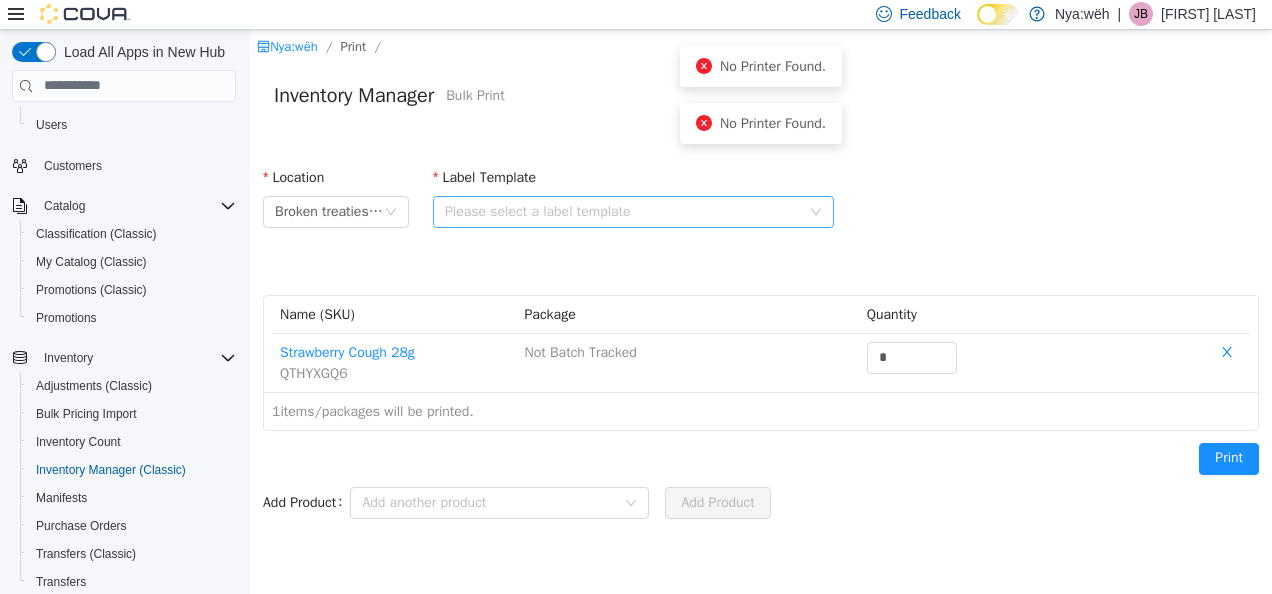 click on "Please select a label template" at bounding box center (622, 211) 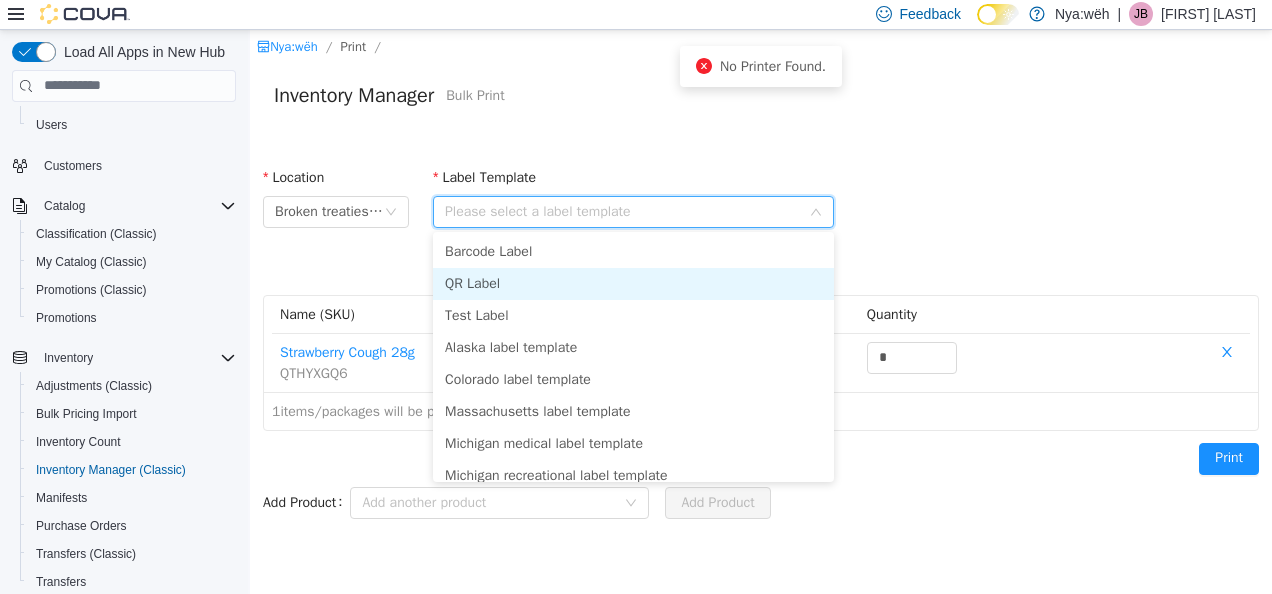click on "QR Label" at bounding box center [633, 283] 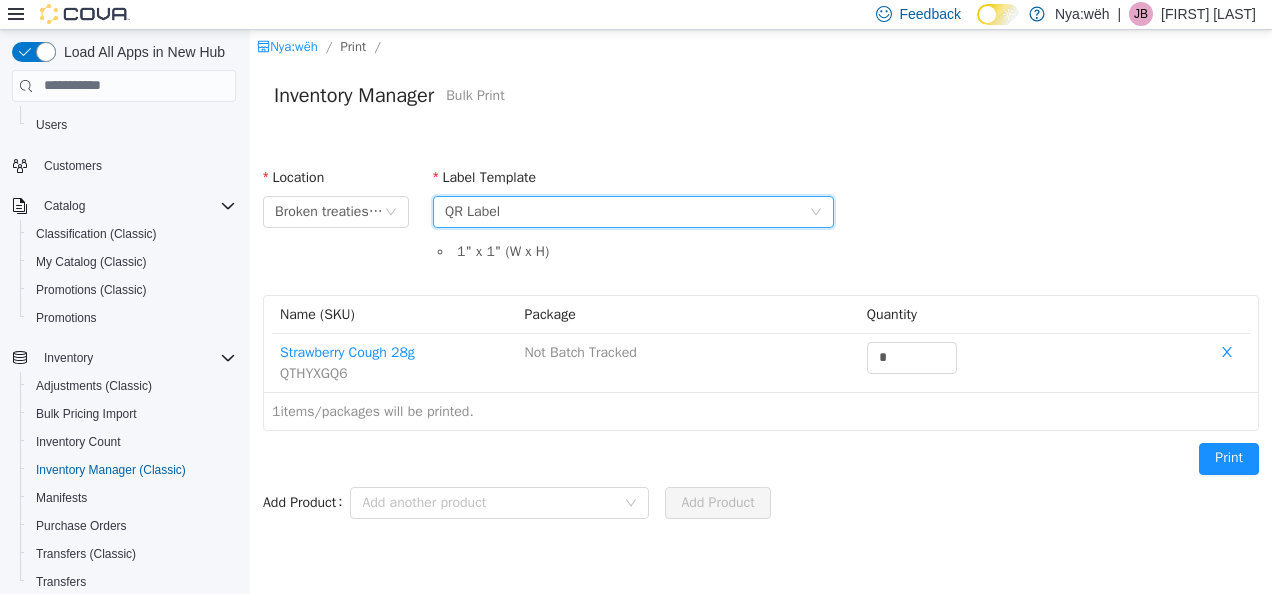 click on "Location Broken treaties wholesale Label Template Please select a label template QR Label 1 " x   1 " (W x H)" at bounding box center [761, 224] 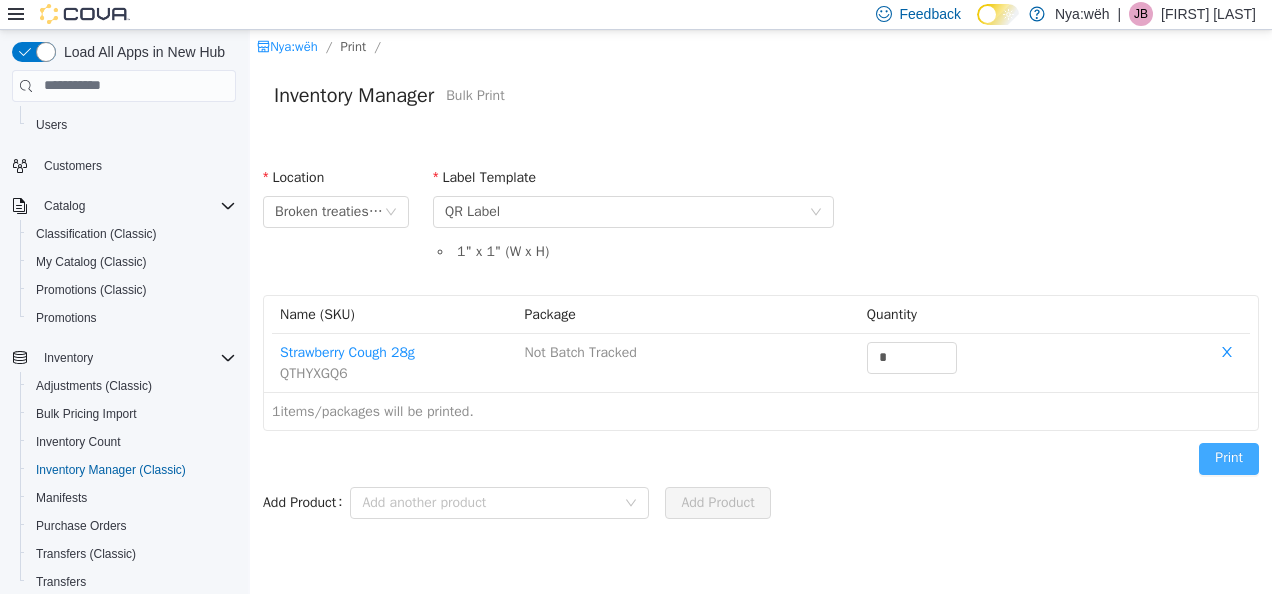 click on "Print" at bounding box center [1229, 458] 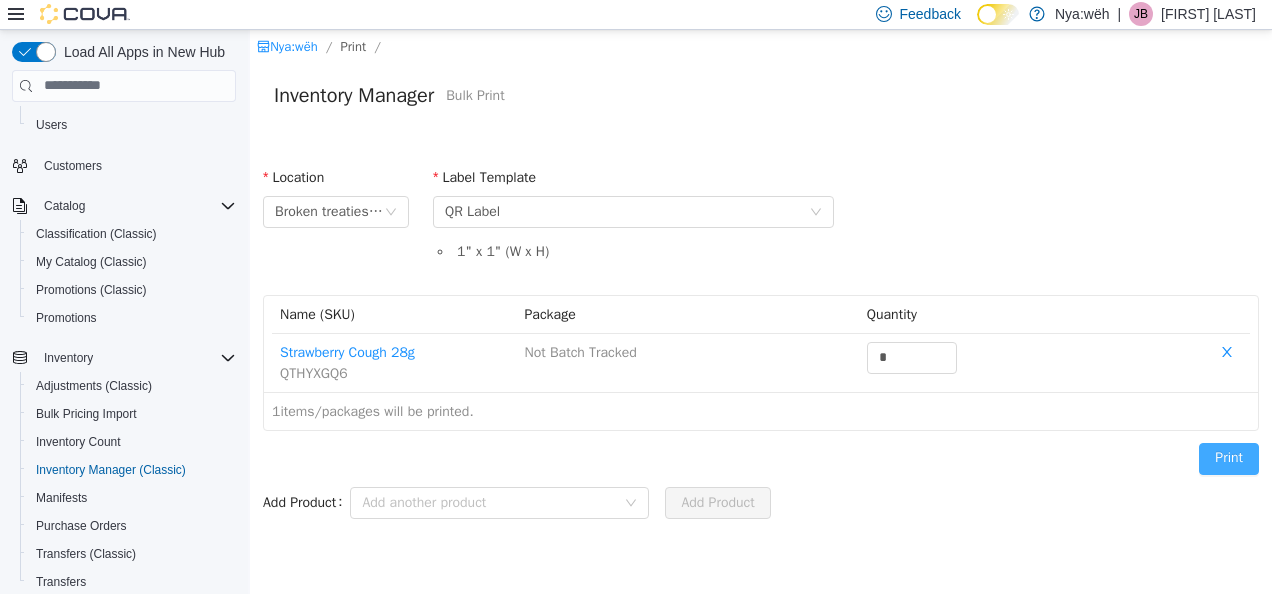 click on "Print" at bounding box center [1229, 458] 